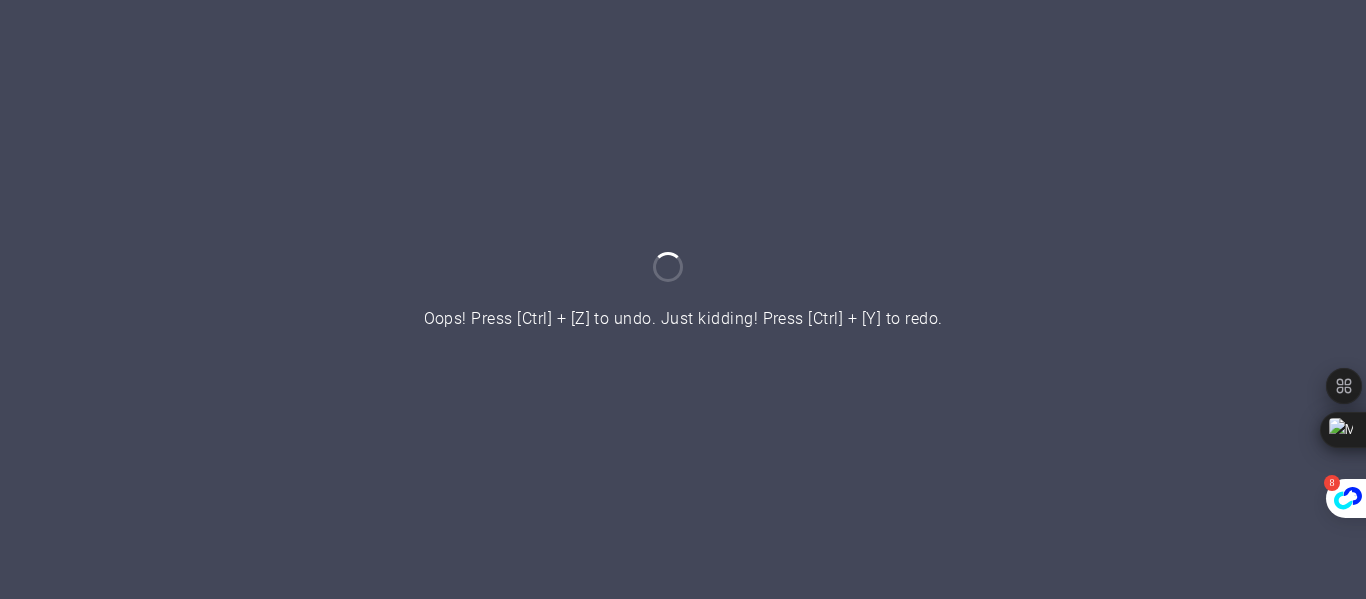 scroll, scrollTop: 0, scrollLeft: 0, axis: both 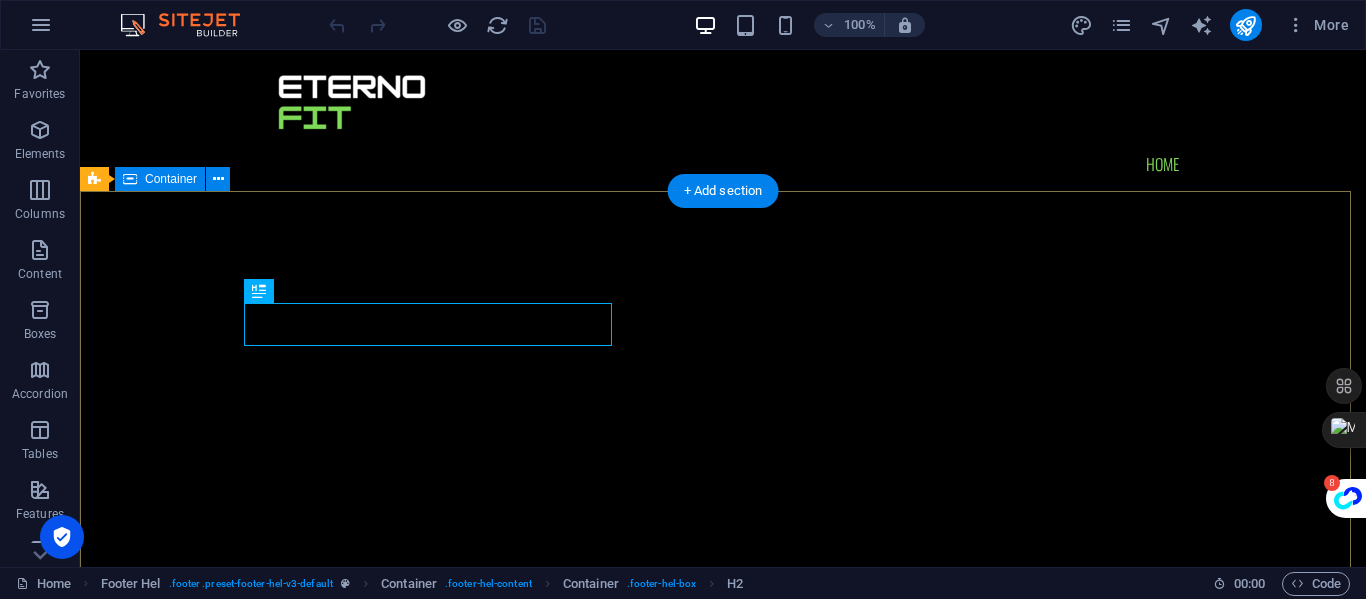 click on "Get in touch eternofit.com support@eternofit.co m Legal Notice  |  Privacy Policy   {{ 'content.forms.privacy'|trans }} Nicht lesbar? Neu generieren Submit" at bounding box center [723, 14788] 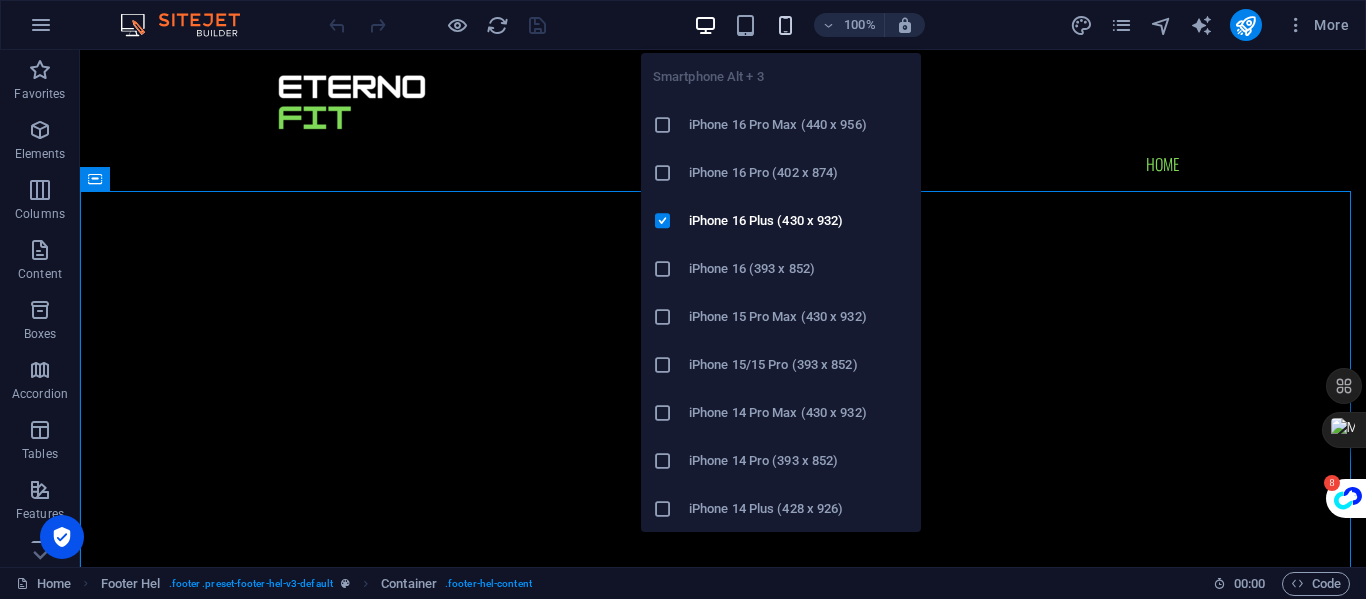 click at bounding box center [785, 25] 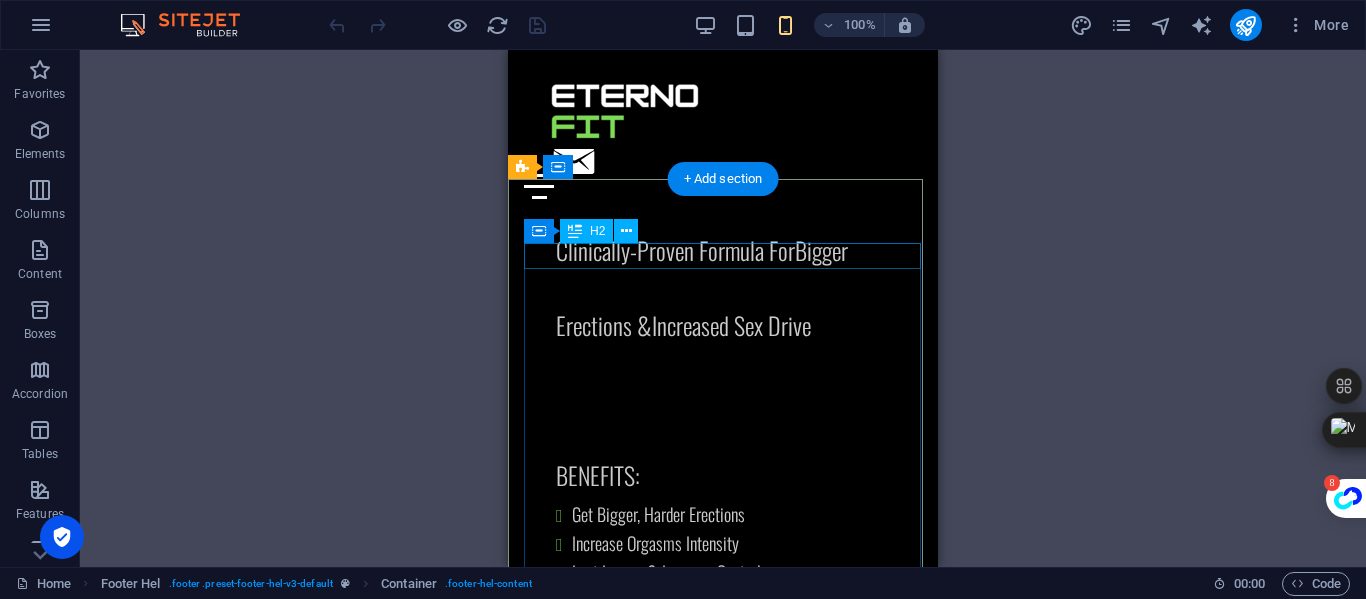 scroll, scrollTop: 8553, scrollLeft: 0, axis: vertical 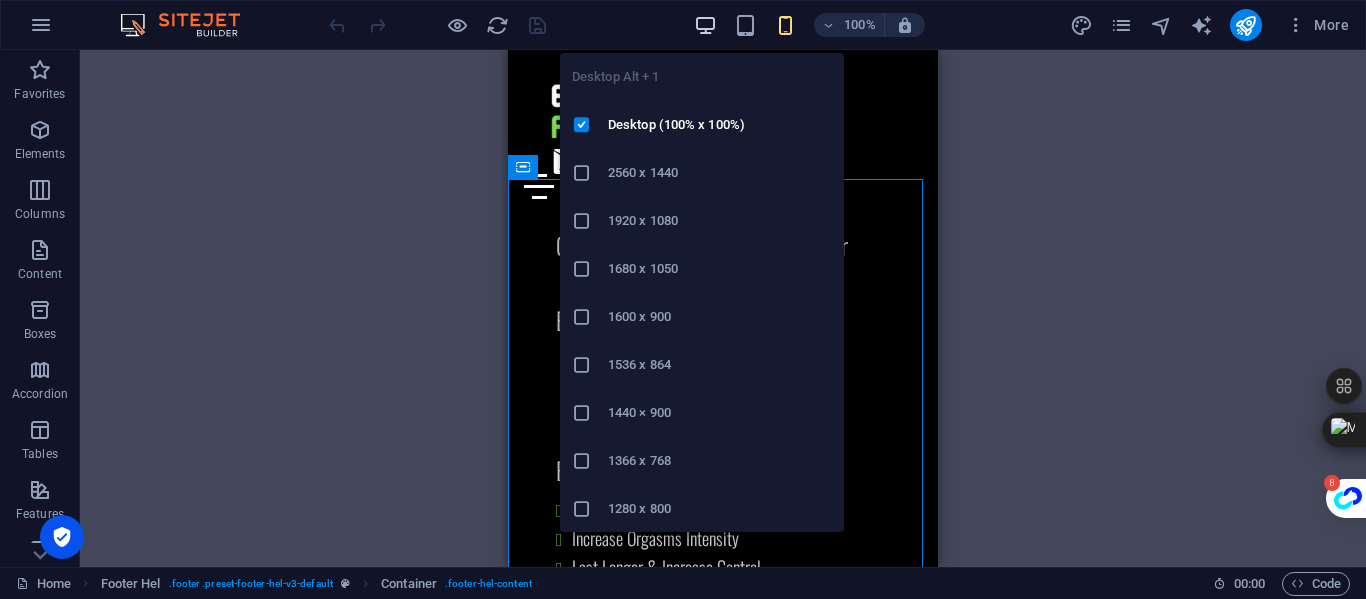 click at bounding box center [705, 25] 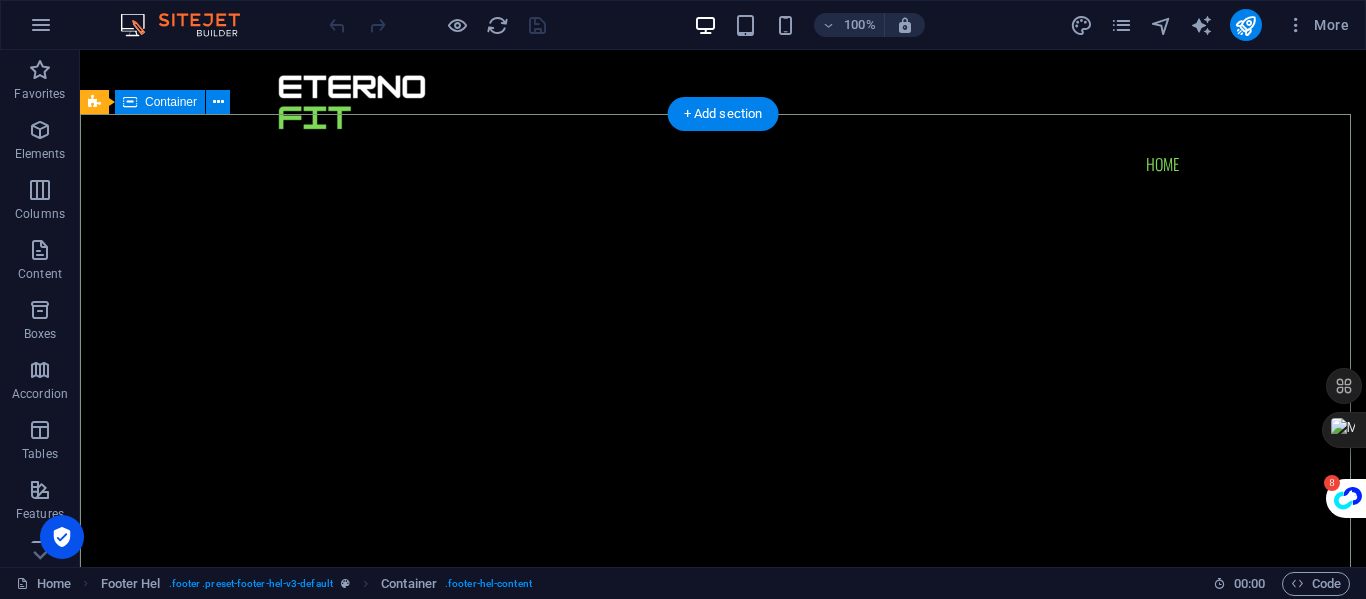 scroll, scrollTop: 5049, scrollLeft: 0, axis: vertical 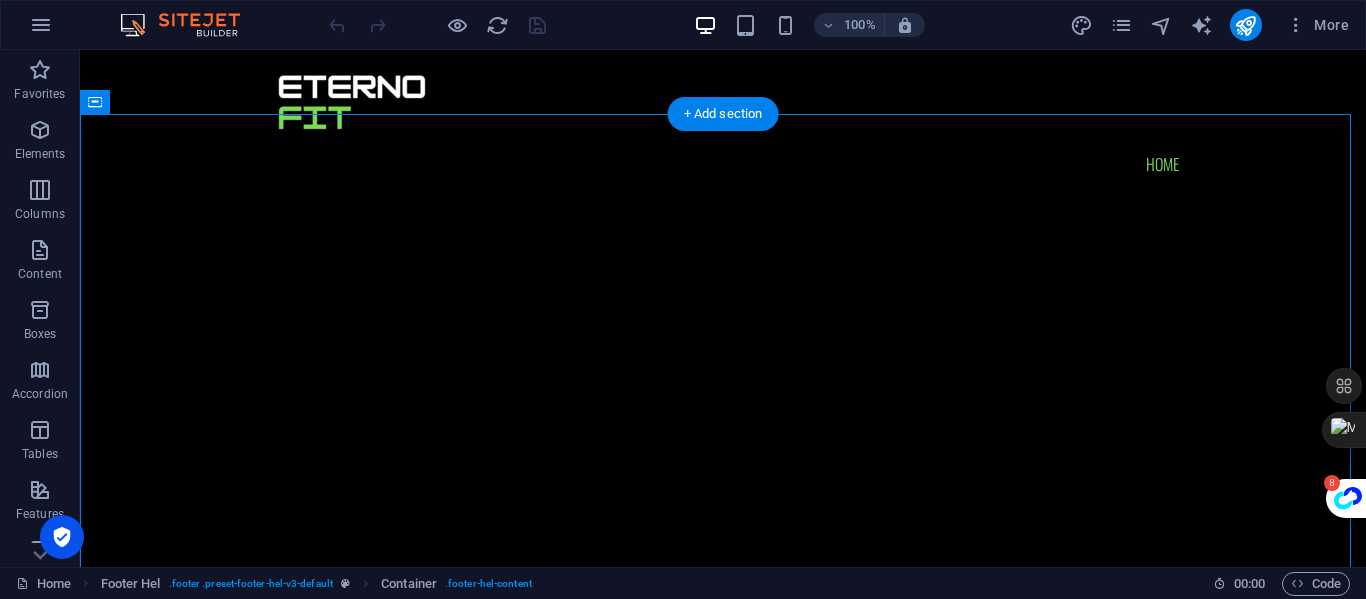 drag, startPoint x: 605, startPoint y: 193, endPoint x: 858, endPoint y: 300, distance: 274.6962 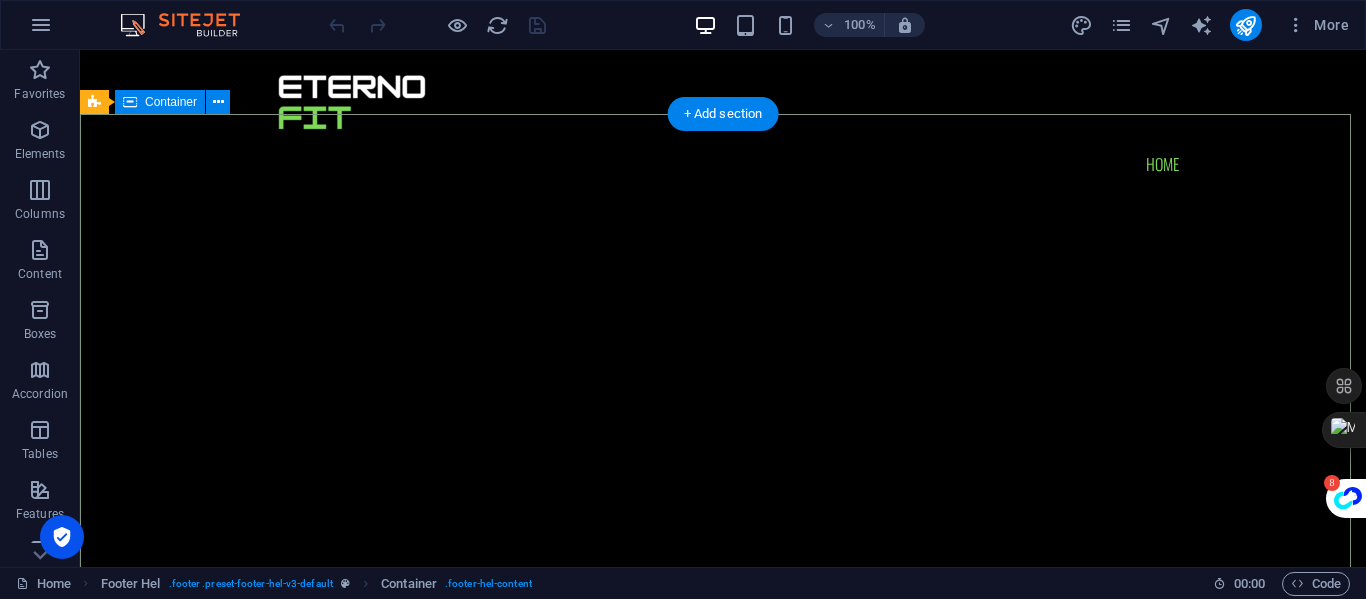 drag, startPoint x: 591, startPoint y: 182, endPoint x: 648, endPoint y: 193, distance: 58.0517 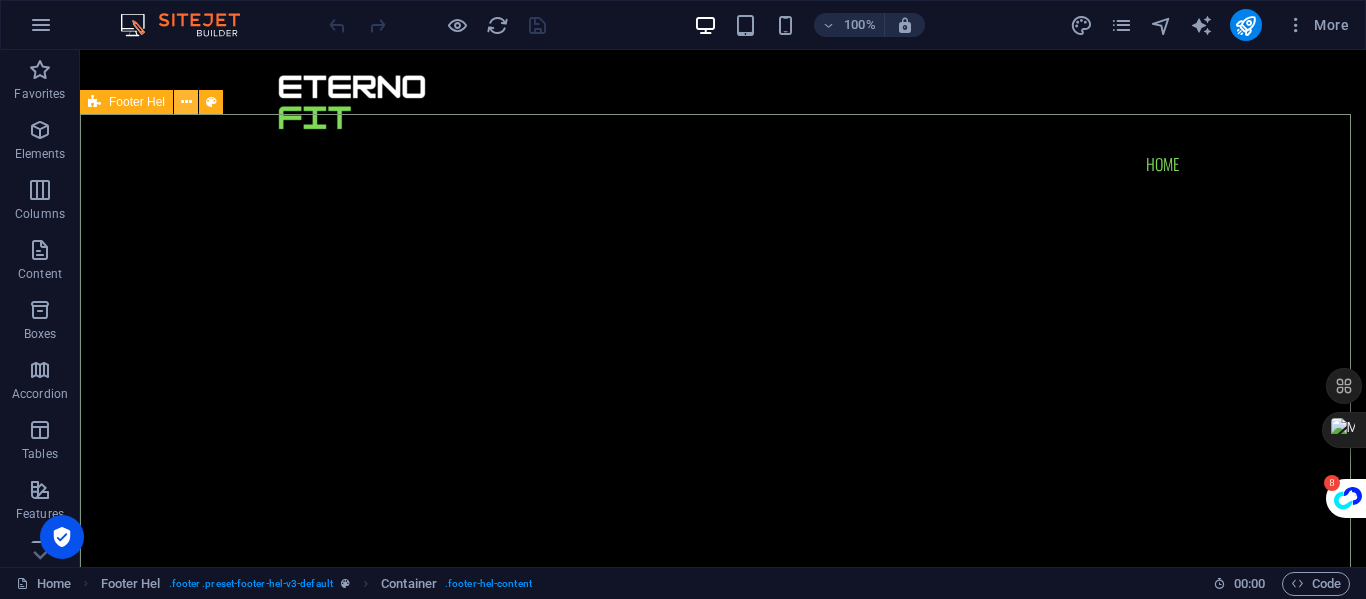 click at bounding box center (186, 102) 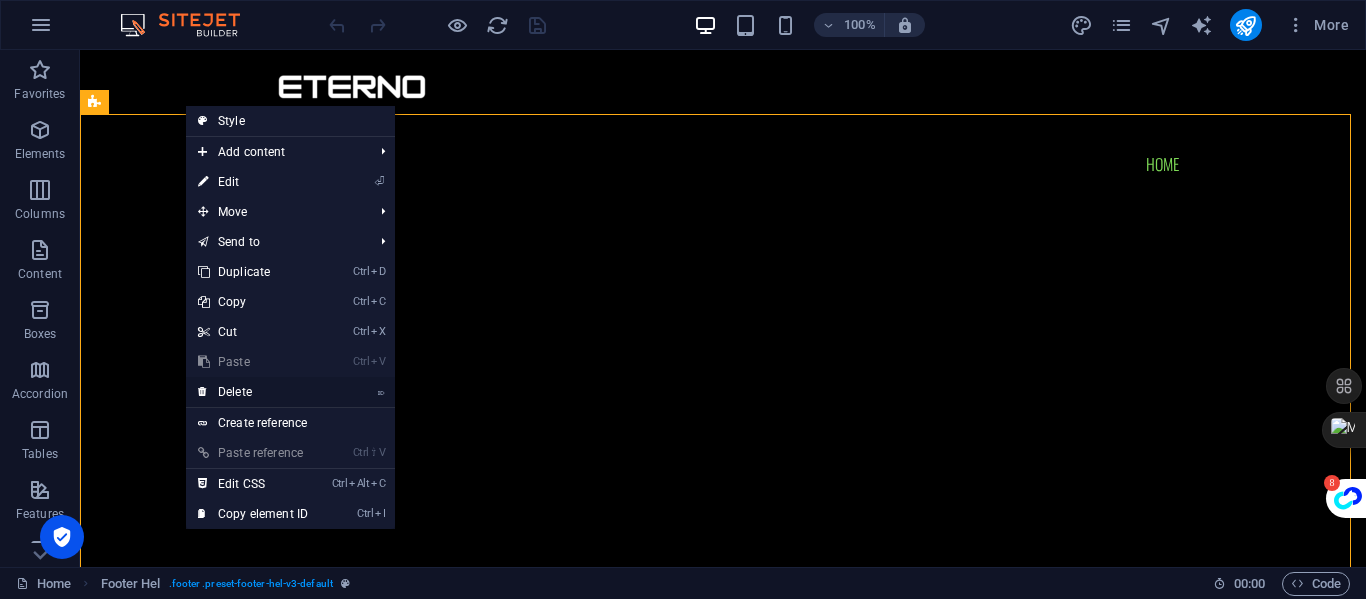 click on "⌦  Delete" at bounding box center [253, 392] 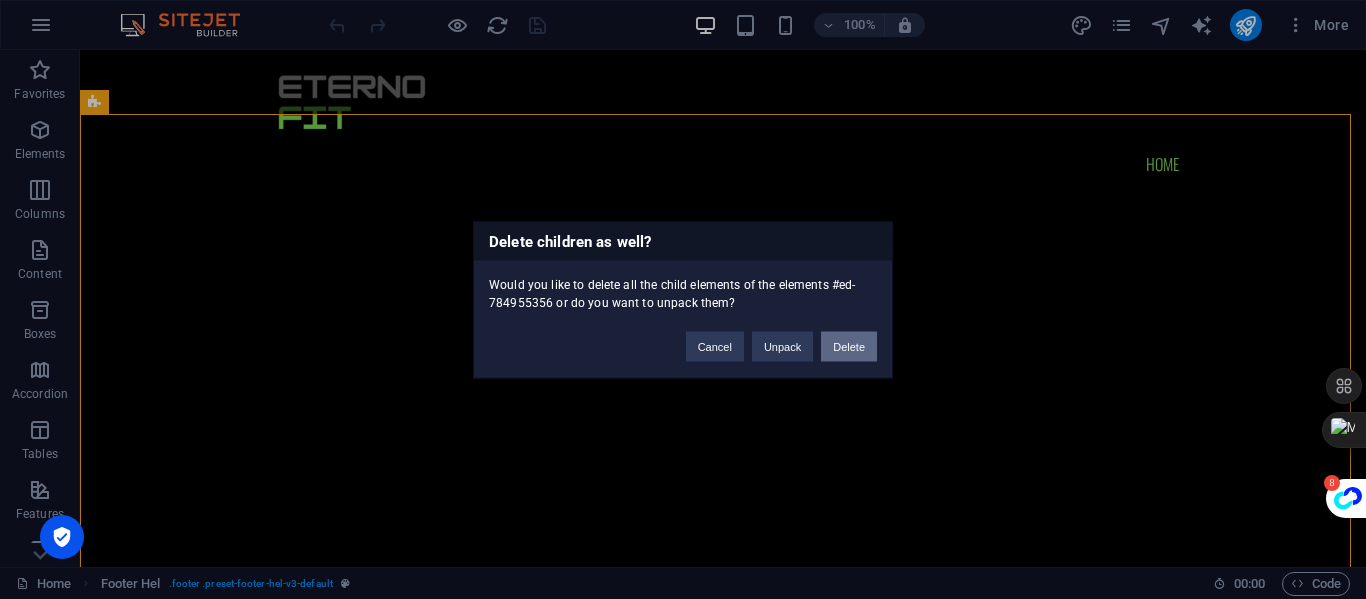 click on "Delete" at bounding box center (849, 346) 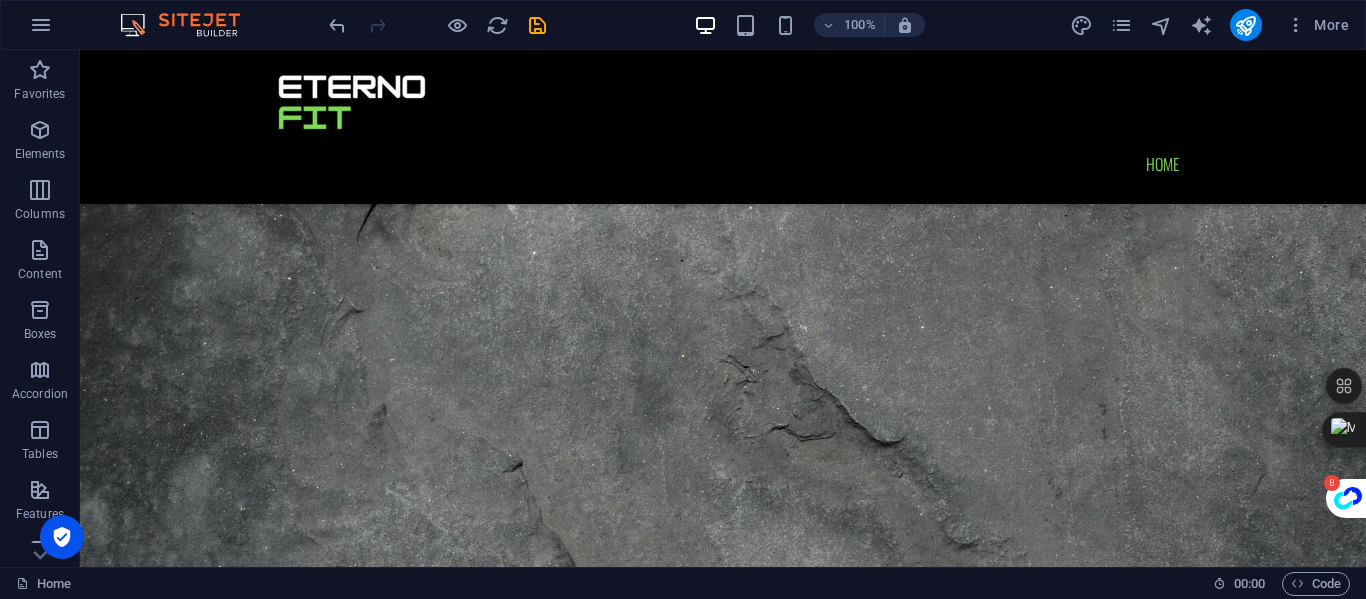 scroll, scrollTop: 4596, scrollLeft: 0, axis: vertical 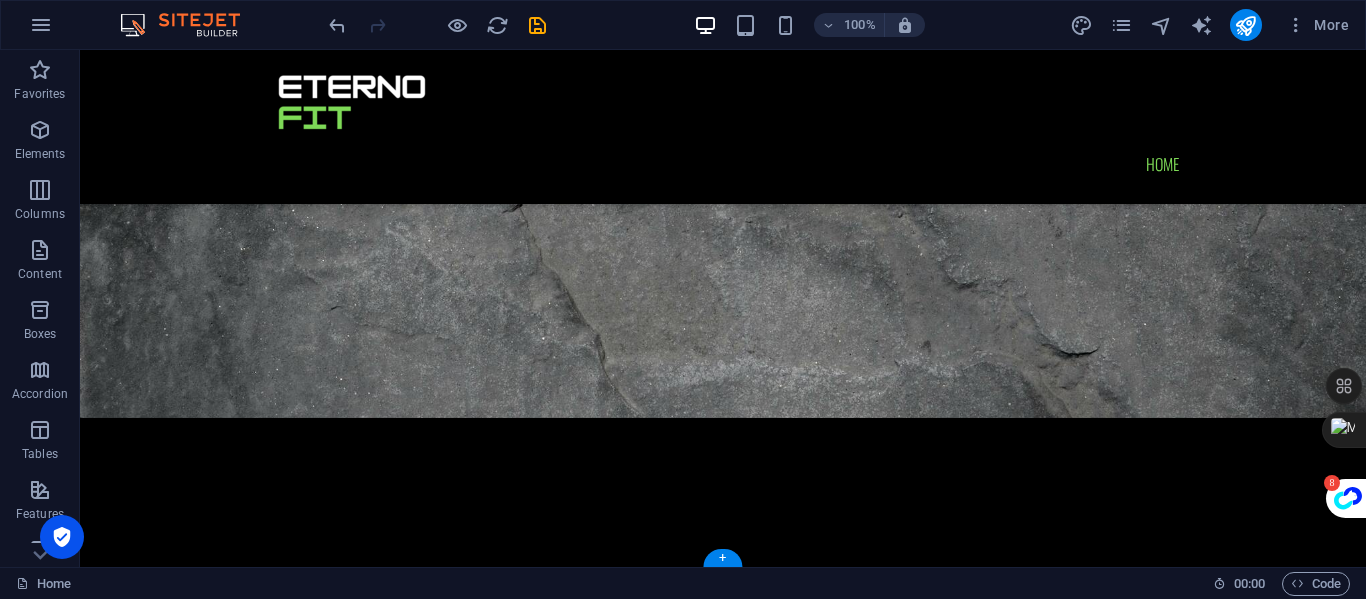 click at bounding box center (723, 11420) 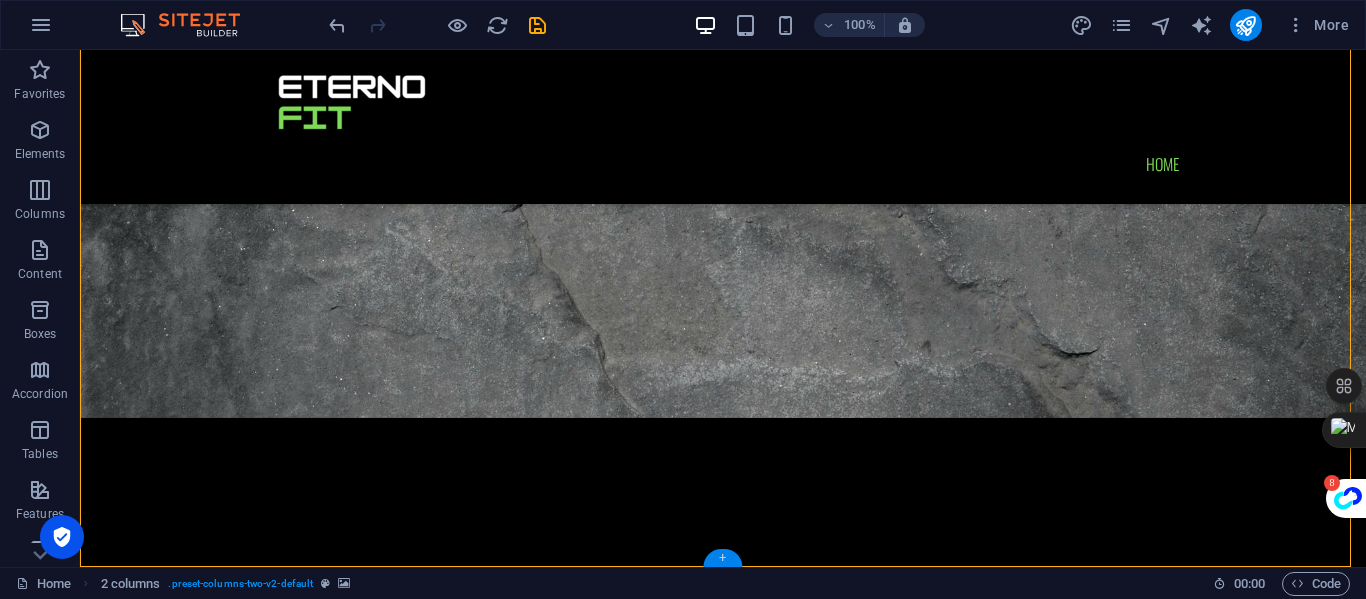 click on "+" at bounding box center [722, 558] 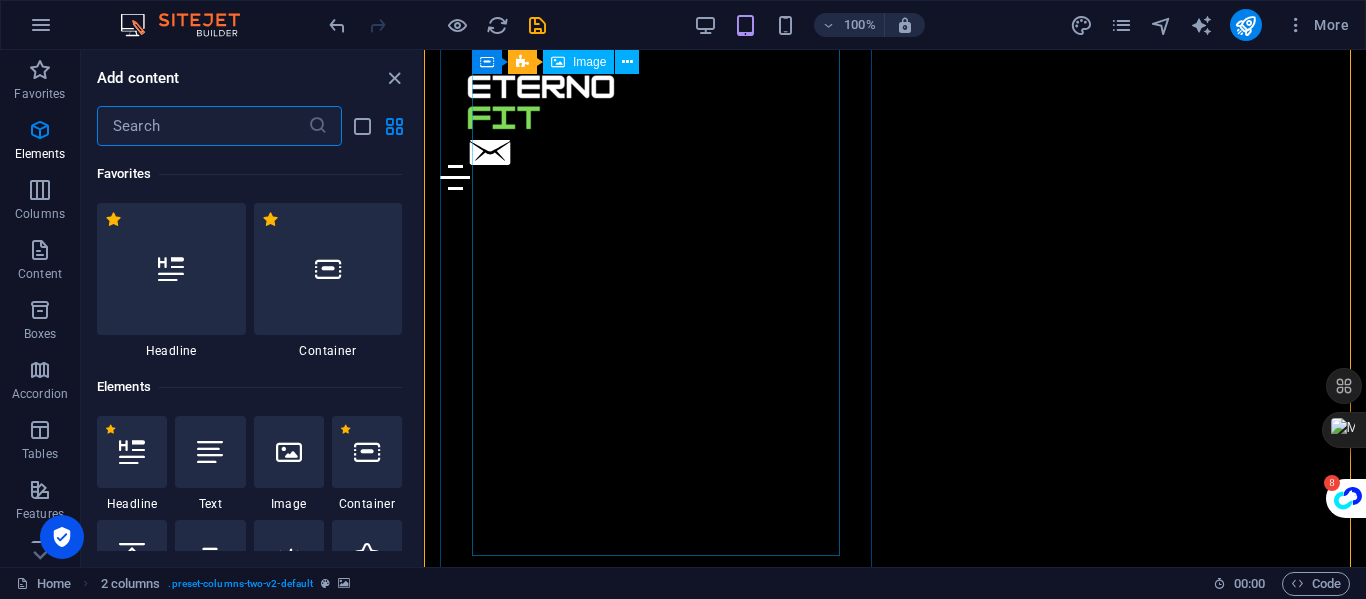 scroll, scrollTop: 3499, scrollLeft: 0, axis: vertical 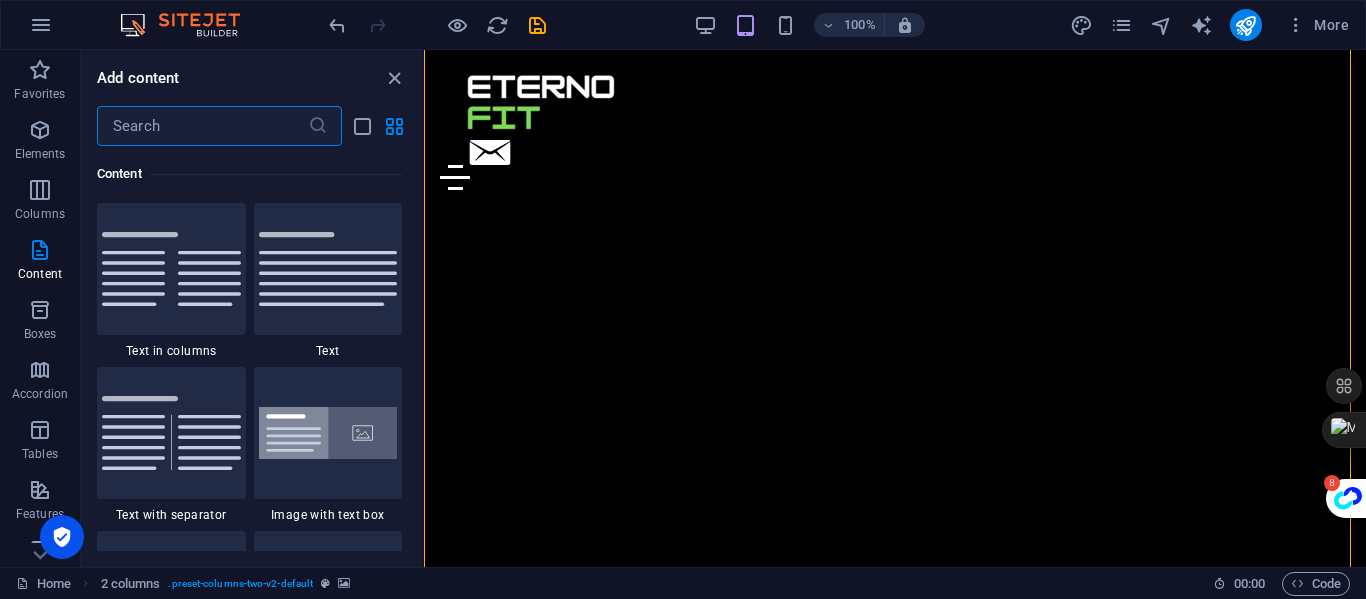 click at bounding box center [202, 126] 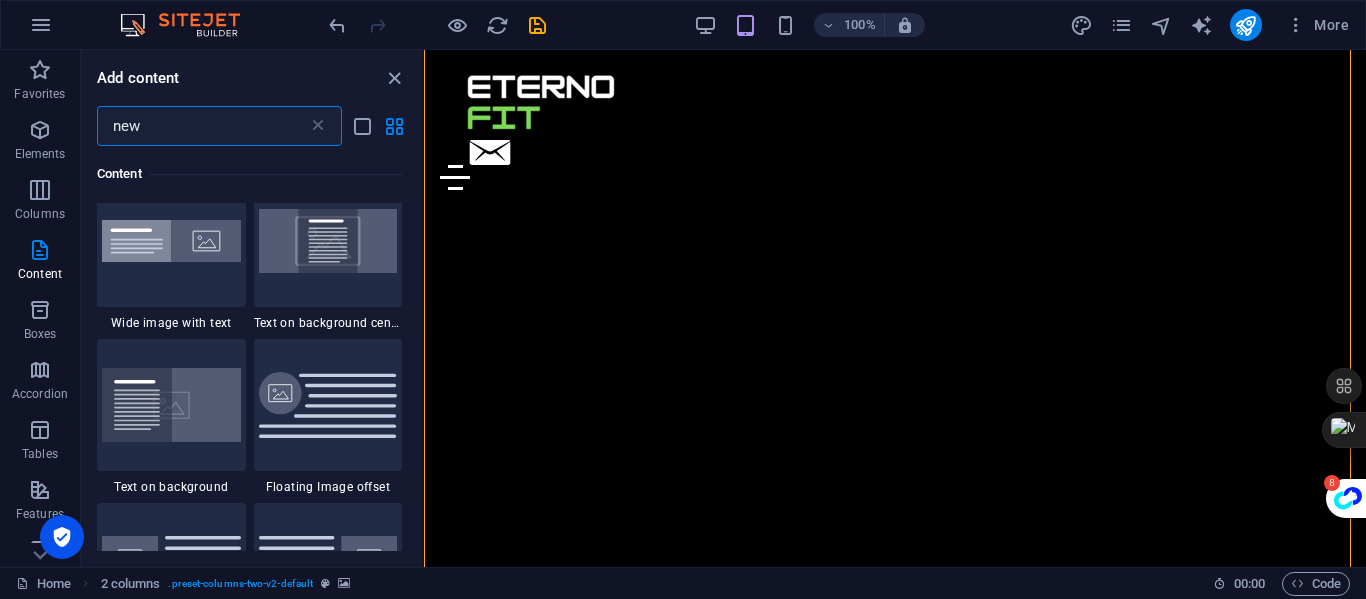 scroll, scrollTop: 0, scrollLeft: 0, axis: both 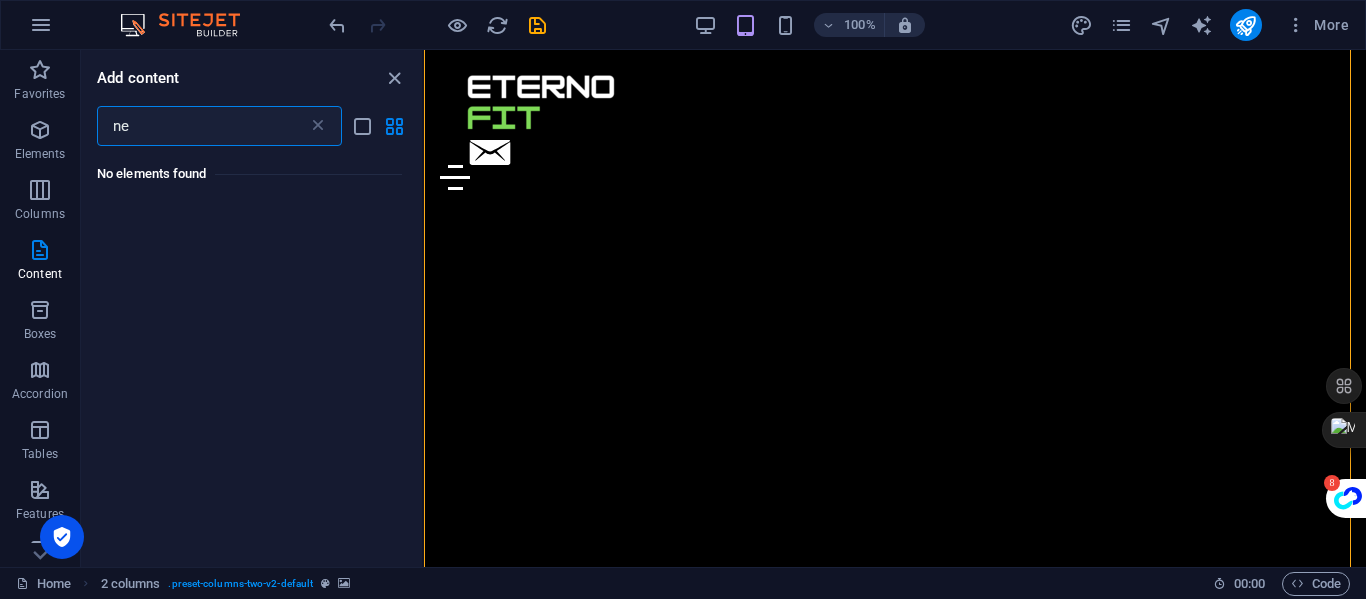 type on "n" 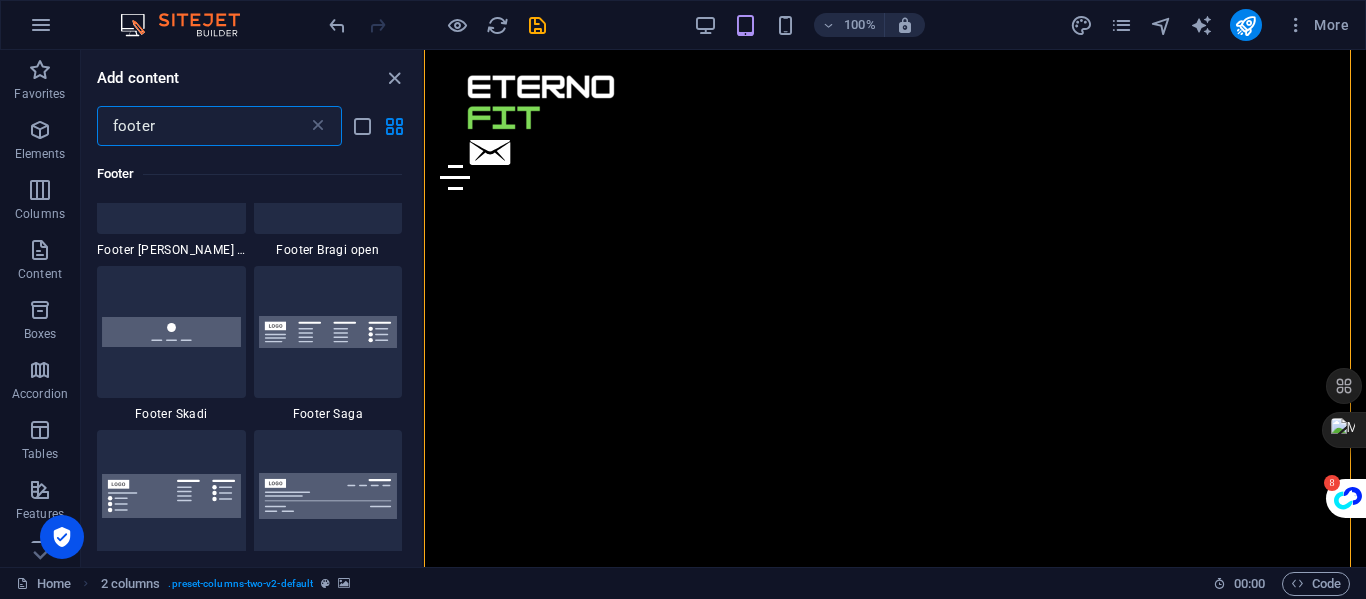 scroll, scrollTop: 759, scrollLeft: 0, axis: vertical 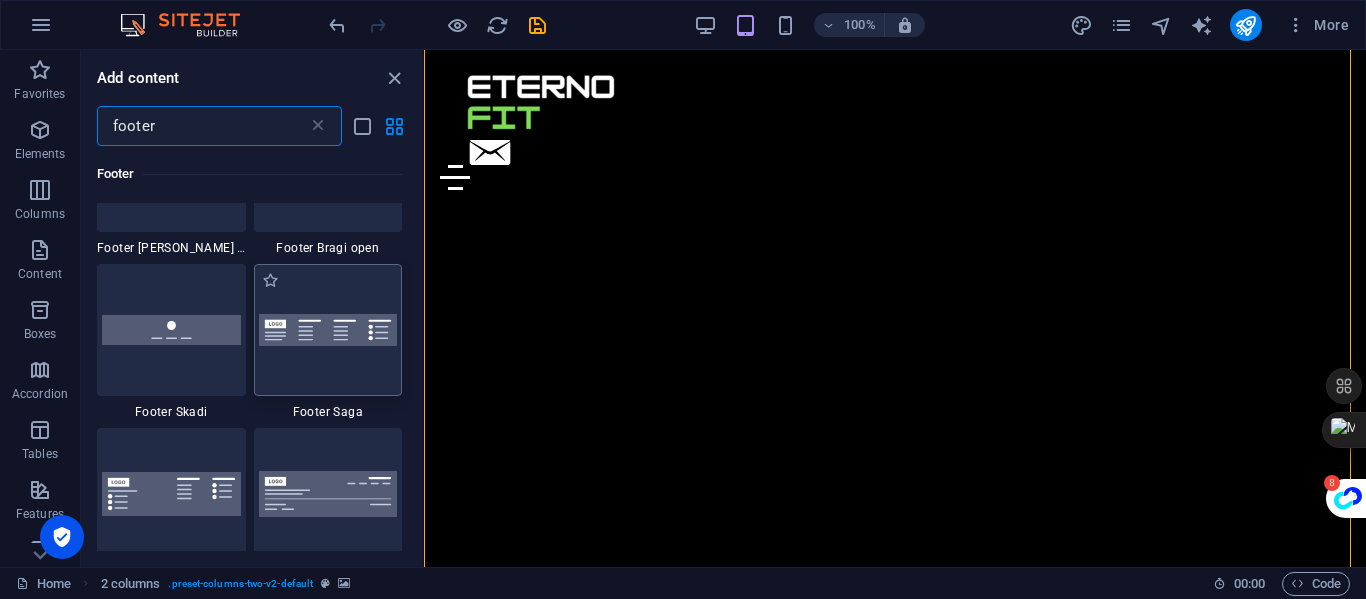 type on "footer" 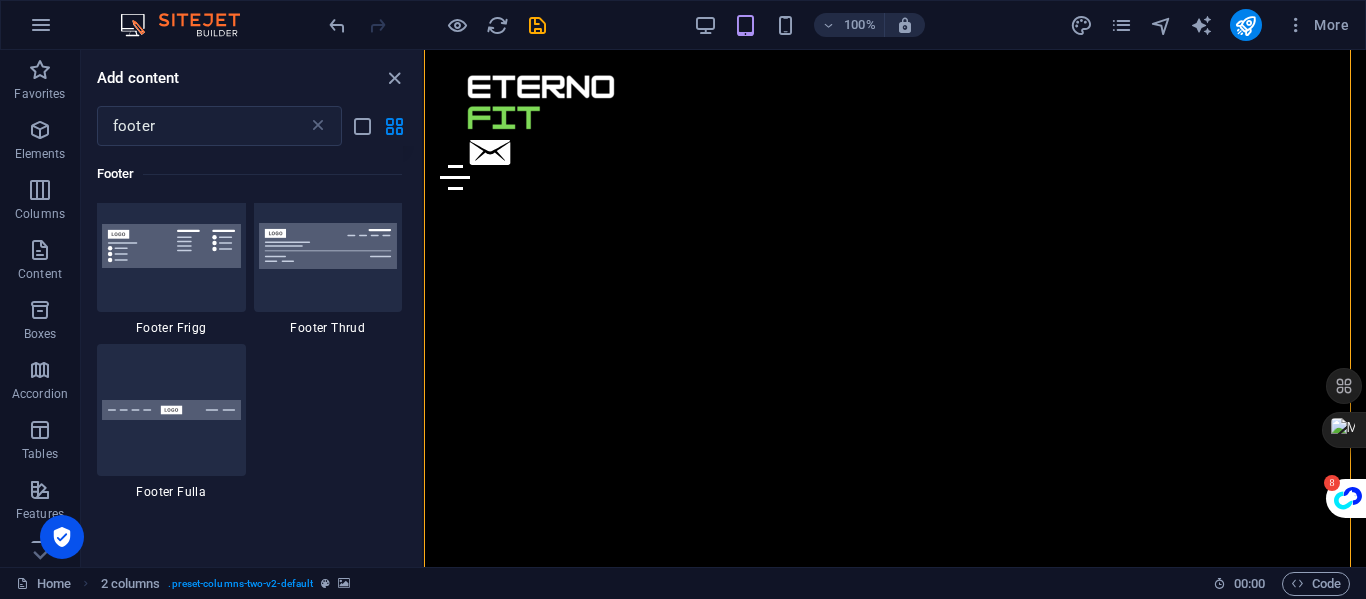 scroll, scrollTop: 1020, scrollLeft: 0, axis: vertical 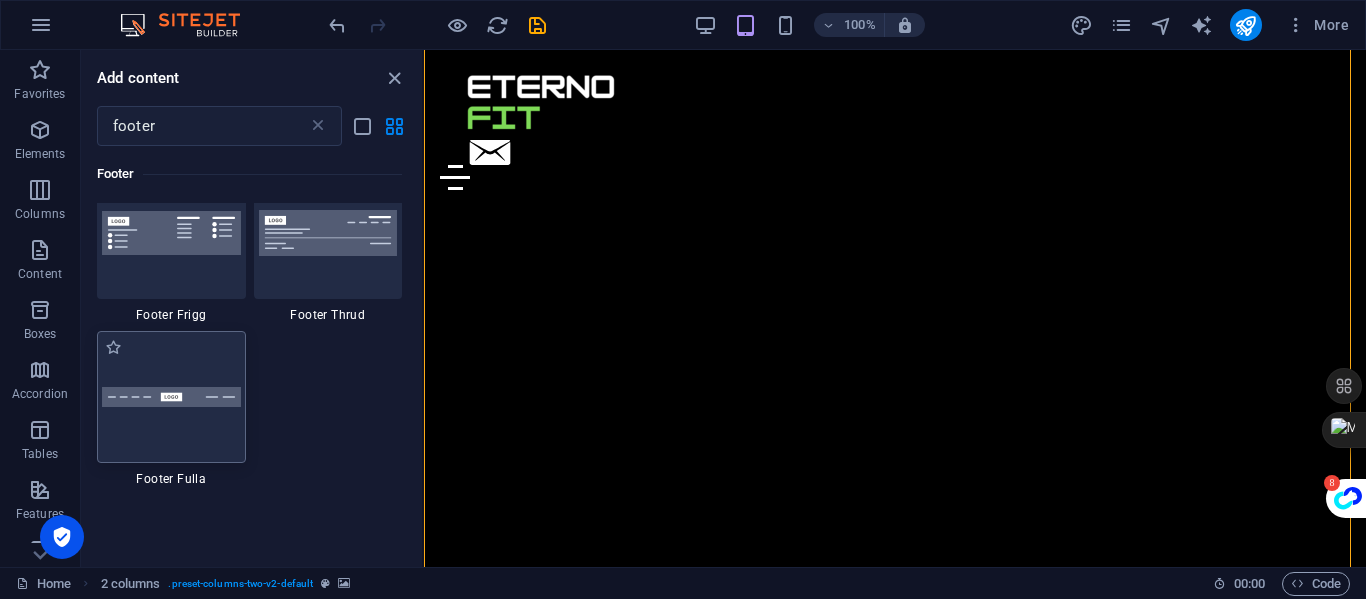 click at bounding box center (171, 397) 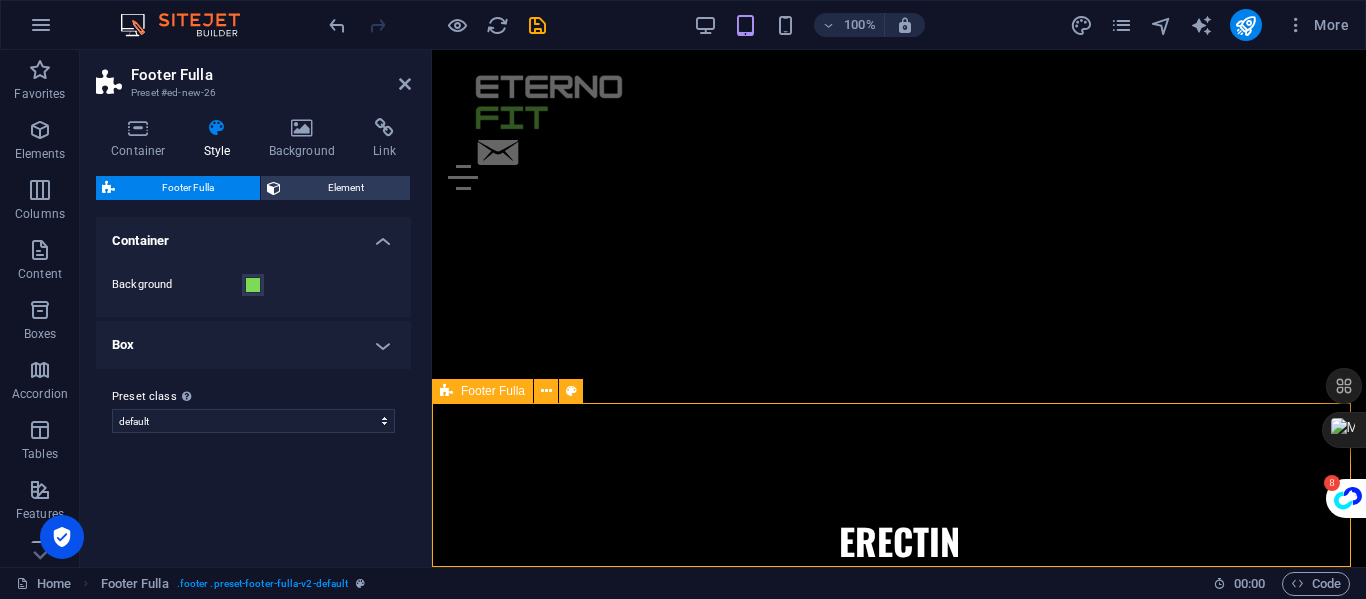 scroll, scrollTop: 4825, scrollLeft: 0, axis: vertical 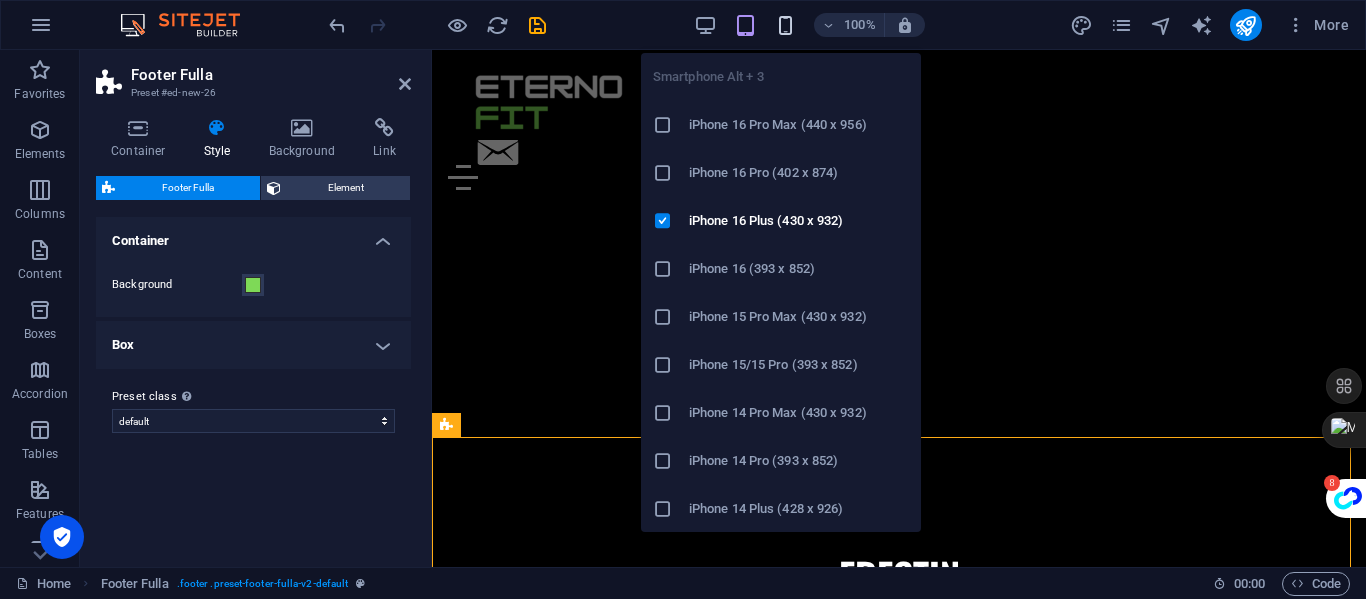 click at bounding box center (785, 25) 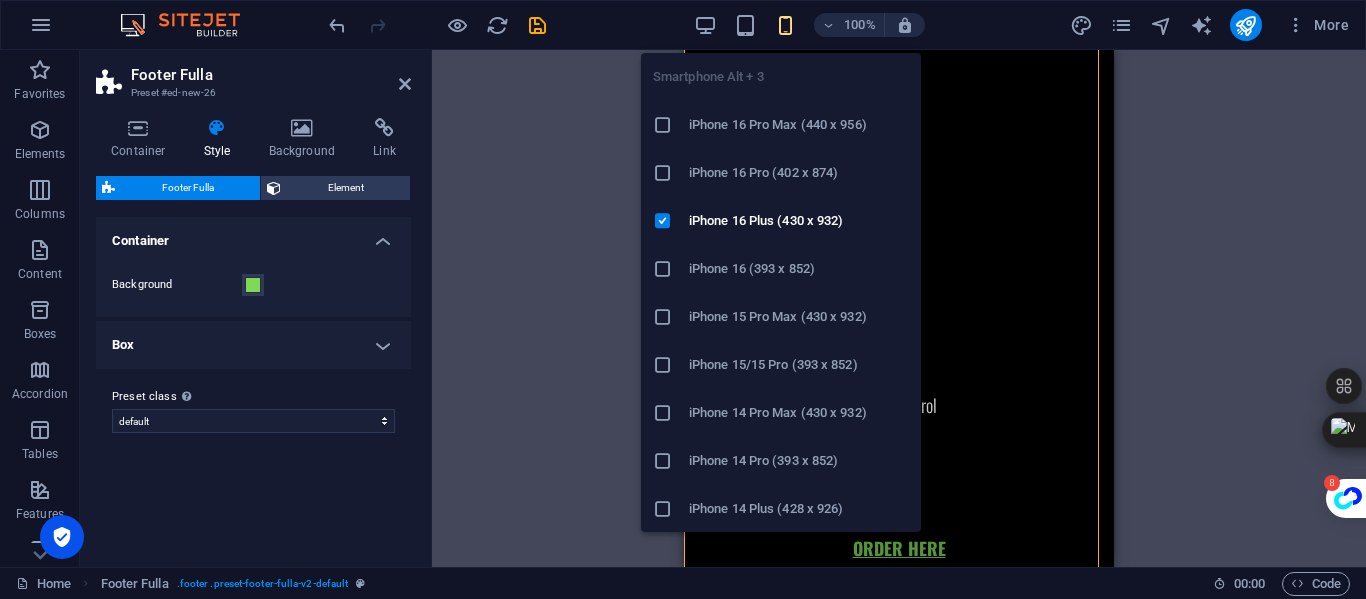 scroll, scrollTop: 8711, scrollLeft: 0, axis: vertical 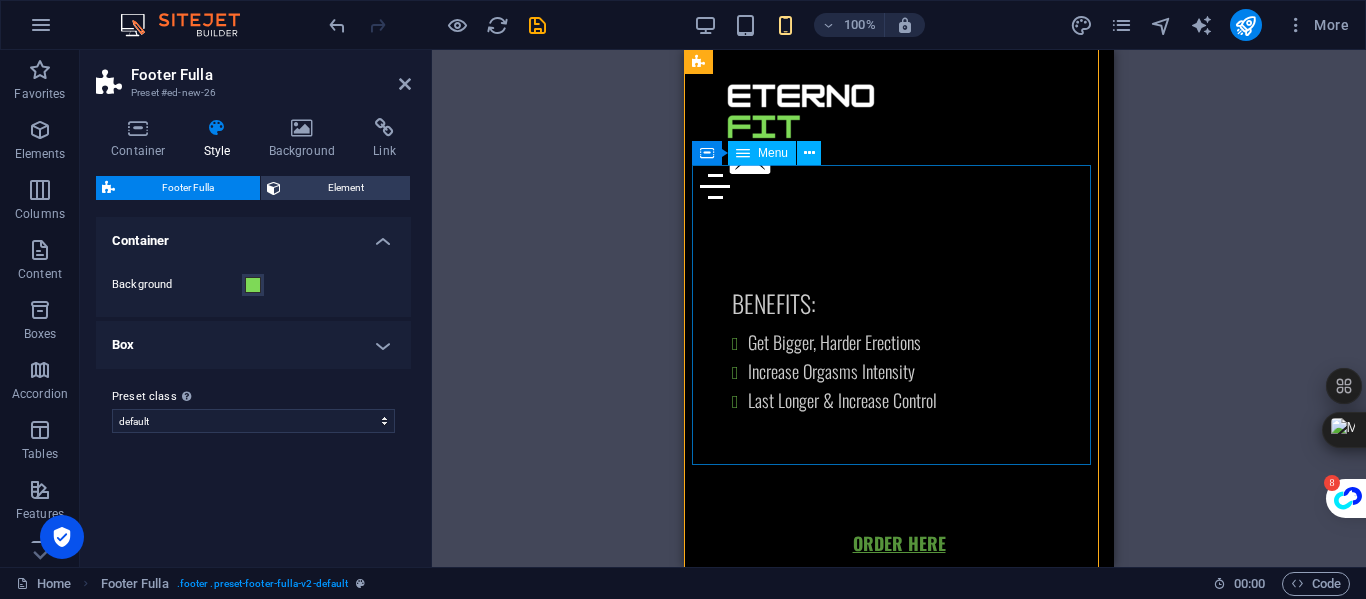 click on "Home About Service Contact" at bounding box center [899, 14569] 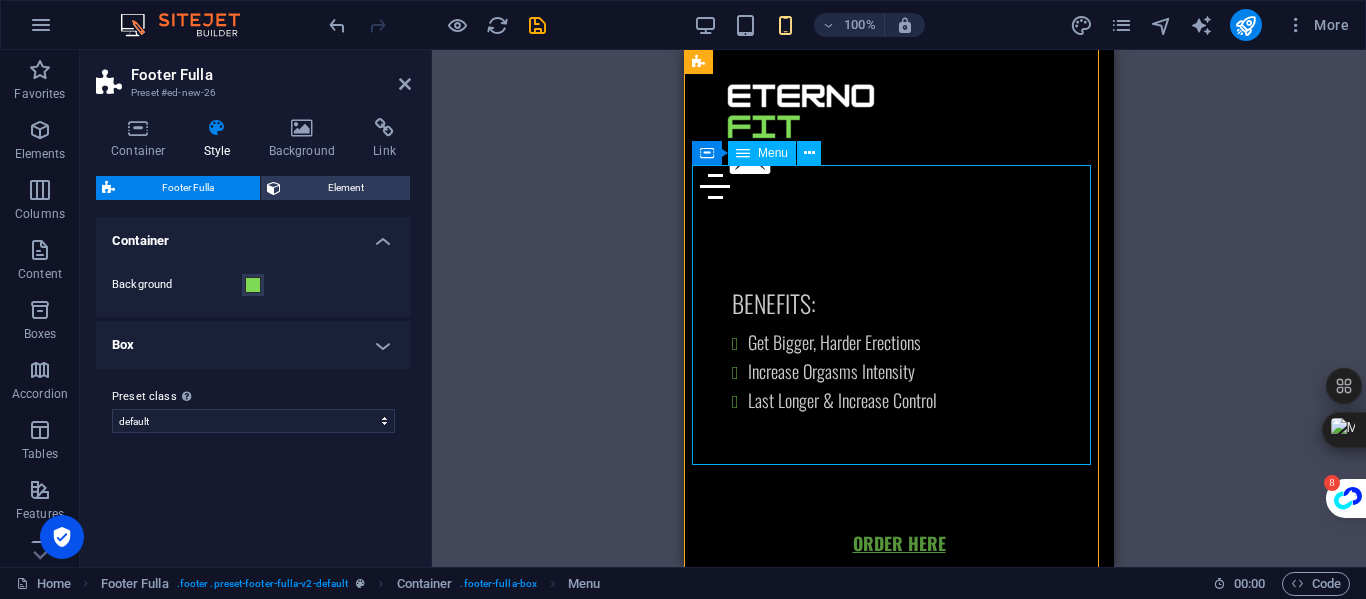 click on "Home About Service Contact" at bounding box center [899, 14569] 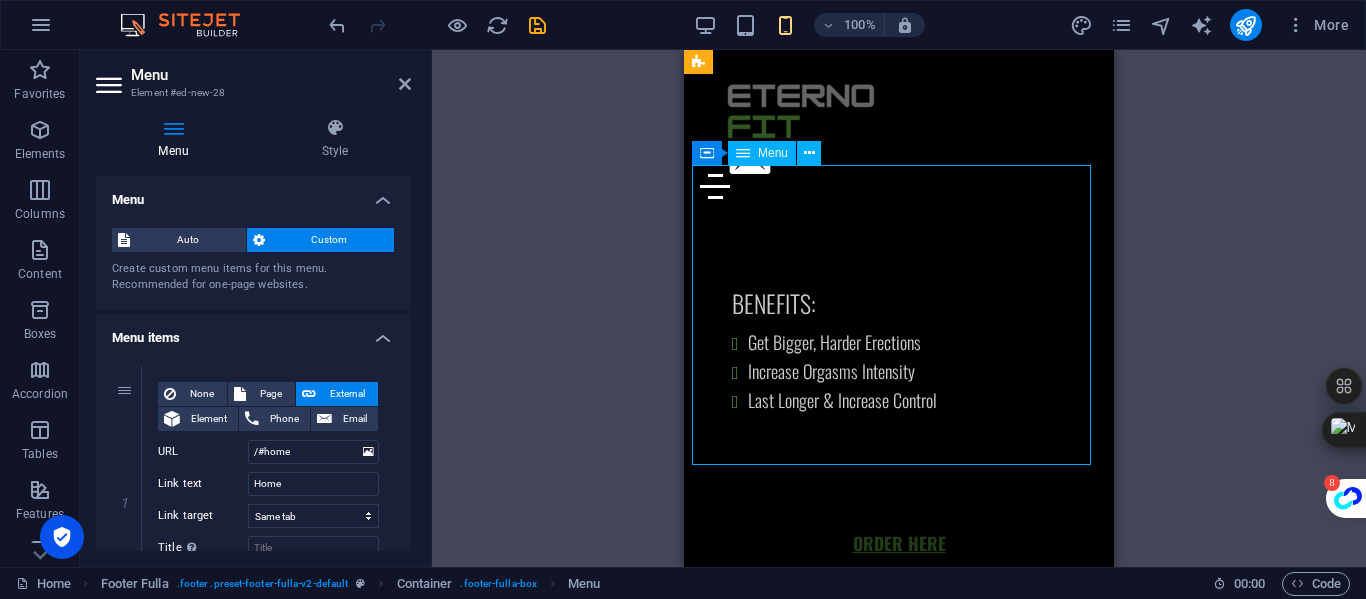 click on "Home About Service Contact" at bounding box center [899, 14569] 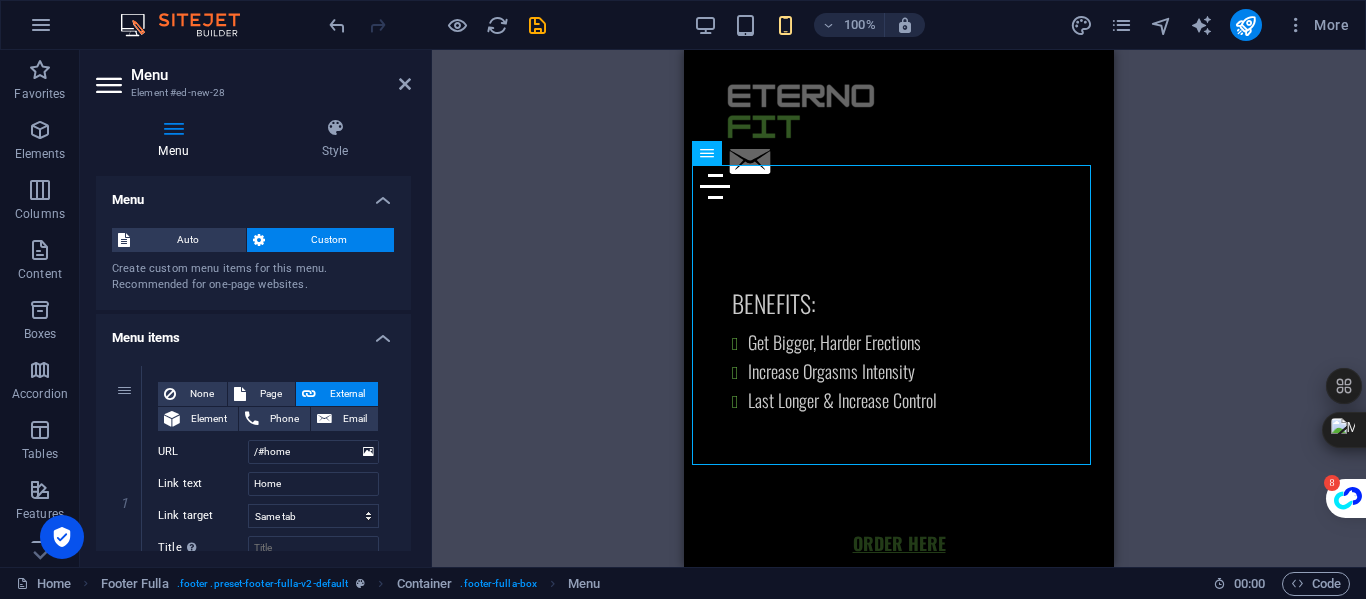 click on "Drag here to replace the existing content. Press “Ctrl” if you want to create a new element.
Container   H2   Footer Hel   Container   Container   Textarea   Form   Email   Input   Menu Bar   Menu   Image   Text   Text   Icon   Text   Container   2 columns   Button   Text   Spacer   Icon   Container   Icon   Input   Input   2 columns   Container   2 columns   Image   Footer Fulla   Container   Menu   Container   Container   Logo   Container   Container" at bounding box center [899, 308] 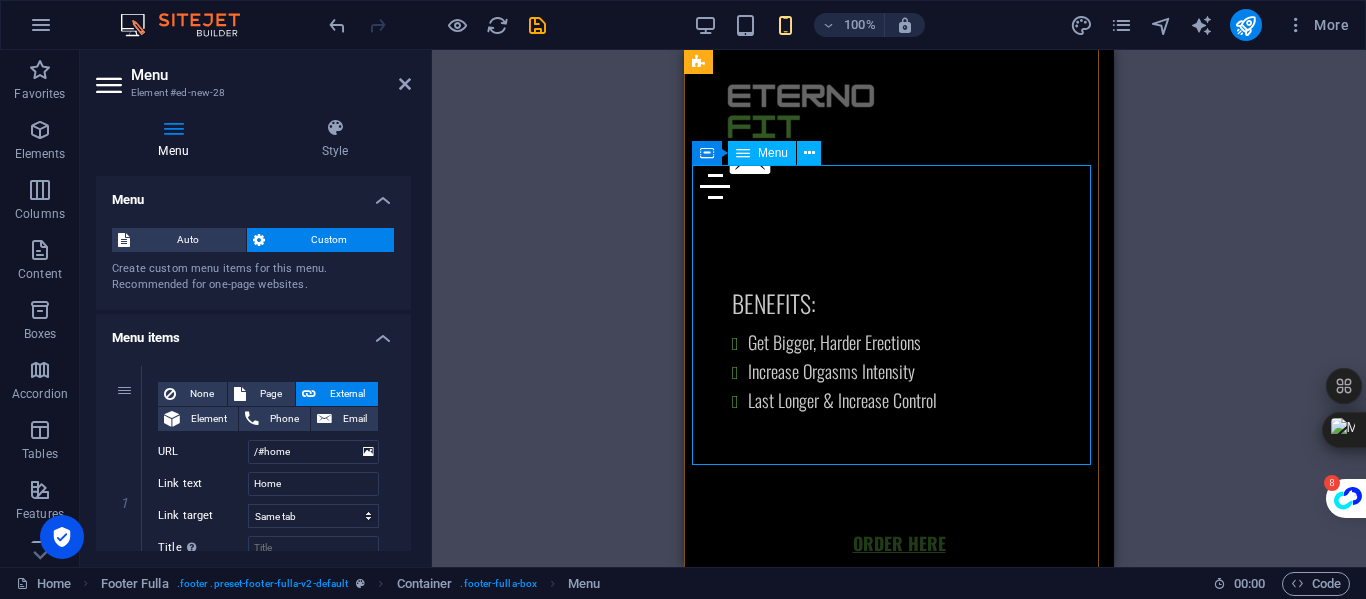 click on "Home About Service Contact" at bounding box center (899, 14569) 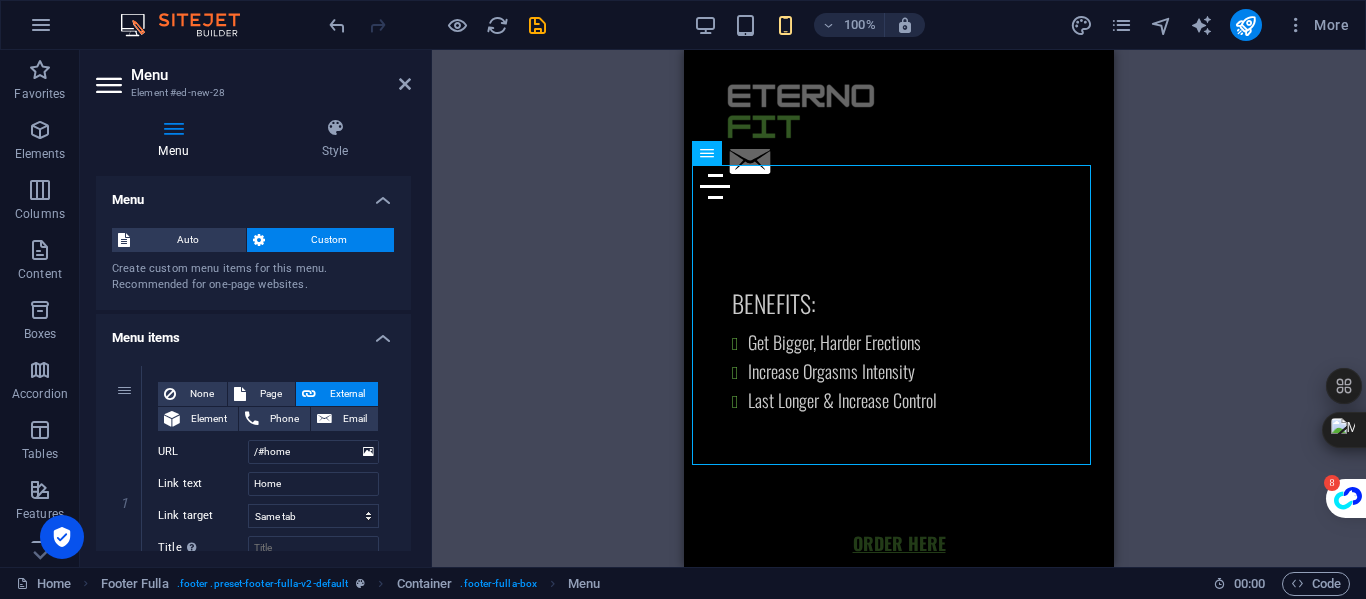 click on "Drag here to replace the existing content. Press “Ctrl” if you want to create a new element.
Container   H2   Footer Hel   Container   Container   Textarea   Form   Email   Input   Menu Bar   Menu   Image   Text   Text   Icon   Text   Container   2 columns   Button   Text   Spacer   Icon   Container   Icon   Input   Input   2 columns   Container   2 columns   Image   Footer Fulla   Container   Menu   Container   Container   Logo   Container   Container" at bounding box center (899, 308) 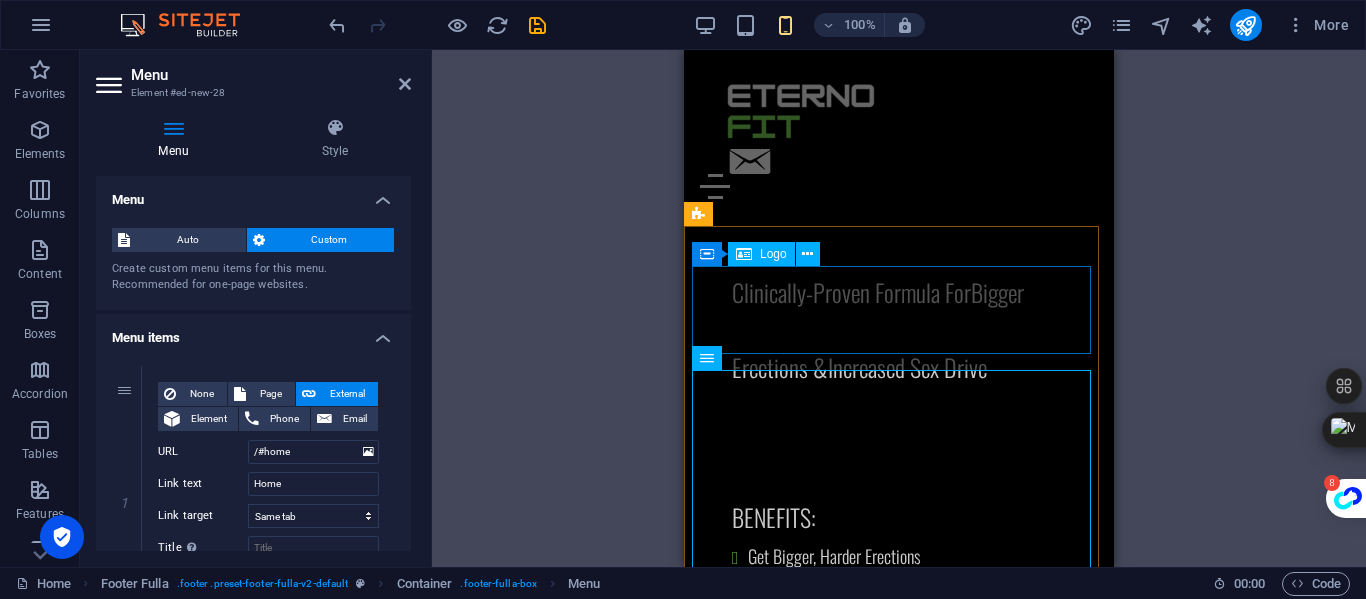 scroll, scrollTop: 8507, scrollLeft: 0, axis: vertical 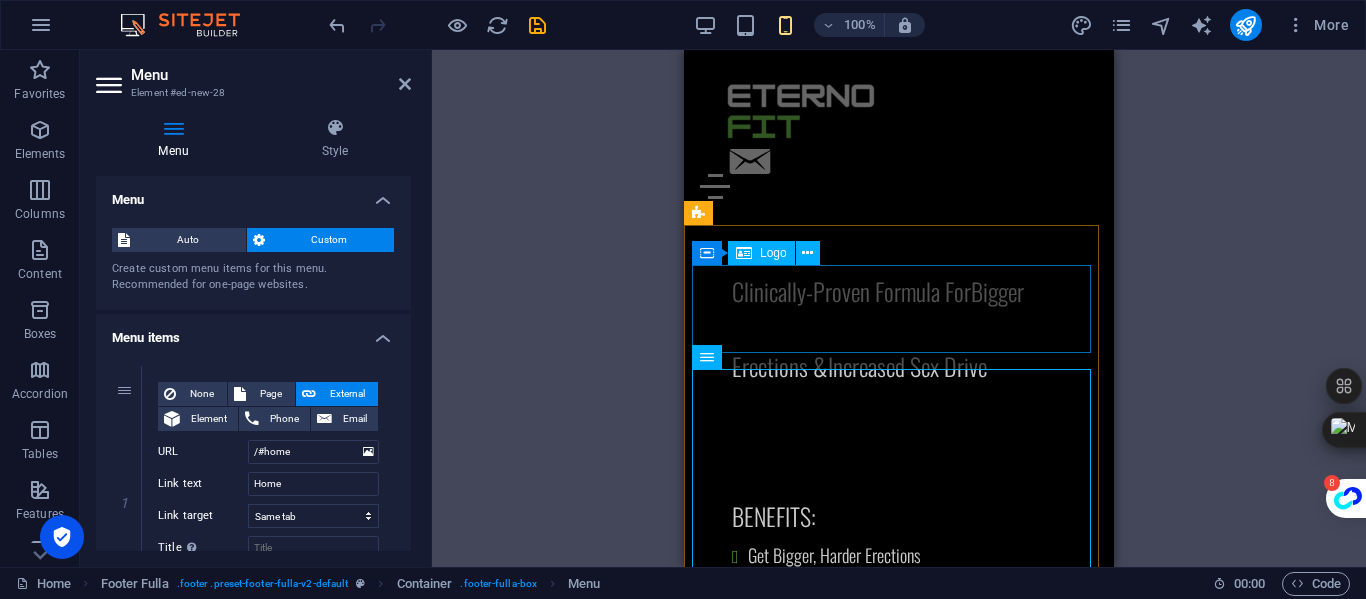 click at bounding box center (899, 14984) 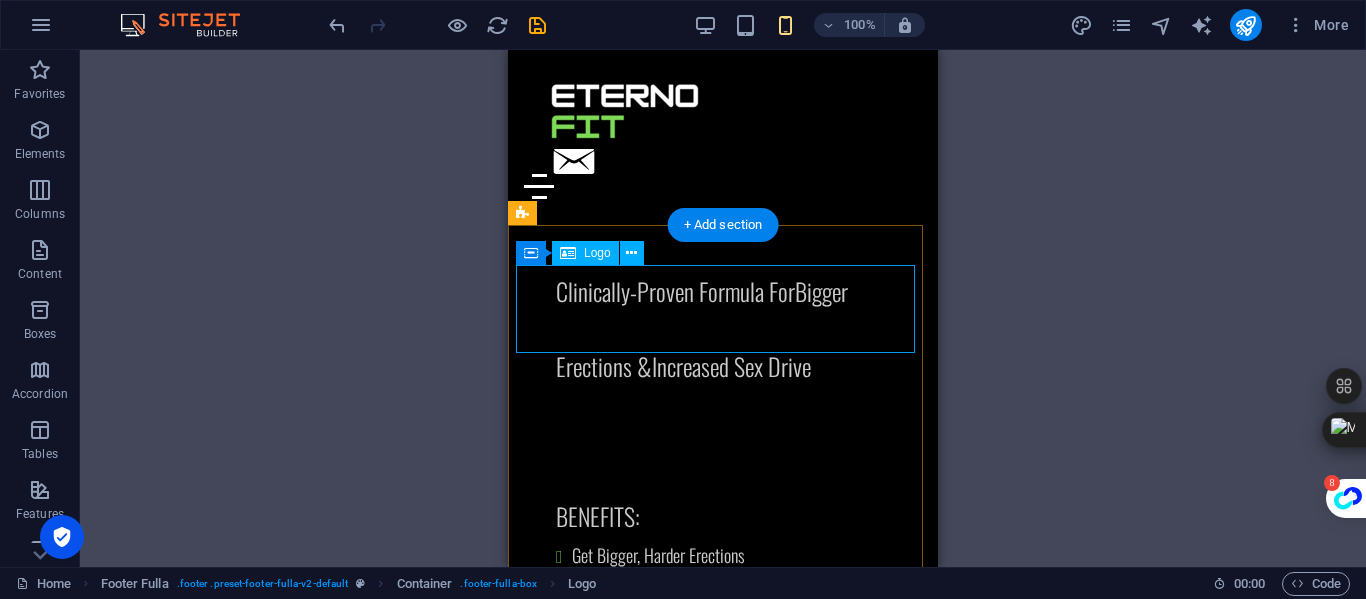 click at bounding box center (723, 14984) 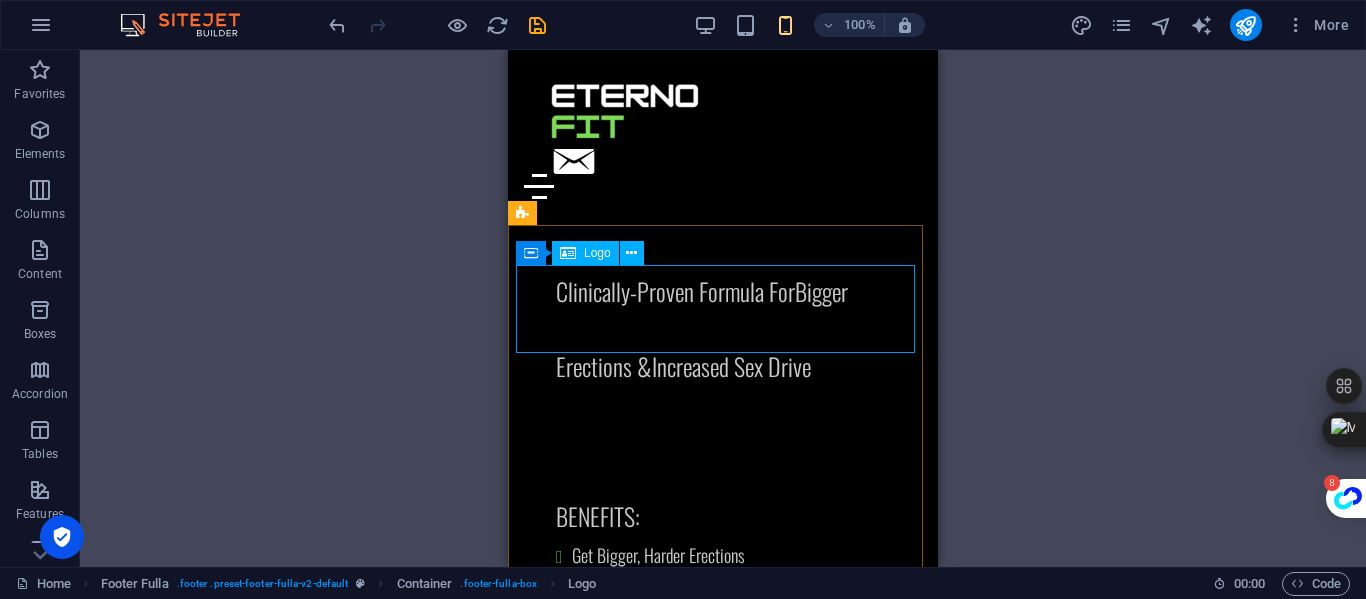 click on "Logo" at bounding box center (597, 253) 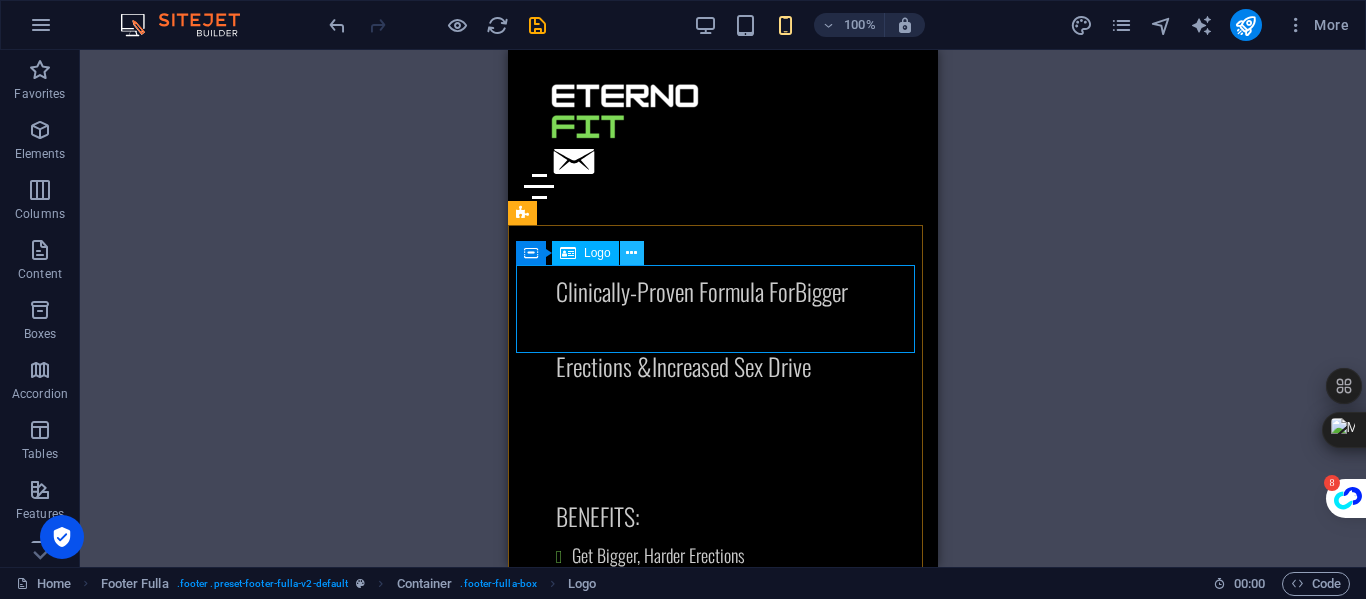 click at bounding box center [631, 253] 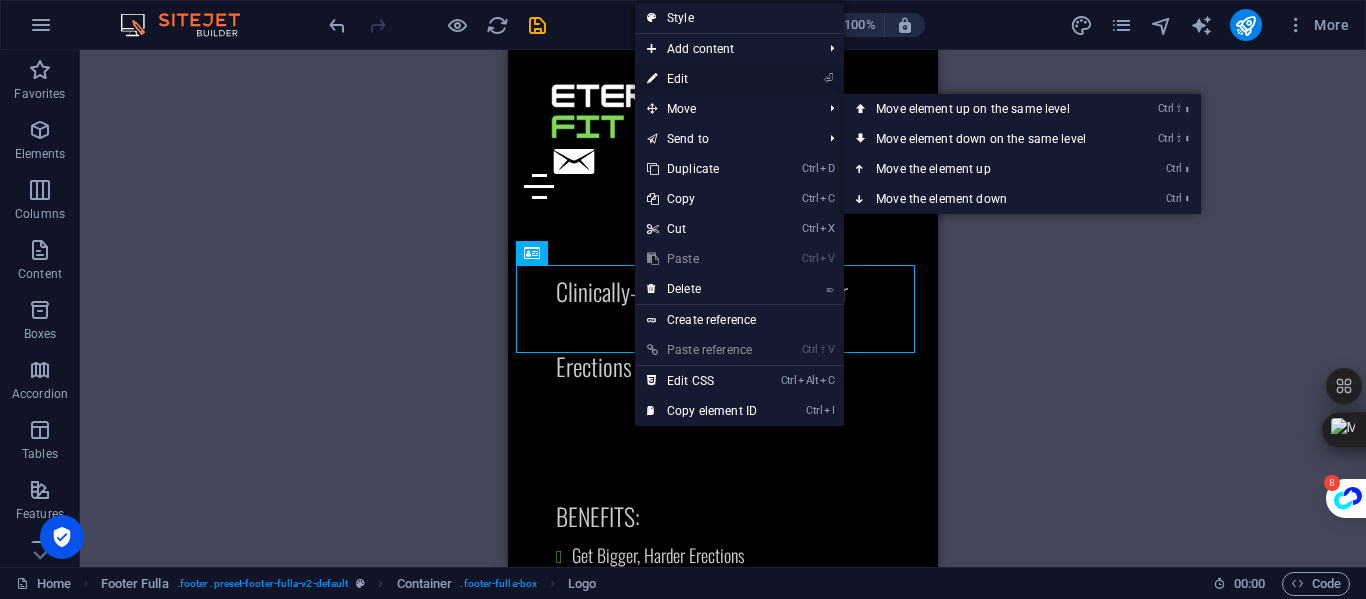 click on "⏎  Edit" at bounding box center [702, 79] 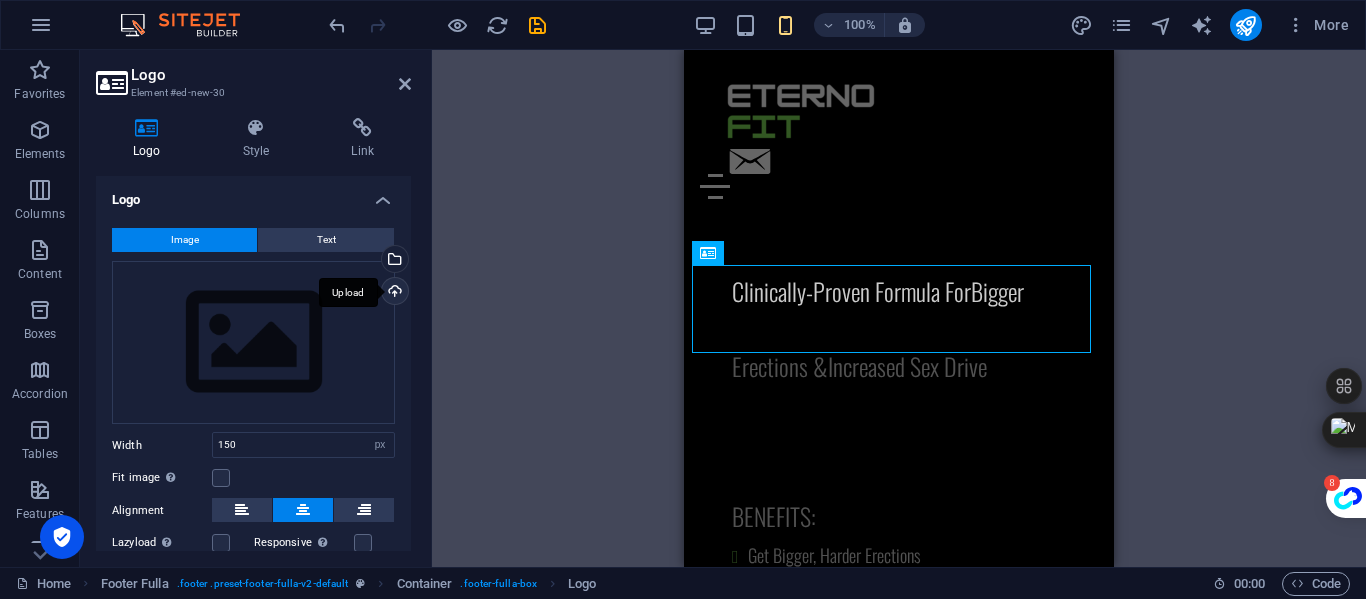 click on "Upload" at bounding box center [393, 293] 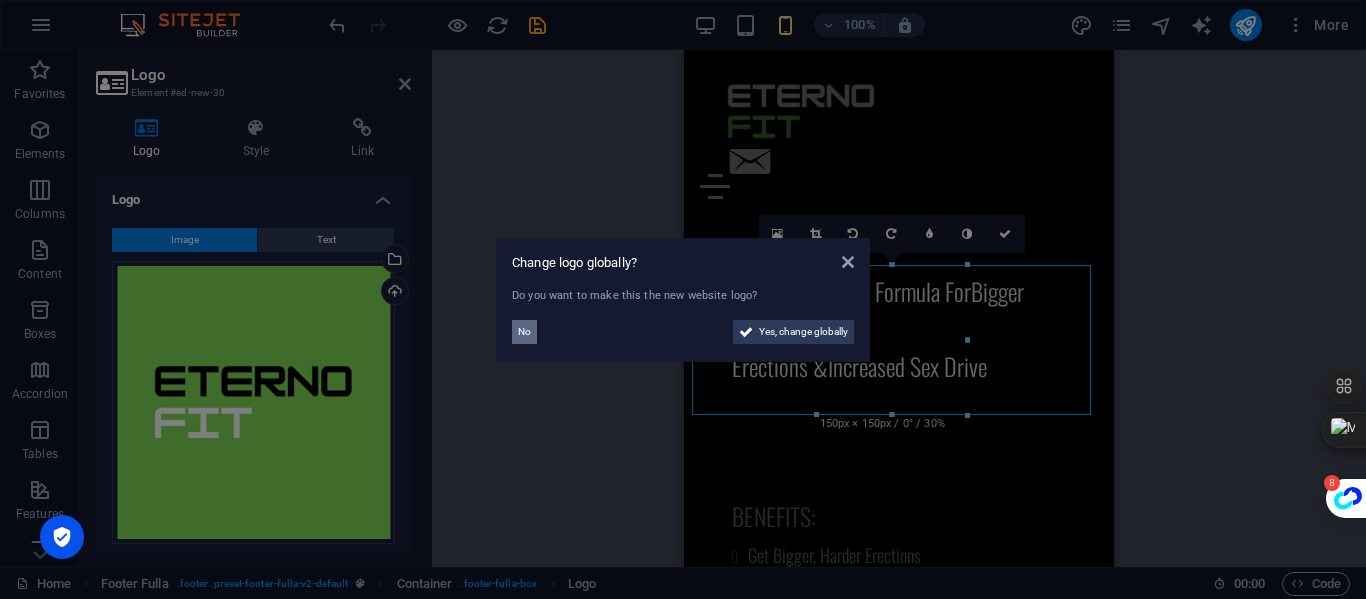 click on "No" at bounding box center (524, 332) 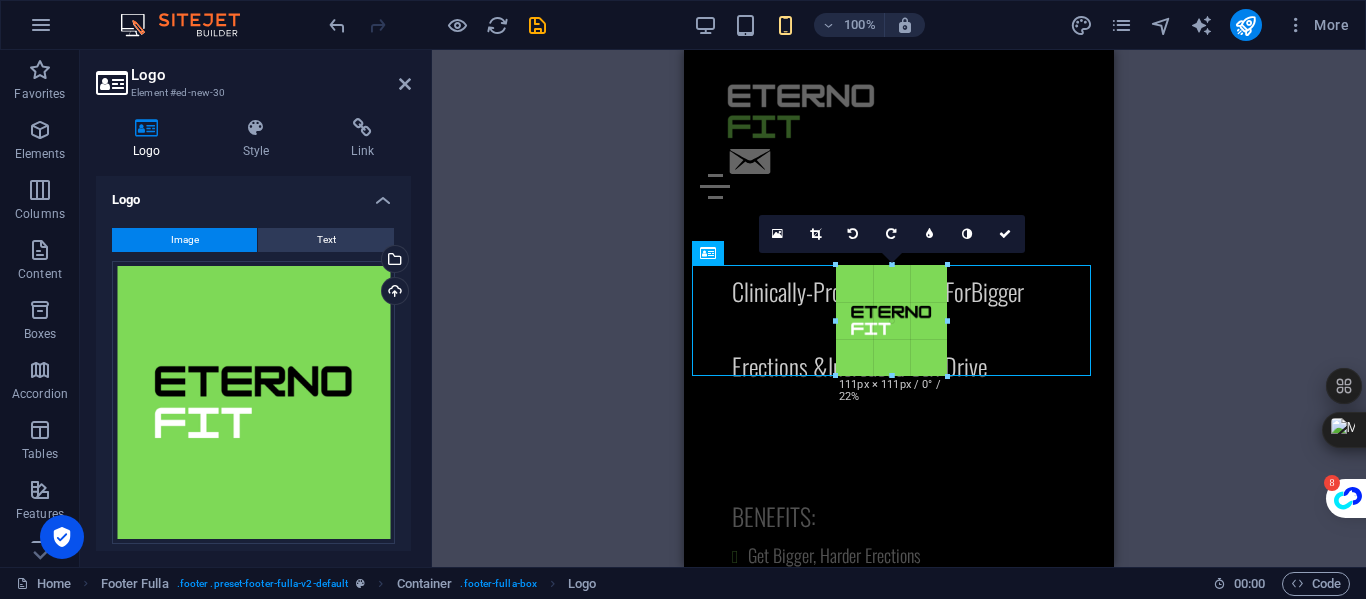 drag, startPoint x: 895, startPoint y: 415, endPoint x: 898, endPoint y: 381, distance: 34.132095 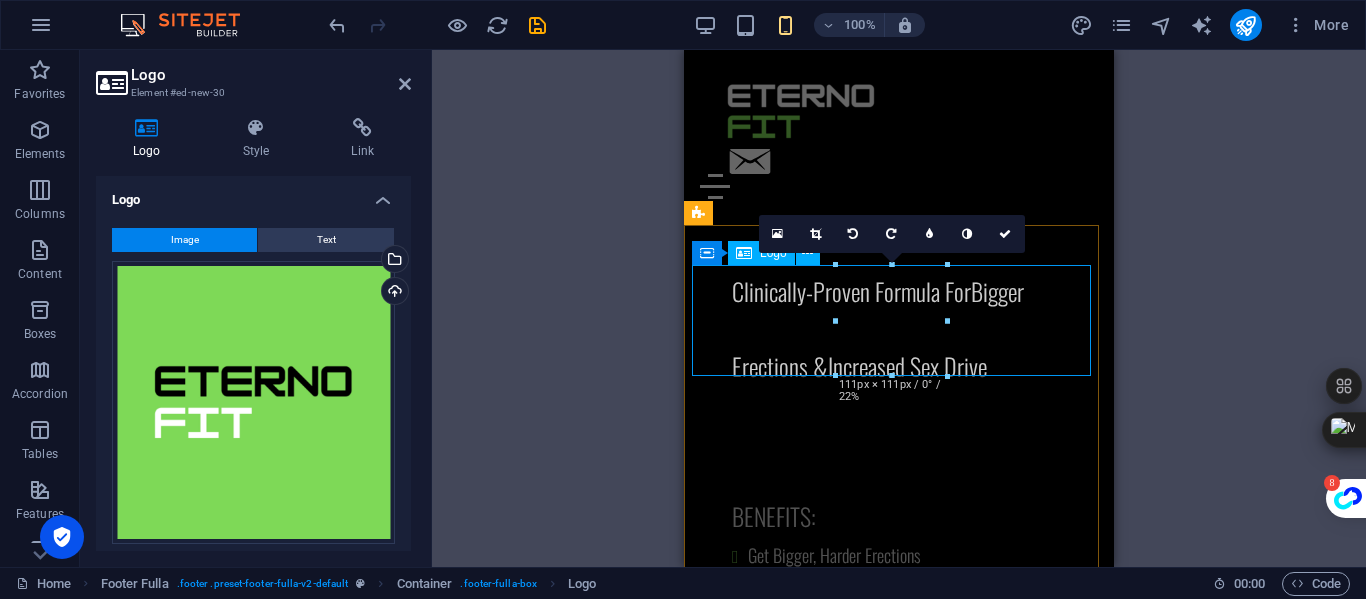click at bounding box center (899, 14995) 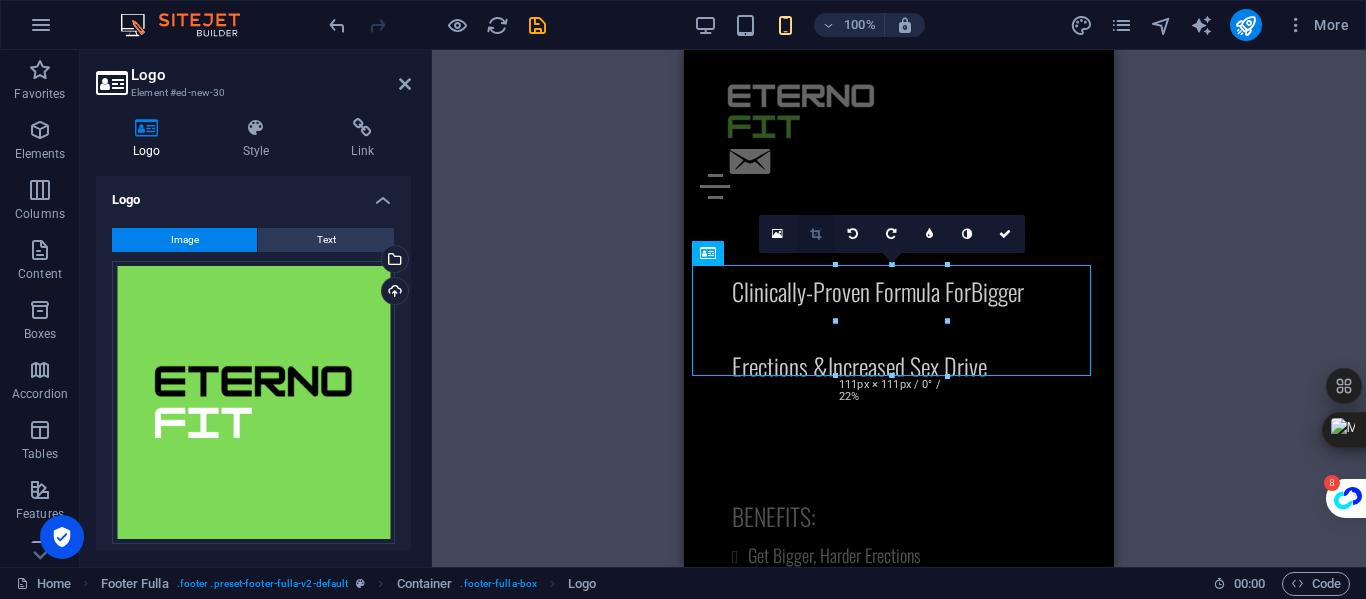 click at bounding box center [815, 234] 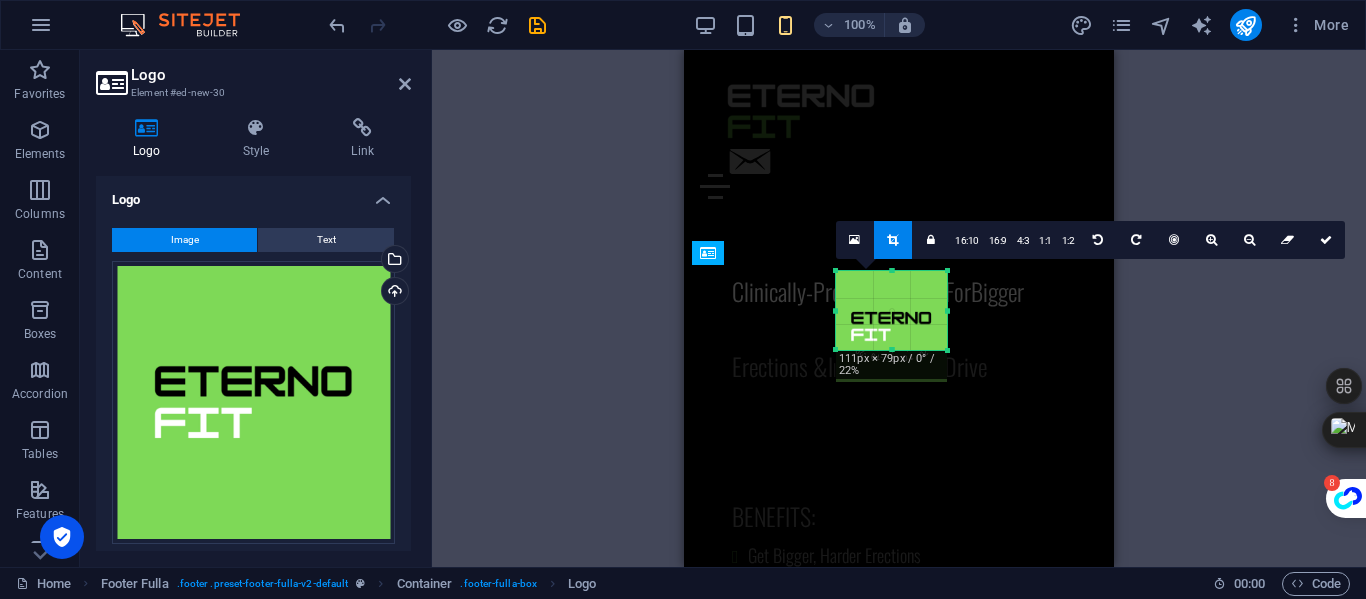 drag, startPoint x: 895, startPoint y: 379, endPoint x: 902, endPoint y: 347, distance: 32.75668 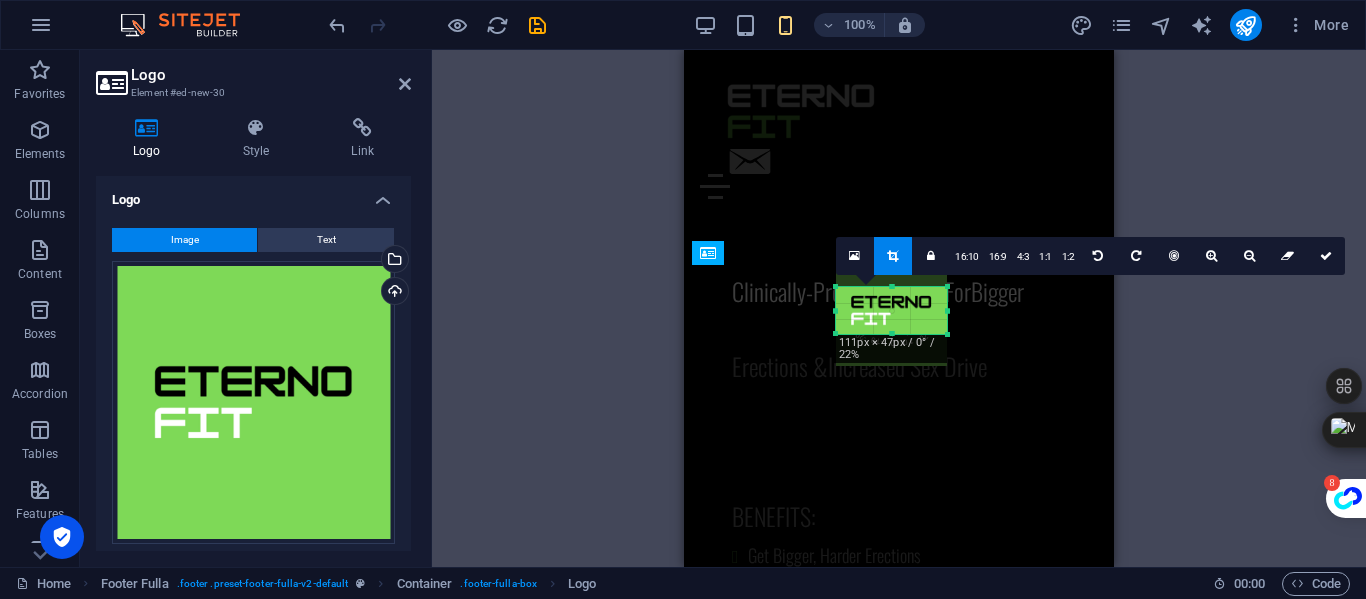 drag, startPoint x: 897, startPoint y: 269, endPoint x: 897, endPoint y: 301, distance: 32 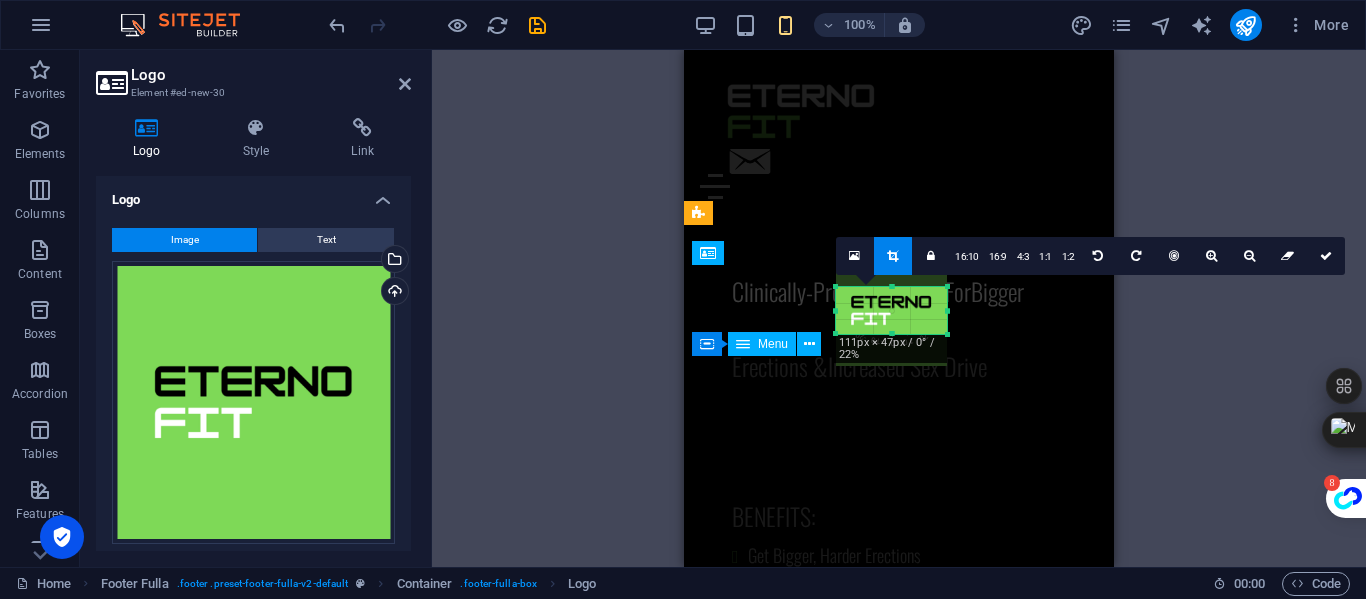 click on "Home About Service Contact" at bounding box center [899, 14782] 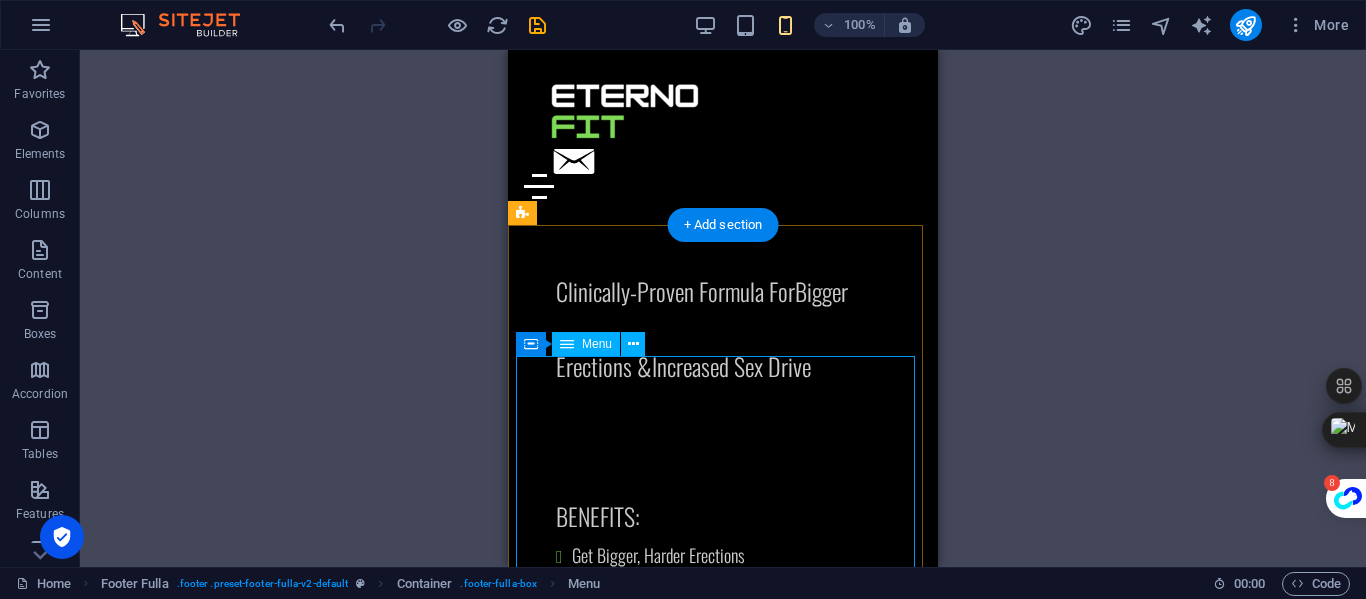 click on "Home About Service Contact" at bounding box center (723, 14782) 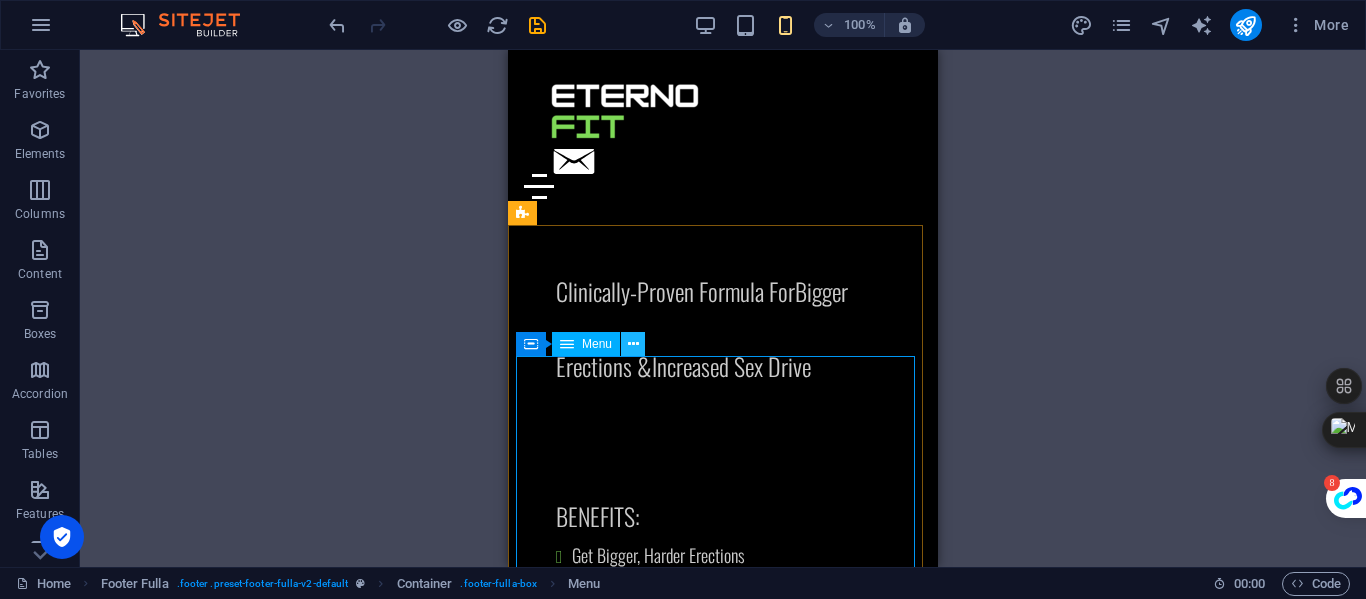 click at bounding box center [633, 344] 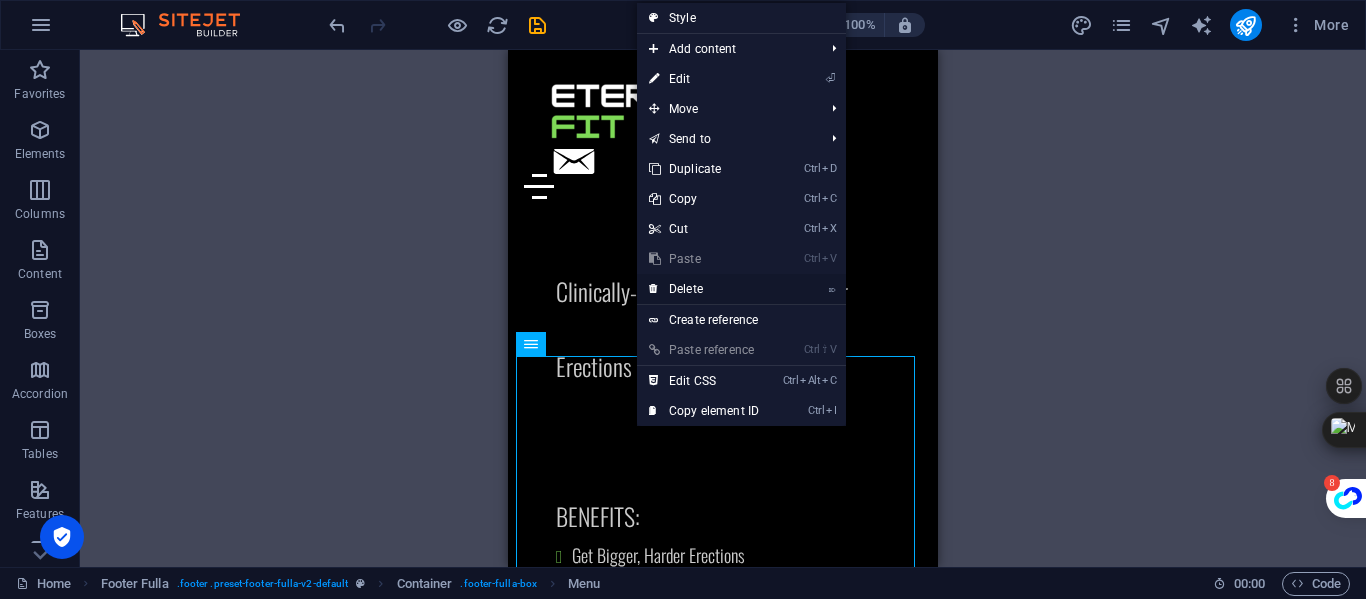 click on "⌦  Delete" at bounding box center [704, 289] 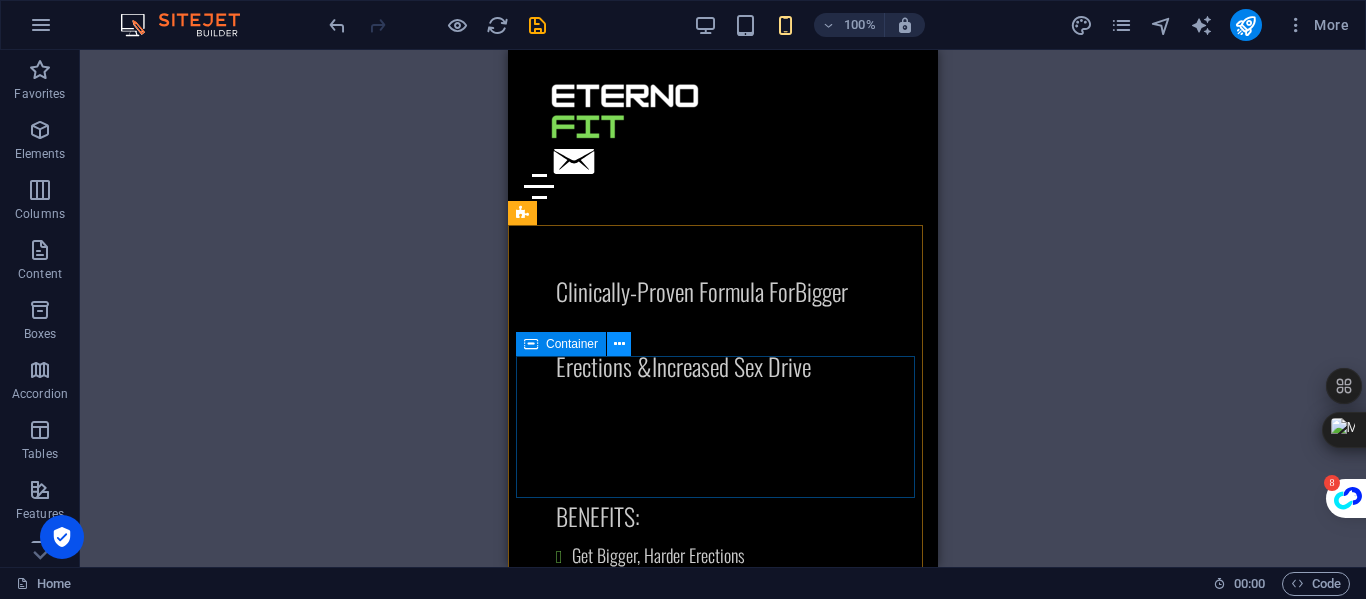 click at bounding box center [619, 344] 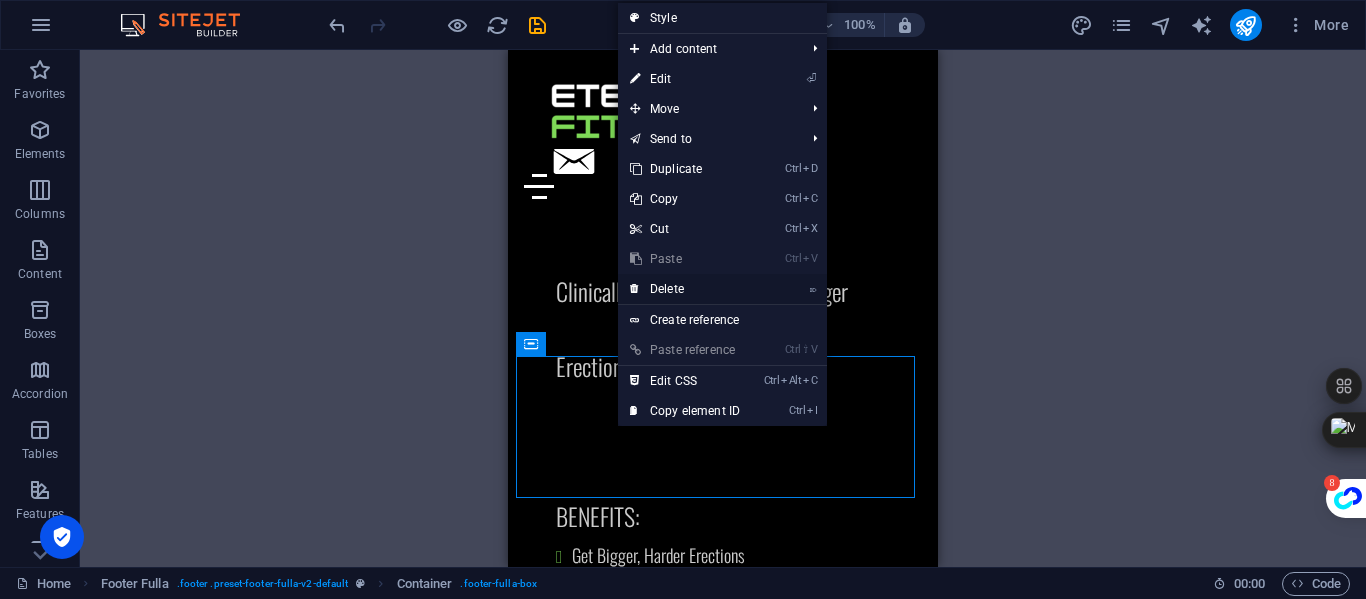 click on "⌦  Delete" at bounding box center [685, 289] 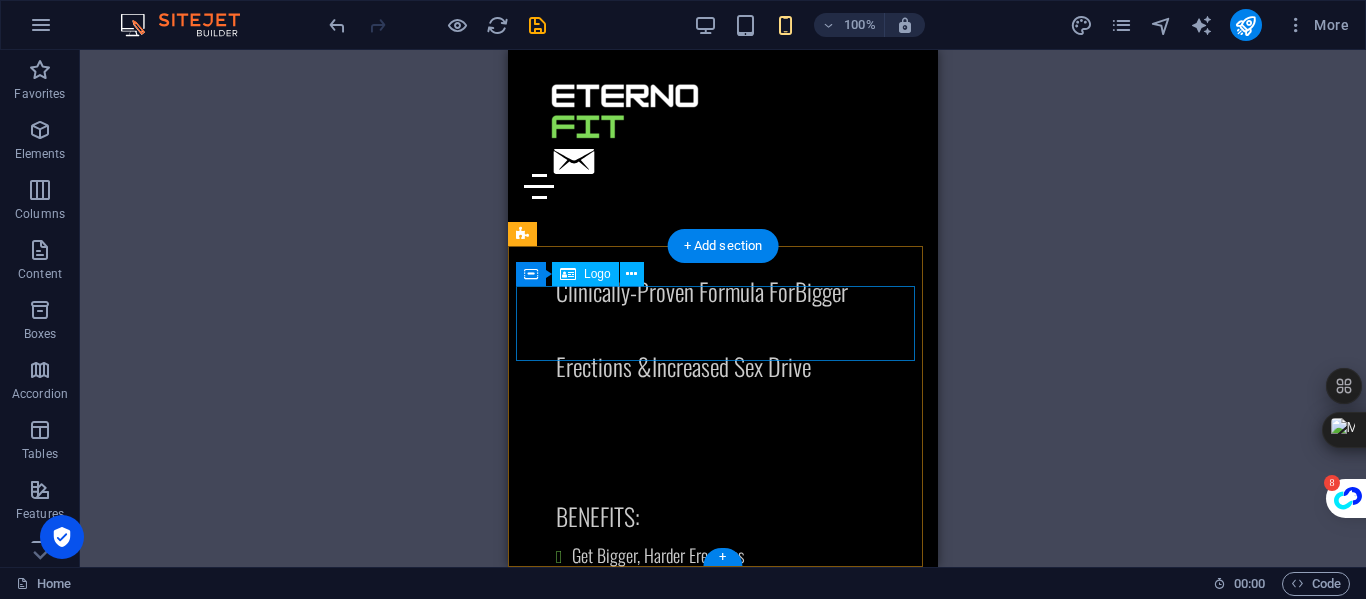 scroll, scrollTop: 8486, scrollLeft: 0, axis: vertical 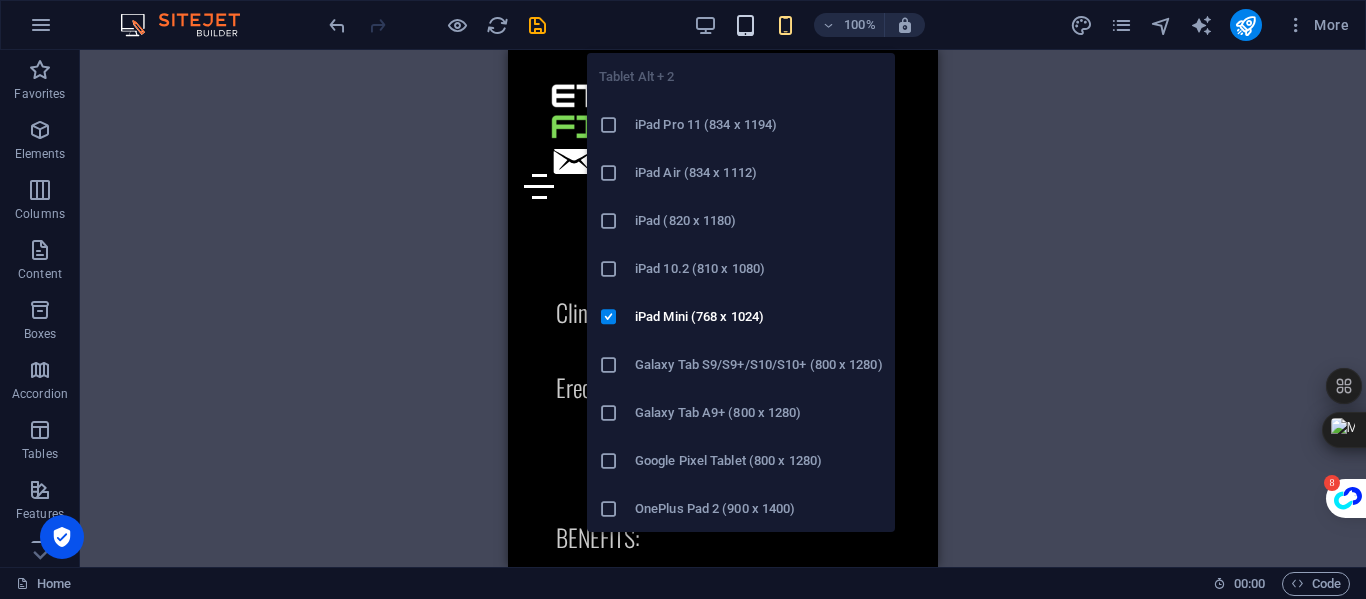 click at bounding box center [745, 25] 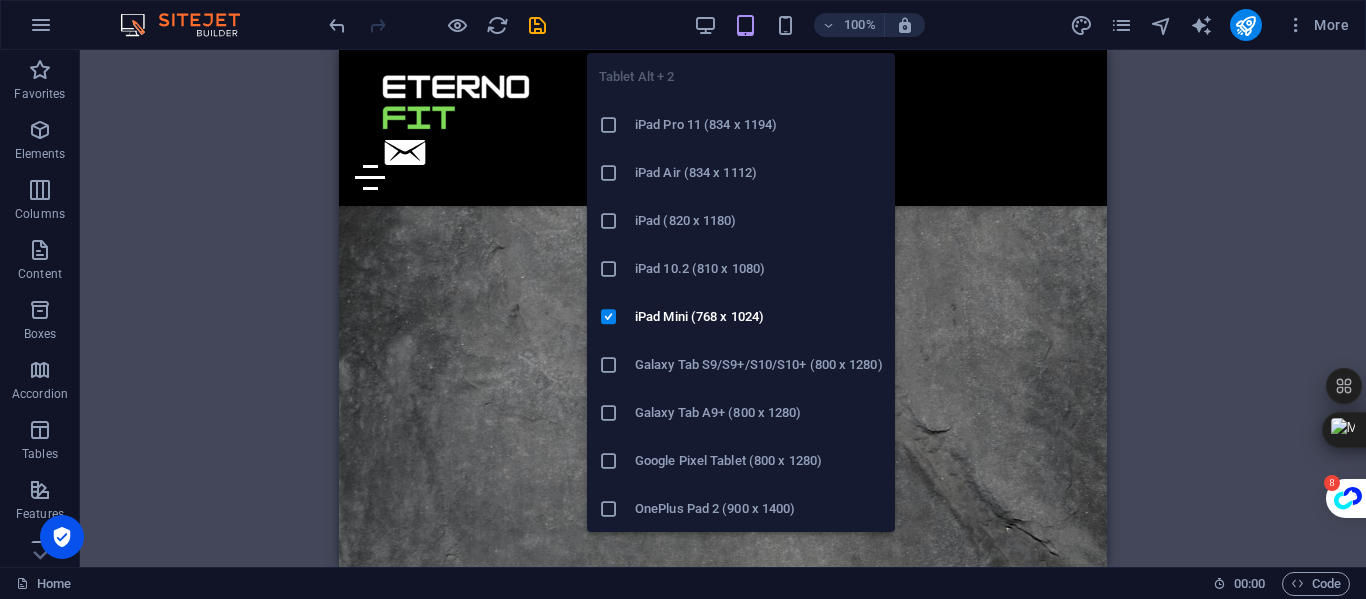 scroll, scrollTop: 4214, scrollLeft: 0, axis: vertical 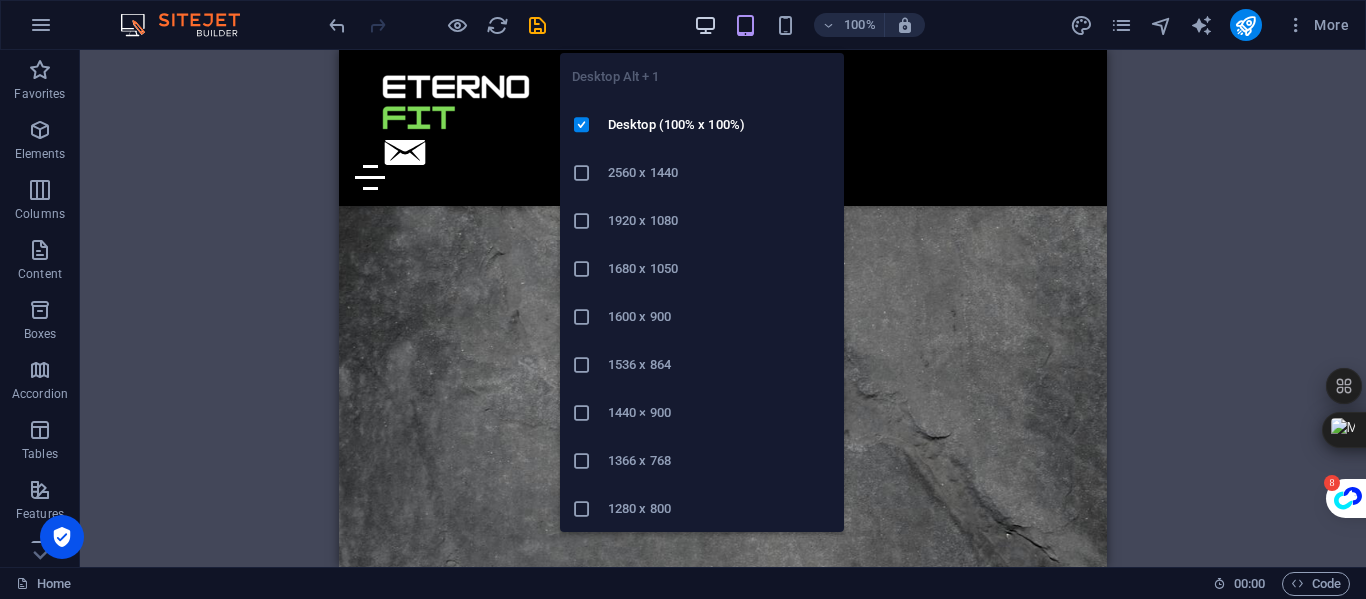 click at bounding box center [705, 25] 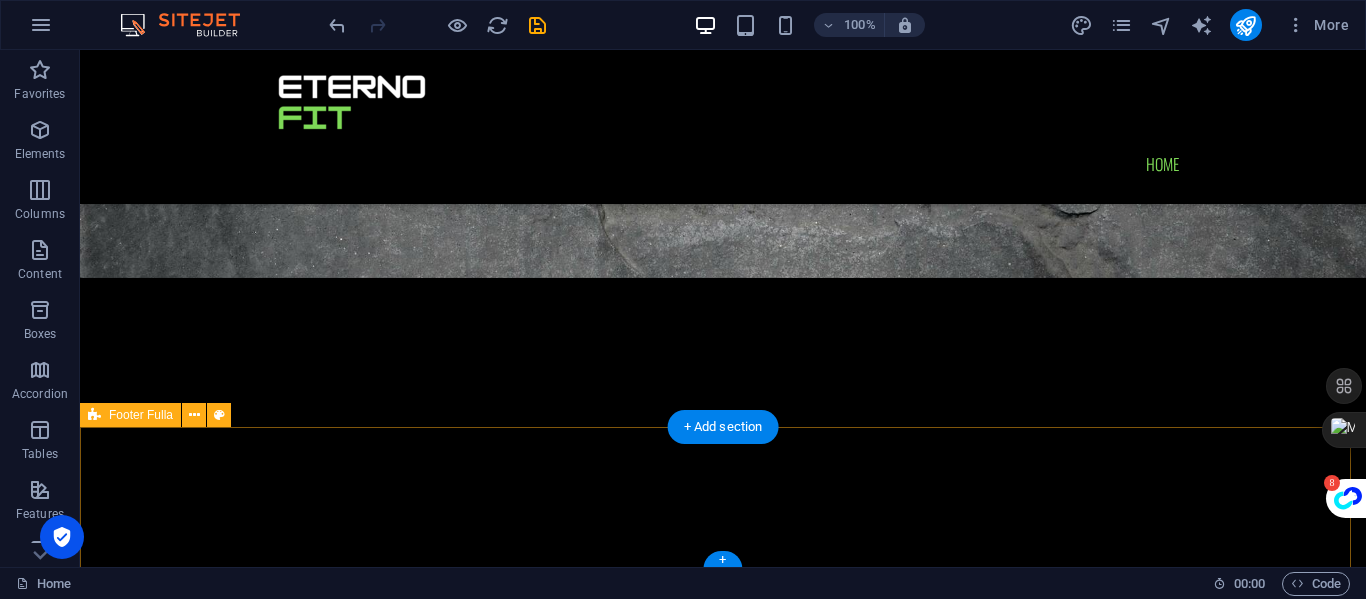 scroll, scrollTop: 4739, scrollLeft: 0, axis: vertical 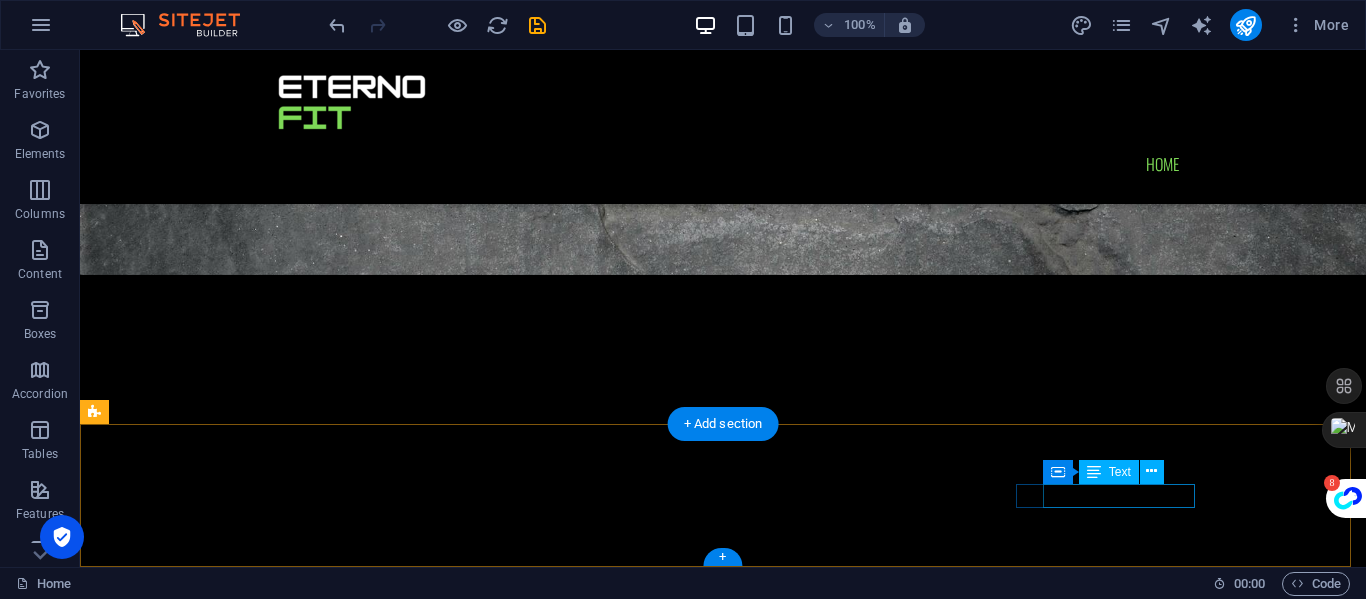 click on "Legal Notice  |  Privacy Policy" at bounding box center [723, 14730] 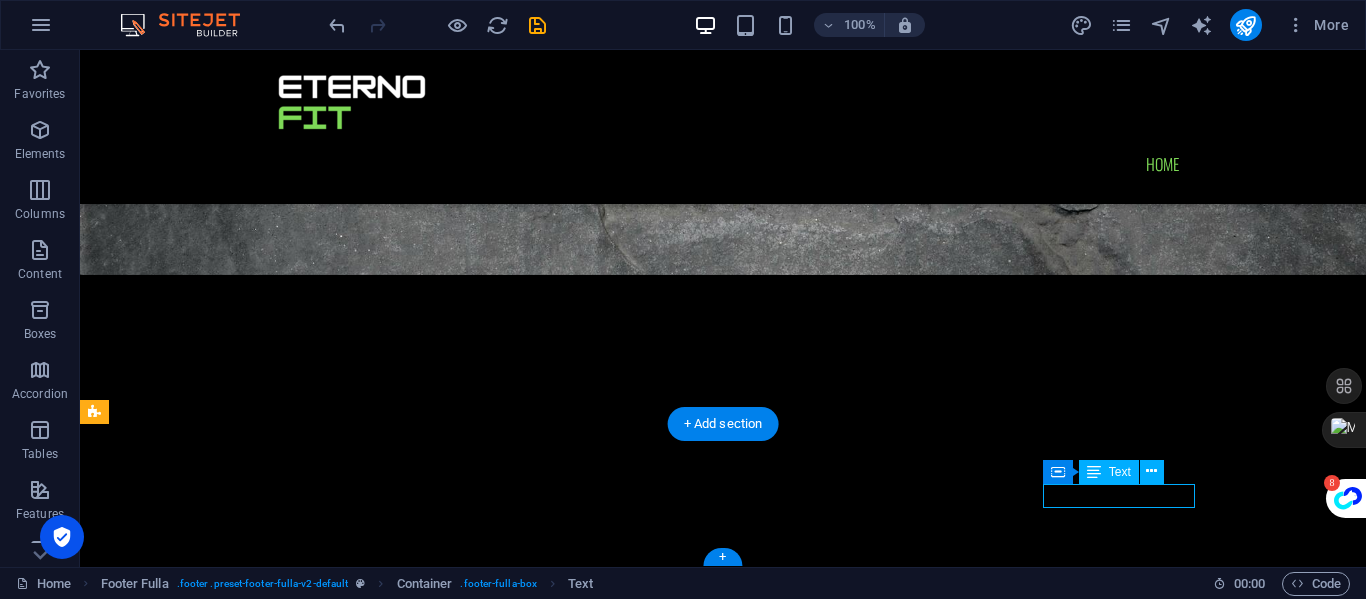 click on "Legal Notice  |  Privacy Policy" at bounding box center (723, 14730) 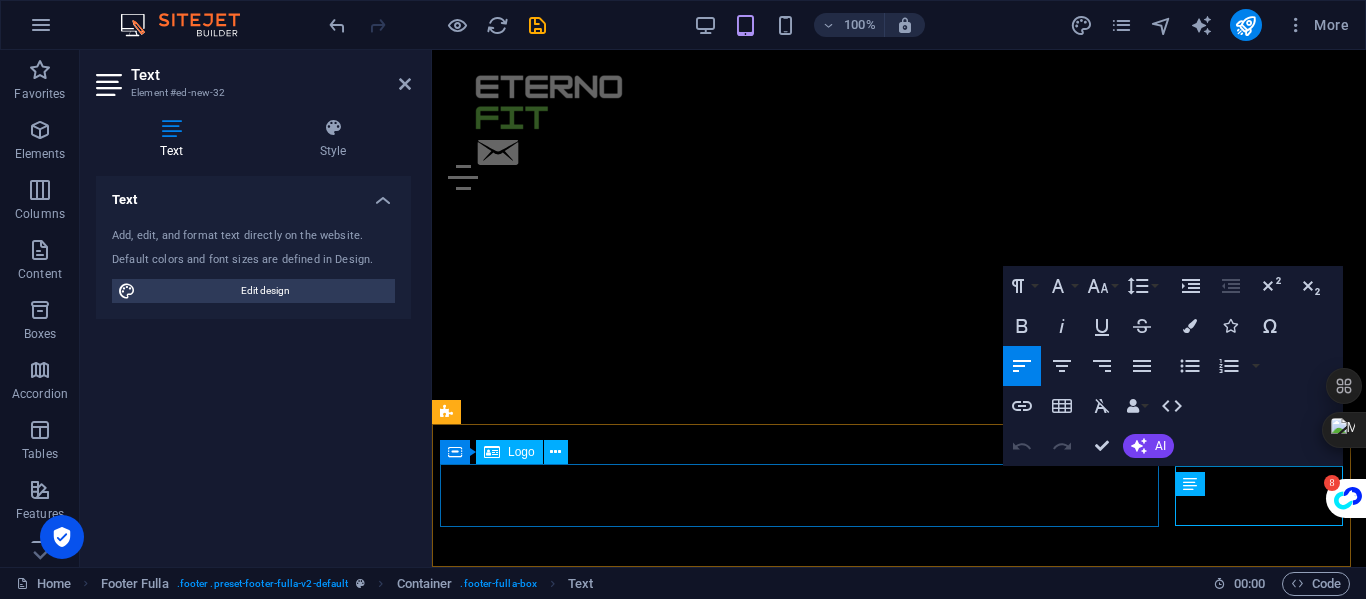 scroll, scrollTop: 4838, scrollLeft: 0, axis: vertical 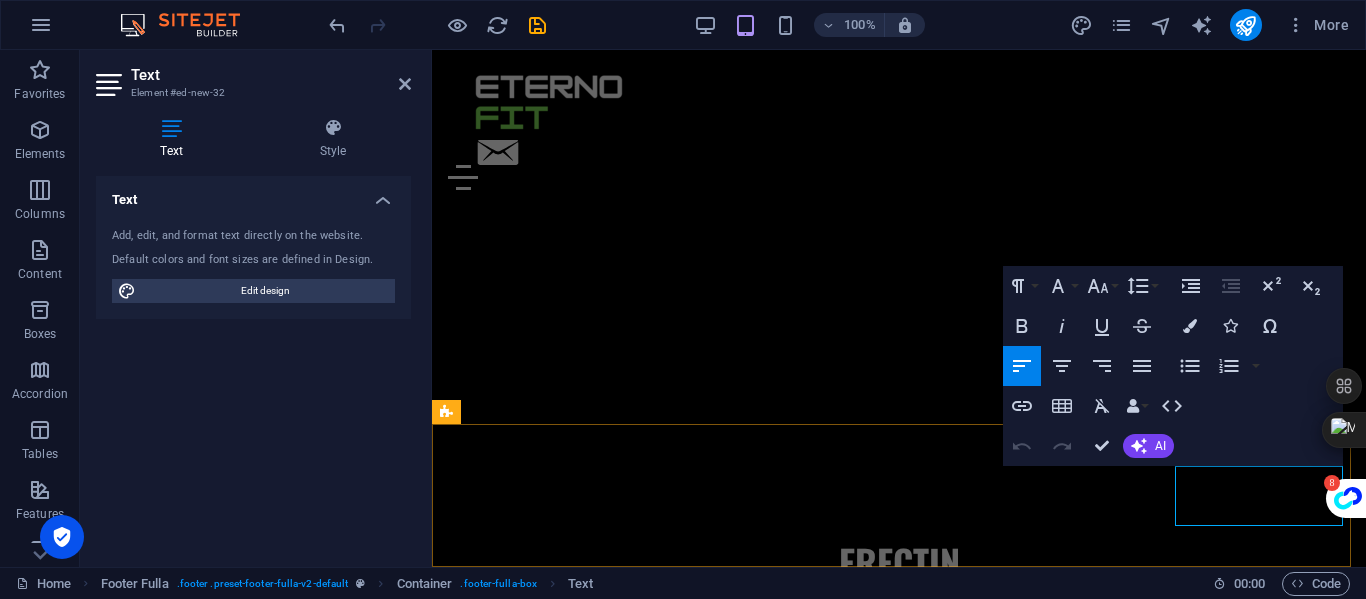 click on "Legal Notice" at bounding box center (482, 13409) 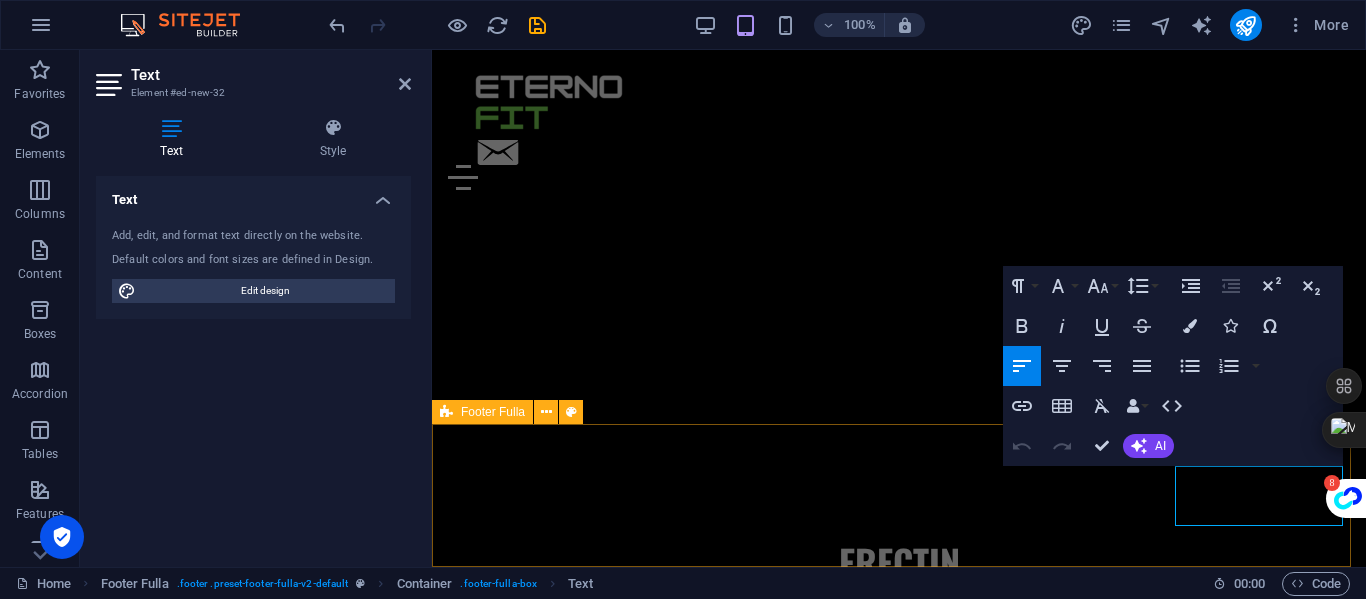 click on "Legal Notice  |  Privacy Policy" at bounding box center [899, 13373] 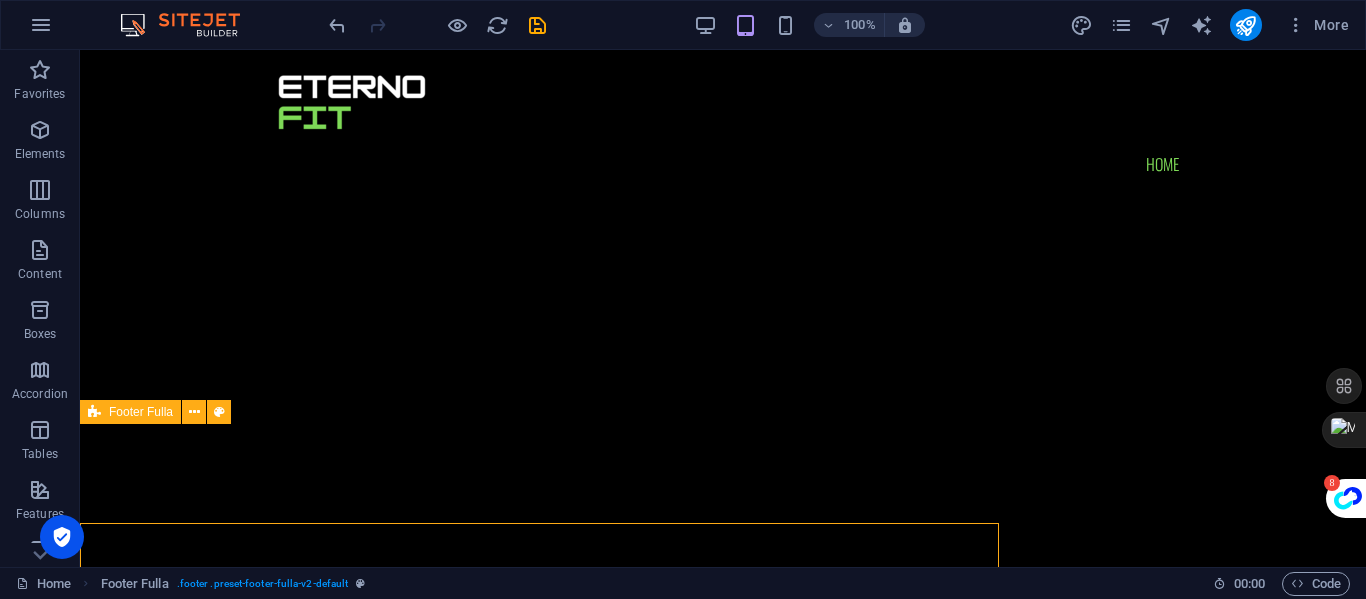 scroll, scrollTop: 4739, scrollLeft: 0, axis: vertical 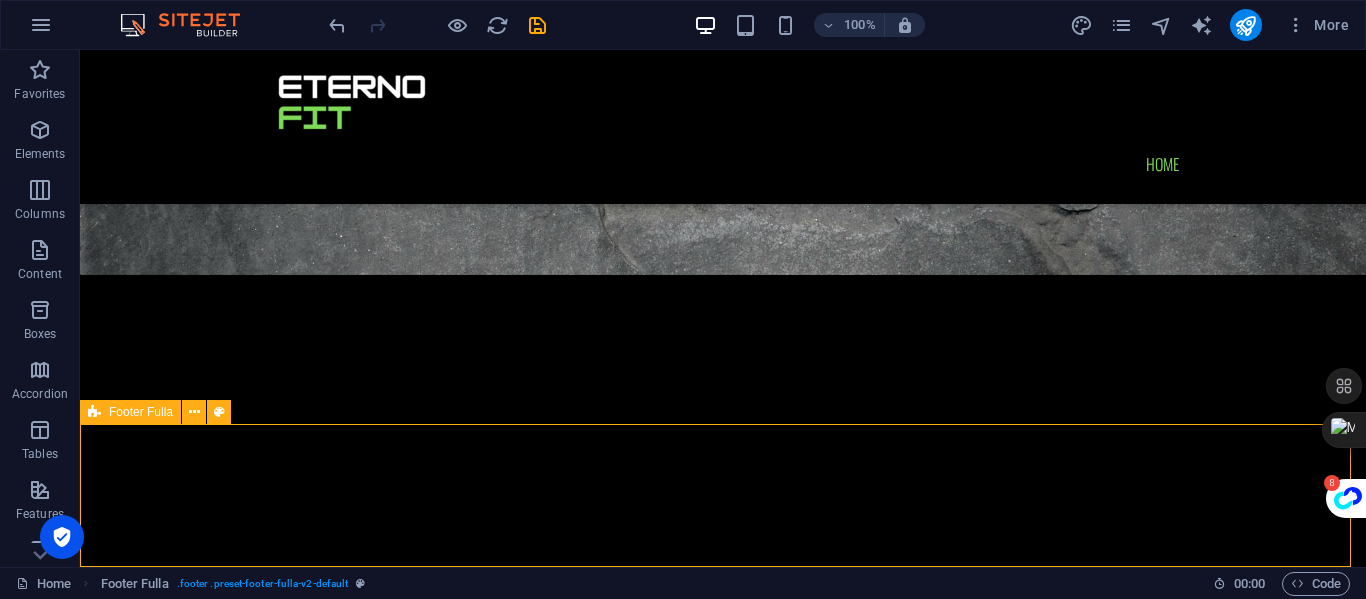 click on "Legal Notice  |  Privacy Policy" at bounding box center (723, 14694) 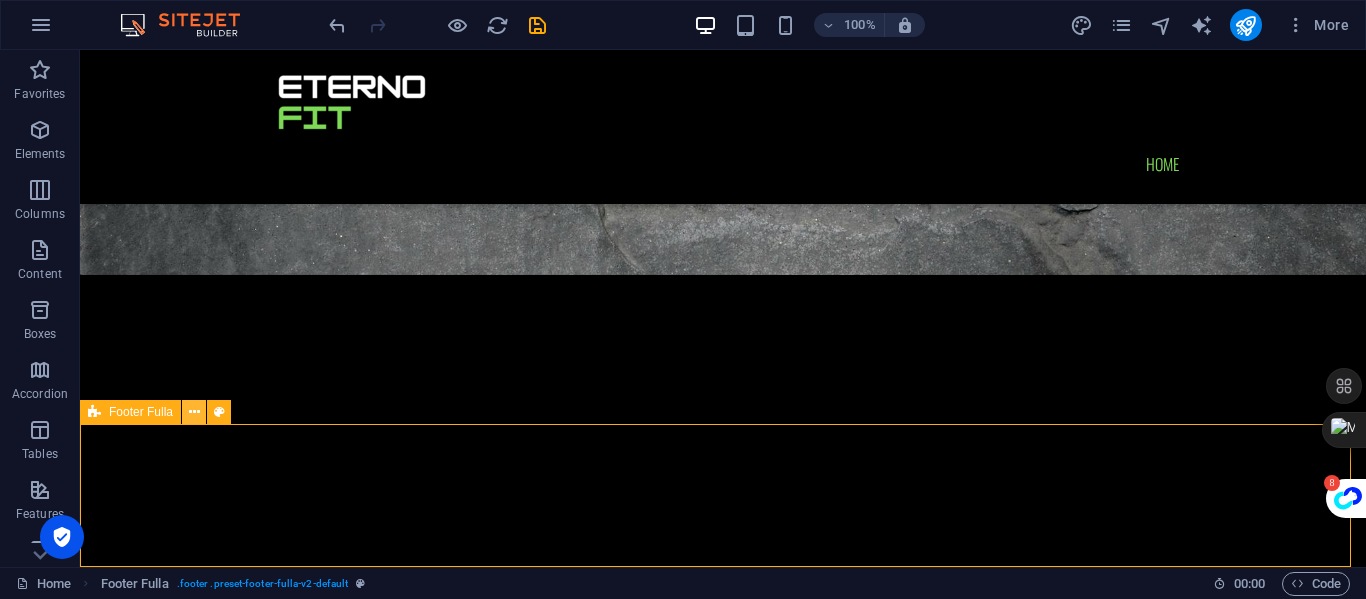 click at bounding box center [194, 412] 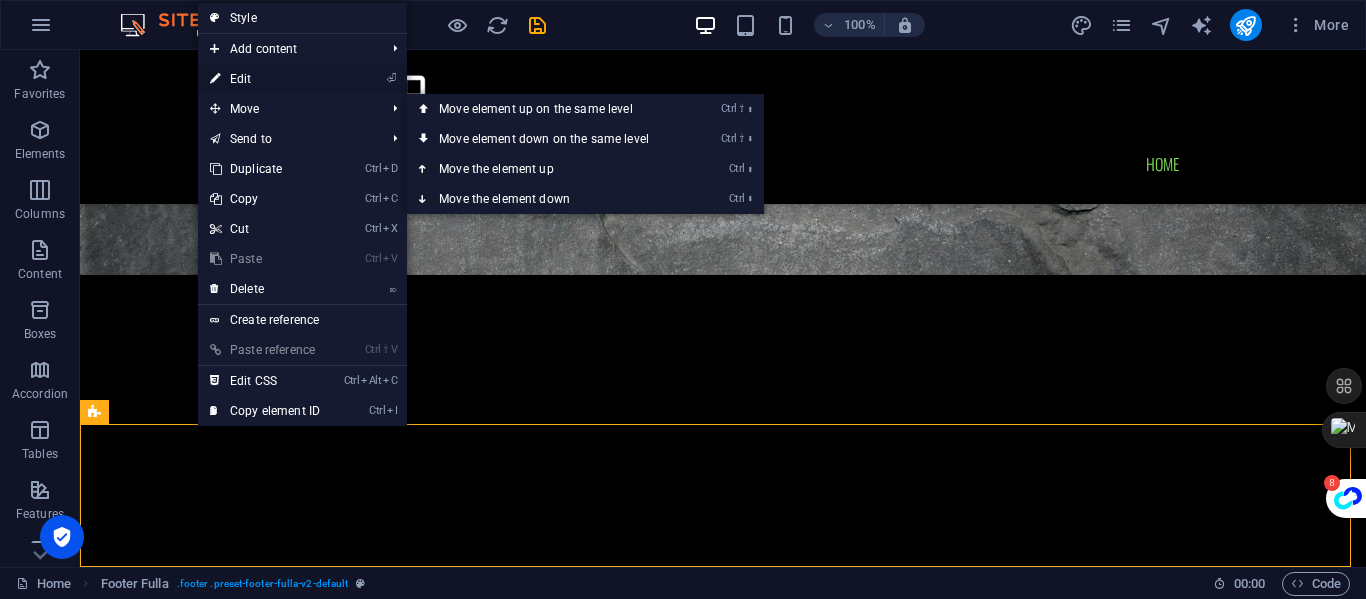 click on "⏎  Edit" at bounding box center (265, 79) 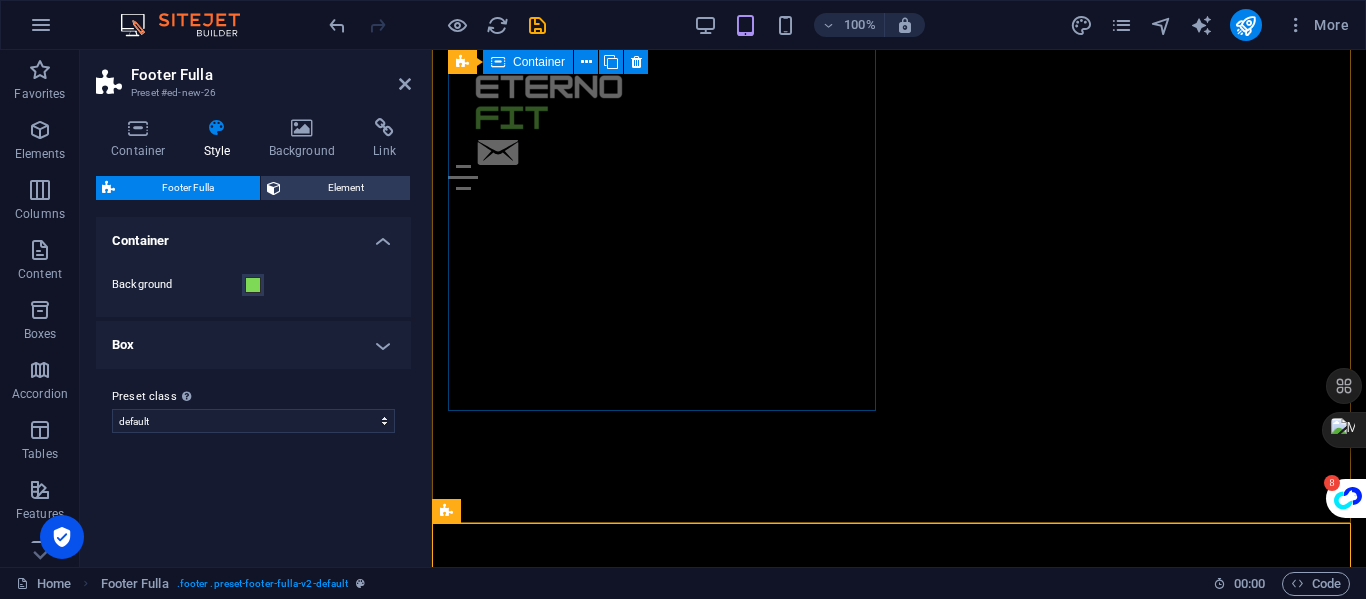scroll, scrollTop: 4838, scrollLeft: 0, axis: vertical 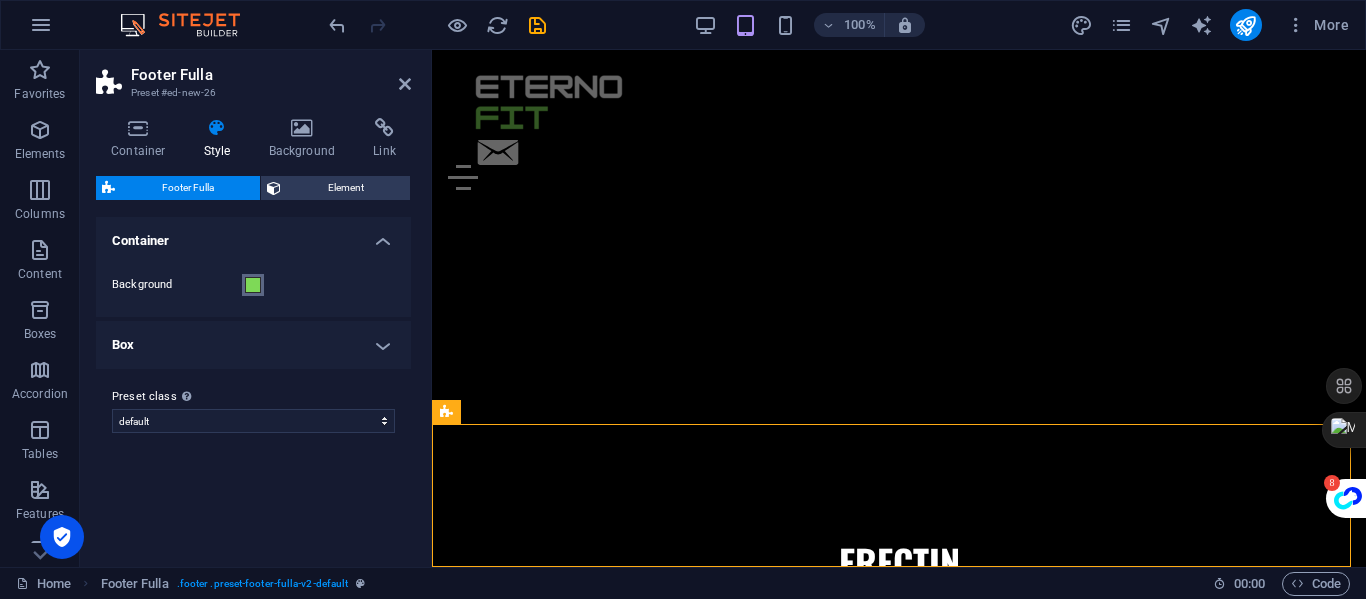 click at bounding box center (253, 285) 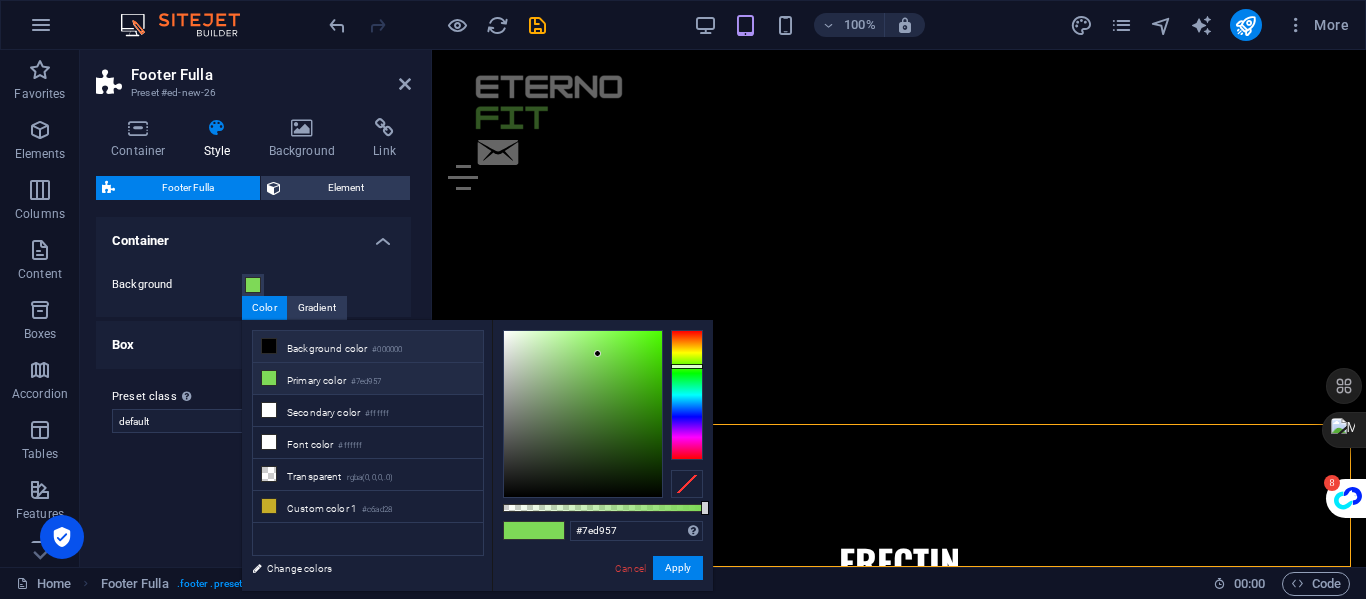 click on "Background color
#000000" at bounding box center (368, 347) 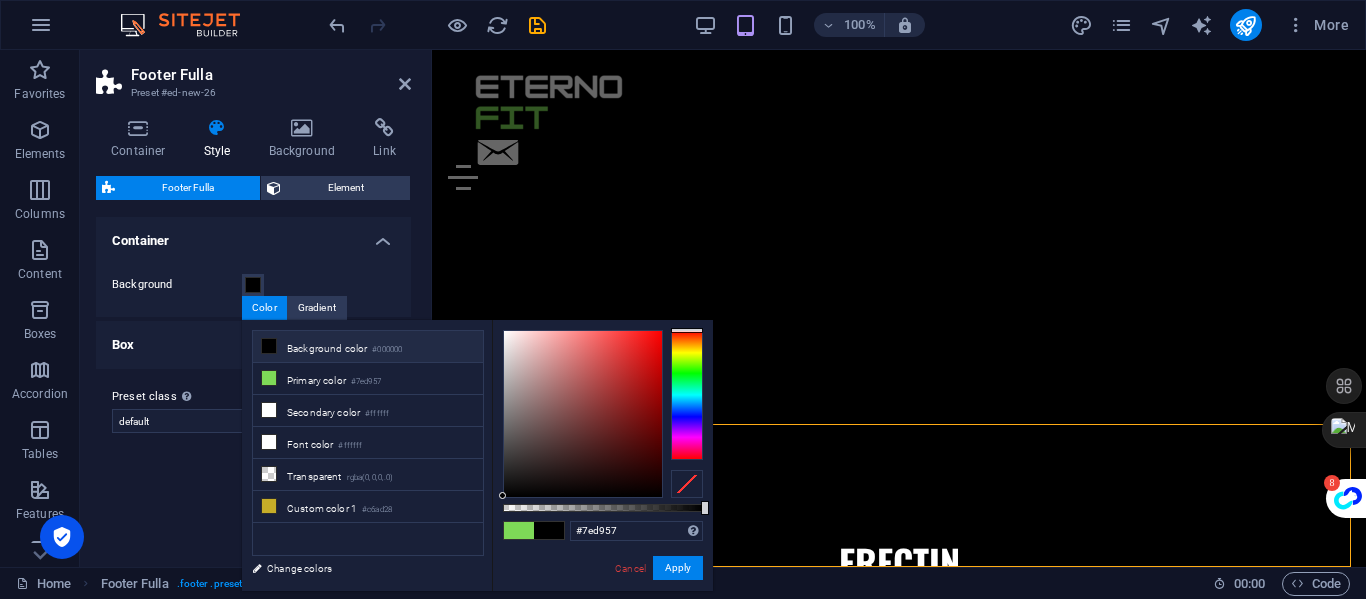 type on "#000000" 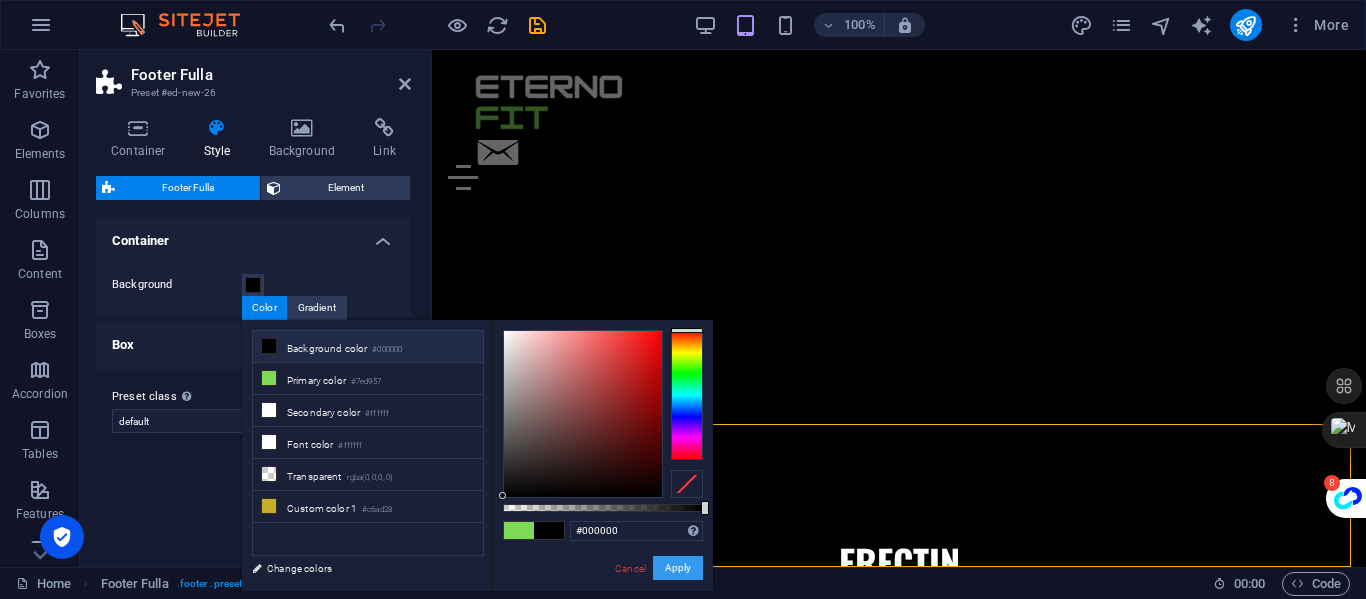 click on "Apply" at bounding box center [678, 568] 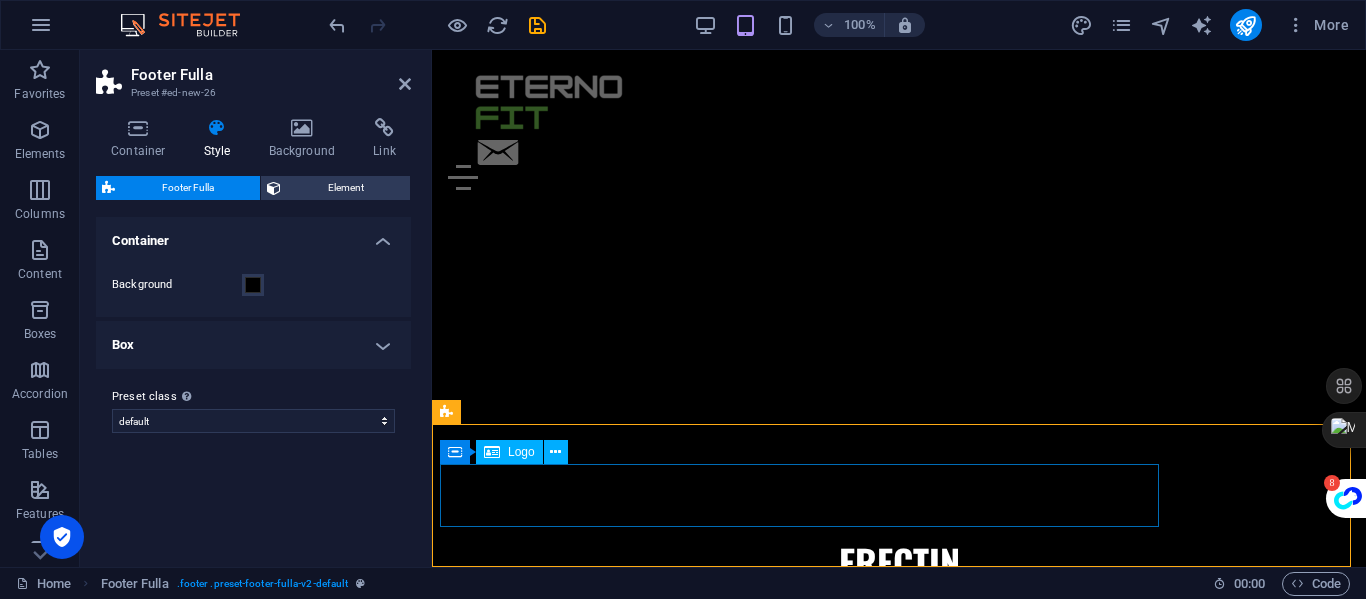 click at bounding box center (899, 13354) 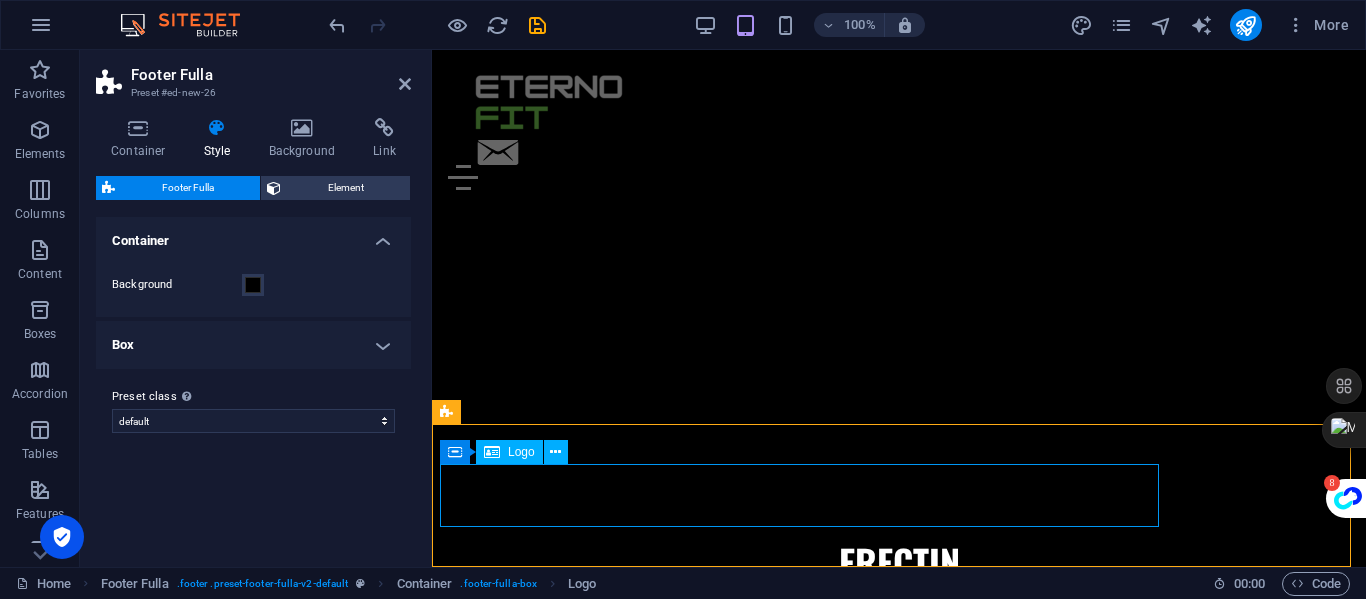 click at bounding box center [899, 13354] 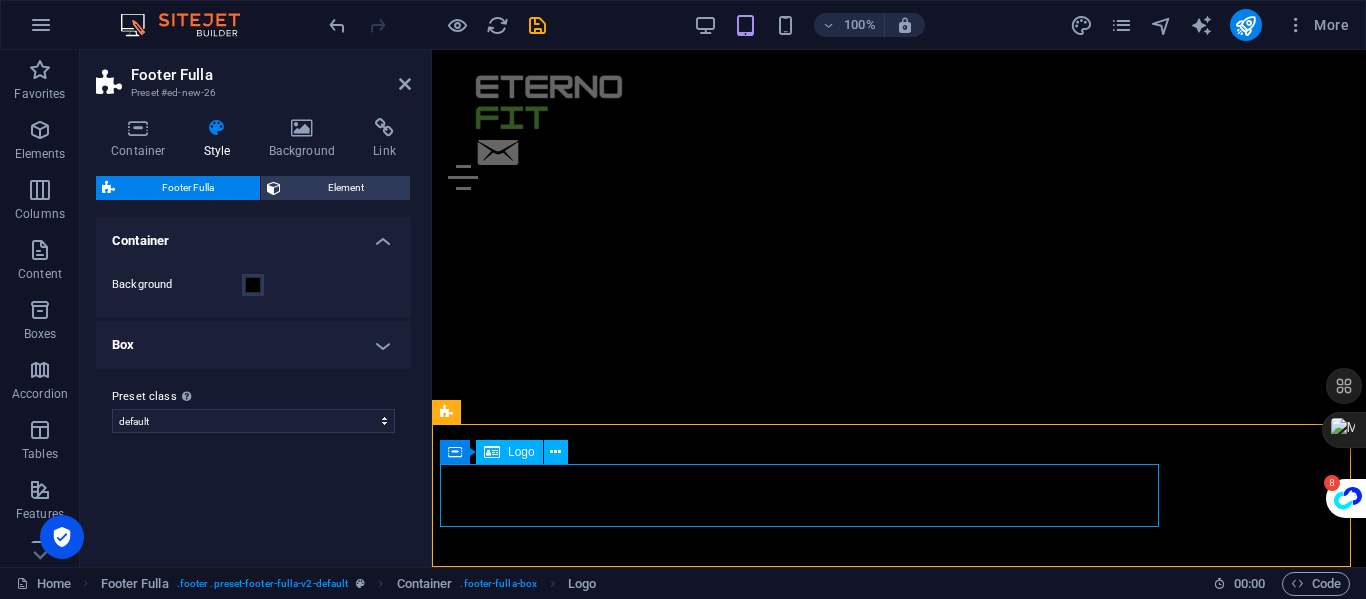select on "px" 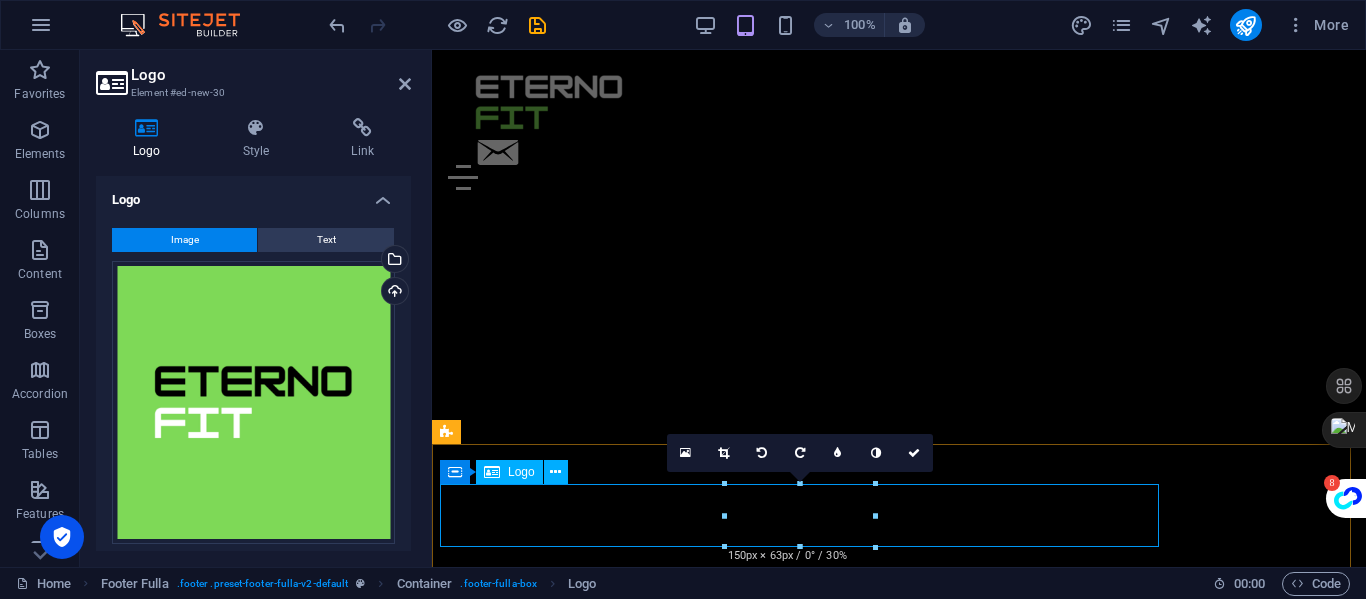 type on "150" 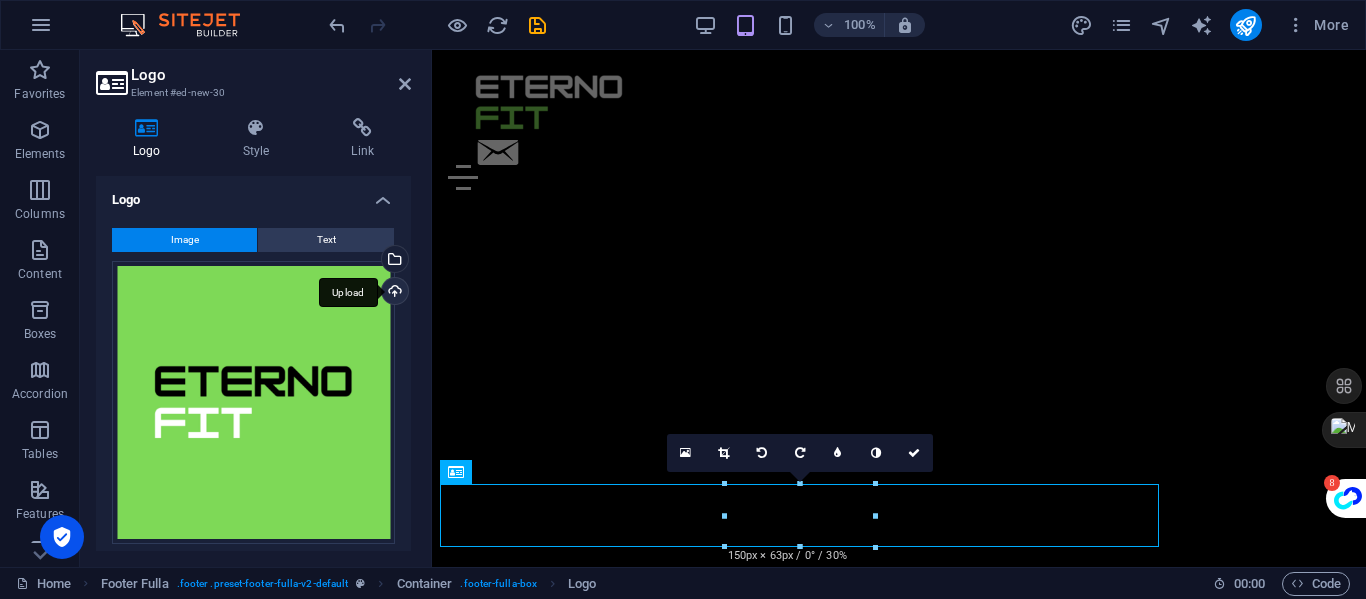 click on "Upload" at bounding box center [393, 293] 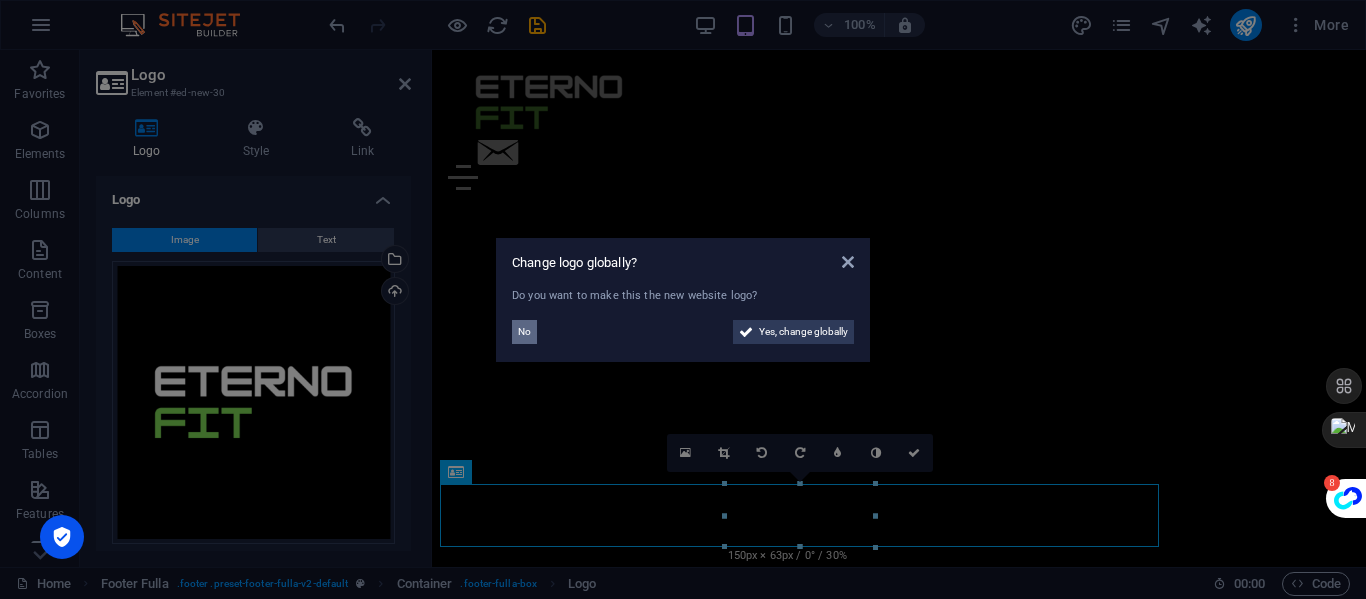 click on "No" at bounding box center (524, 332) 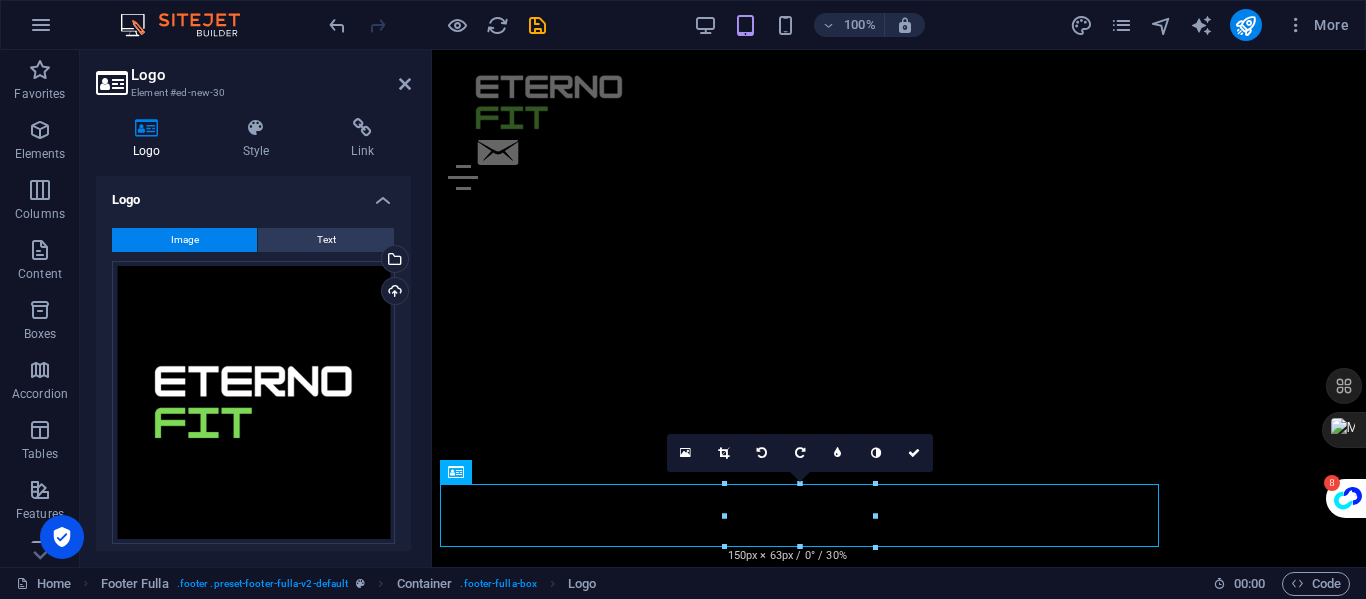 click at bounding box center (899, 10294) 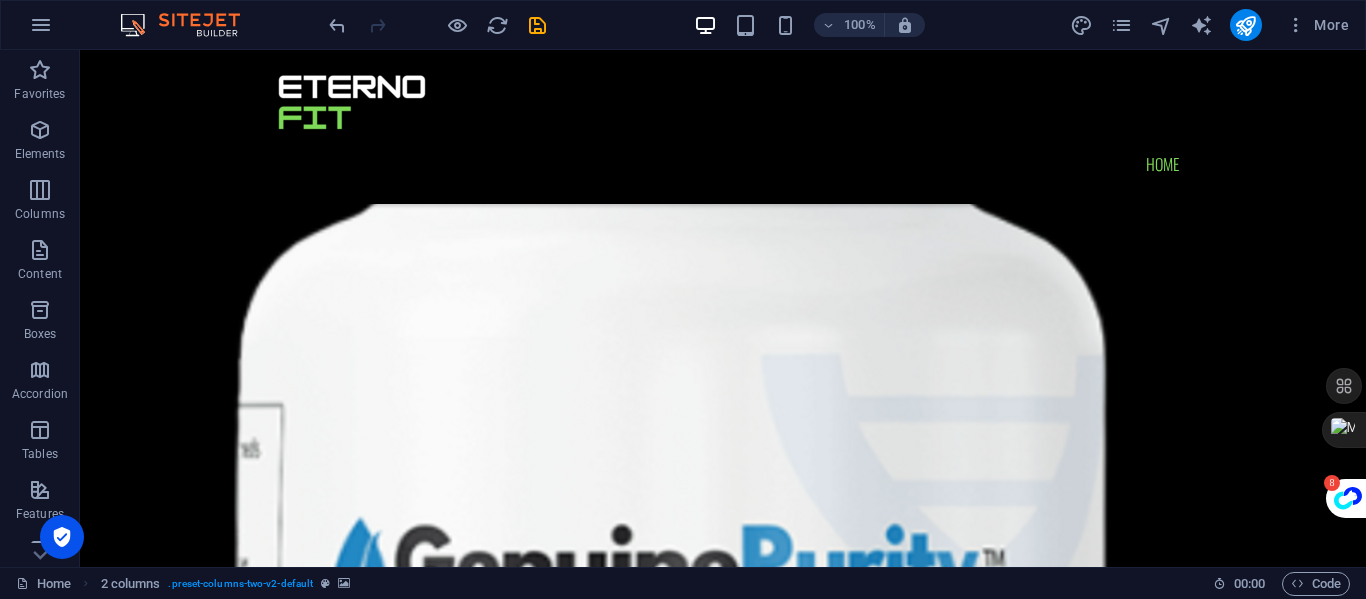 scroll, scrollTop: 2216, scrollLeft: 0, axis: vertical 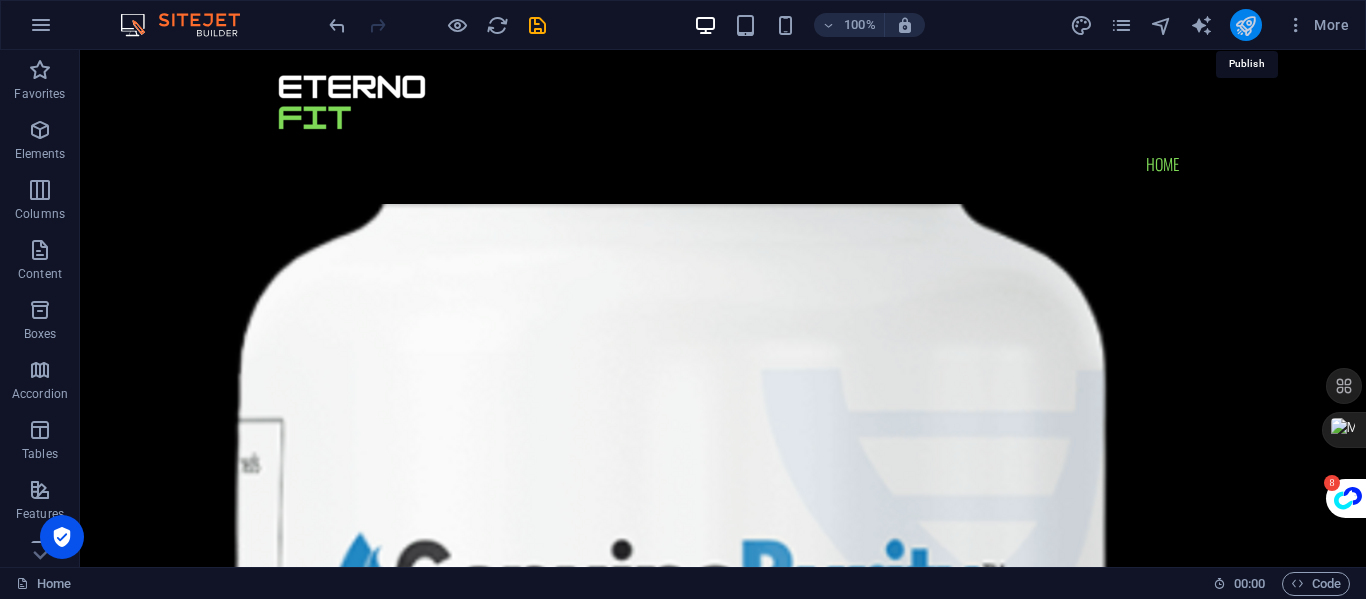 click at bounding box center (1245, 25) 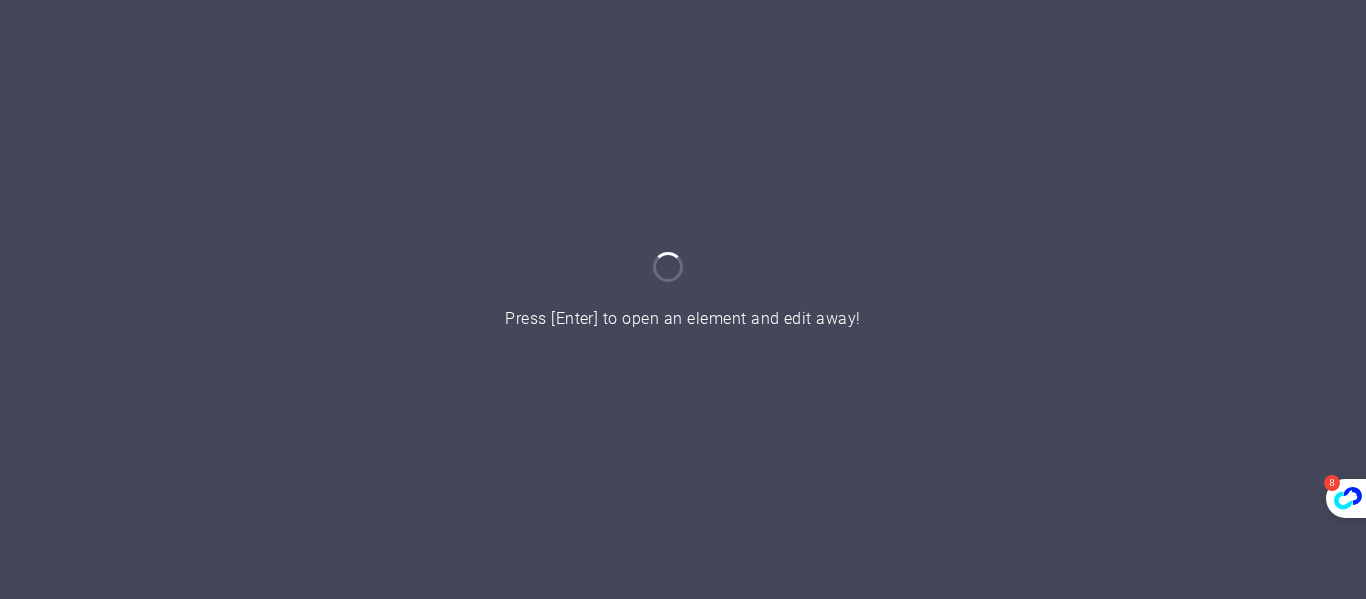 scroll, scrollTop: 0, scrollLeft: 0, axis: both 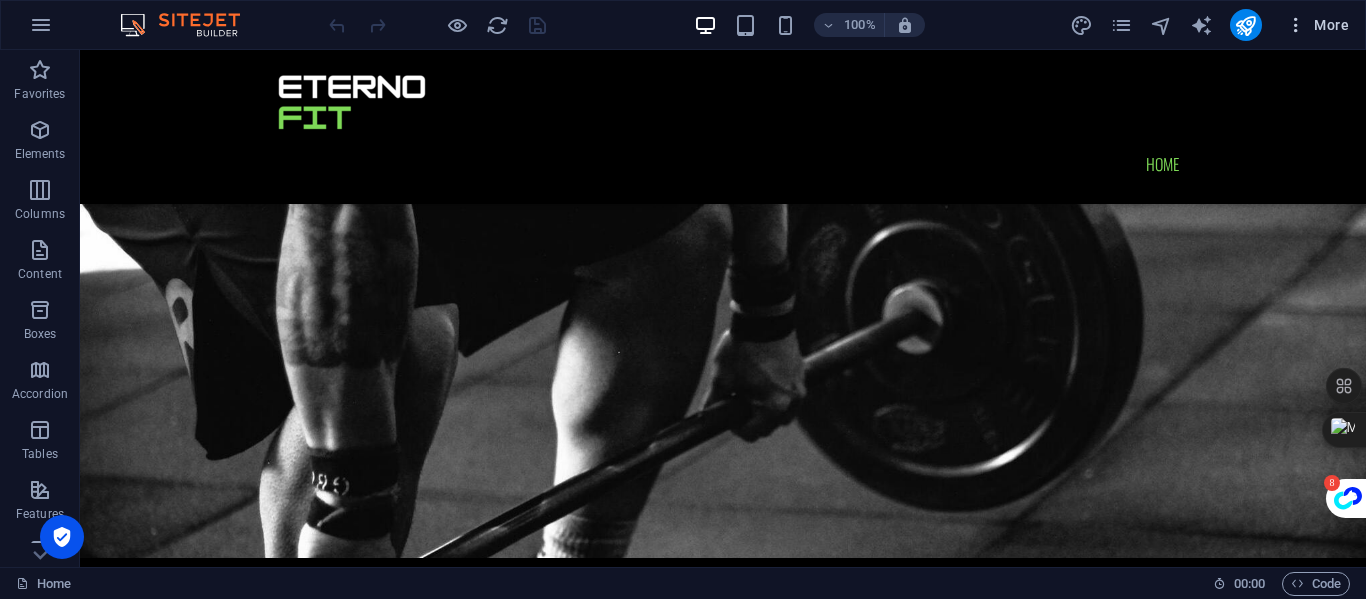 click on "More" at bounding box center (1317, 25) 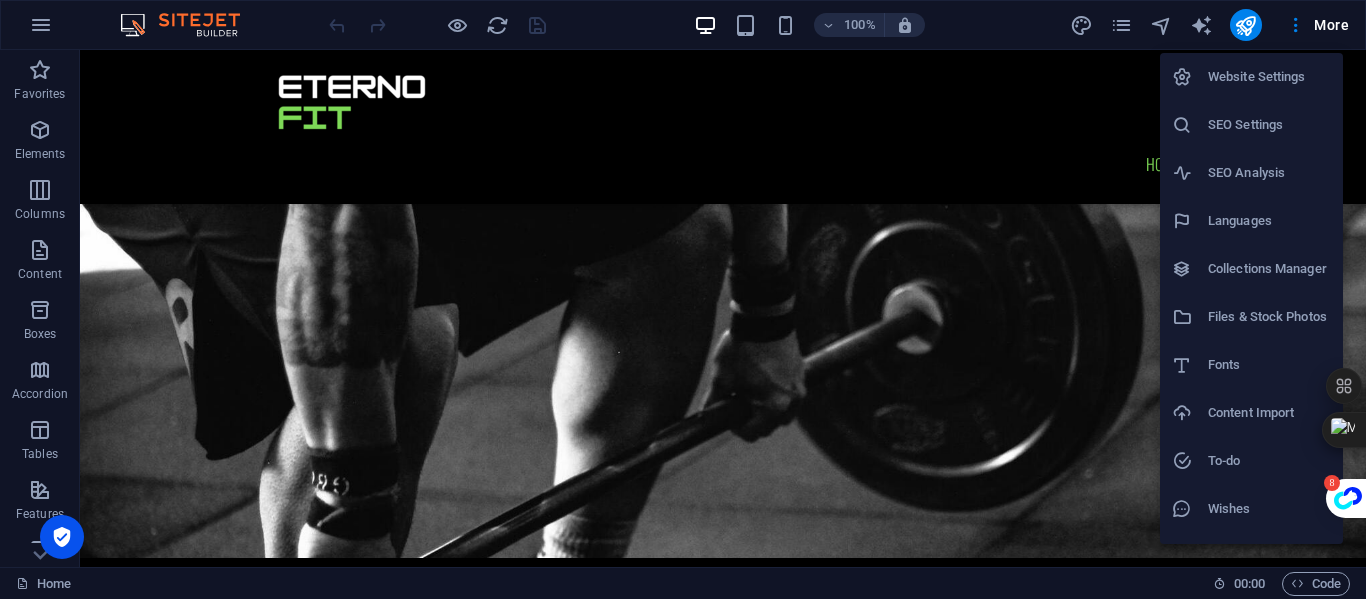 click on "Website Settings" at bounding box center (1269, 77) 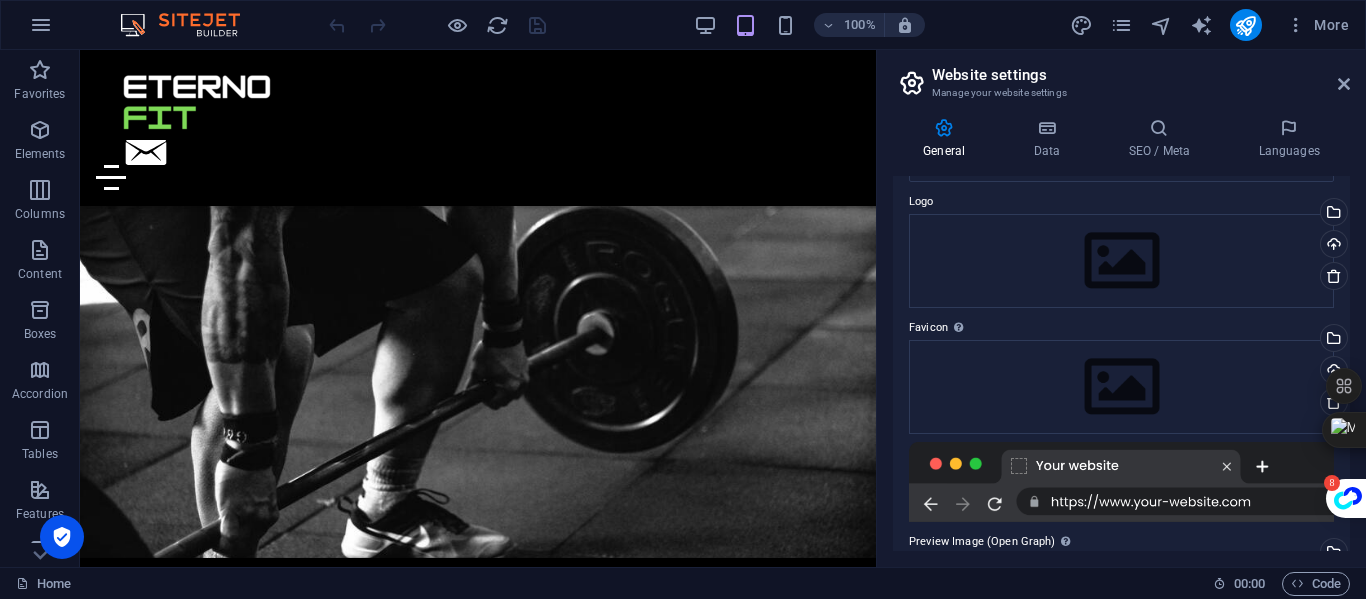scroll, scrollTop: 51, scrollLeft: 0, axis: vertical 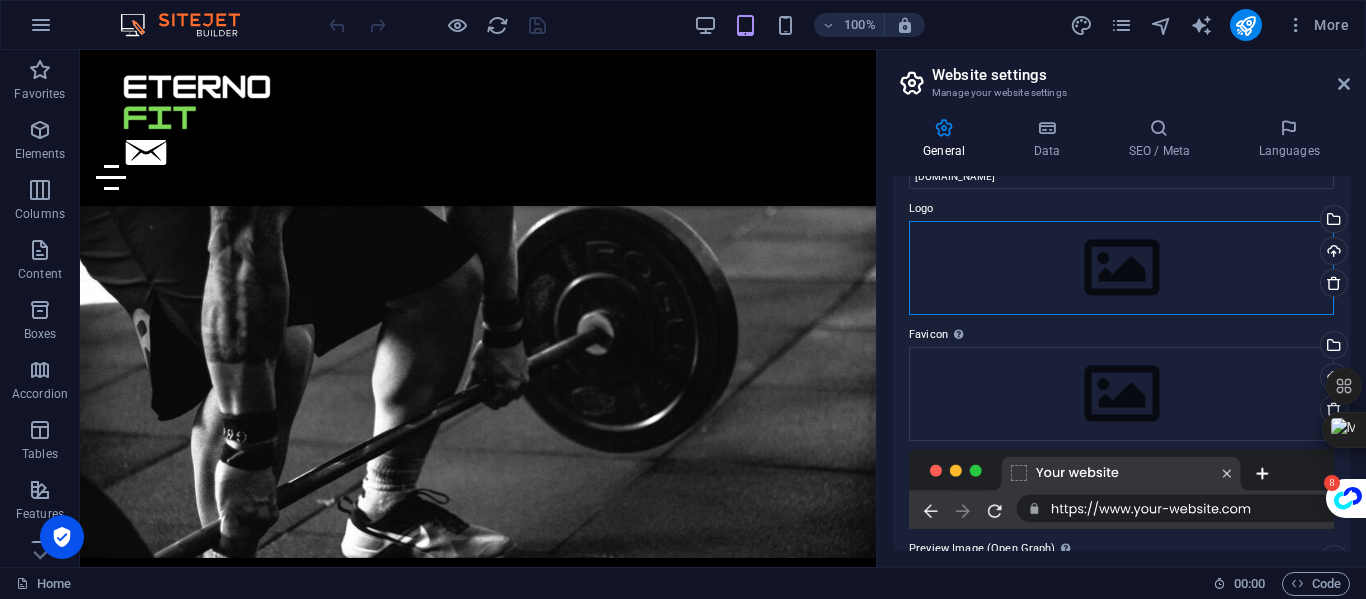 click on "Drag files here, click to choose files or select files from Files or our free stock photos & videos" at bounding box center (1121, 268) 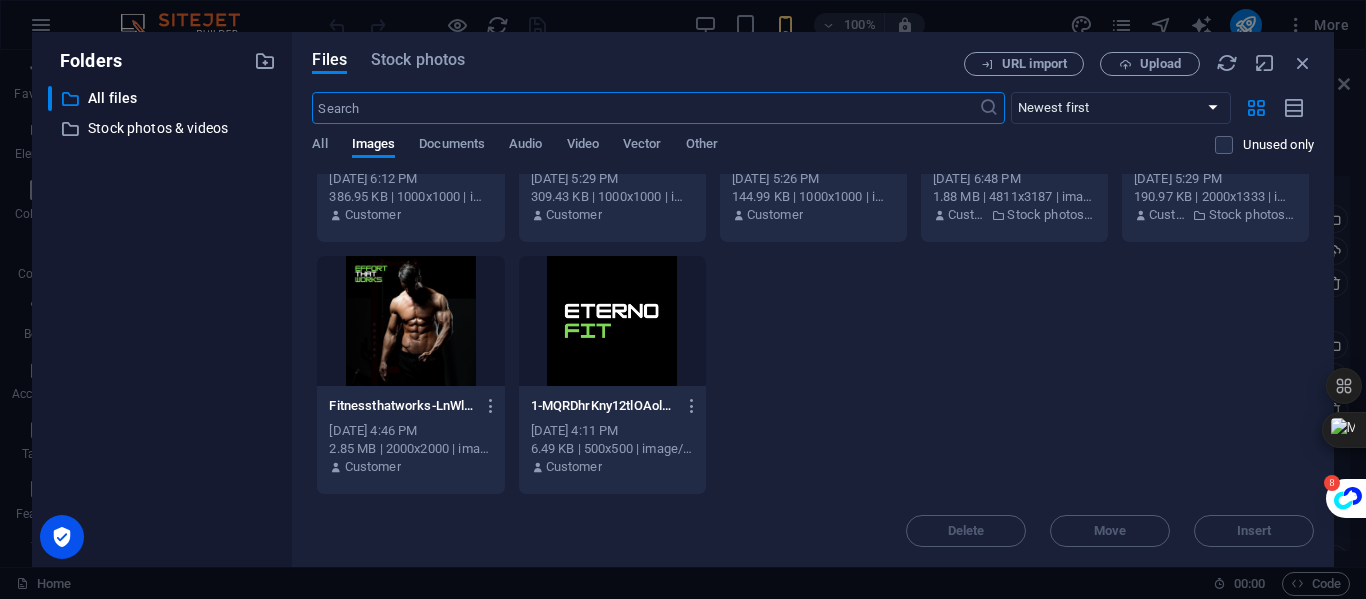 scroll, scrollTop: 0, scrollLeft: 0, axis: both 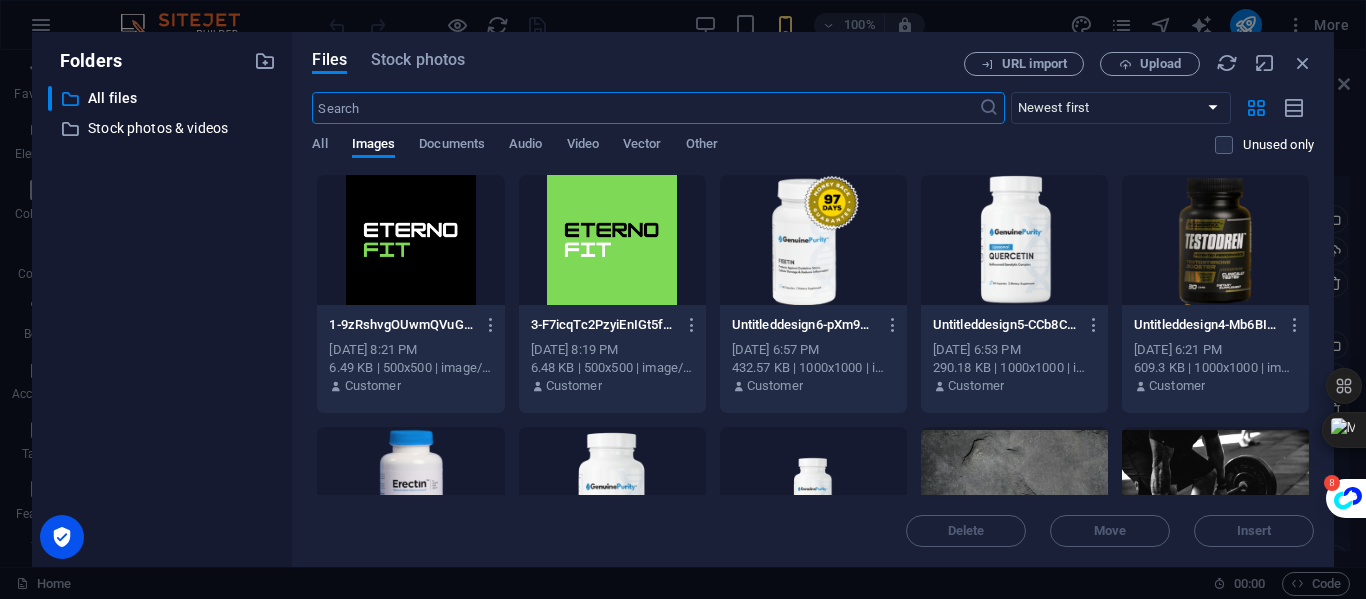 click at bounding box center (410, 240) 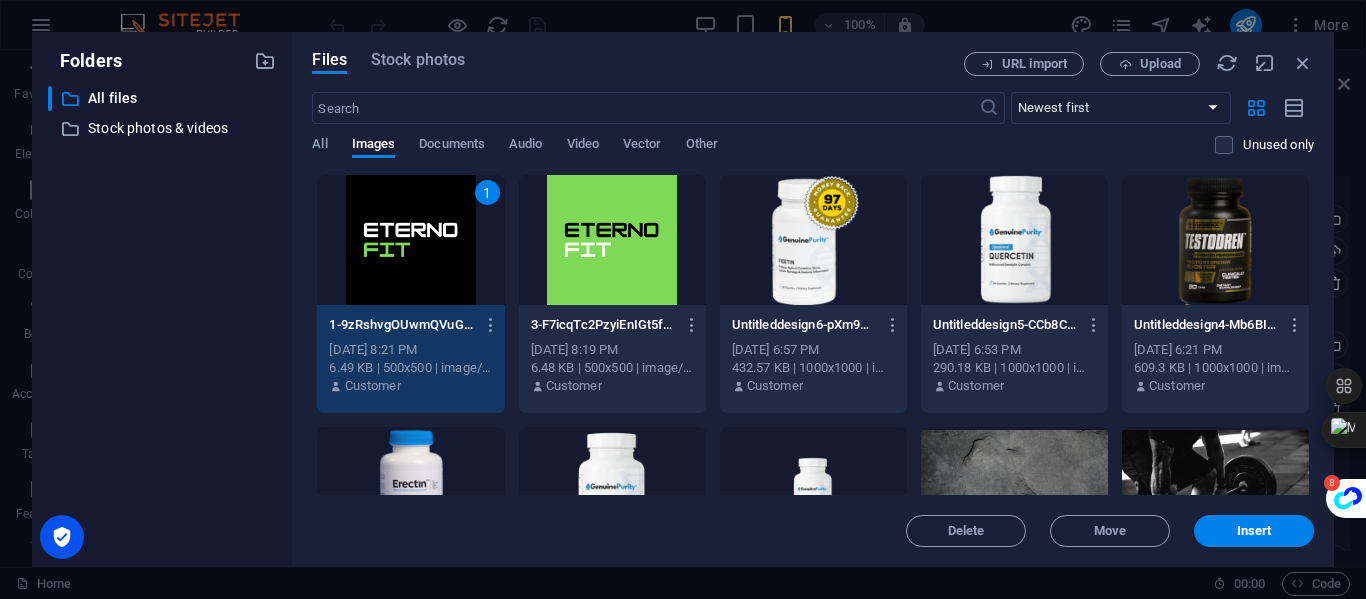click on "1" at bounding box center (410, 240) 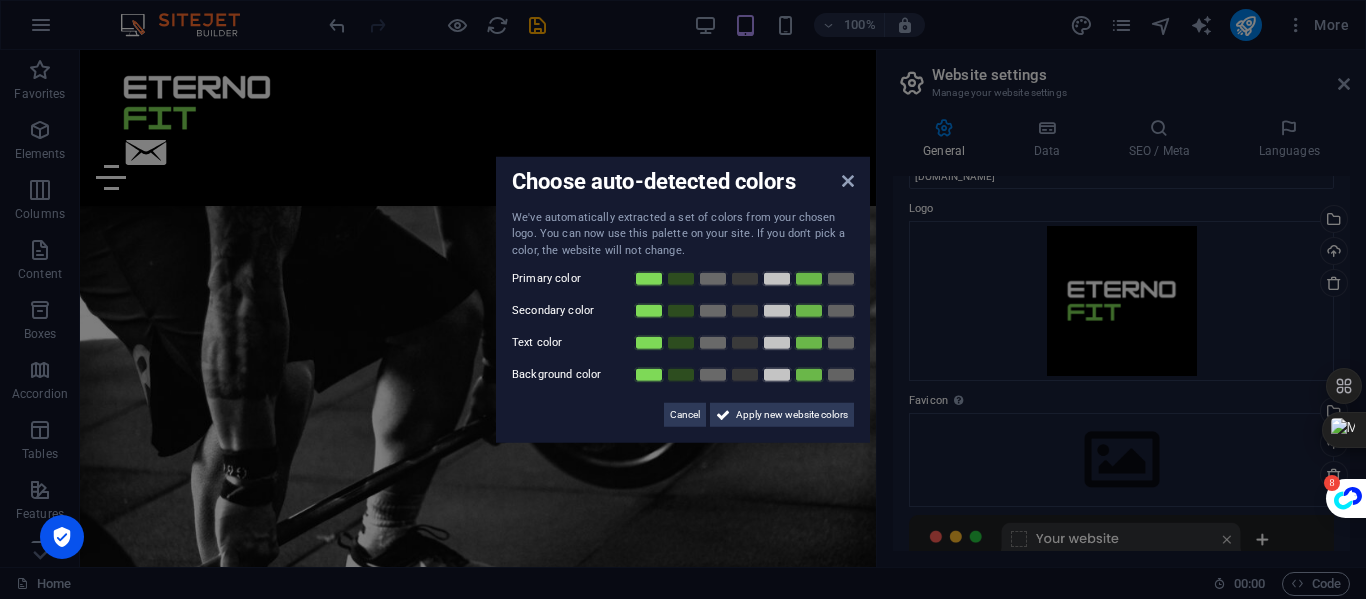 click on "Choose auto-detected colors We've automatically extracted a set of colors from your chosen logo. You can now use this palette on your site. If you don't pick a color, the website will not change.  Primary color Secondary color Text color Background color Cancel Apply new website colors" at bounding box center [683, 299] 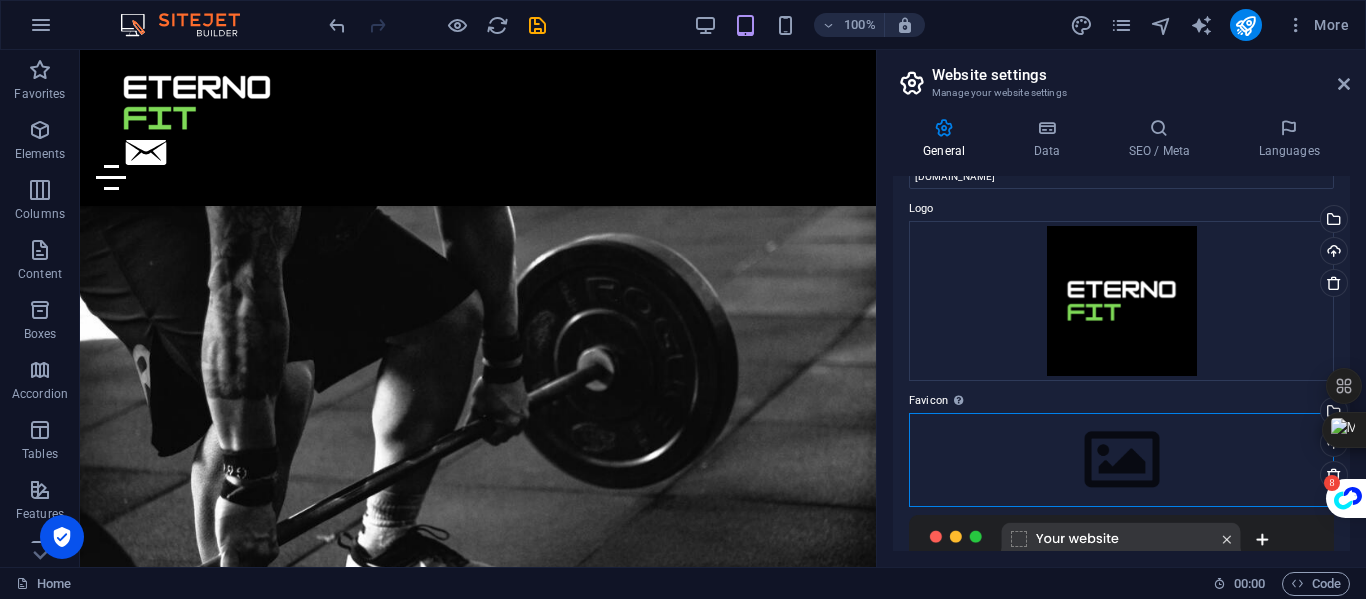 click on "Drag files here, click to choose files or select files from Files or our free stock photos & videos" at bounding box center [1121, 460] 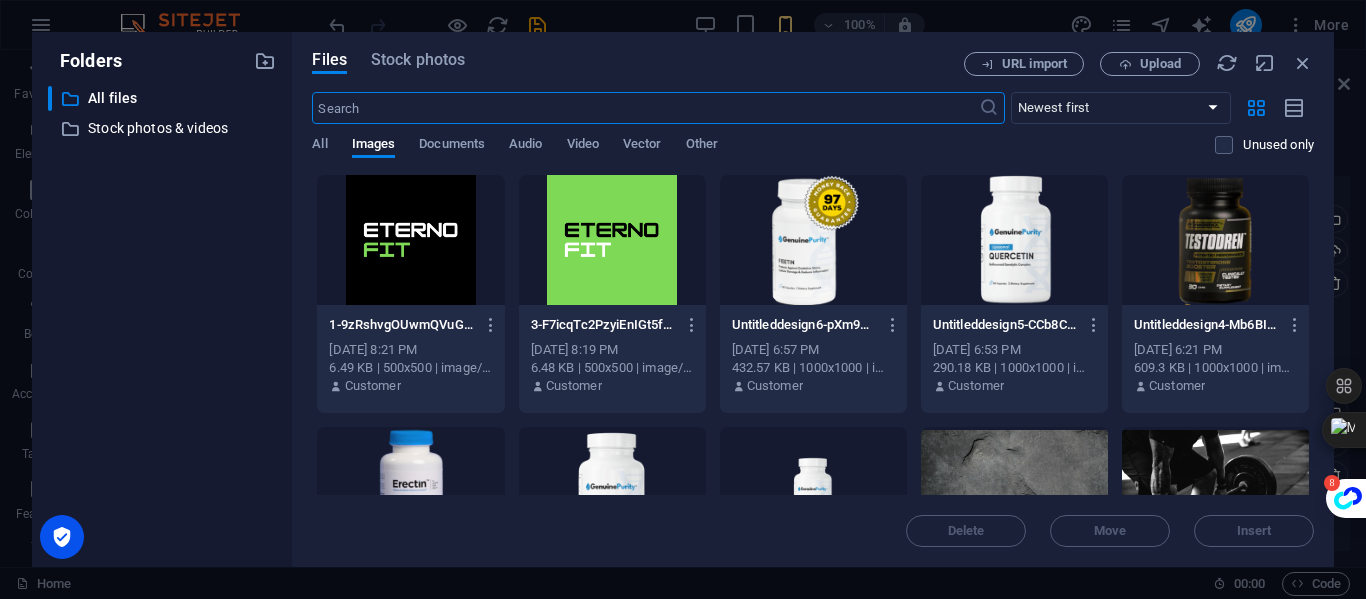 click at bounding box center [410, 240] 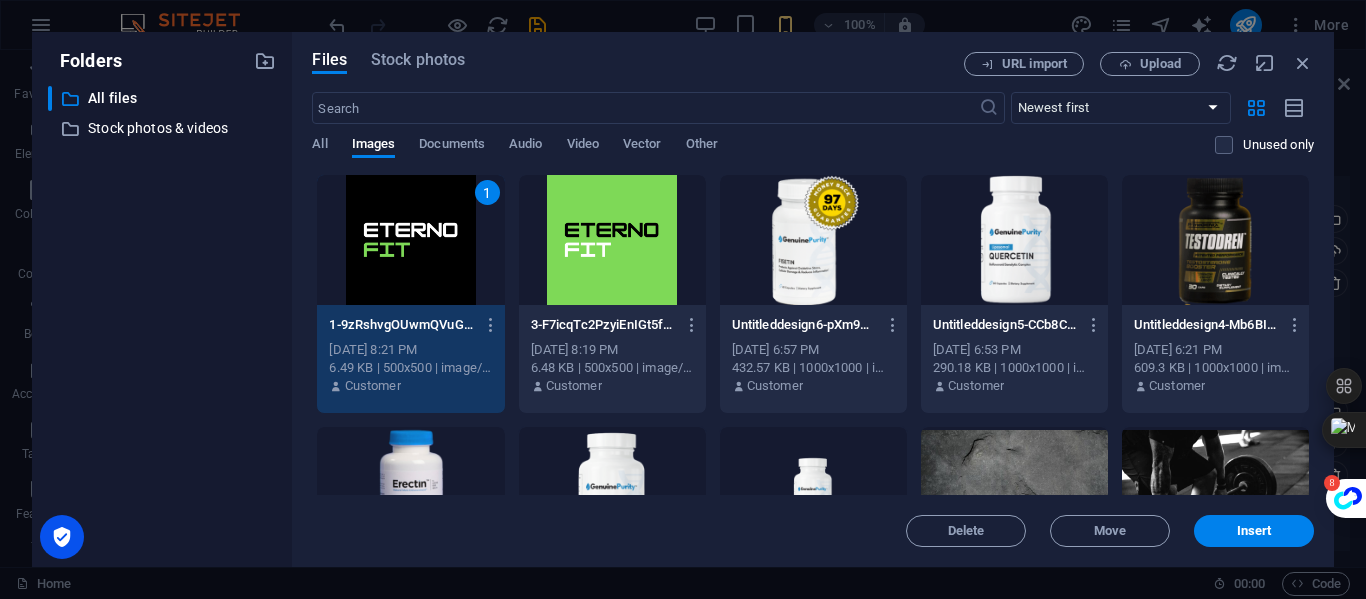 click on "1" at bounding box center [410, 240] 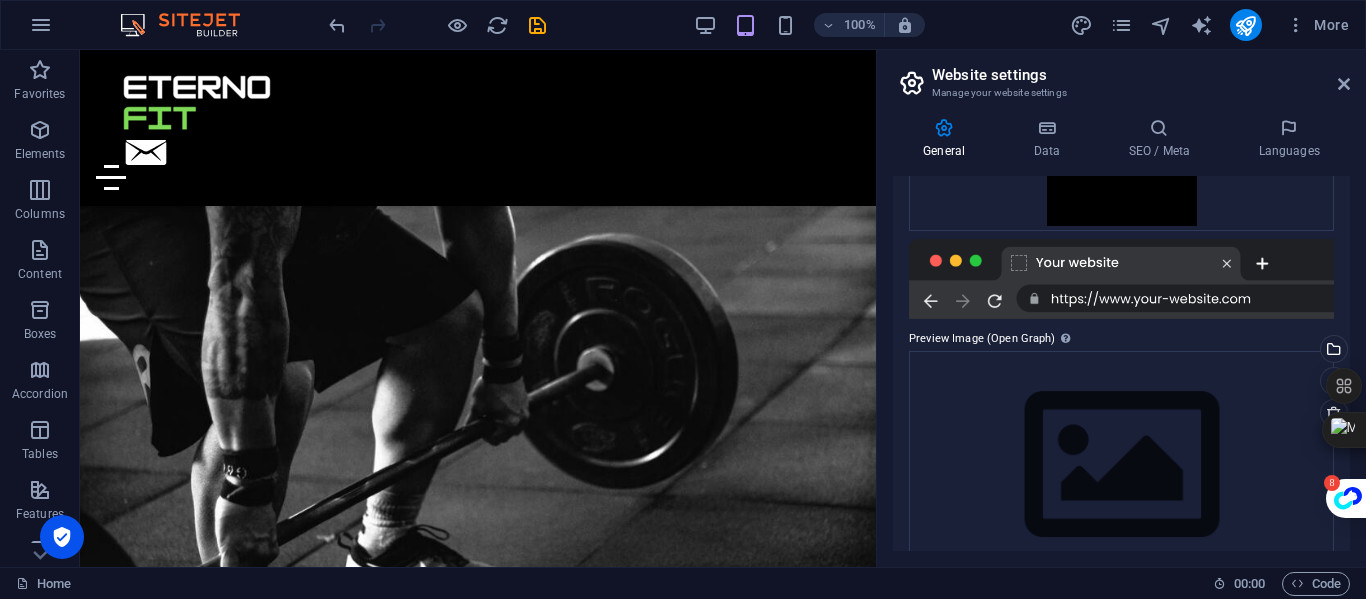 scroll, scrollTop: 438, scrollLeft: 0, axis: vertical 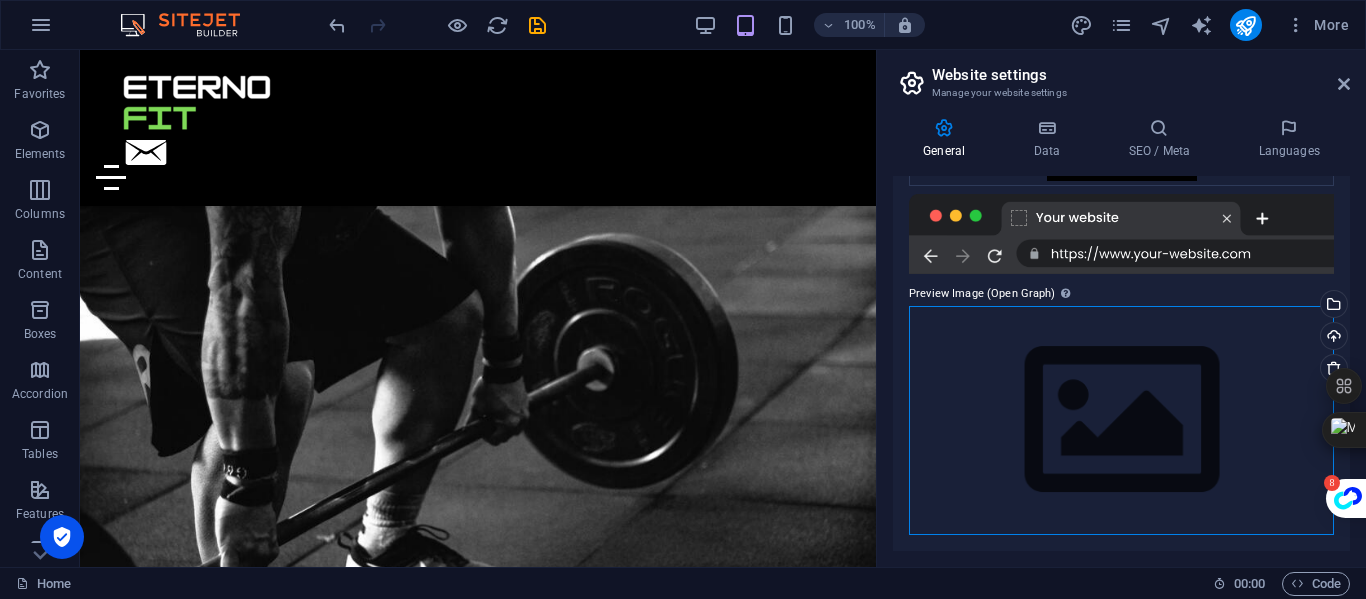 click on "Drag files here, click to choose files or select files from Files or our free stock photos & videos" at bounding box center [1121, 420] 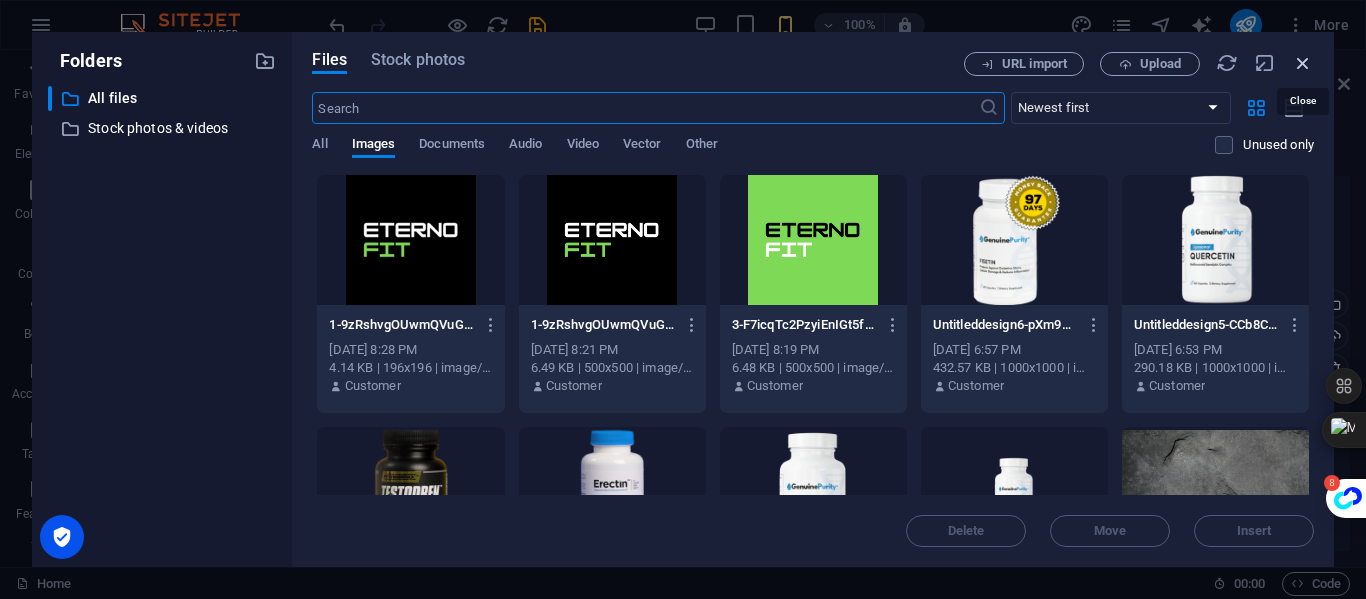 click at bounding box center [1303, 63] 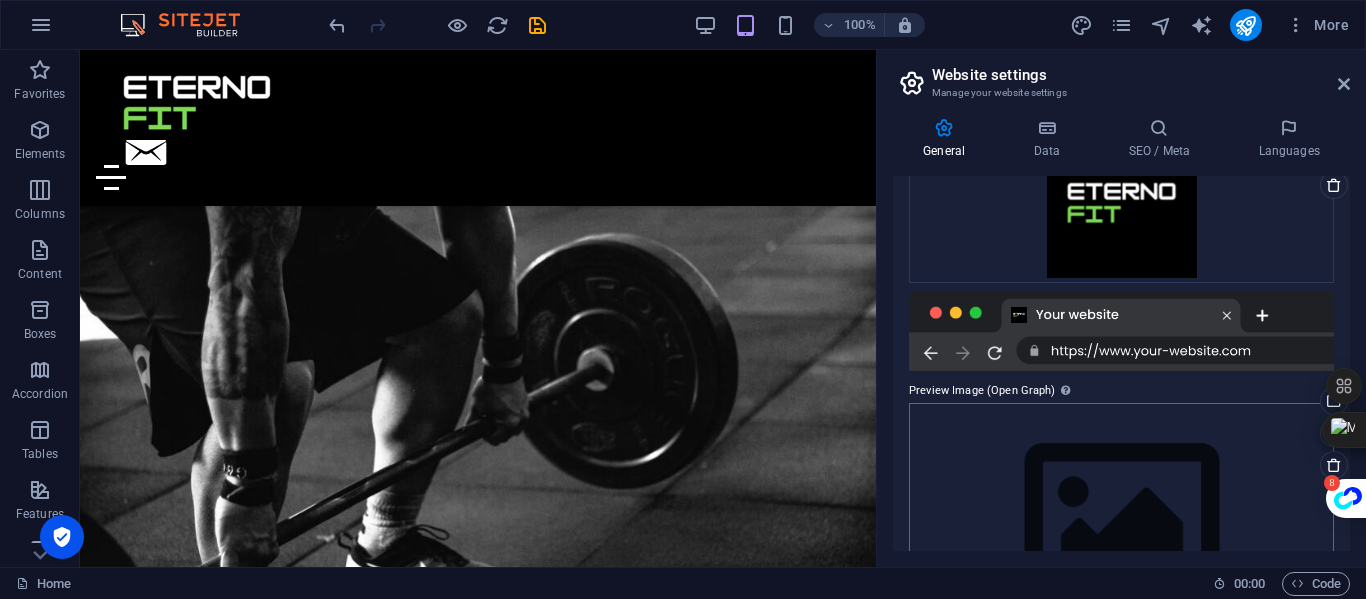scroll, scrollTop: 339, scrollLeft: 0, axis: vertical 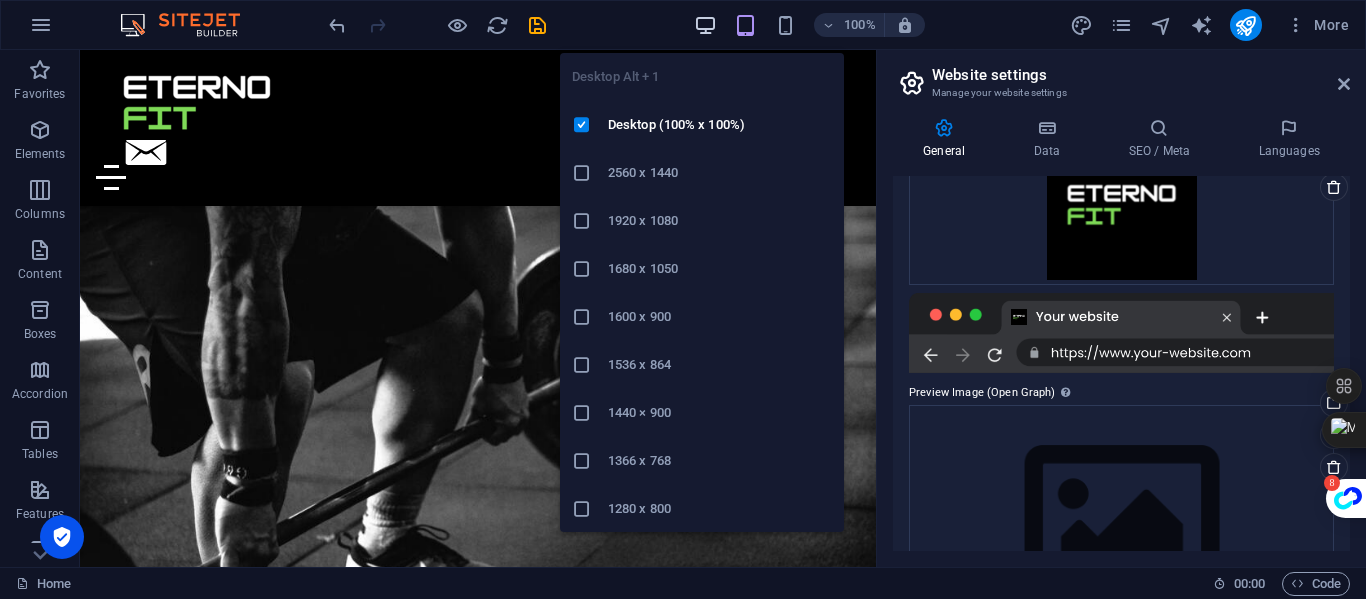 click at bounding box center (705, 25) 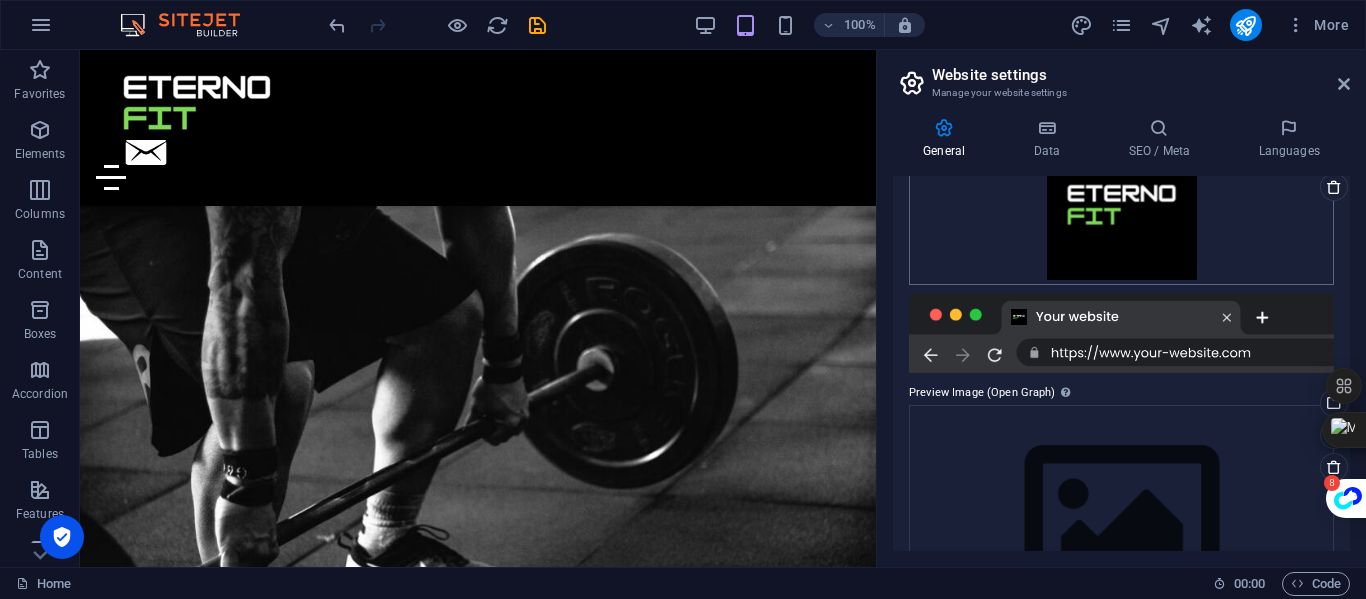 type 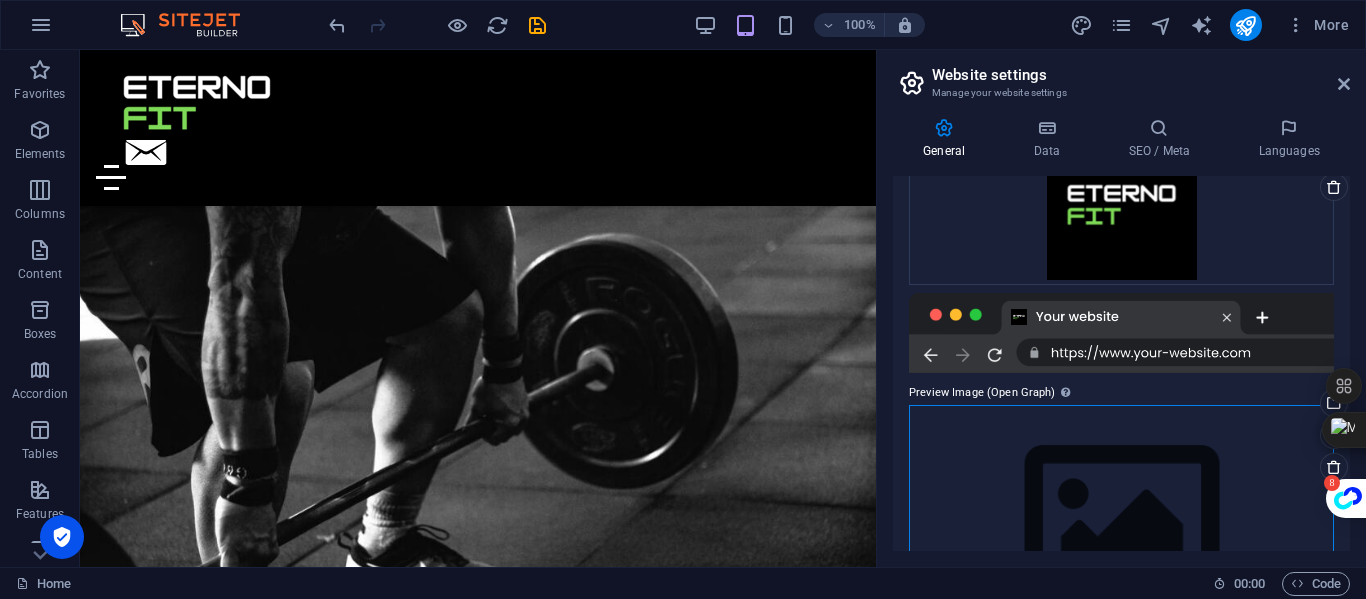 click on "Drag files here, click to choose files or select files from Files or our free stock photos & videos" at bounding box center (1121, 519) 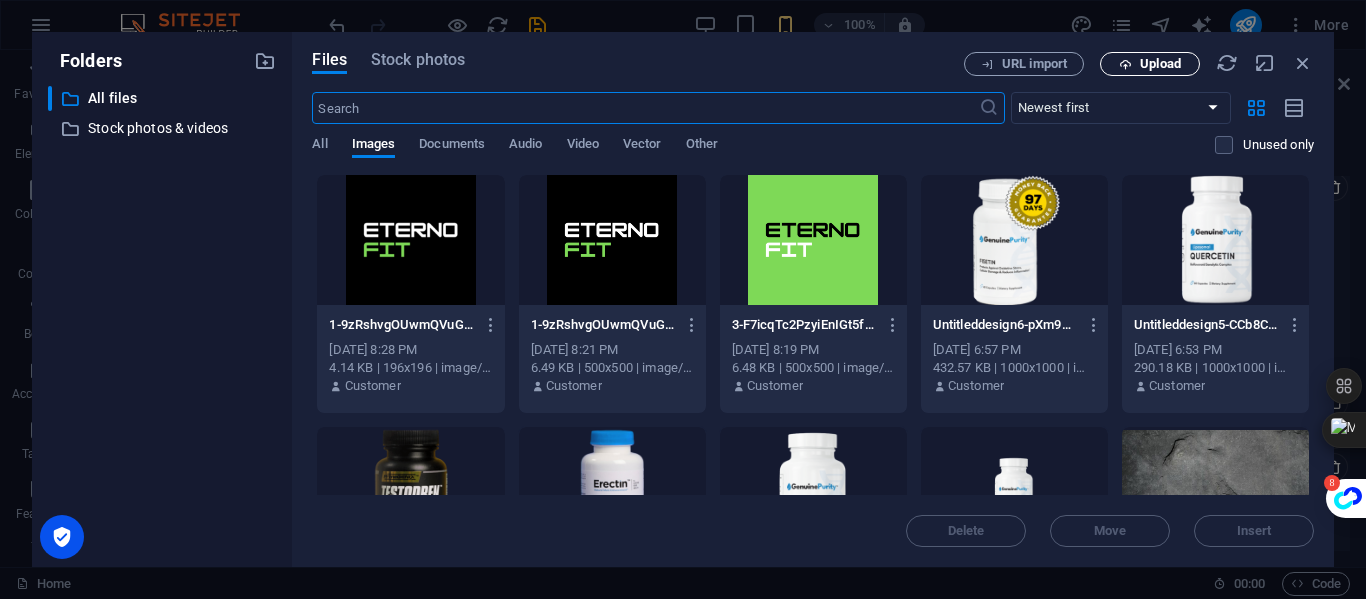 click on "Upload" at bounding box center (1150, 64) 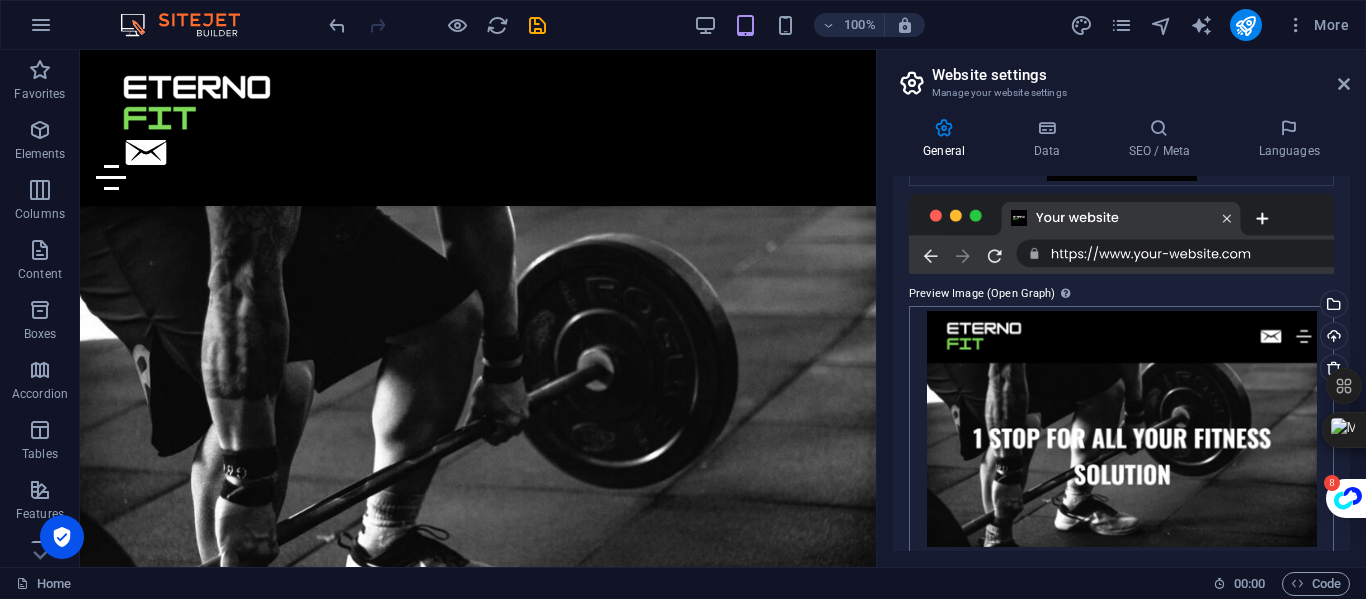 scroll, scrollTop: 455, scrollLeft: 0, axis: vertical 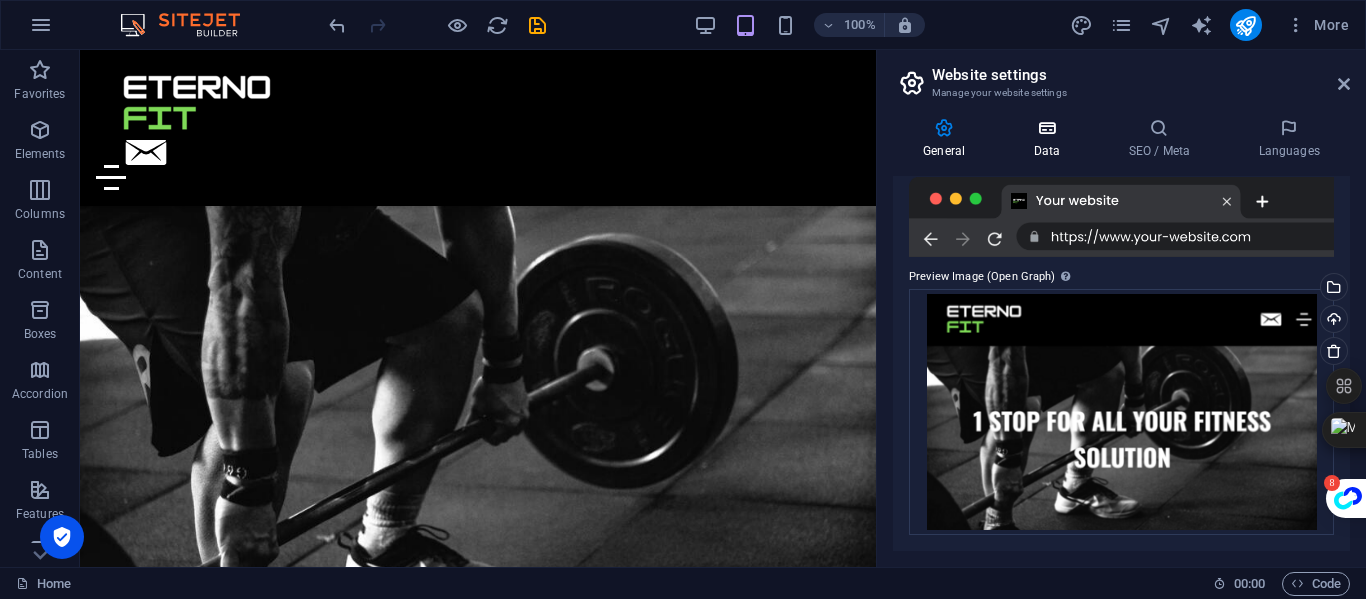 click on "Data" at bounding box center [1050, 139] 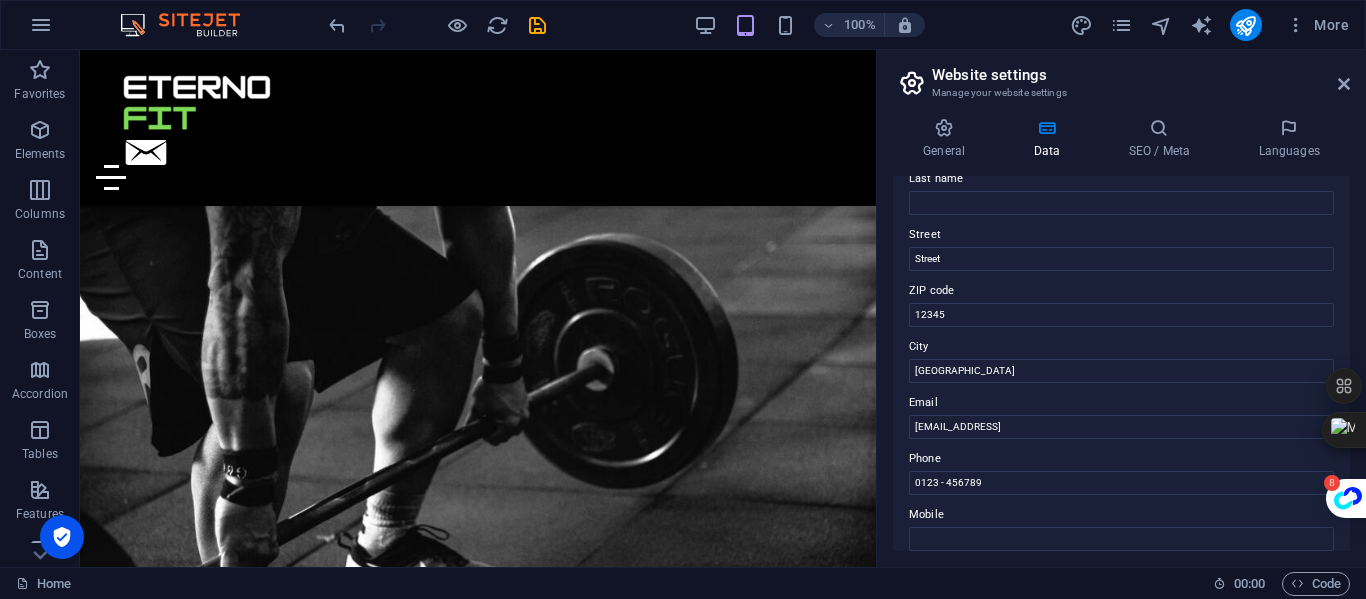 scroll, scrollTop: 179, scrollLeft: 0, axis: vertical 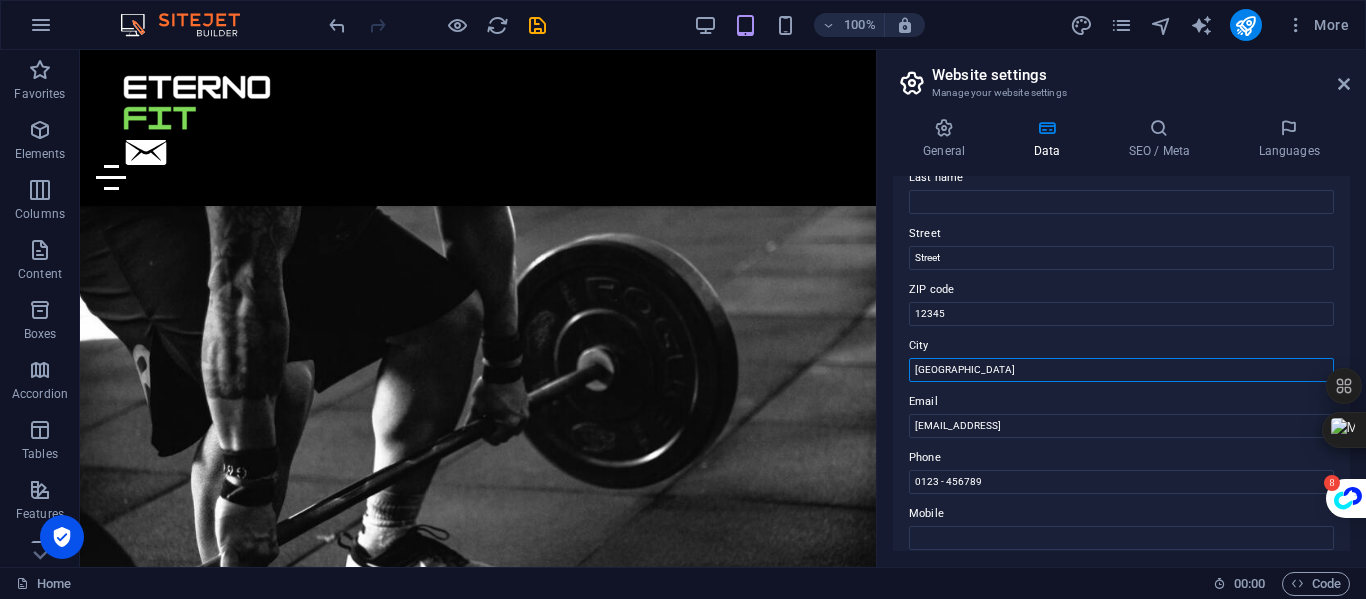 drag, startPoint x: 1057, startPoint y: 418, endPoint x: 873, endPoint y: 367, distance: 190.93716 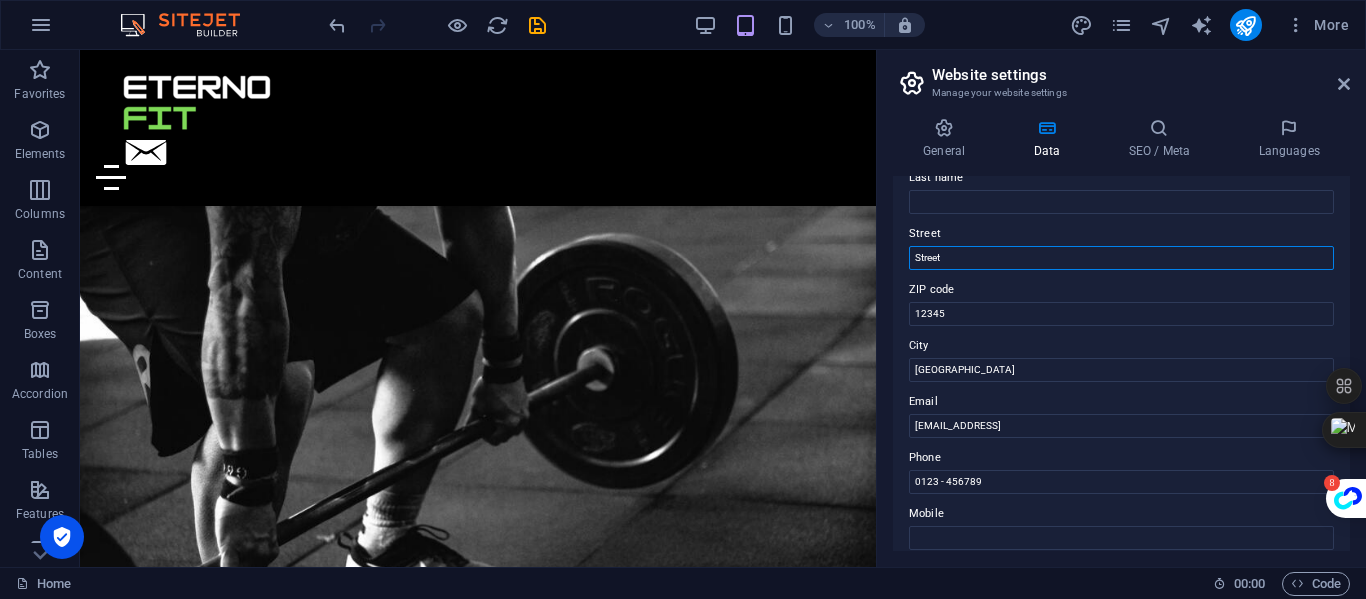 drag, startPoint x: 983, startPoint y: 256, endPoint x: 885, endPoint y: 262, distance: 98.1835 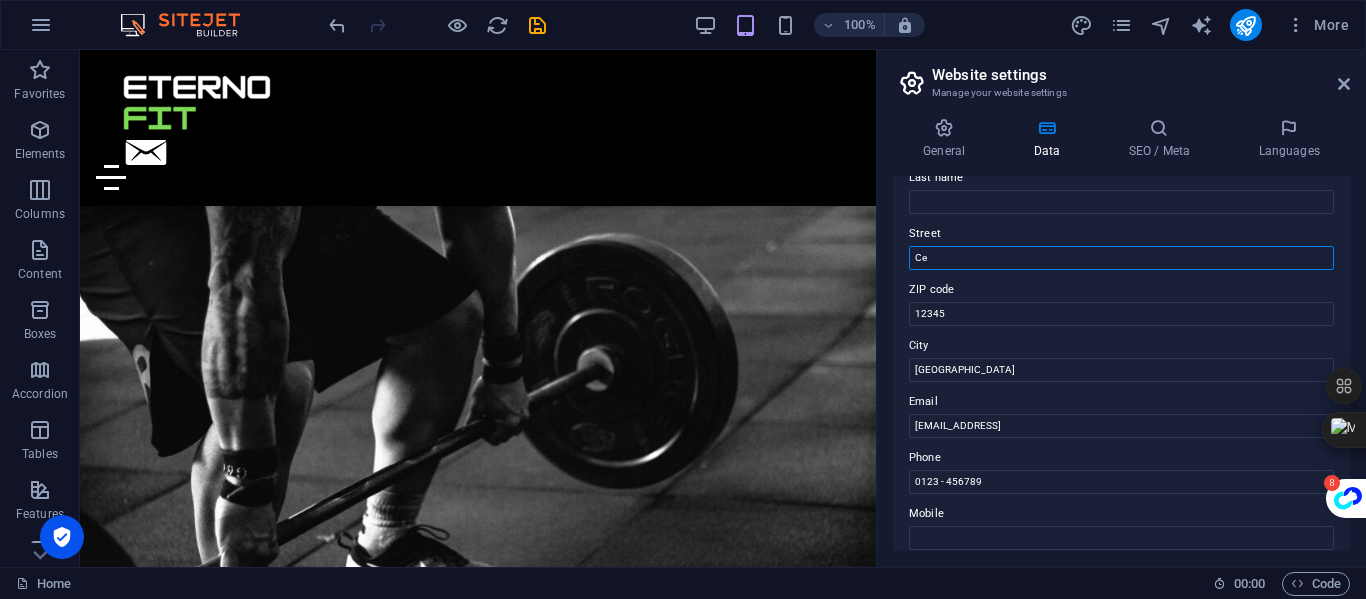 type on "C" 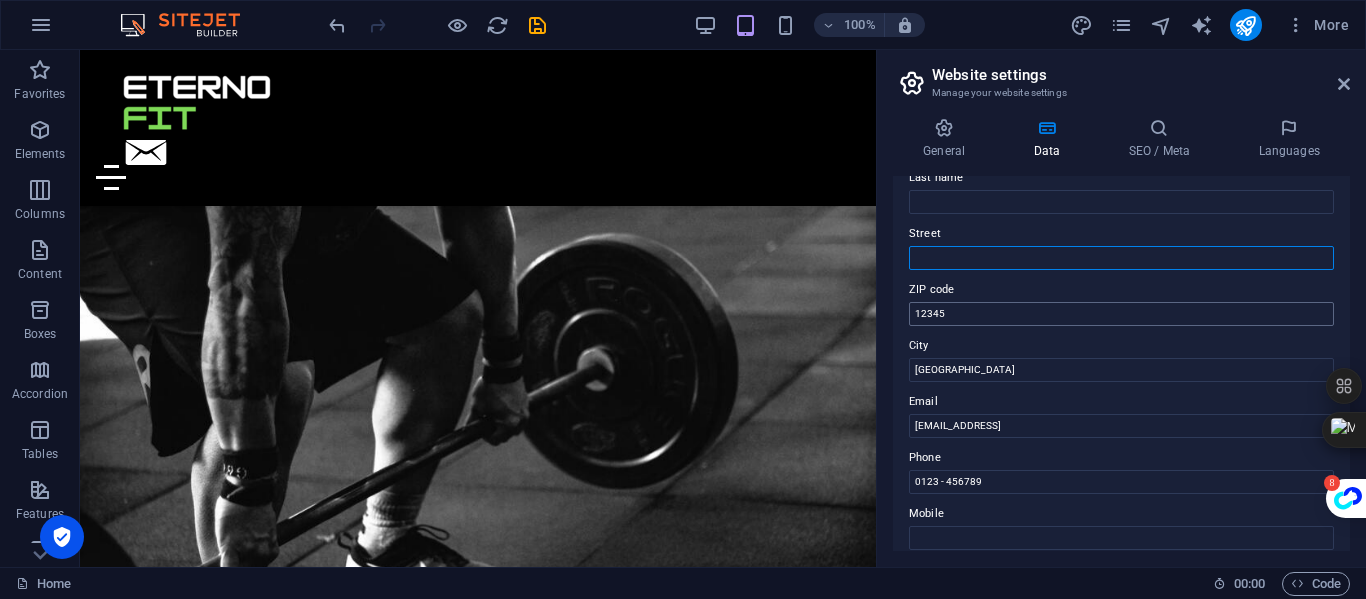 type 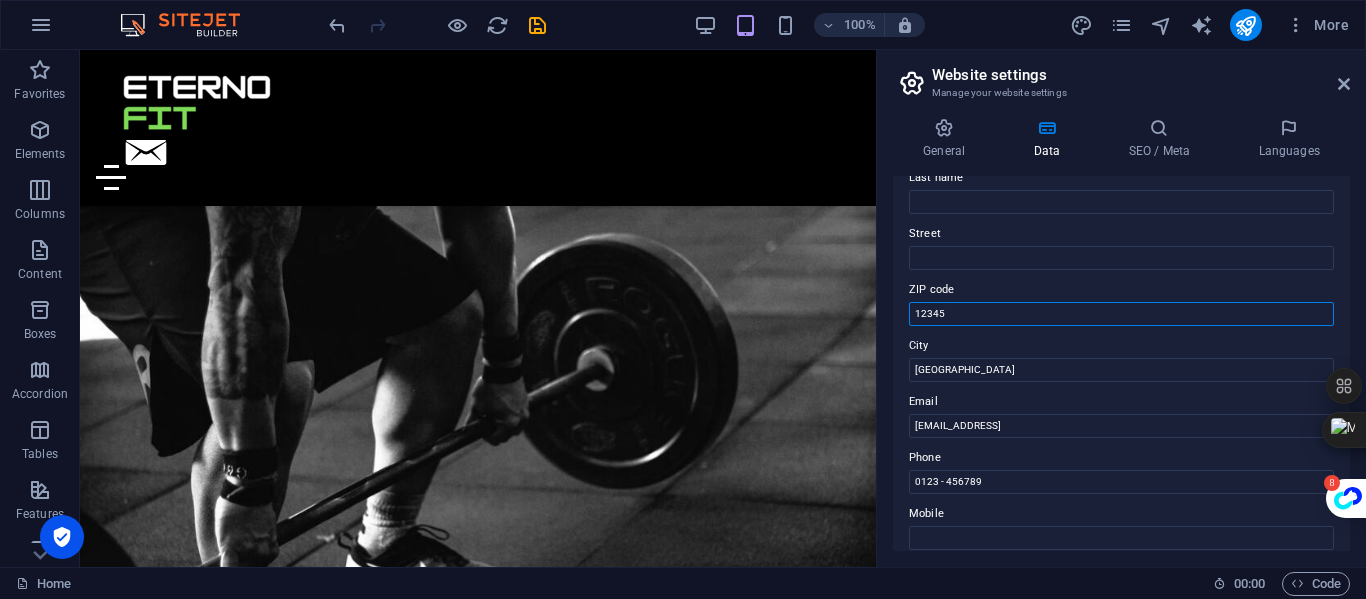 click on "12345" at bounding box center (1121, 314) 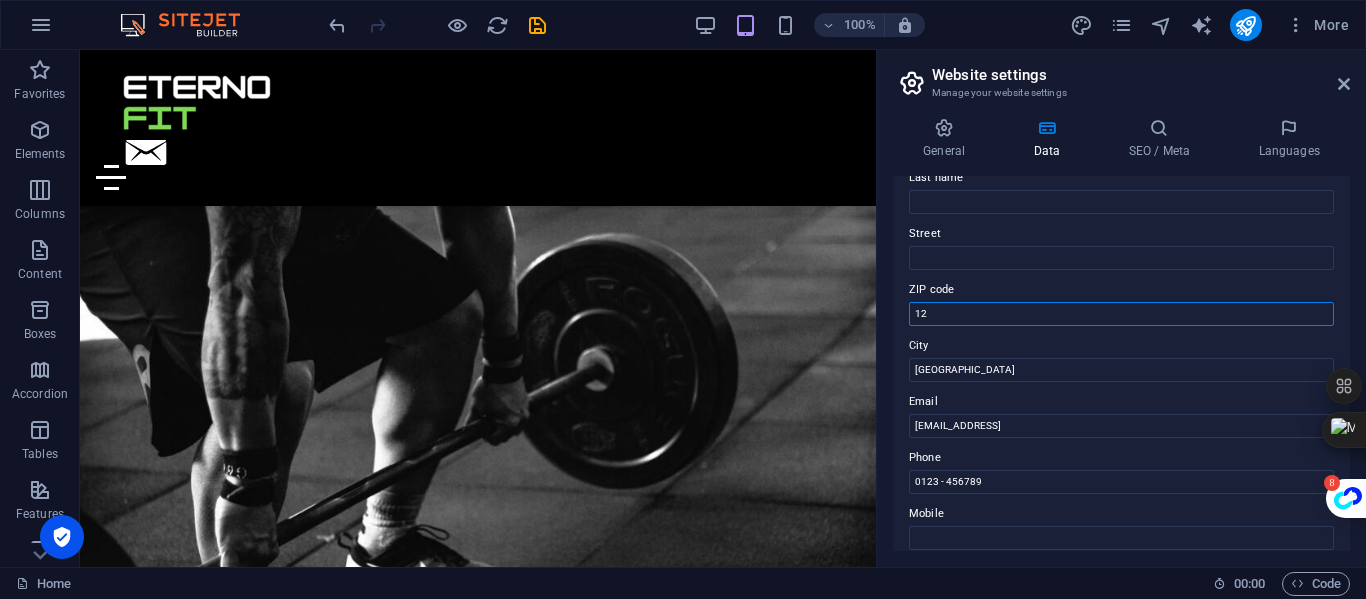 type on "1" 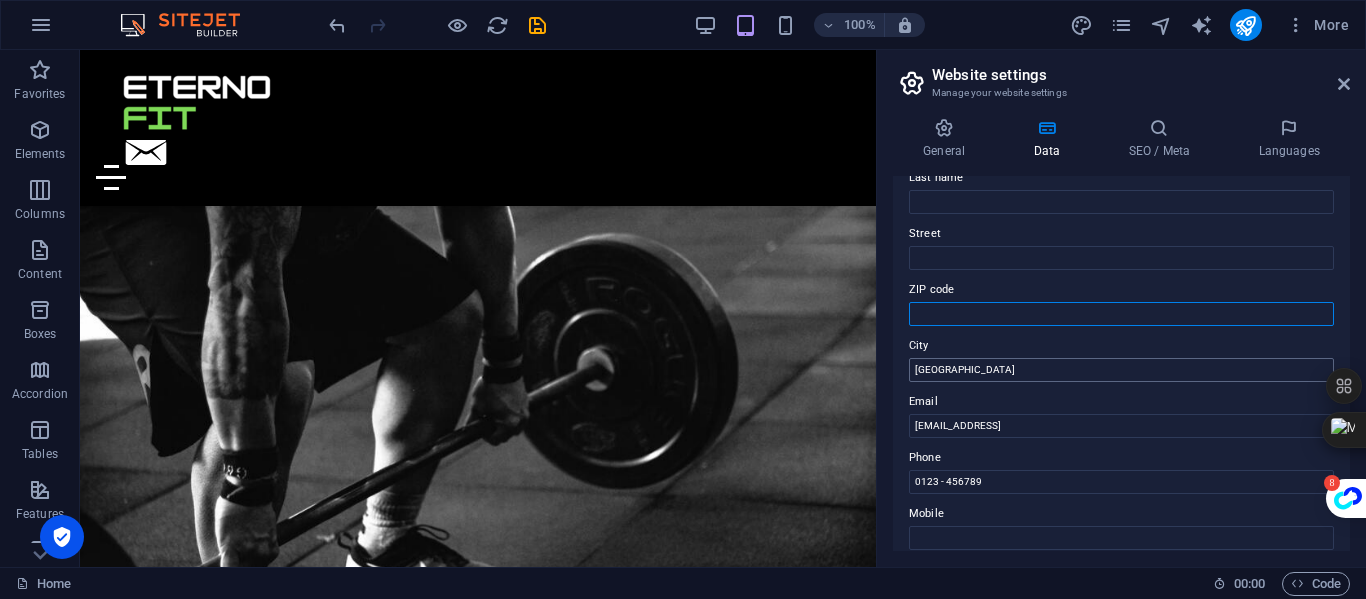type 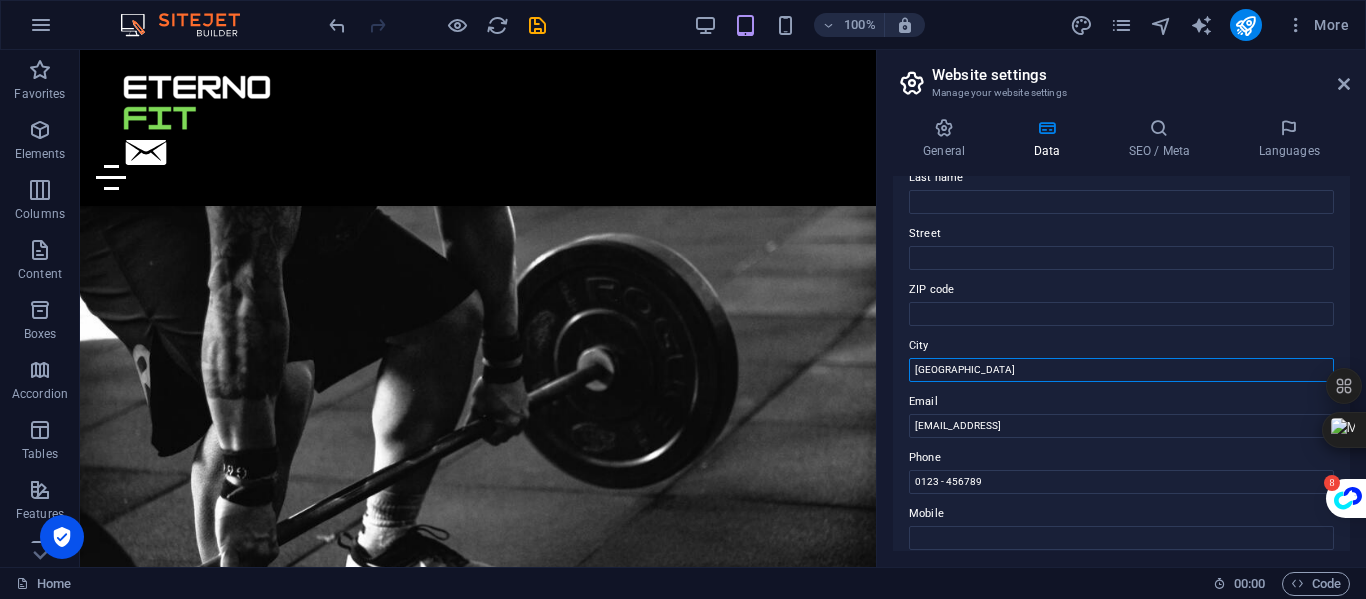 click on "Berlin" at bounding box center [1121, 370] 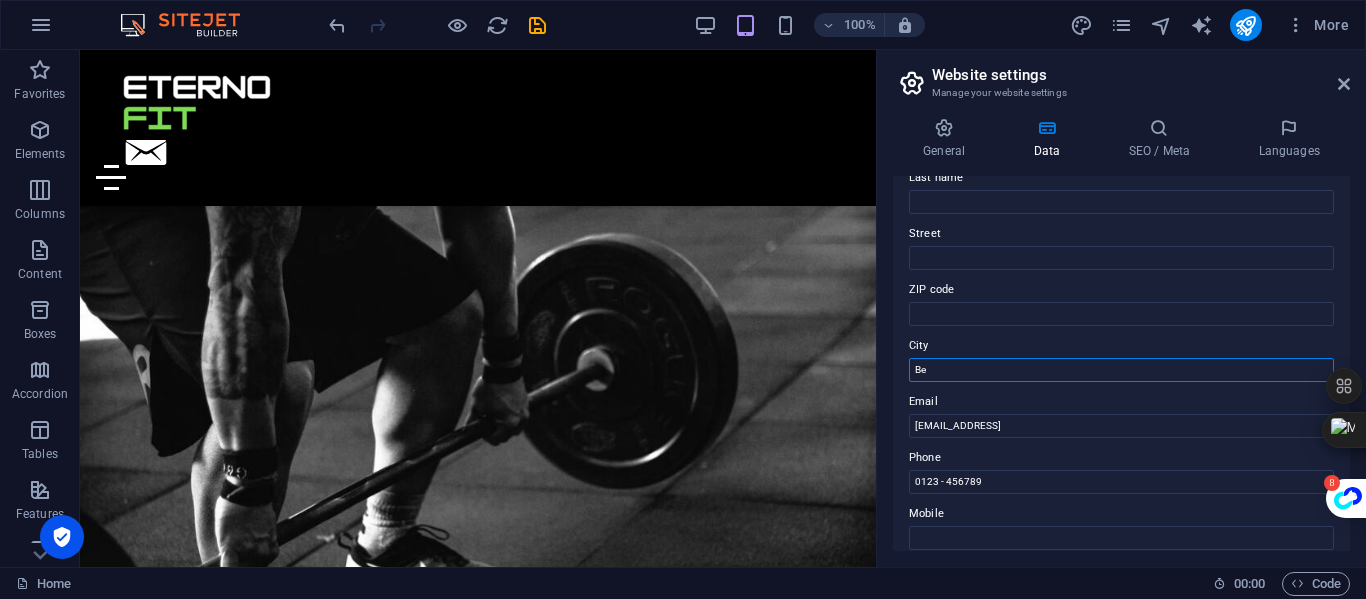 type on "B" 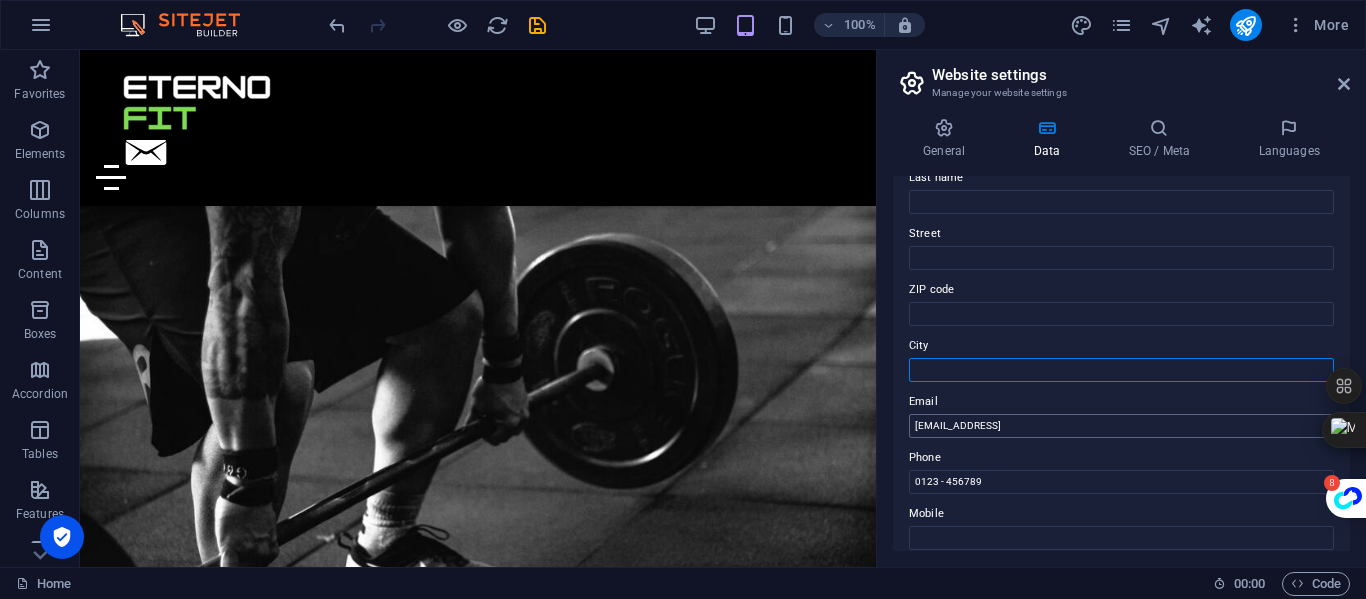 type 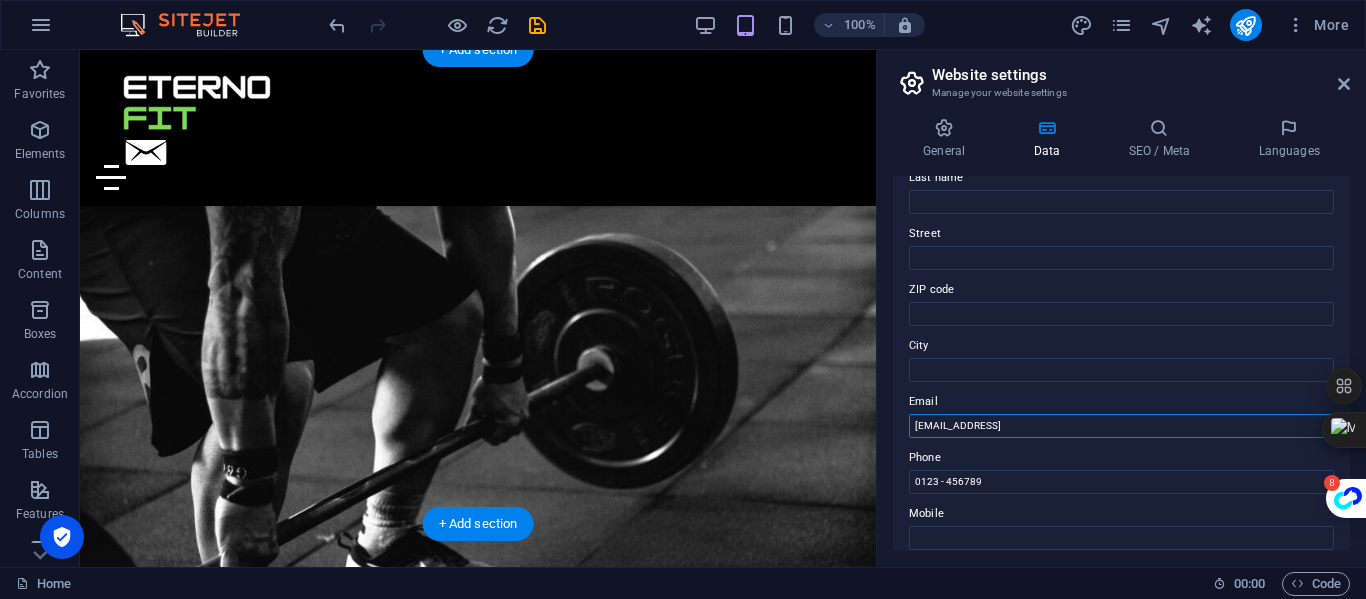 drag, startPoint x: 1253, startPoint y: 478, endPoint x: 723, endPoint y: 457, distance: 530.4159 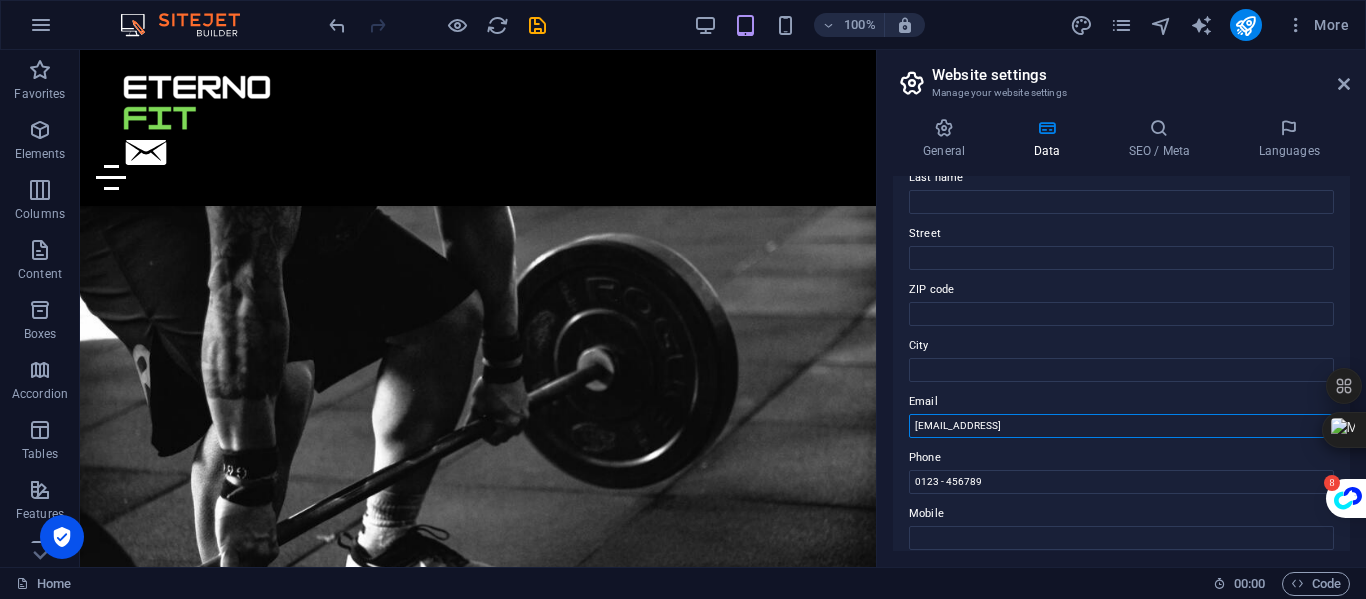 click on "a5c534558ca7f04226d99198ad6355@cpanel.local" at bounding box center [1121, 426] 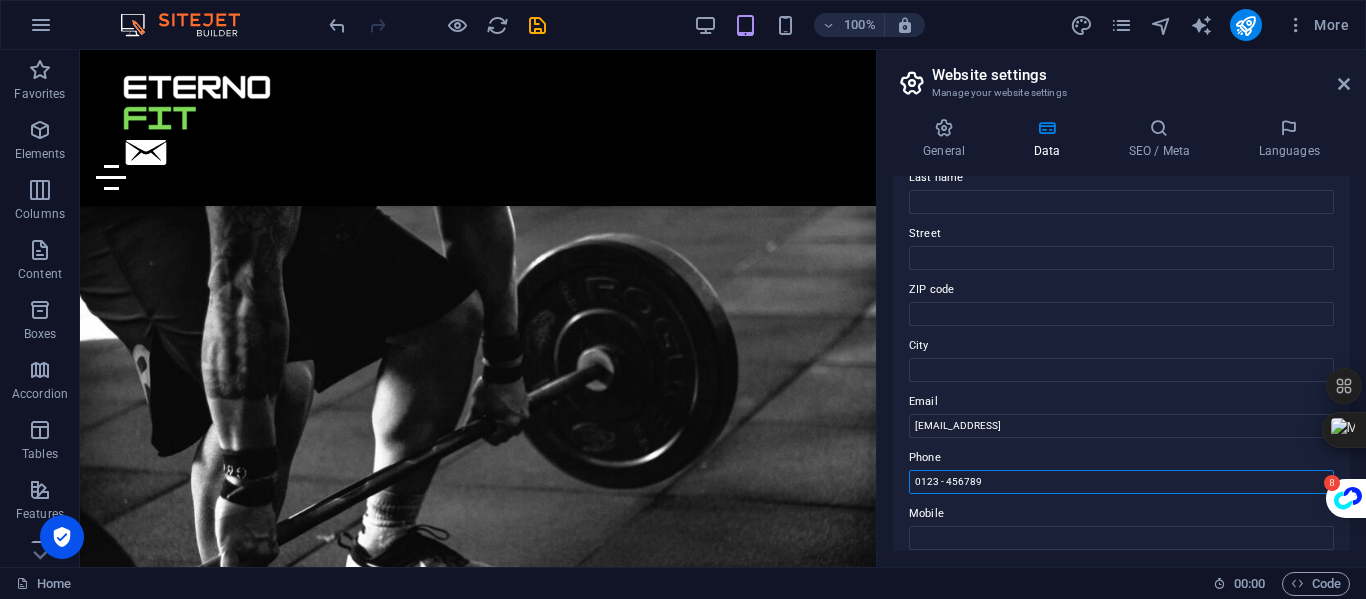click on "0123 - 456789" at bounding box center [1121, 482] 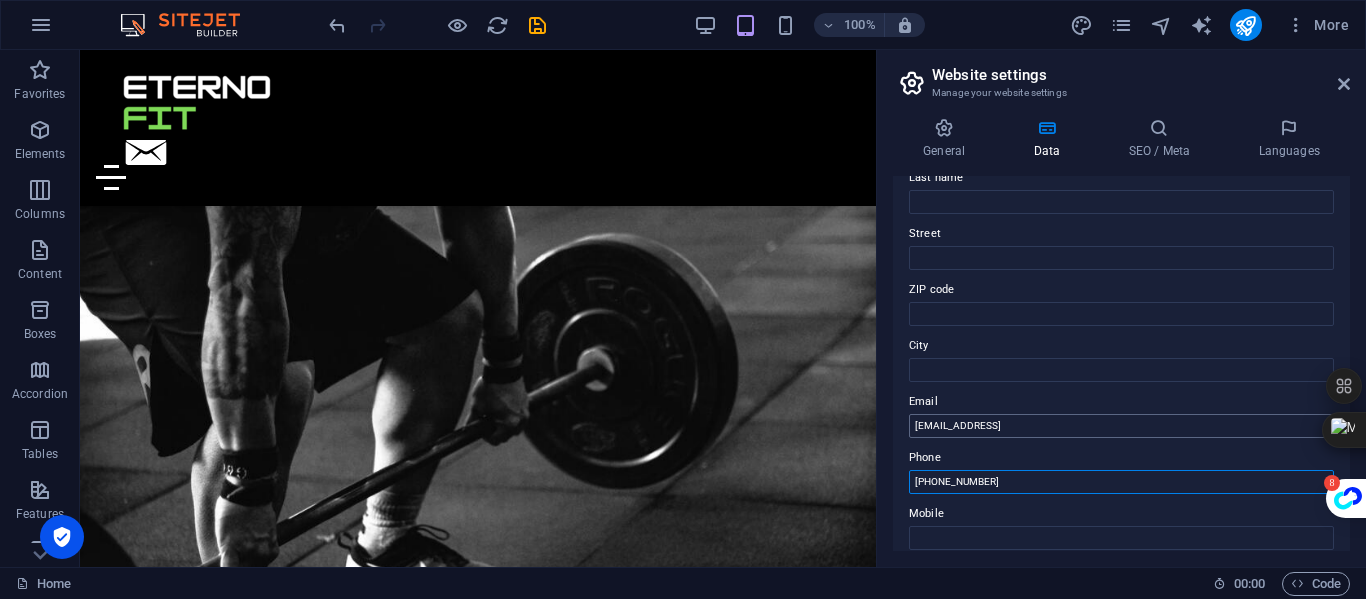 type on "+8801672268121" 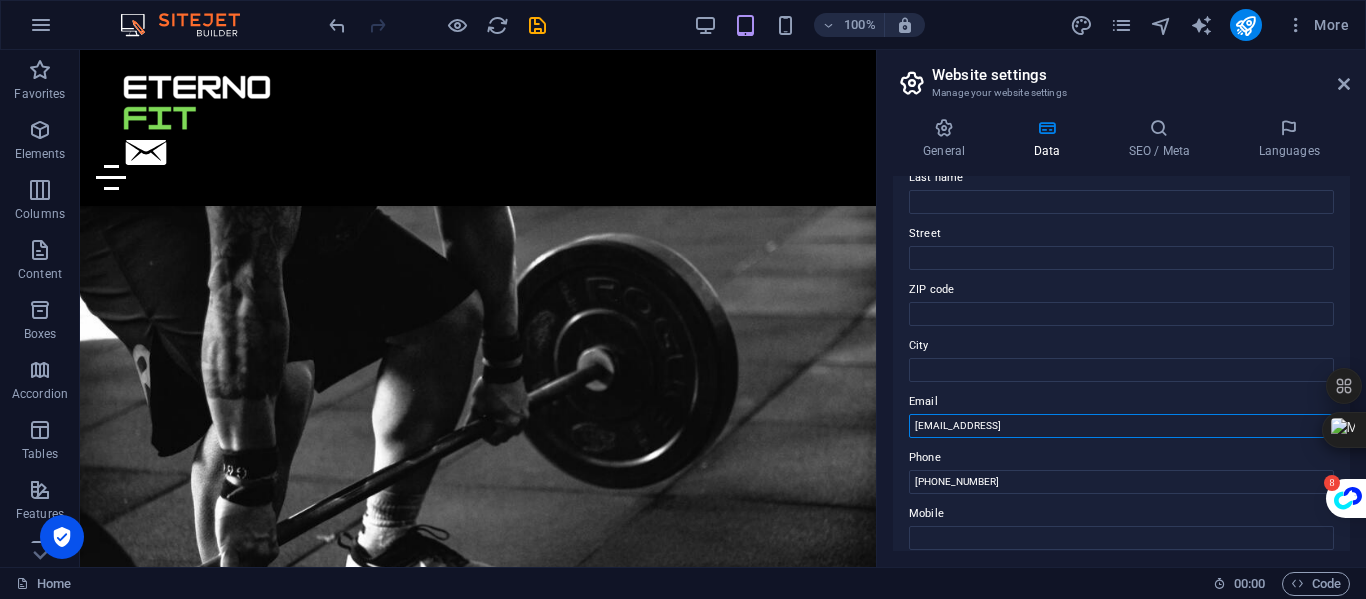 click on "a5c534558ca7f04226d99198ad6355@cpanel.local" at bounding box center (1121, 426) 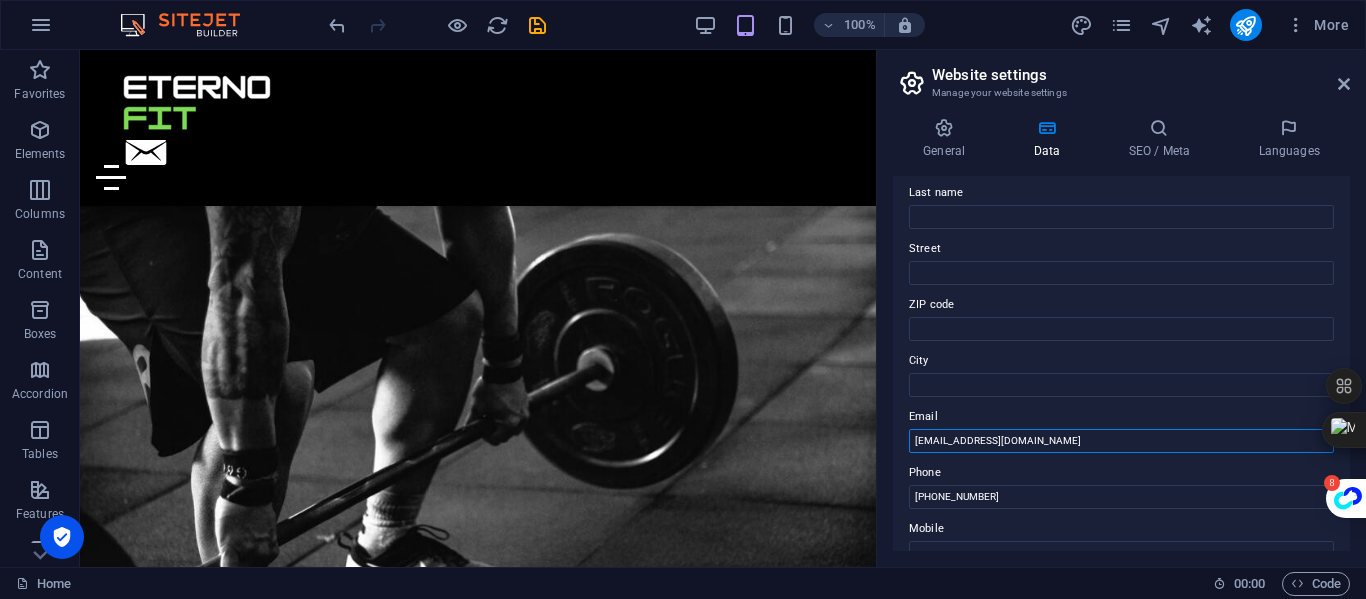 scroll, scrollTop: 0, scrollLeft: 0, axis: both 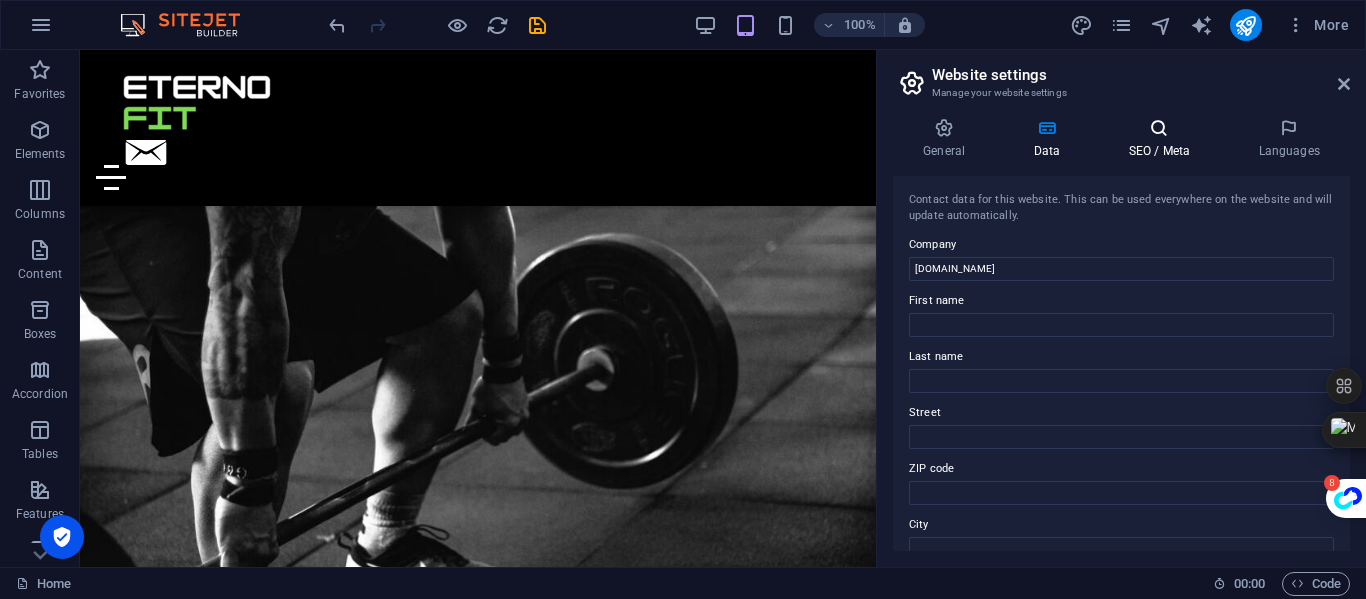 type on "support@eternofit.com" 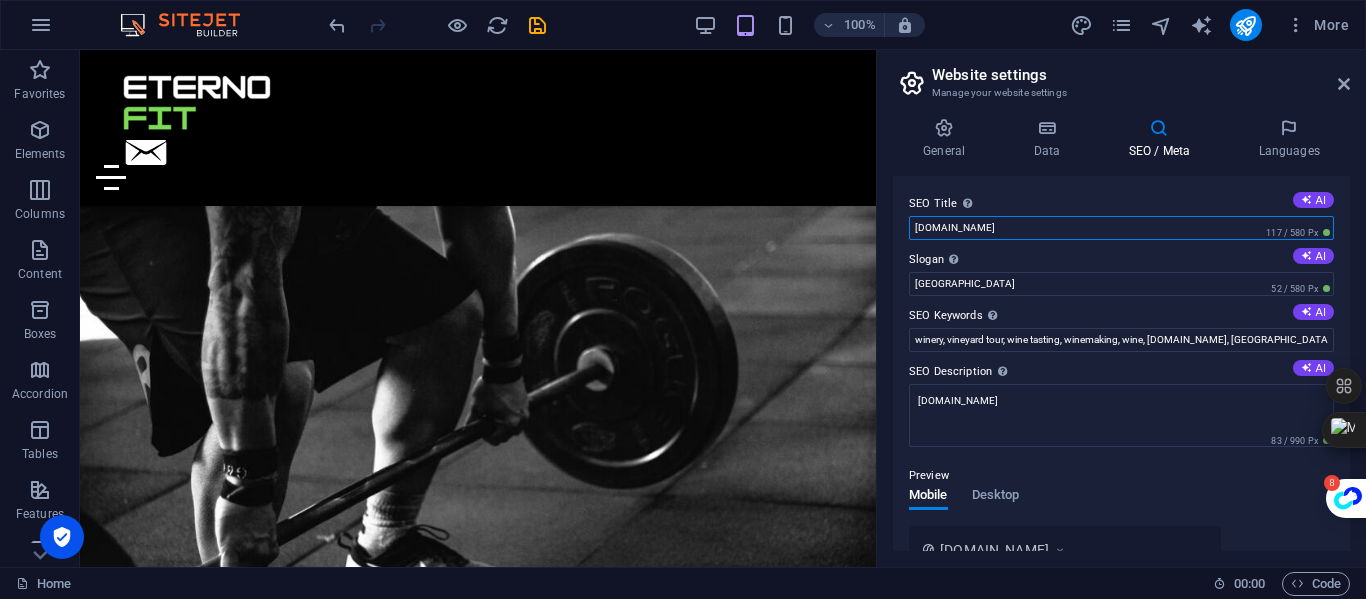click on "[DOMAIN_NAME]" at bounding box center [1121, 228] 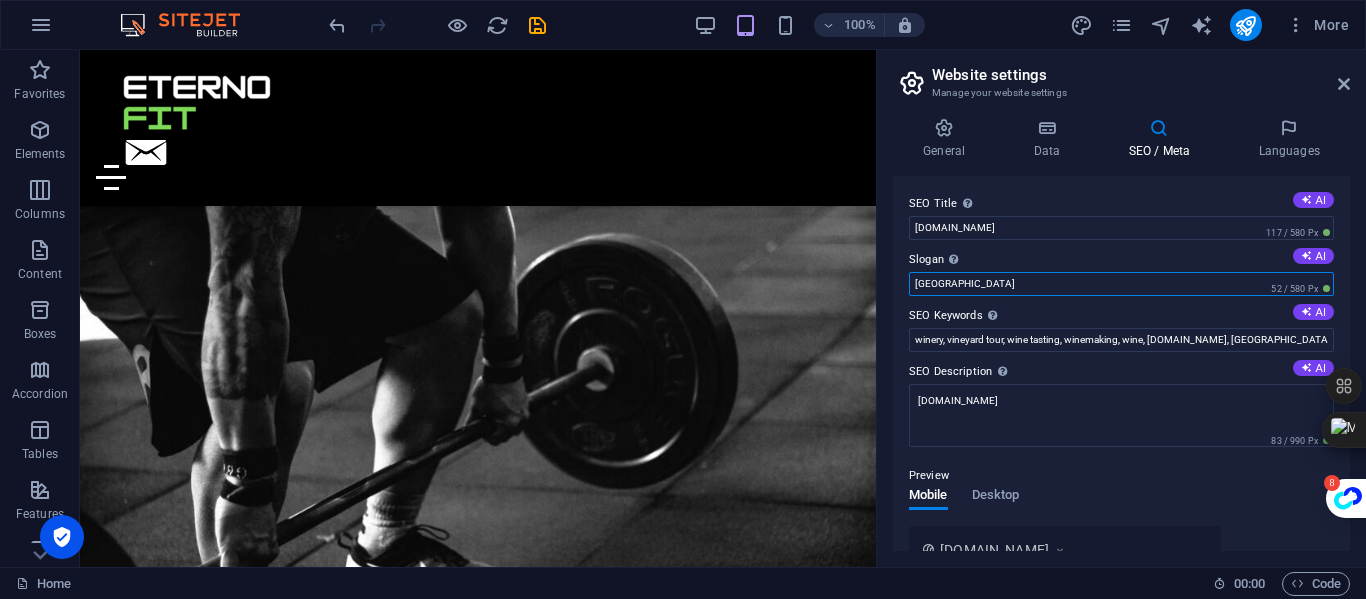 click on "Berlin" at bounding box center (1121, 284) 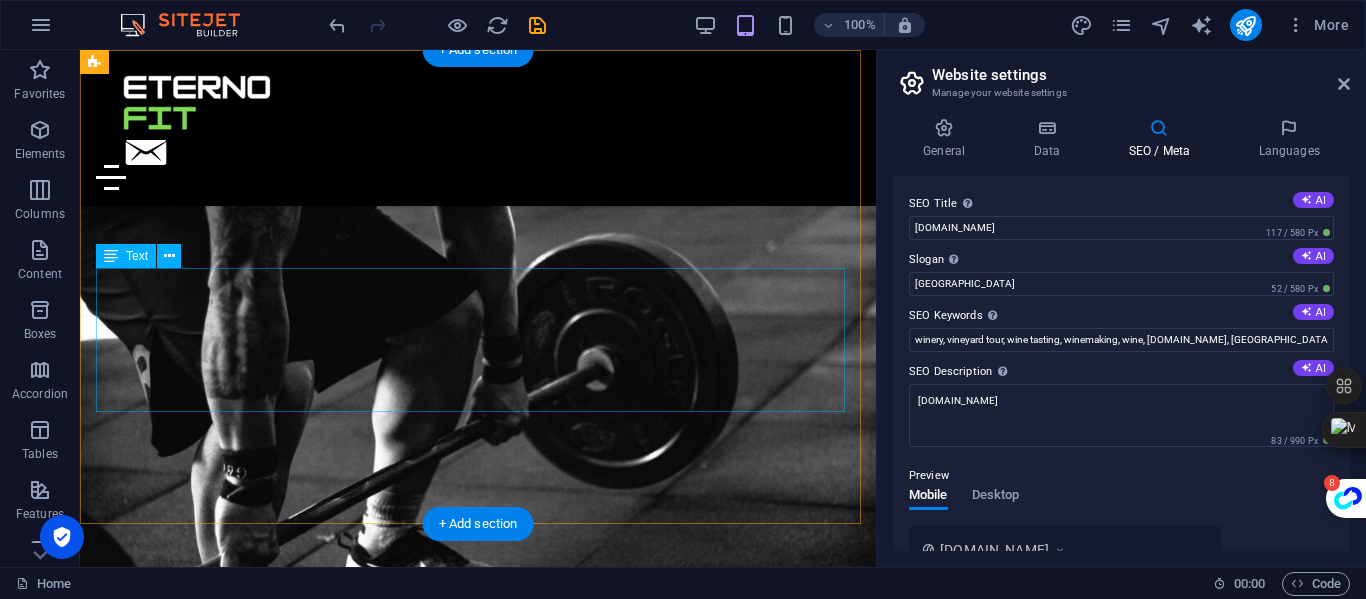 click on "1 STOP FOR ALL YOUR FITNESS SOLUTION" at bounding box center [478, 814] 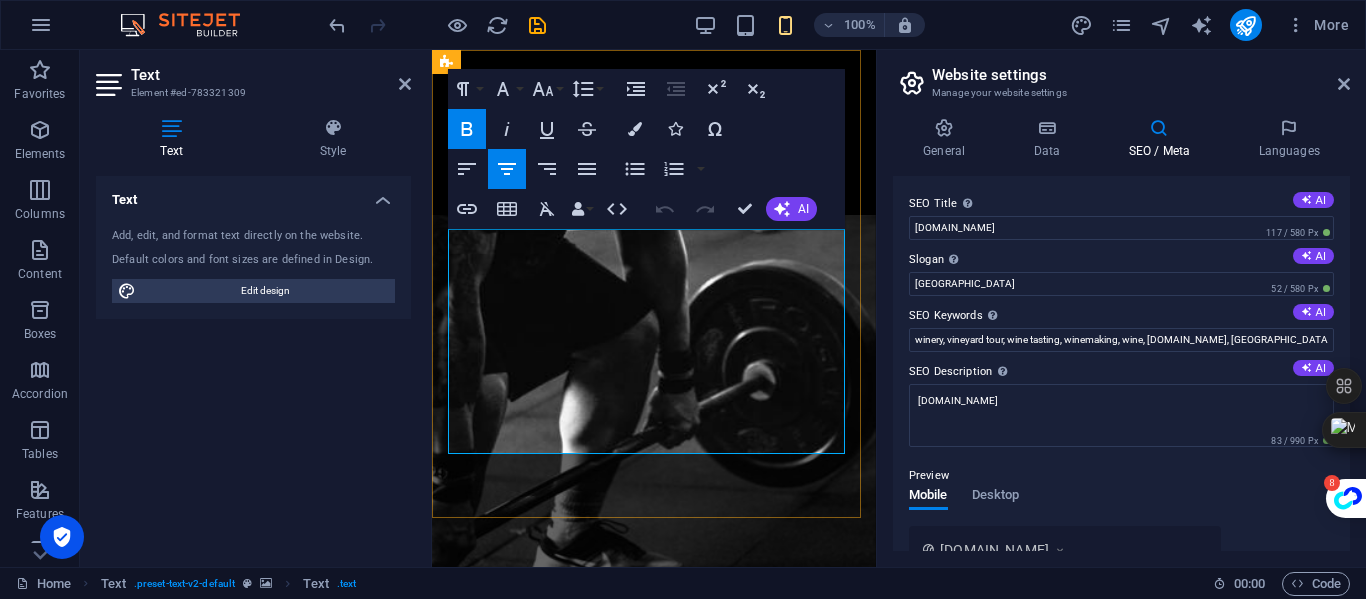 click on "1 STOP FOR ALL YOUR FITNESS SOLUTION" at bounding box center (654, 815) 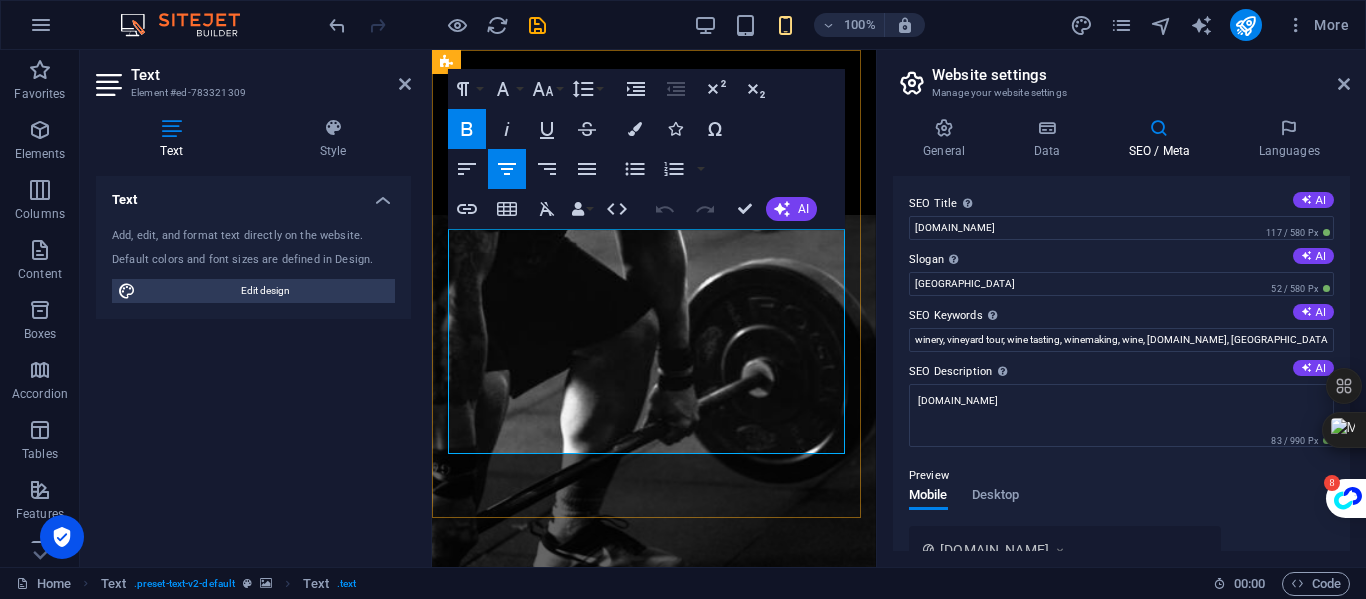 copy on "1 STOP FOR ALL YOUR FITNESS SOLUTION" 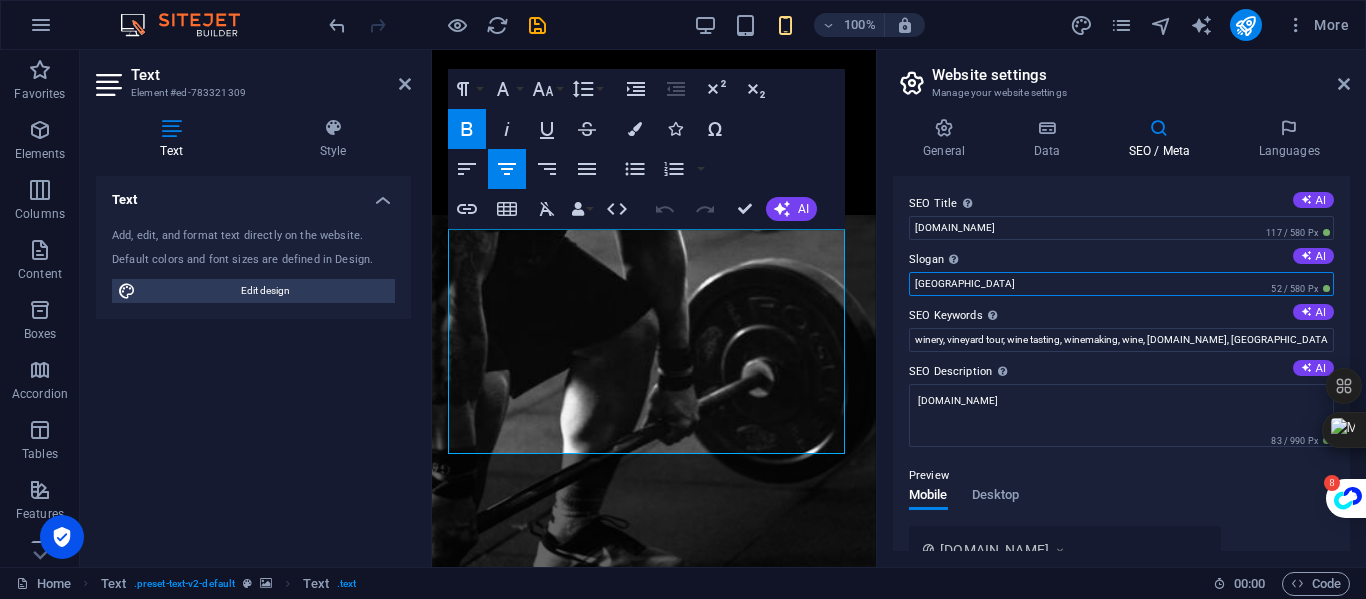 click on "Berlin" at bounding box center [1121, 284] 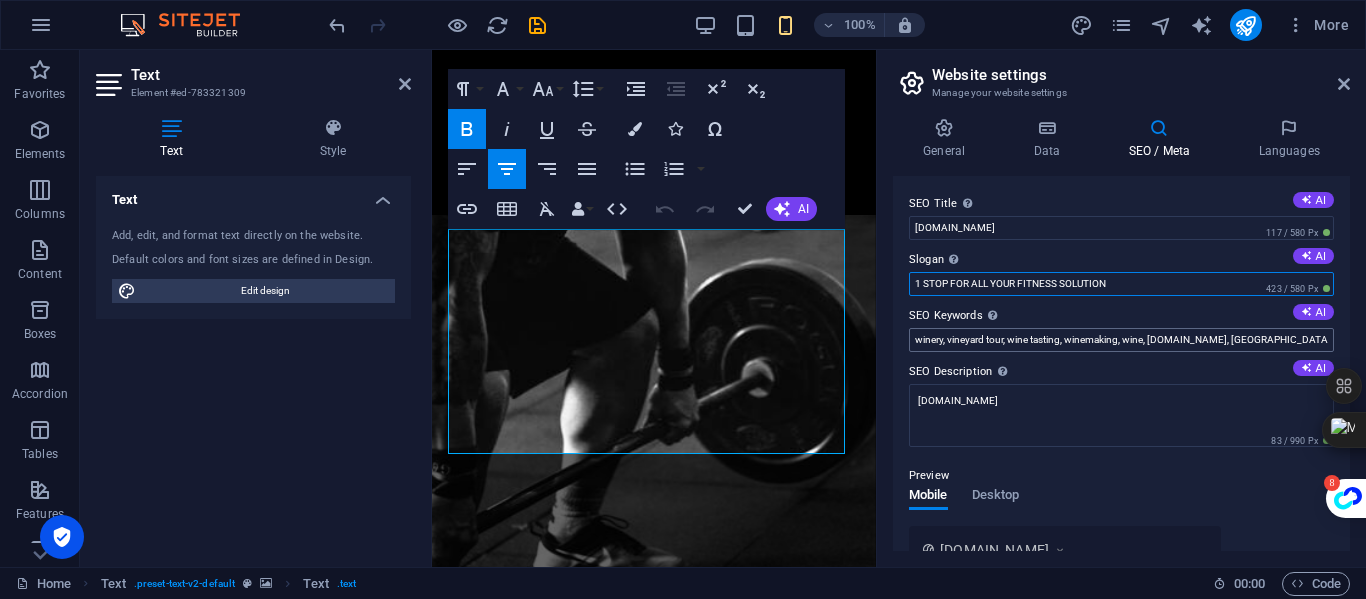 type on "1 STOP FOR ALL YOUR FITNESS SOLUTION" 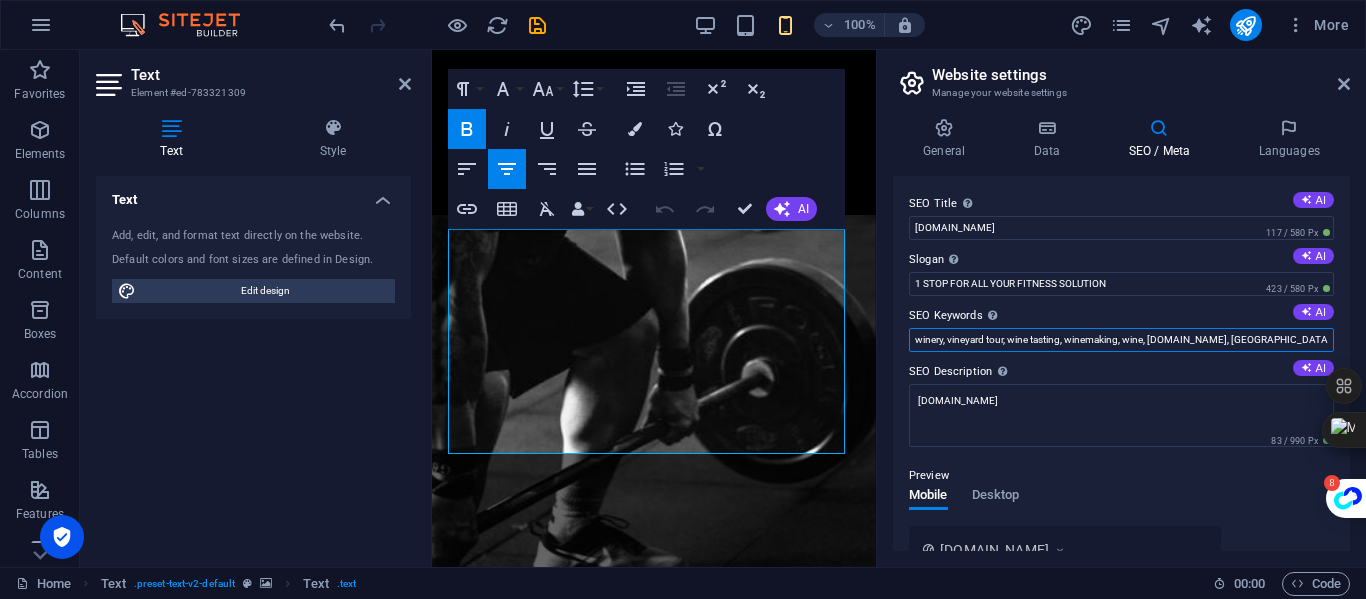 drag, startPoint x: 1250, startPoint y: 337, endPoint x: 902, endPoint y: 322, distance: 348.32312 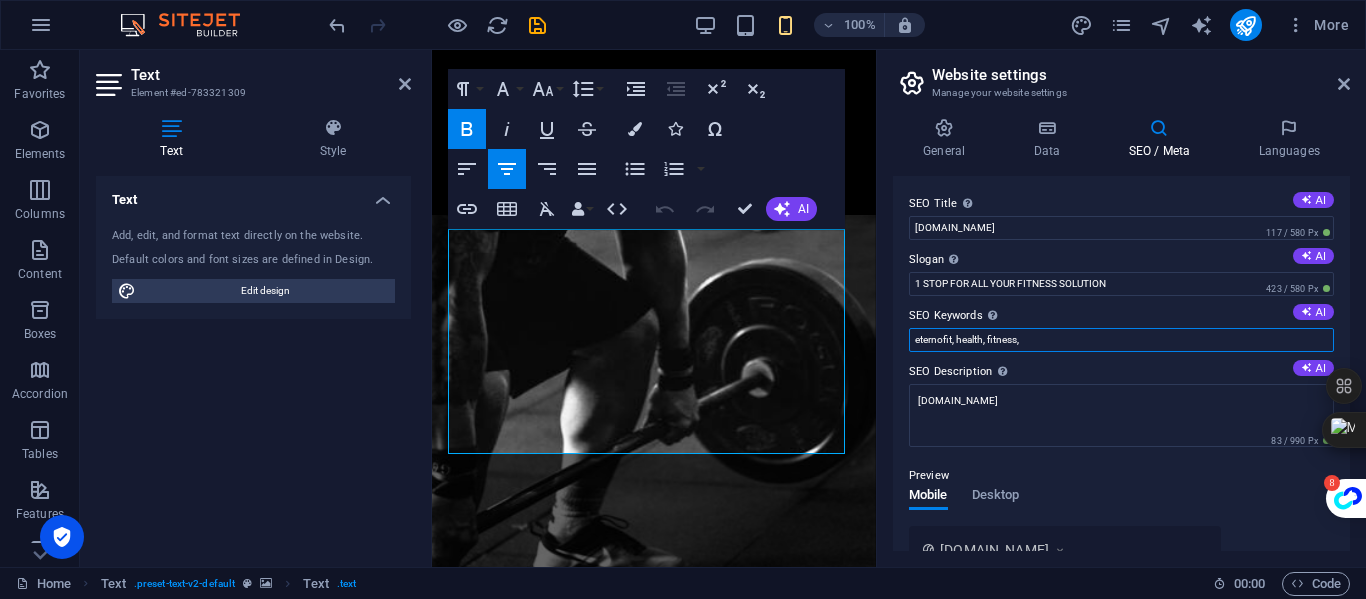 type on "eternofit, health, fitness," 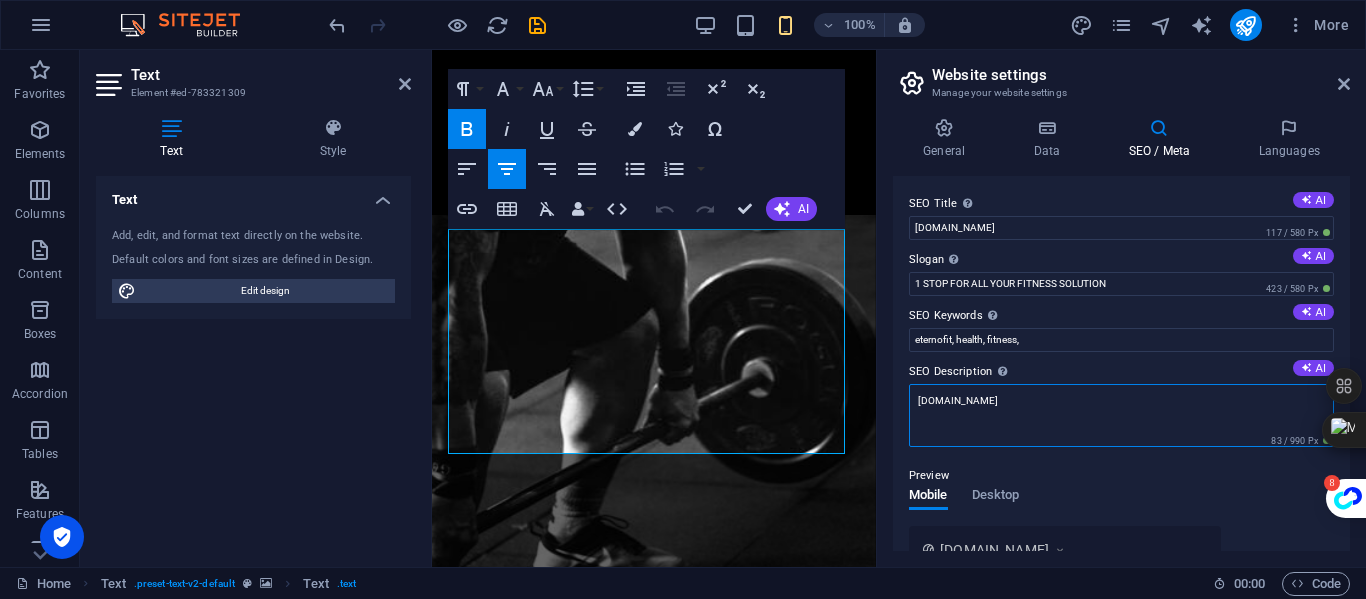 click on "[DOMAIN_NAME]" at bounding box center [1121, 415] 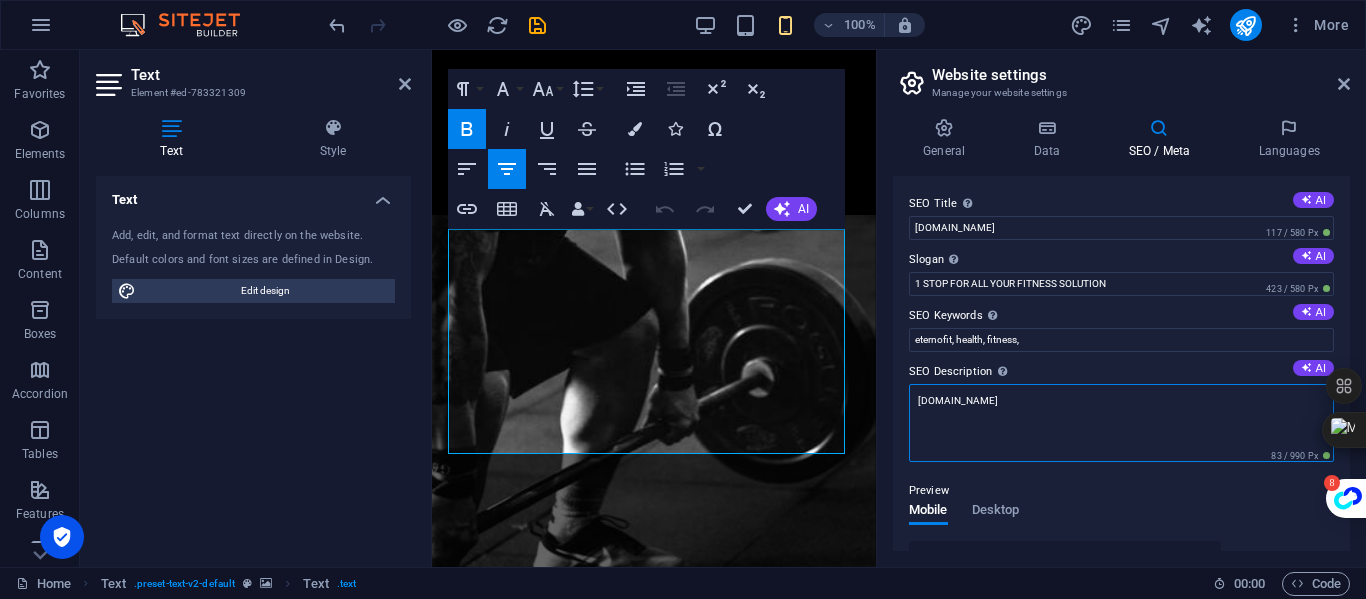 paste on "Get fit, feel great, and live a healthier life! Discover expert fitness tips, workout routines, nutrition guides, and motivation to help you achieve your health and wellness goals today." 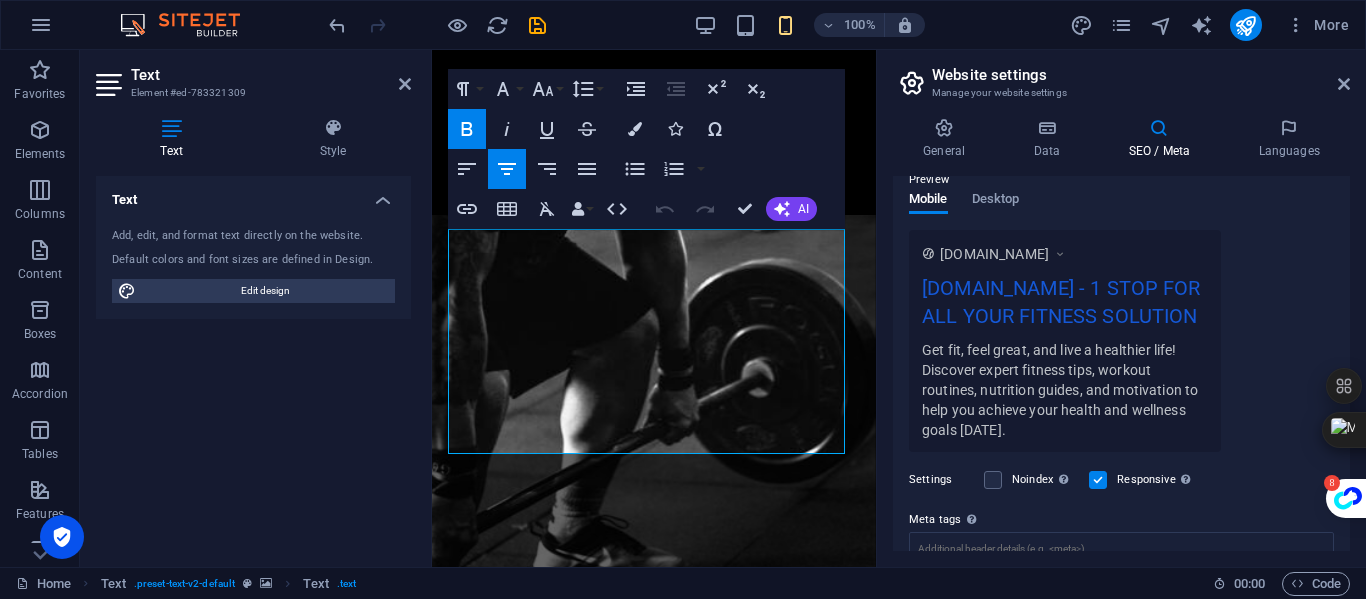 scroll, scrollTop: 319, scrollLeft: 0, axis: vertical 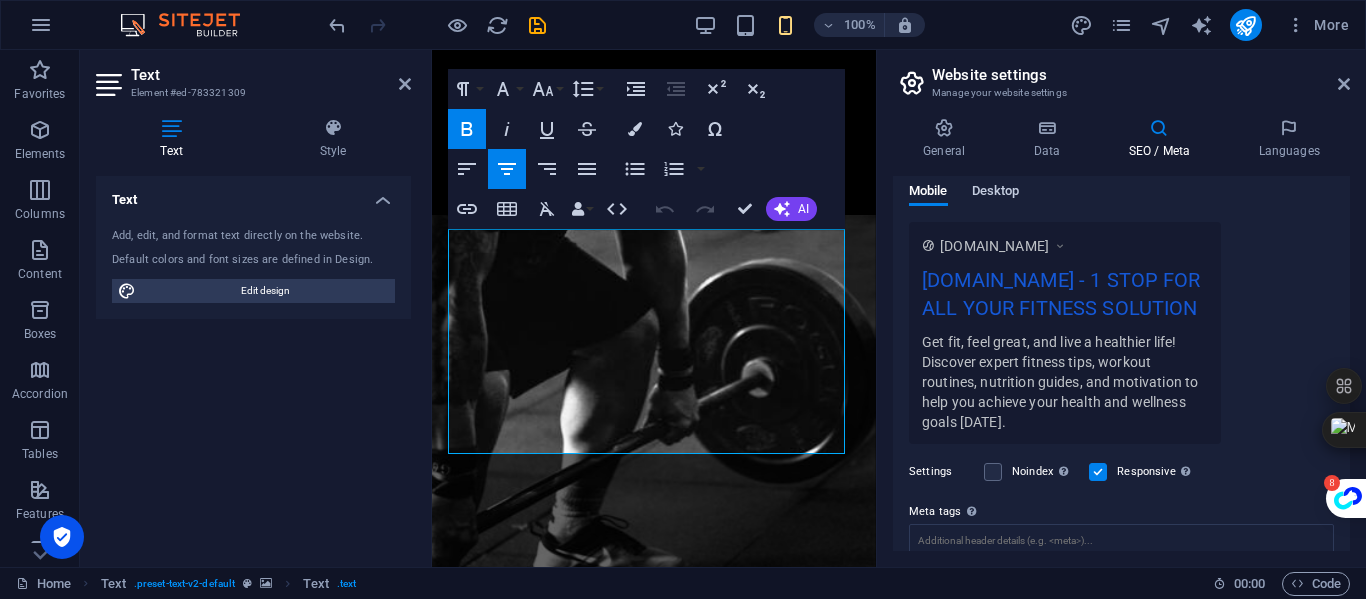 type on "Get fit, feel great, and live a healthier life! Discover expert fitness tips, workout routines, nutrition guides, and motivation to help you achieve your health and wellness goals today." 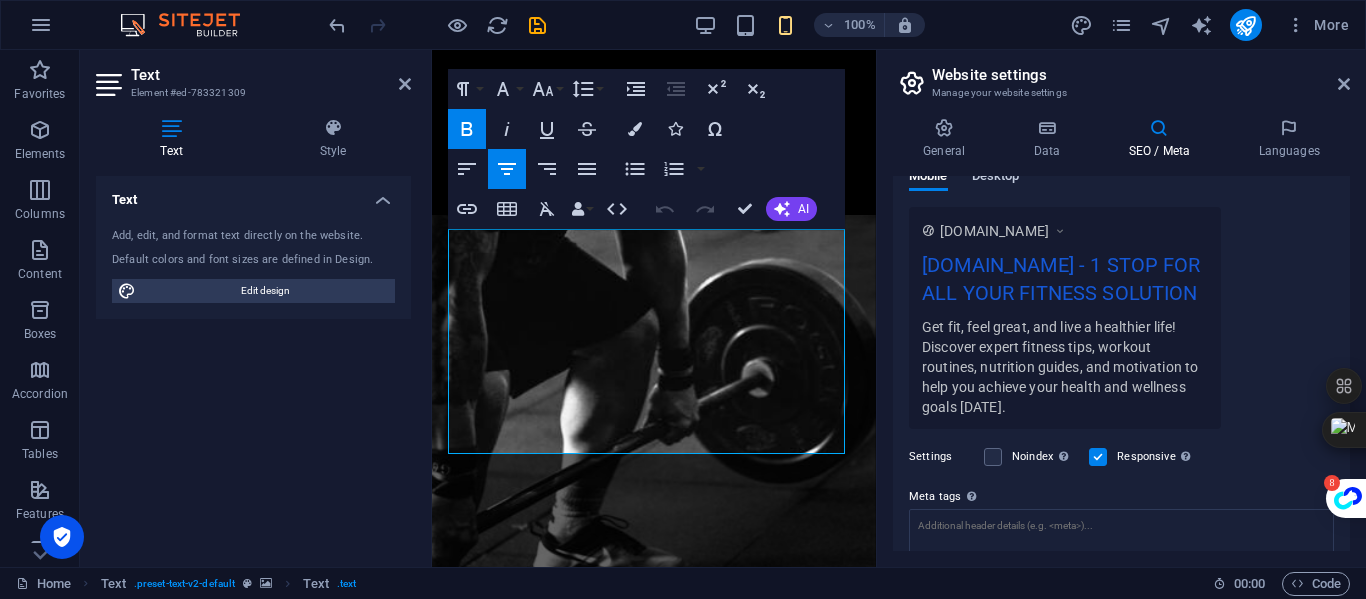 scroll, scrollTop: 304, scrollLeft: 0, axis: vertical 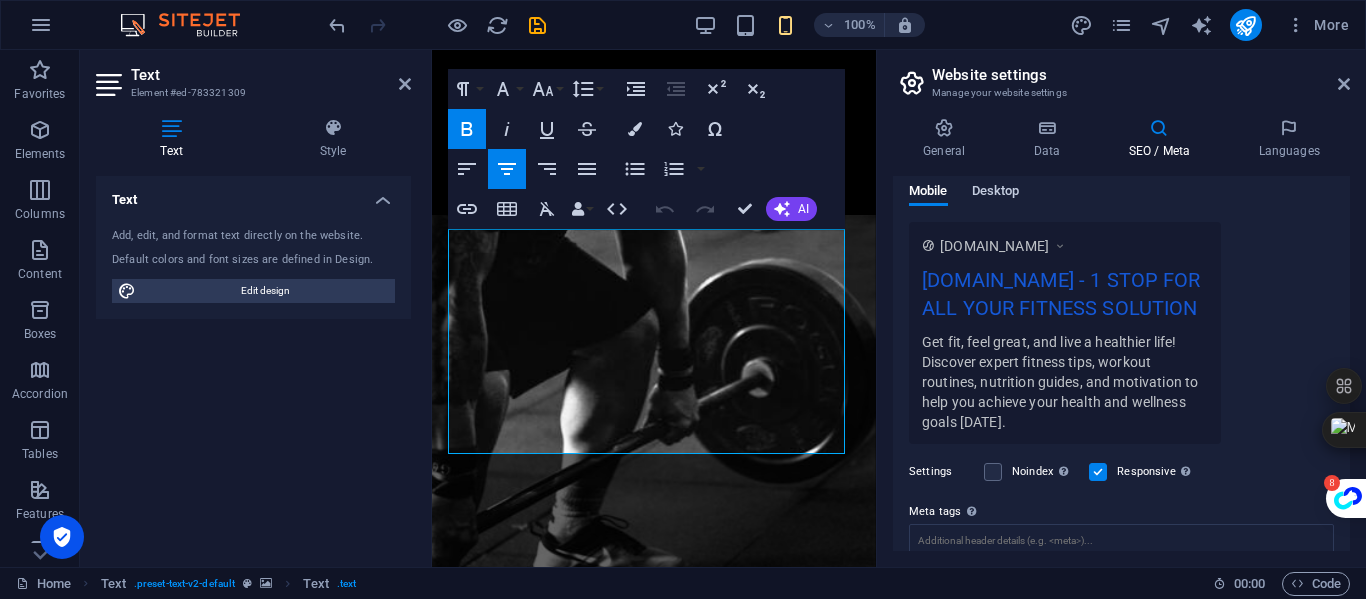 click on "Desktop" at bounding box center [996, 193] 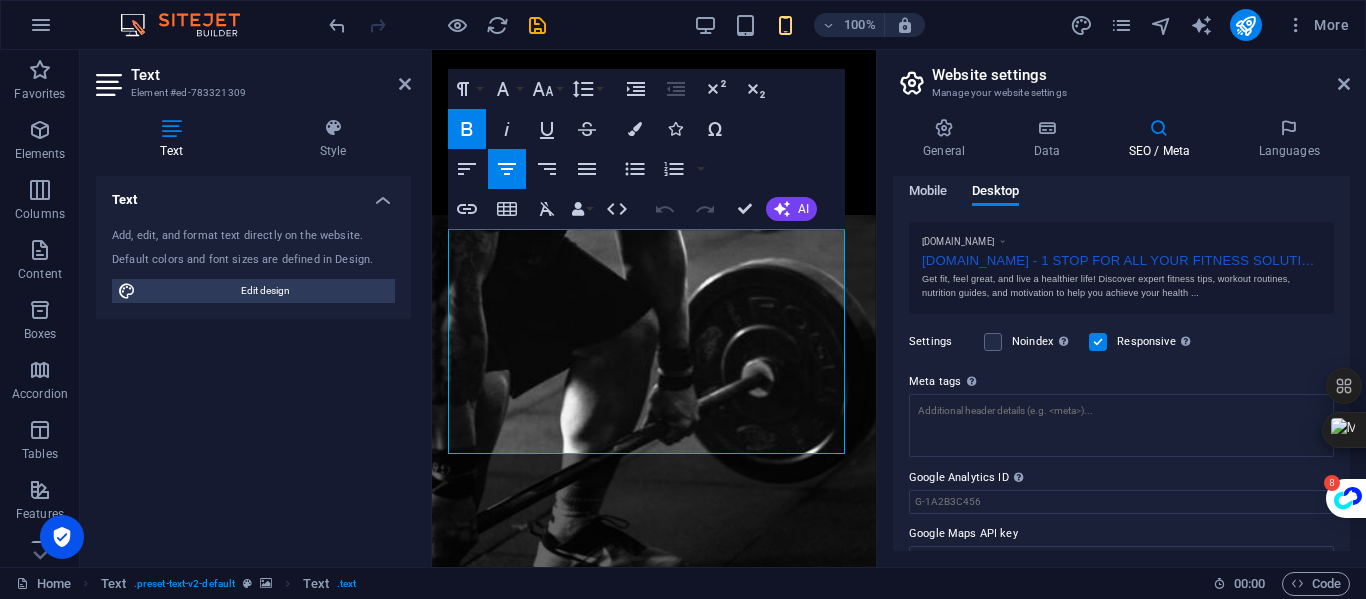 click on "Mobile" at bounding box center (928, 193) 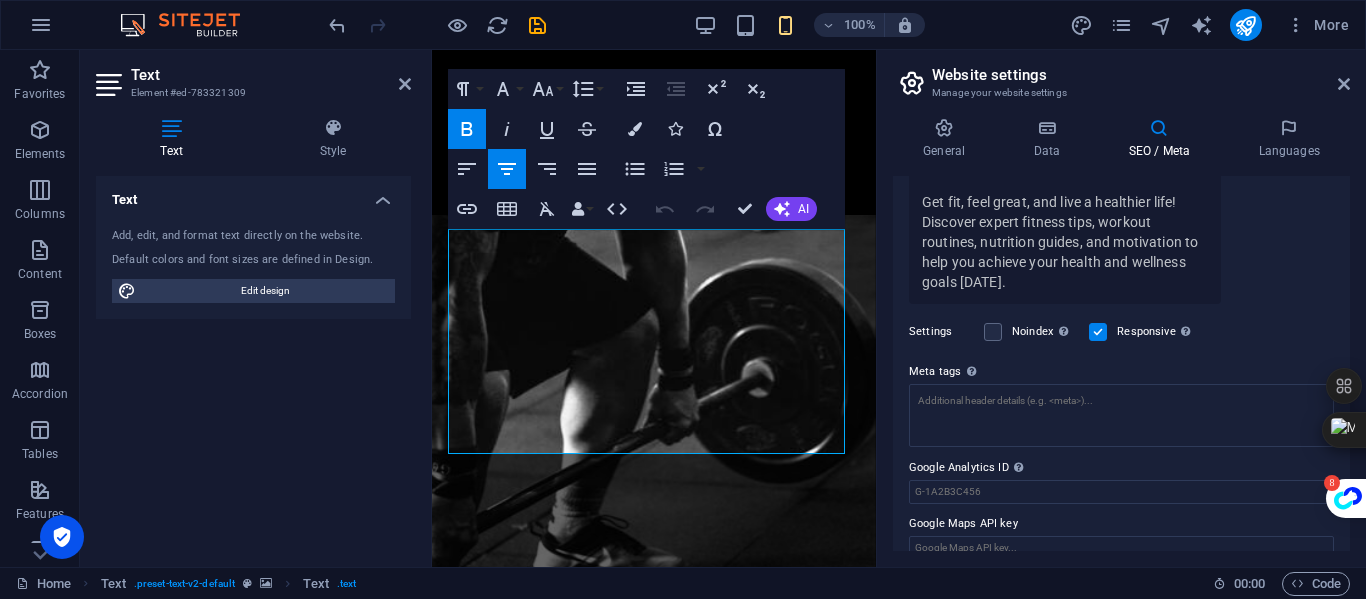 scroll, scrollTop: 469, scrollLeft: 0, axis: vertical 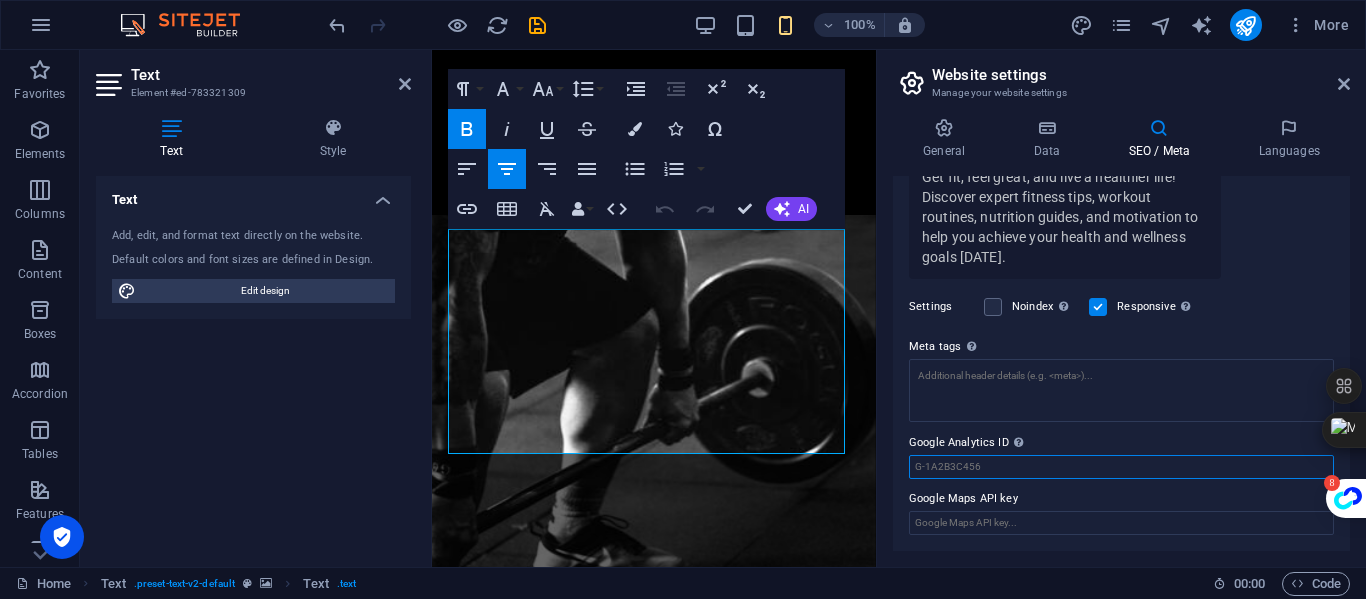 click on "Google Analytics ID Please only add the Google Analytics ID. We automatically include the ID in the tracking snippet. The Analytics ID looks similar to e.g. G-1A2B3C456" at bounding box center [1121, 467] 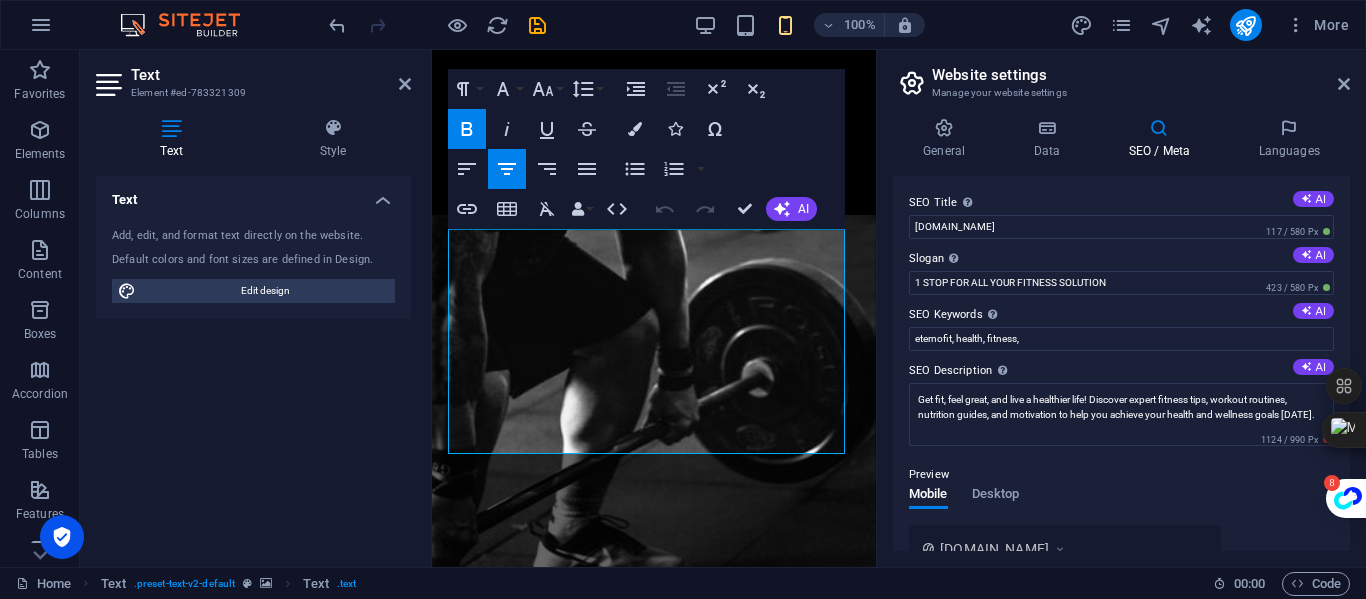 scroll, scrollTop: 0, scrollLeft: 0, axis: both 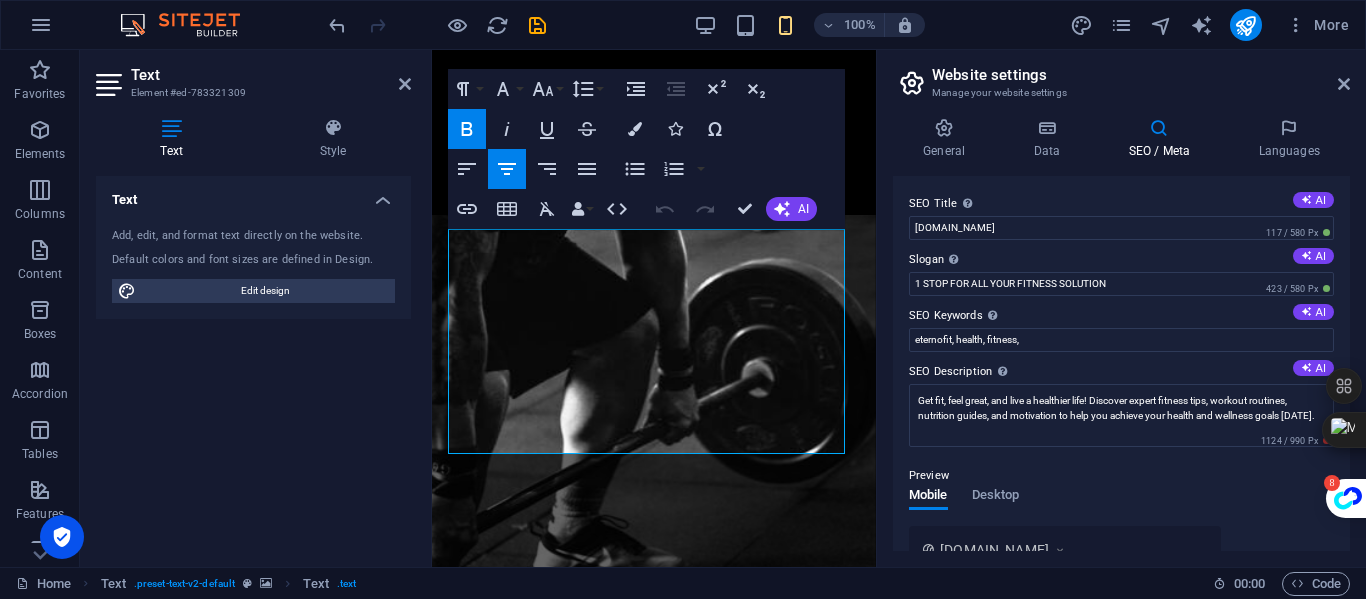 click on "Text Element #ed-783321309 Text Style Text Add, edit, and format text directly on the website. Default colors and font sizes are defined in Design. Edit design Alignment Left aligned Centered Right aligned Text Element Layout How this element expands within the layout (Flexbox). Size Default auto px % 1/1 1/2 1/3 1/4 1/5 1/6 1/7 1/8 1/9 1/10 Grow Shrink Order Container layout Visible Visible Opacity 100 % Overflow Spacing Margin Default auto px % rem vw vh Custom Custom auto px % rem vw vh auto px % rem vw vh auto px % rem vw vh auto px % rem vw vh Padding Default px rem % vh vw Custom Custom px rem % vh vw px rem % vh vw px rem % vh vw px rem % vh vw Border Style              - Width 1 auto px rem % vh vw Custom Custom 1 auto px rem % vh vw 1 auto px rem % vh vw 1 auto px rem % vh vw 1 auto px rem % vh vw  - Color Round corners Default px rem % vh vw Custom Custom px rem % vh vw px rem % vh vw px rem % vh vw px rem % vh vw Shadow Default None Outside Inside Color X offset 0 px rem vh vw Y offset 0" at bounding box center [256, 308] 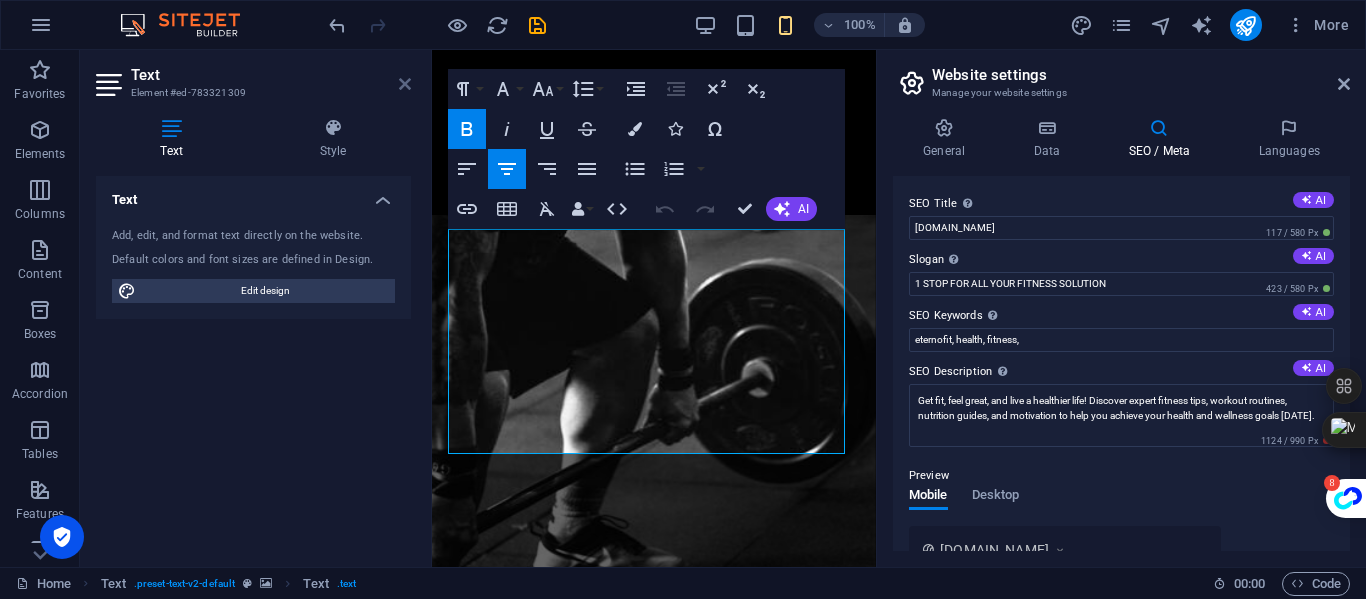 click at bounding box center [405, 84] 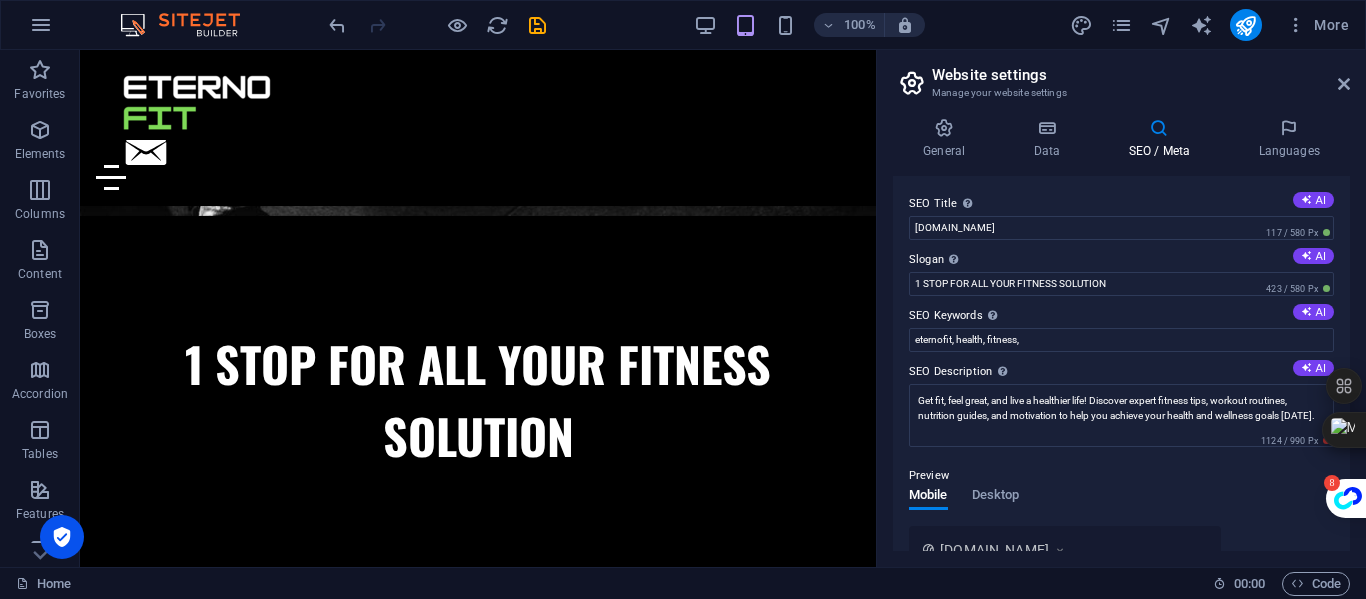 scroll, scrollTop: 413, scrollLeft: 0, axis: vertical 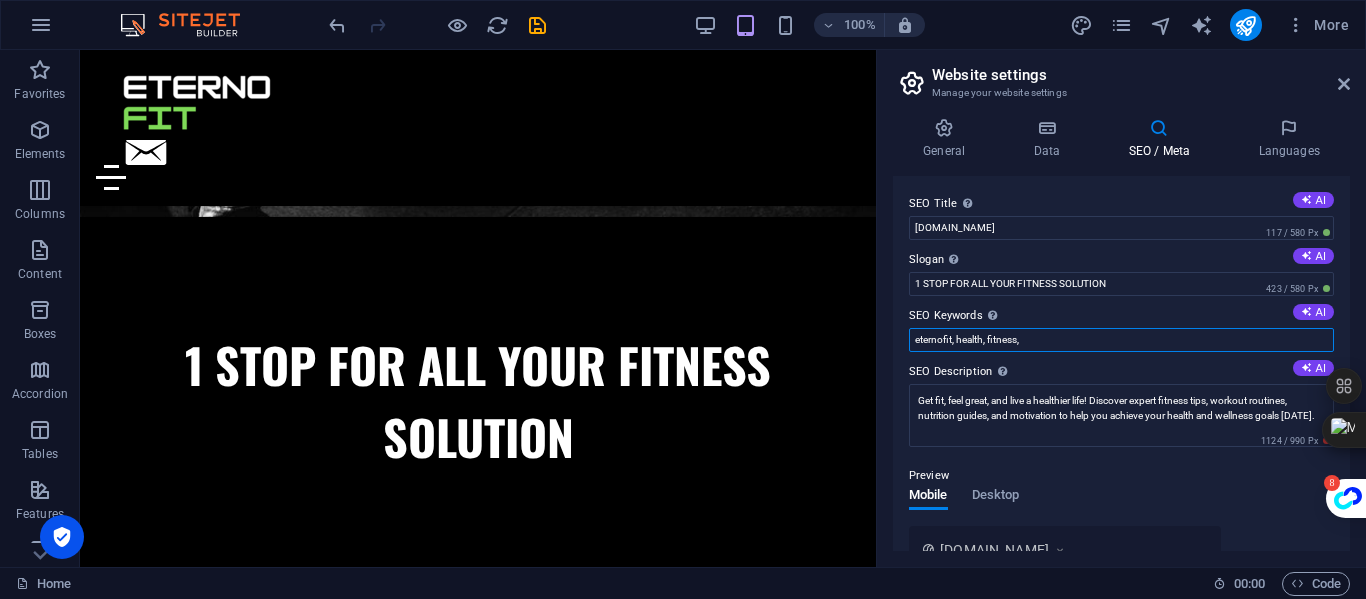 click on "eternofit, health, fitness," at bounding box center (1121, 340) 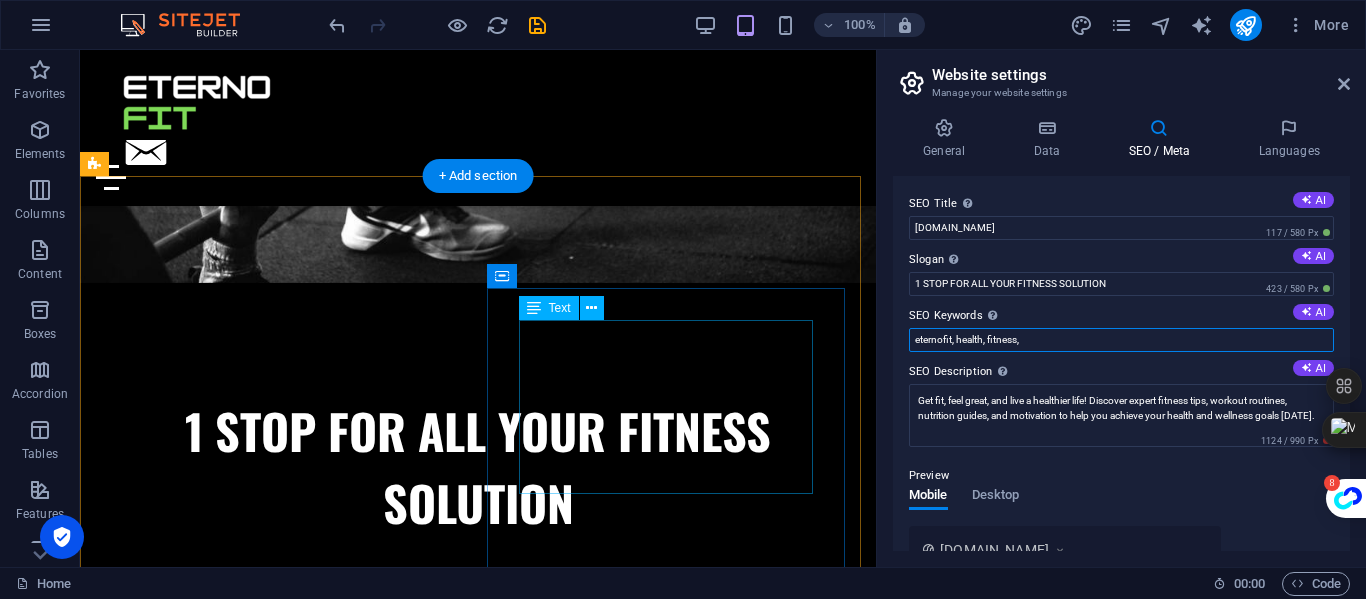 scroll, scrollTop: 346, scrollLeft: 0, axis: vertical 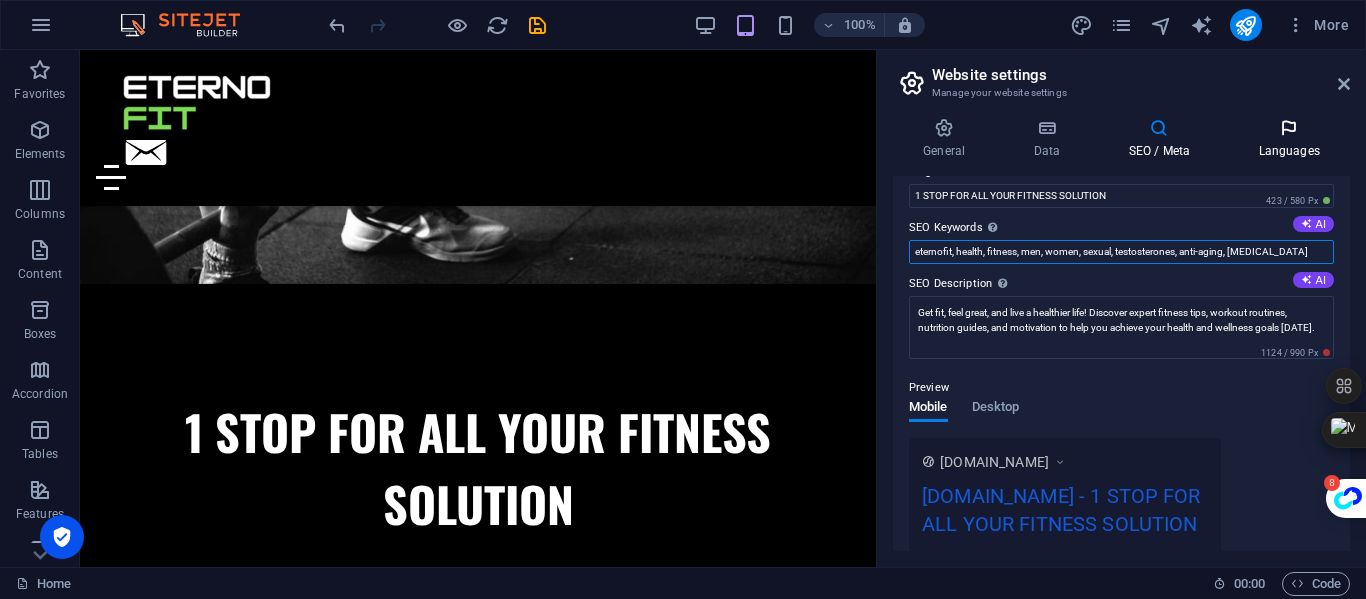 type on "eternofit, health, fitness, men, women, sexual, testosterones, anti-aging, skin care" 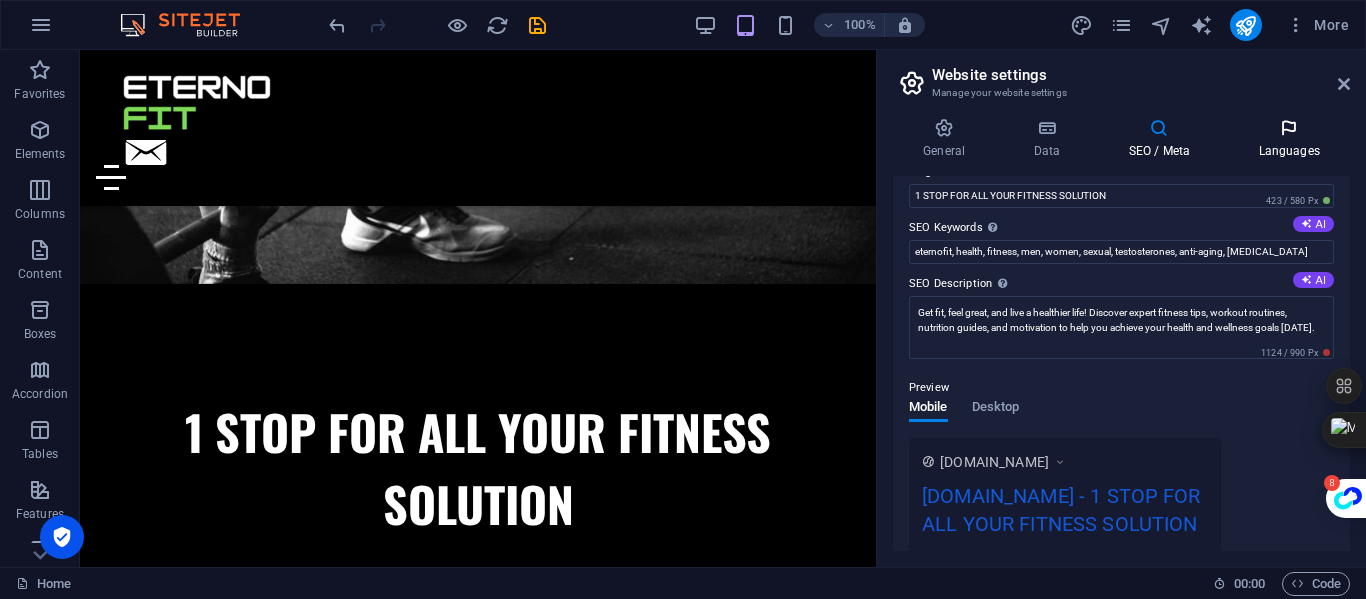 click at bounding box center [1289, 128] 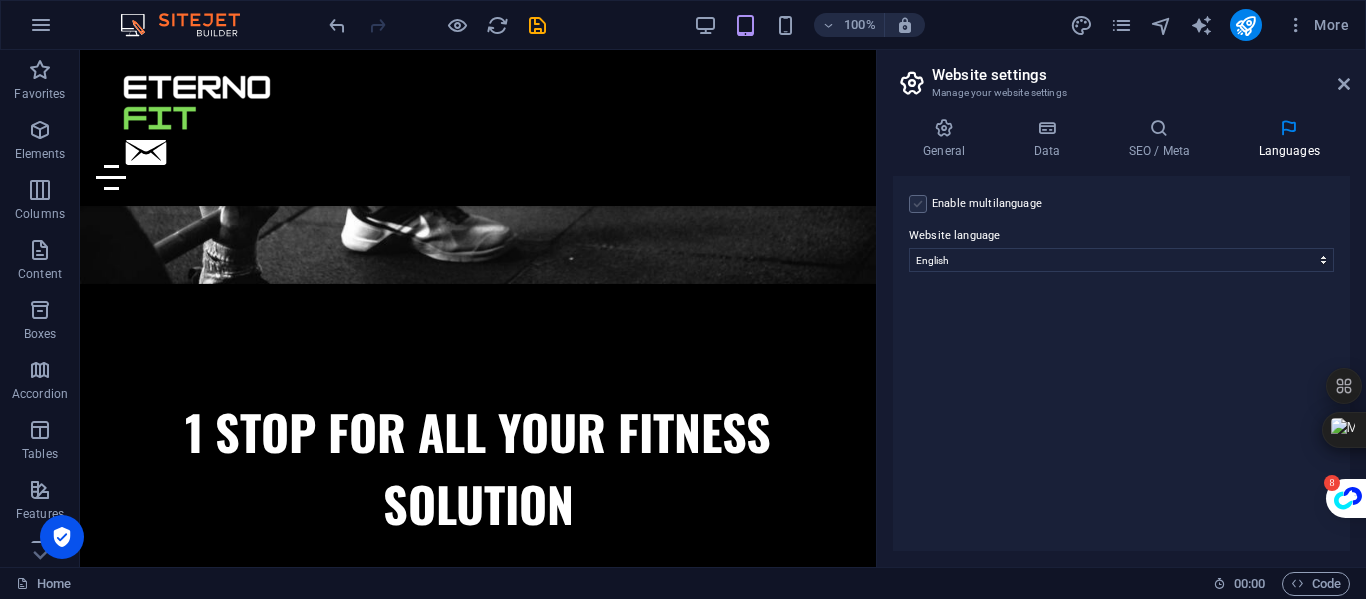 click at bounding box center [918, 204] 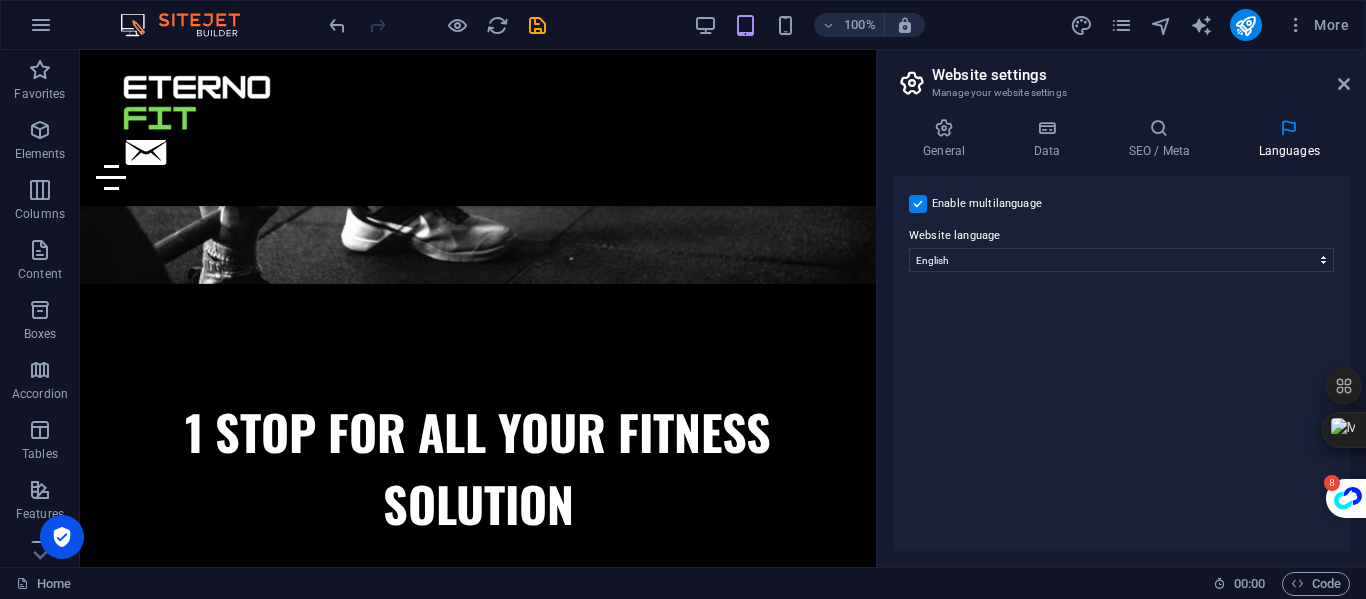 select 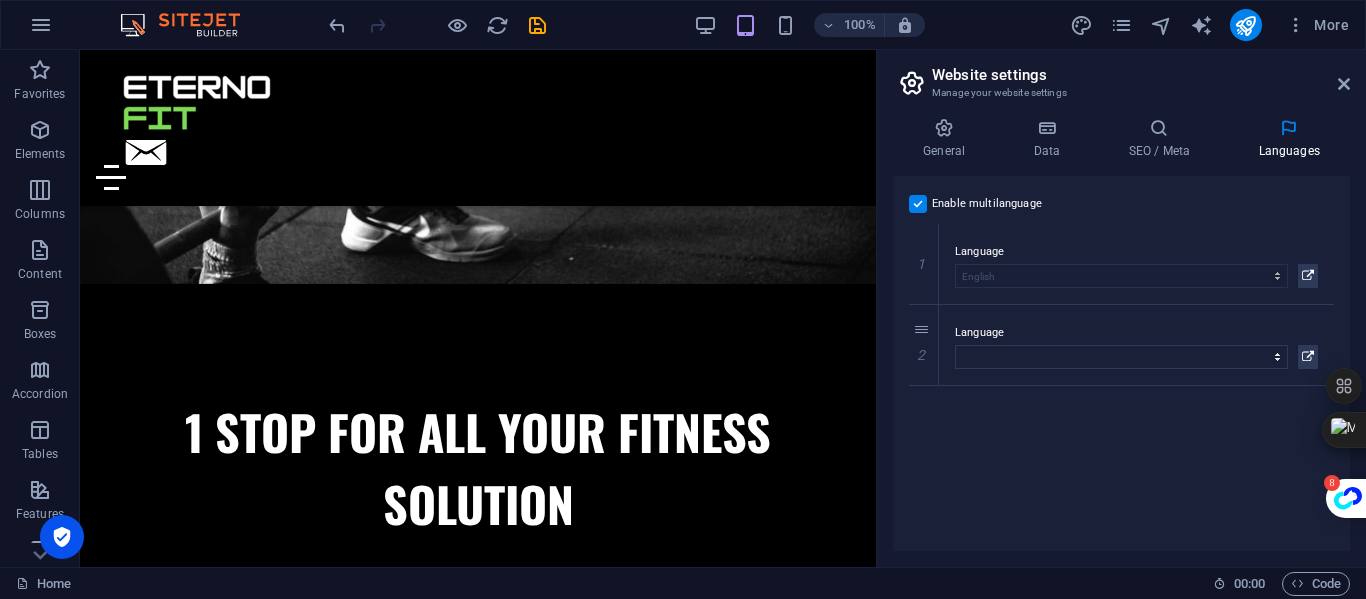 click at bounding box center [918, 204] 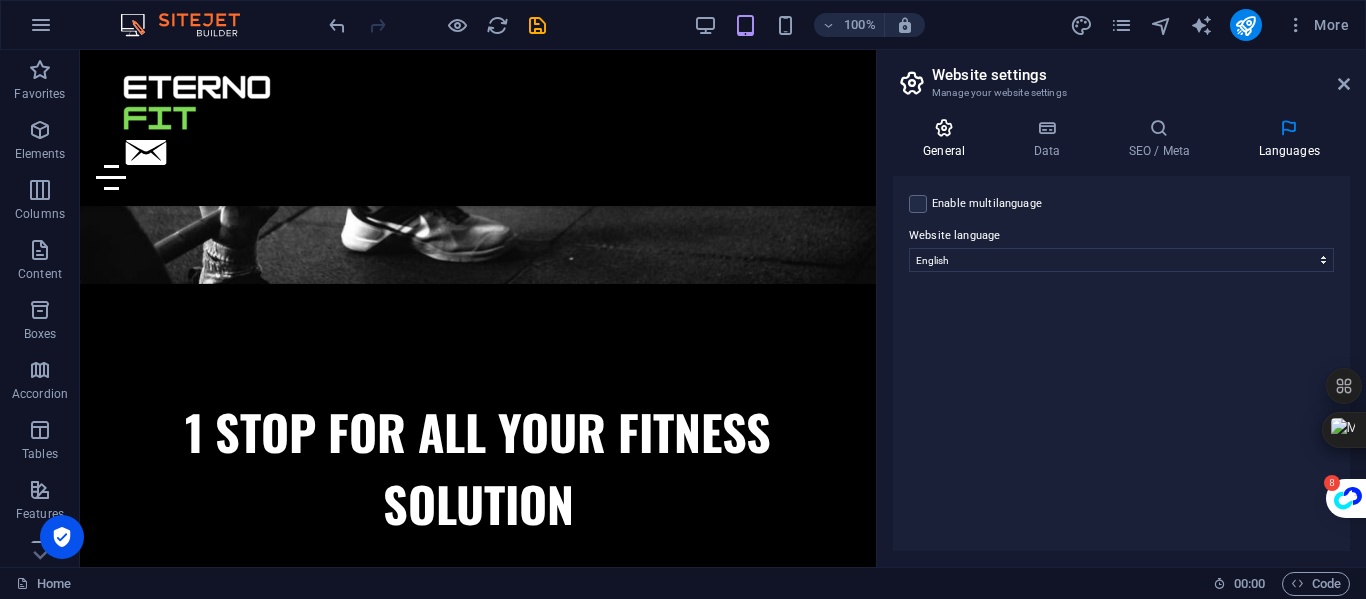 click at bounding box center [944, 128] 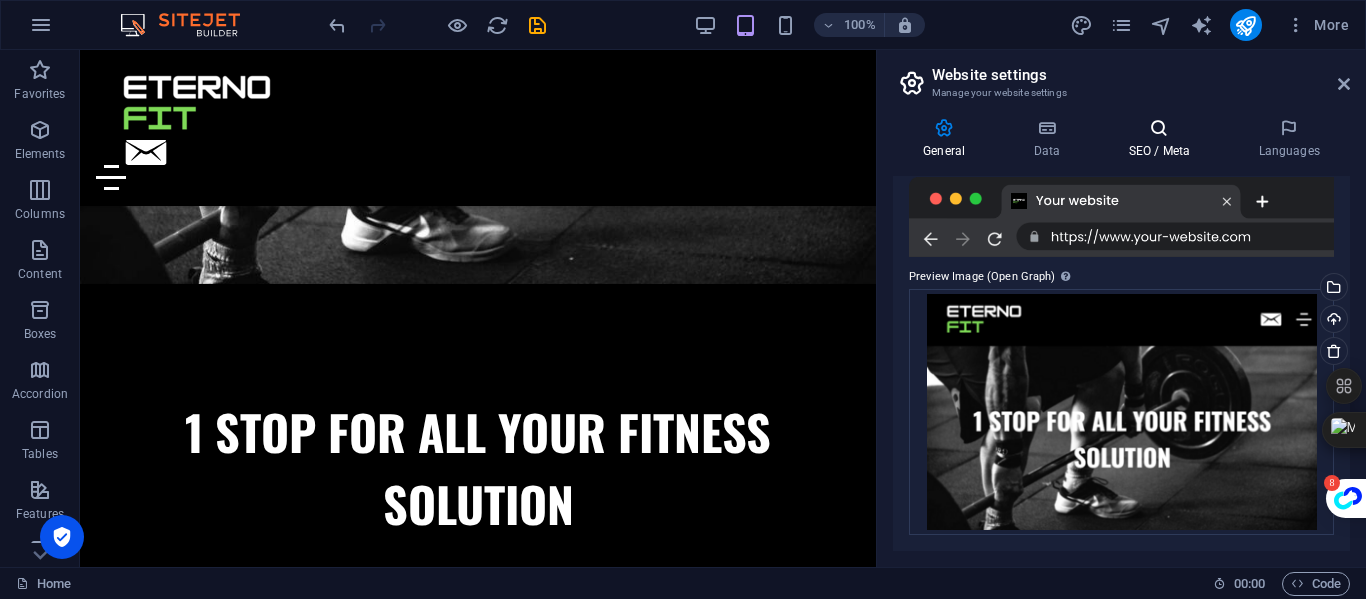 click at bounding box center [1159, 128] 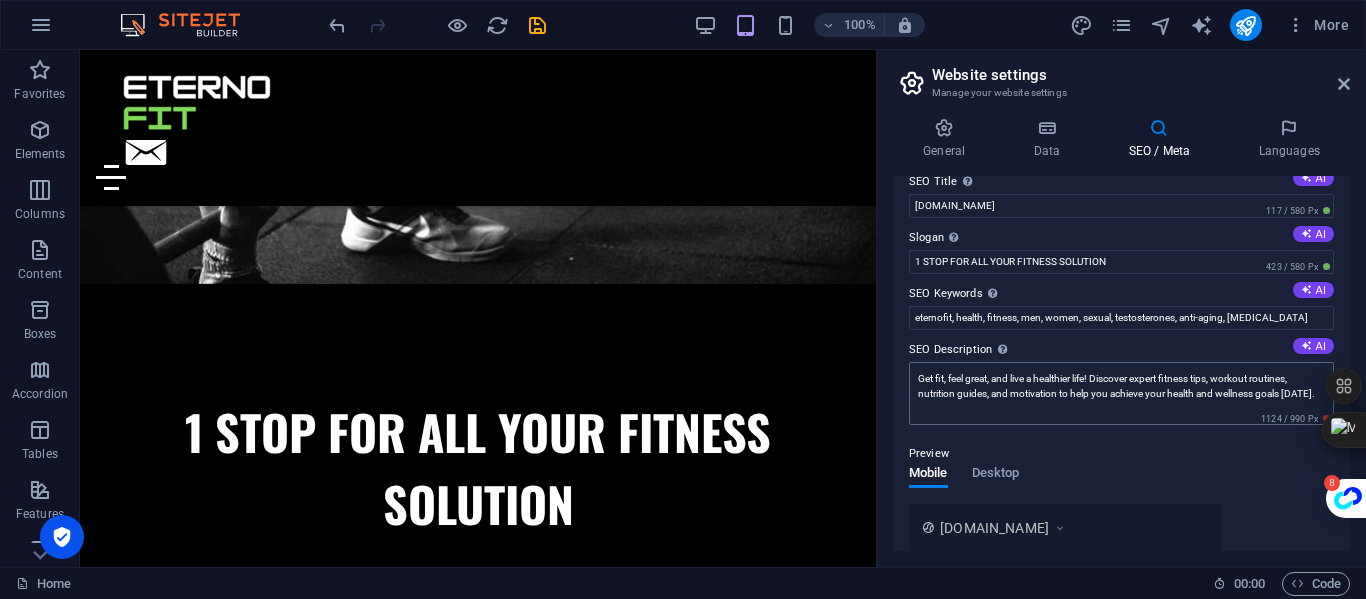 scroll, scrollTop: 0, scrollLeft: 0, axis: both 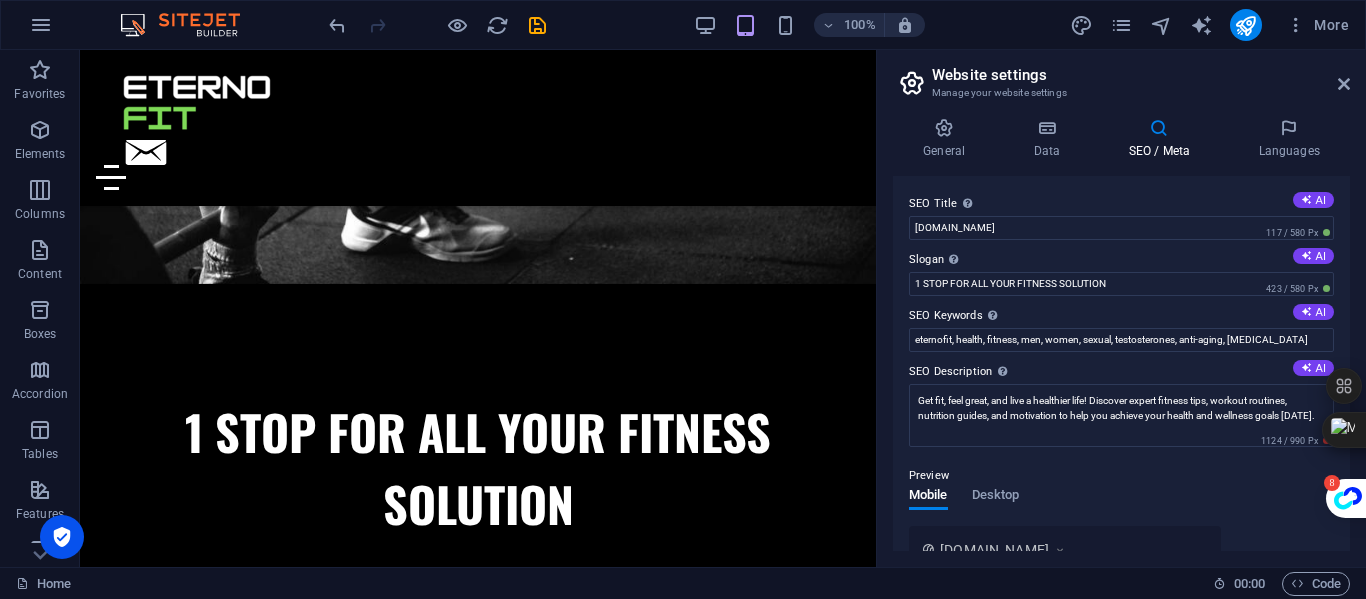 click on "Website settings" at bounding box center [1141, 75] 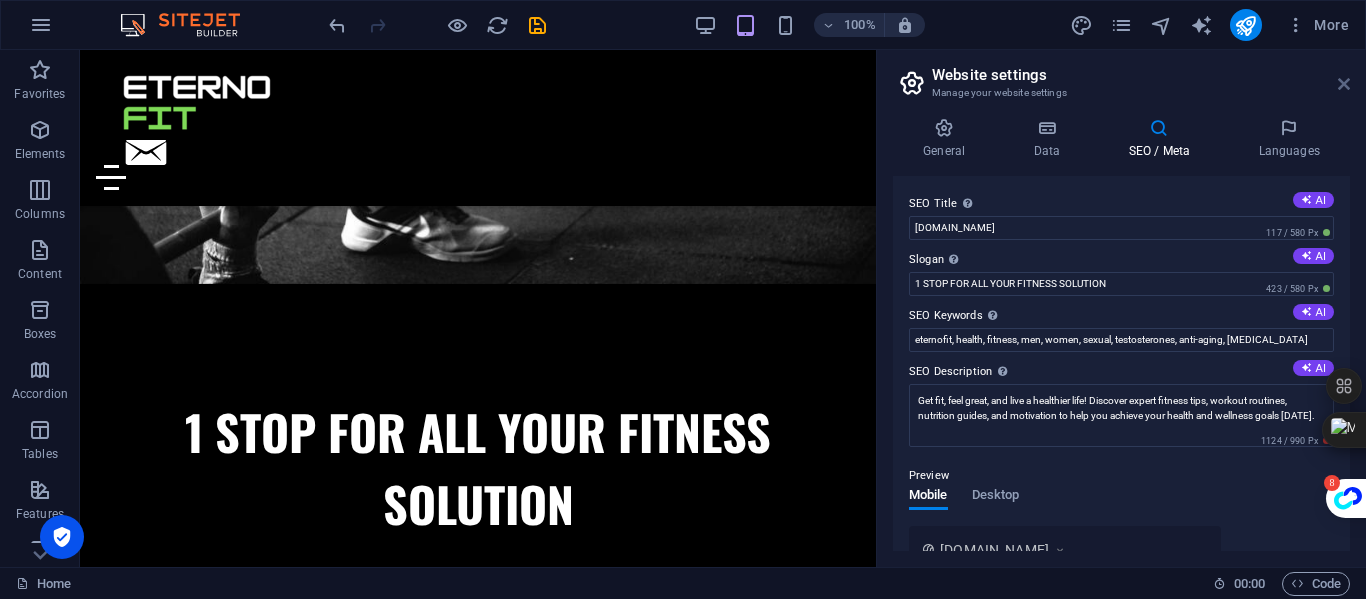 click at bounding box center [1344, 84] 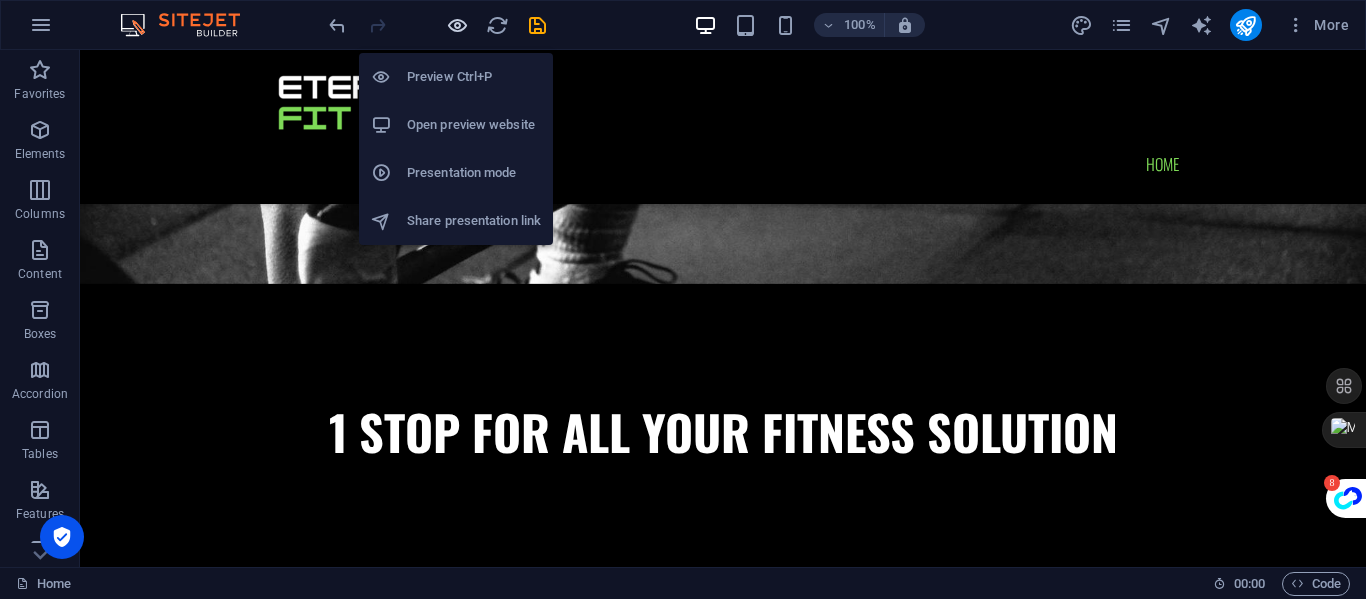 click at bounding box center (457, 25) 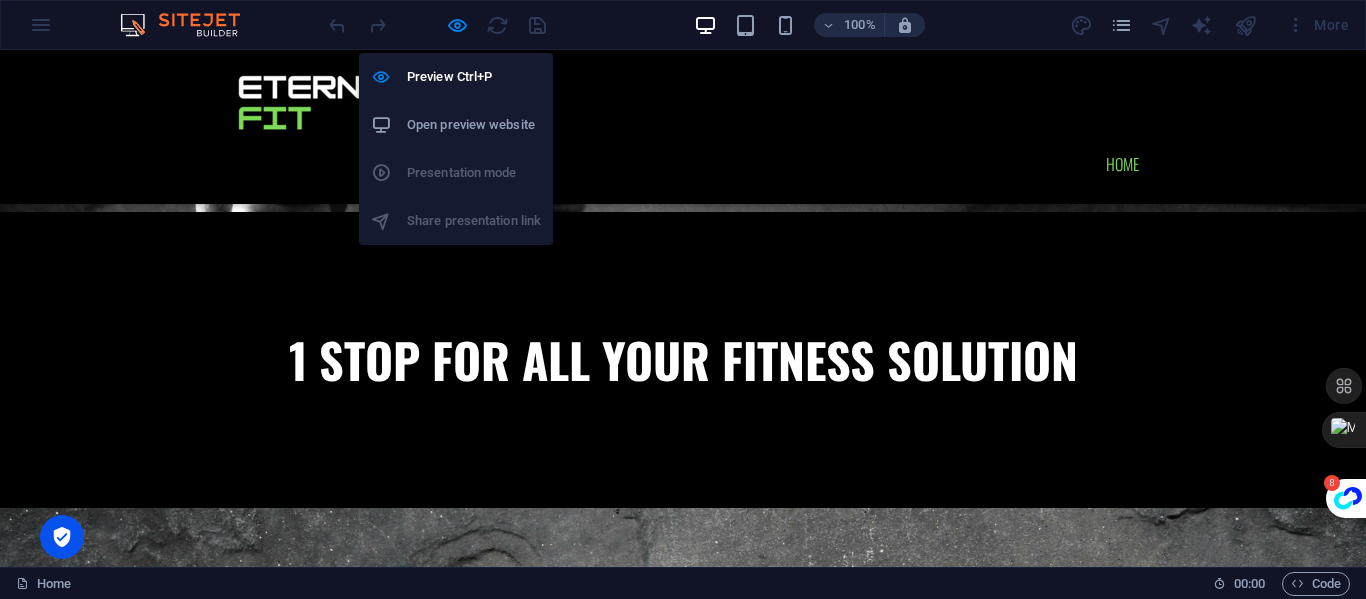 click on "Open preview website" at bounding box center [474, 125] 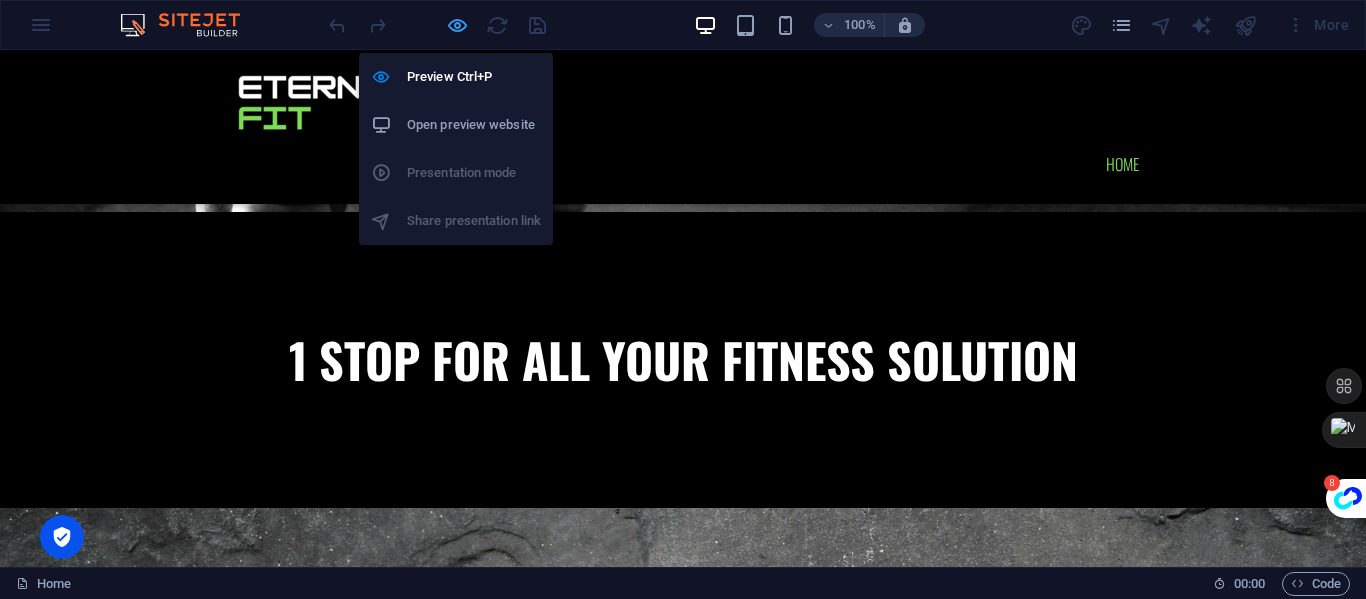 click at bounding box center [457, 25] 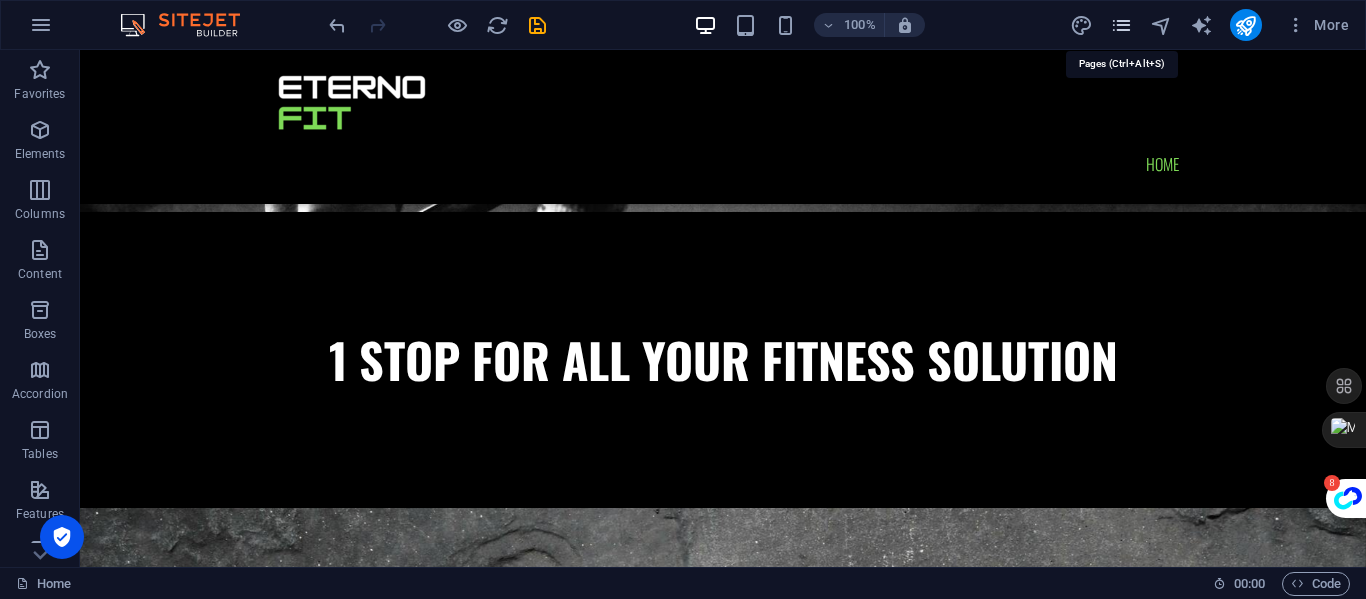 click at bounding box center (1121, 25) 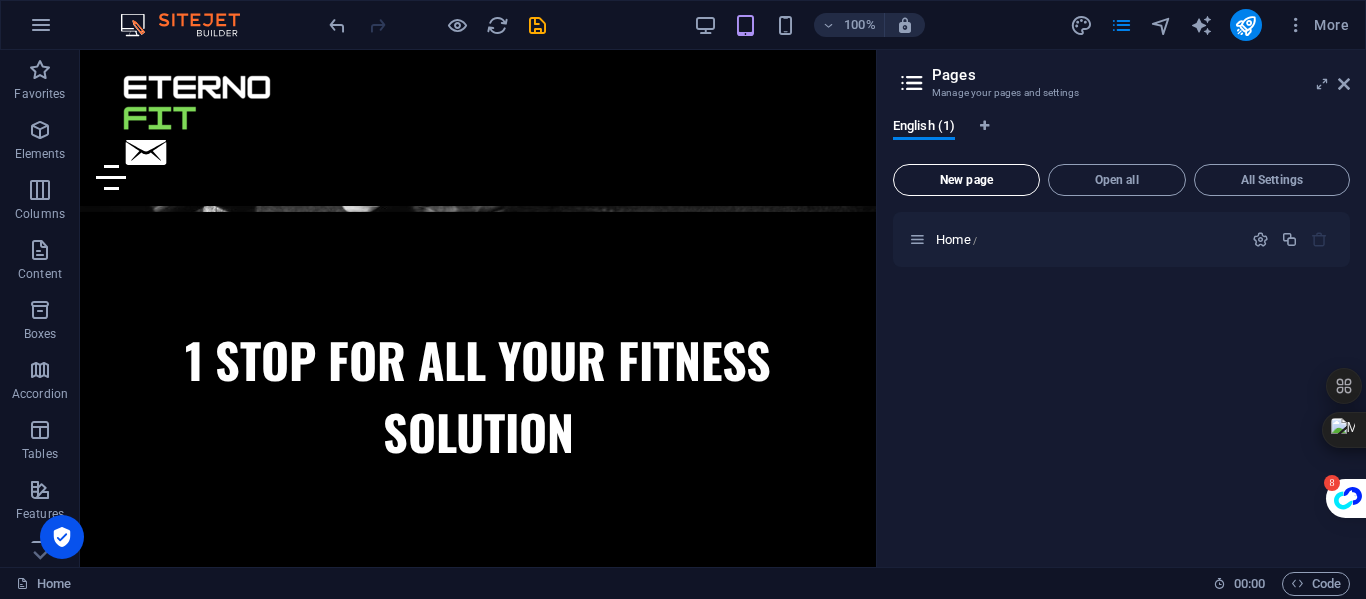 click on "New page" at bounding box center (966, 180) 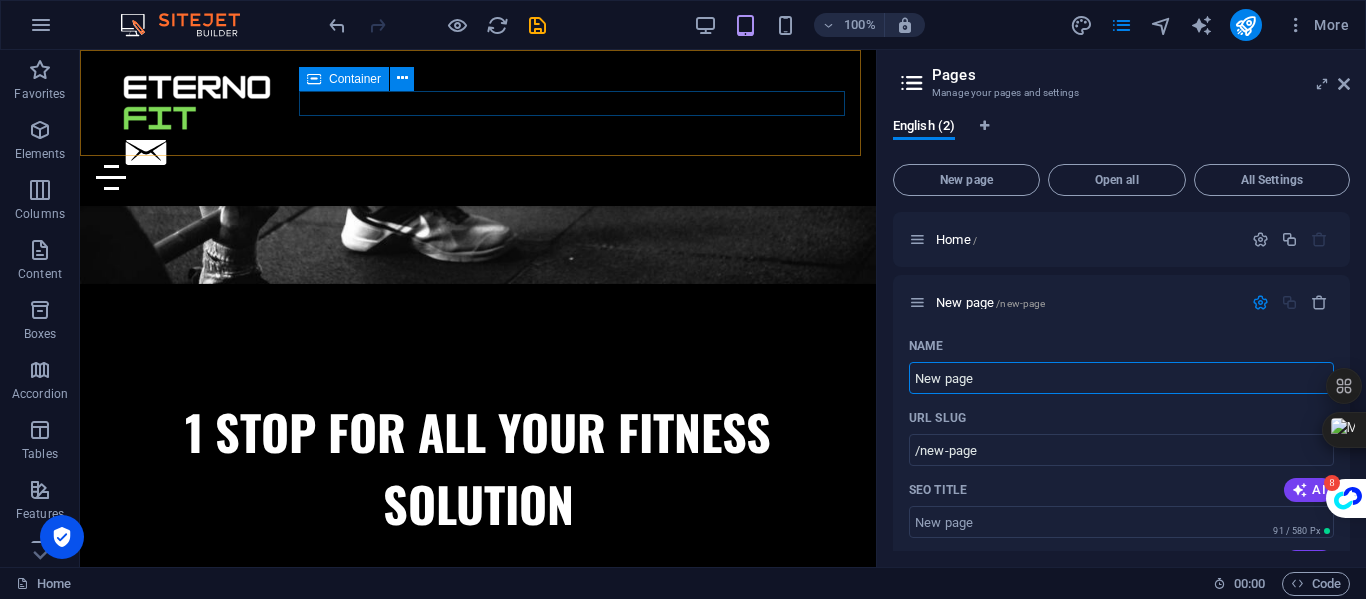 click at bounding box center (478, 165) 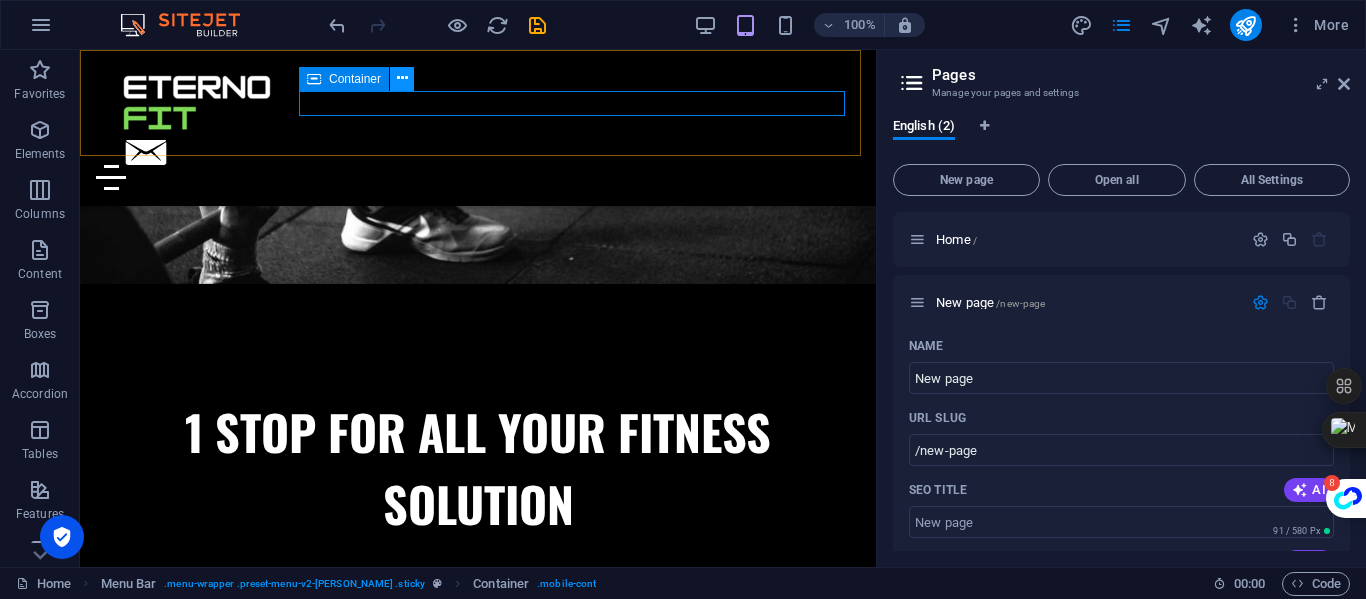 click at bounding box center (402, 78) 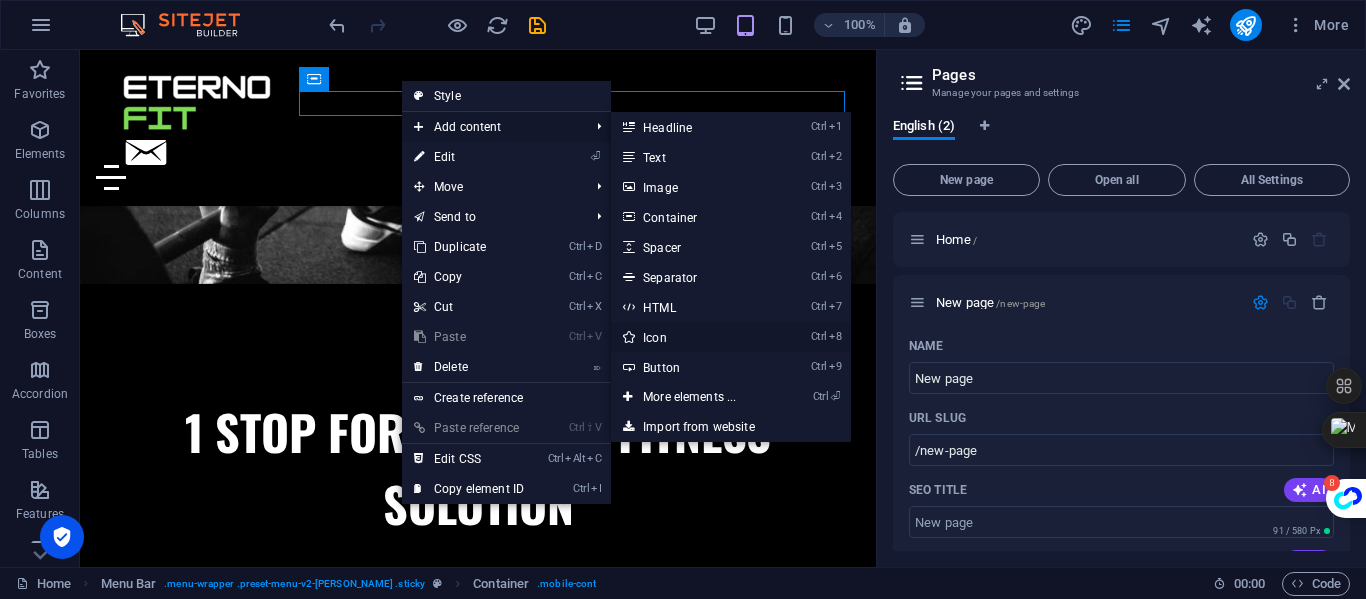 click on "Ctrl 8  Icon" at bounding box center (693, 337) 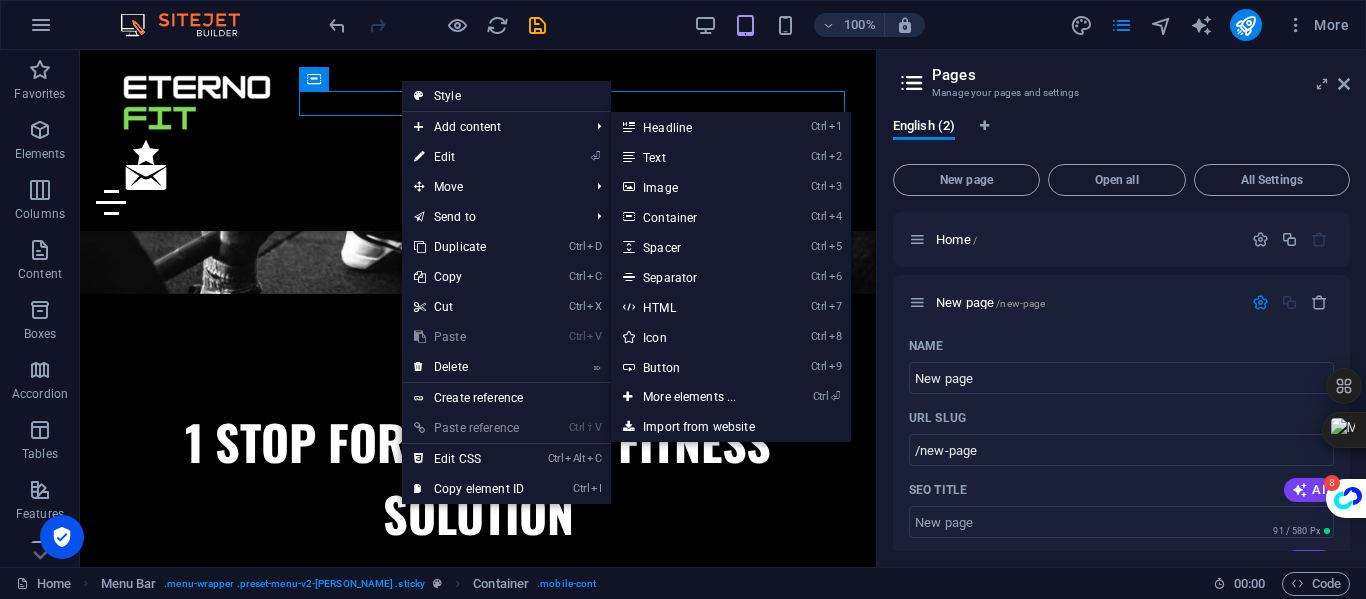 select on "xMidYMid" 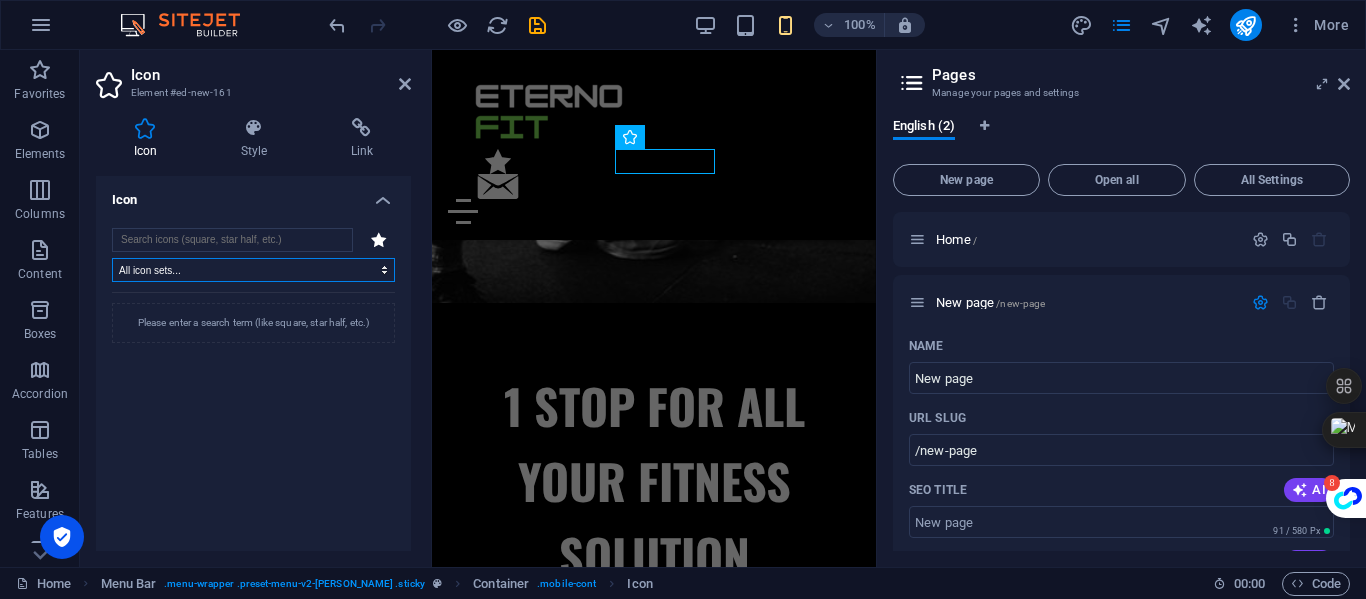 click on "All icon sets... IcoFont Ionicons FontAwesome Brands FontAwesome Duotone FontAwesome Solid FontAwesome Regular FontAwesome Light FontAwesome Thin FontAwesome Sharp Solid FontAwesome Sharp Regular FontAwesome Sharp Light FontAwesome Sharp Thin" at bounding box center [253, 270] 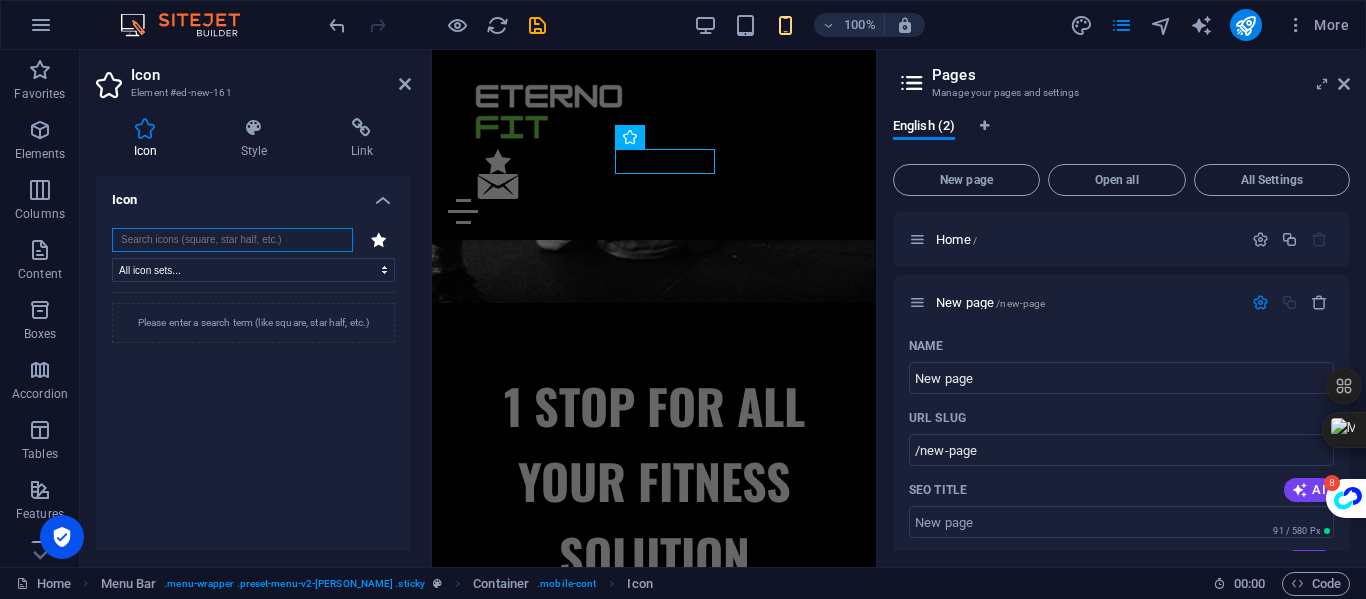 click at bounding box center (232, 240) 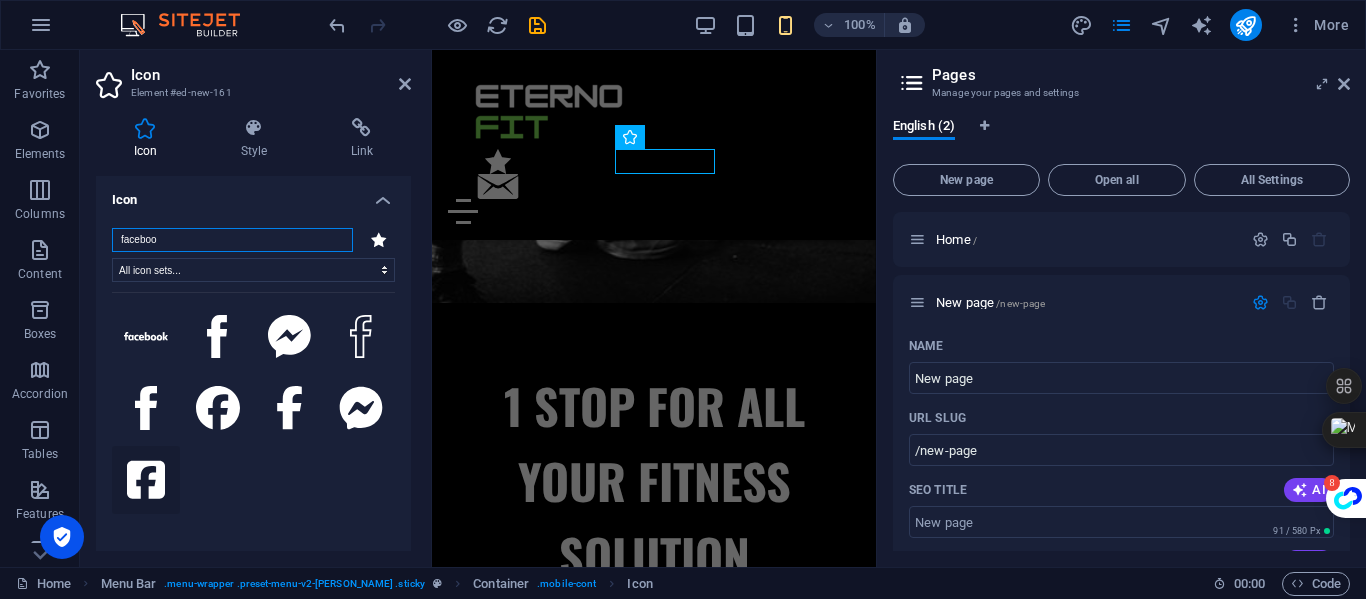 type on "faceboo" 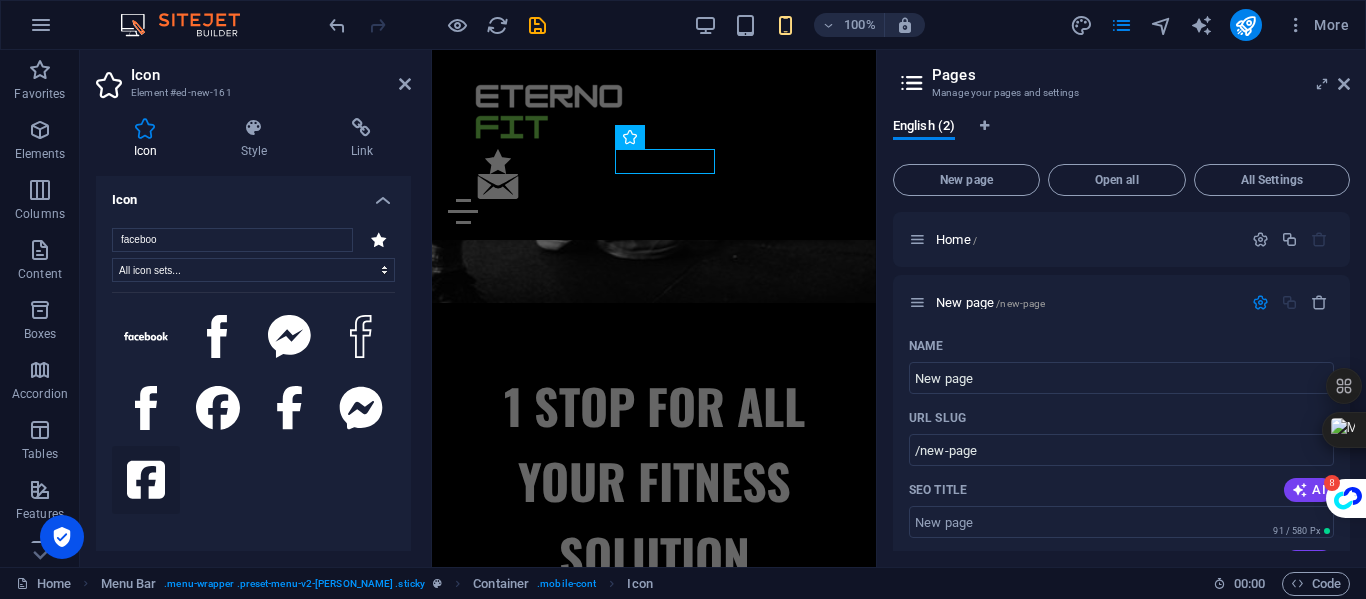 click 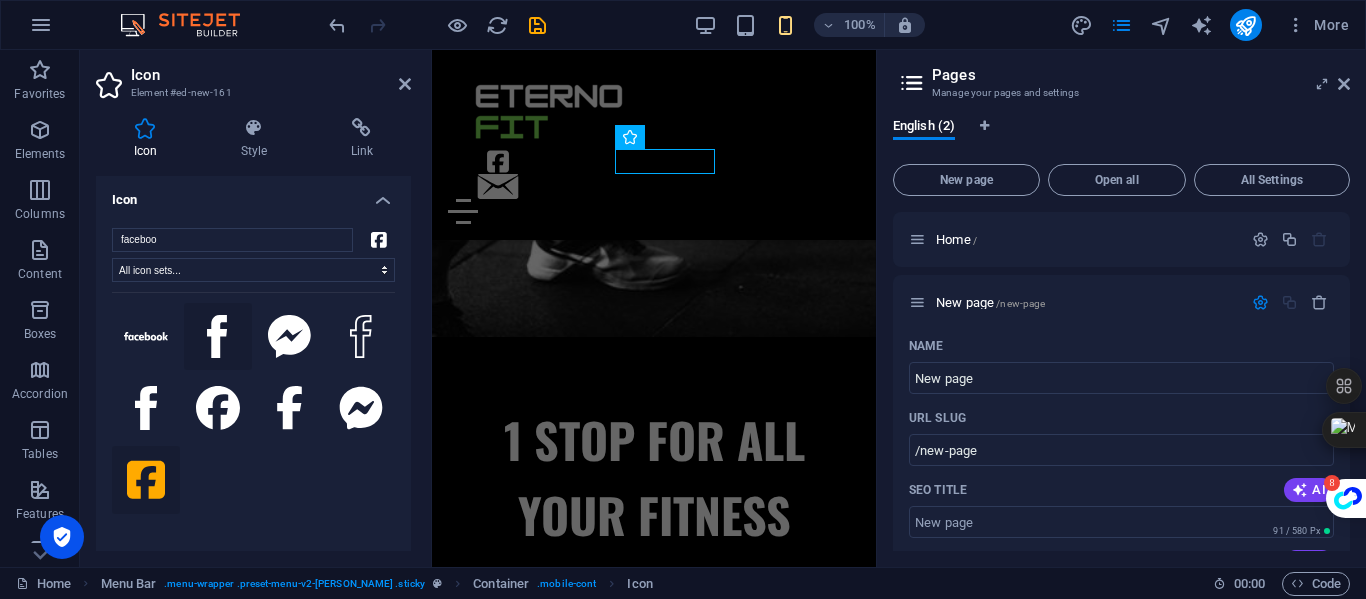click 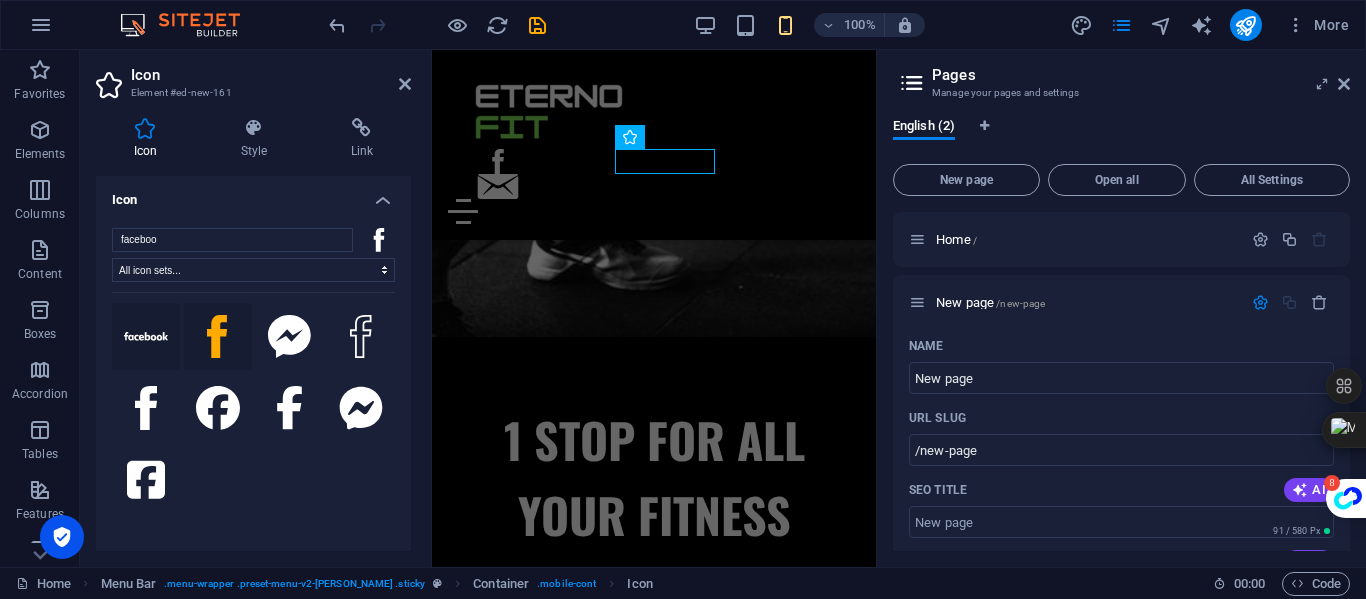 click at bounding box center (146, 337) 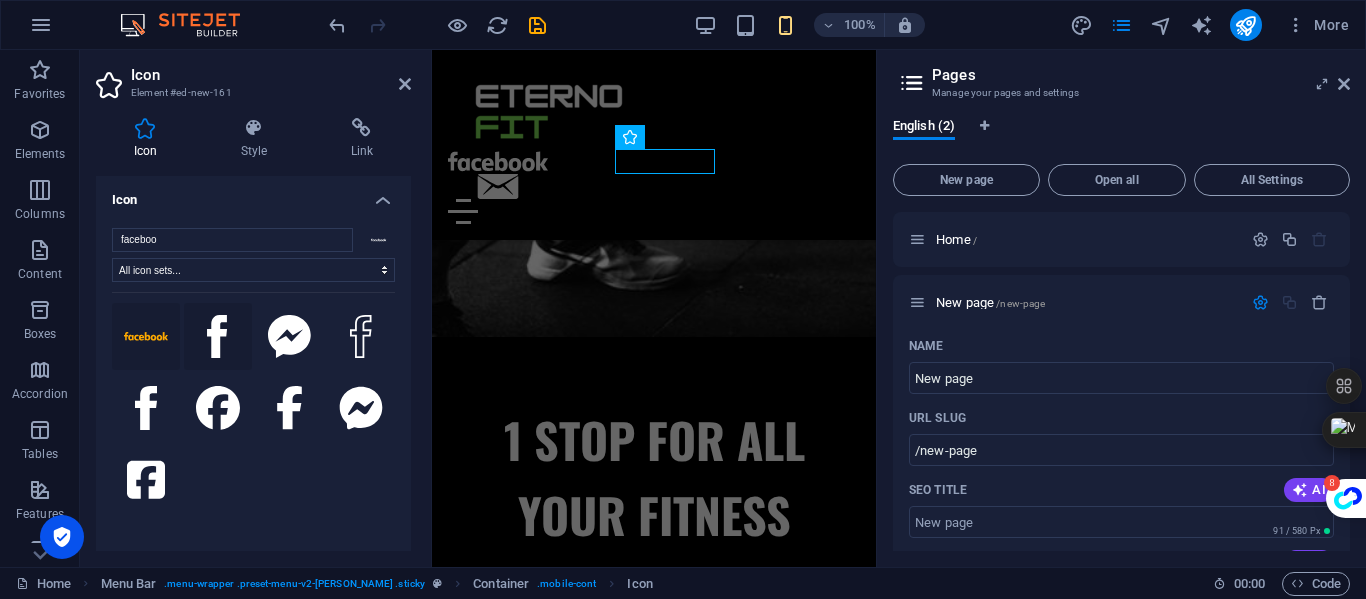 click 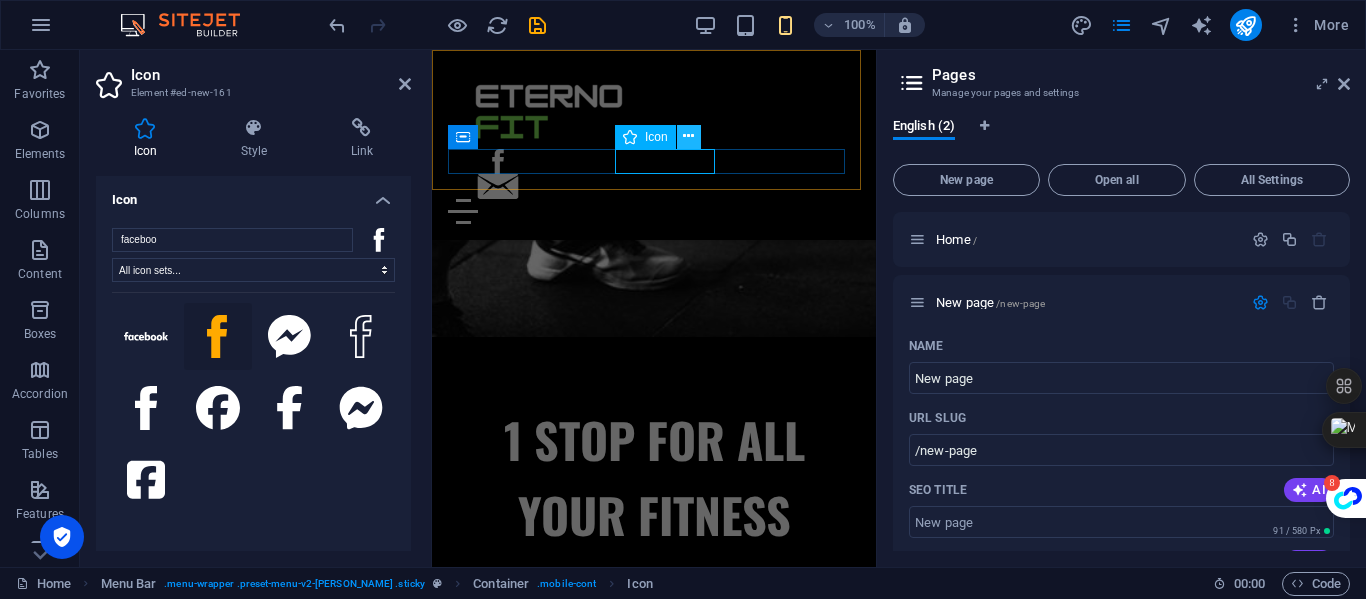 click at bounding box center (688, 136) 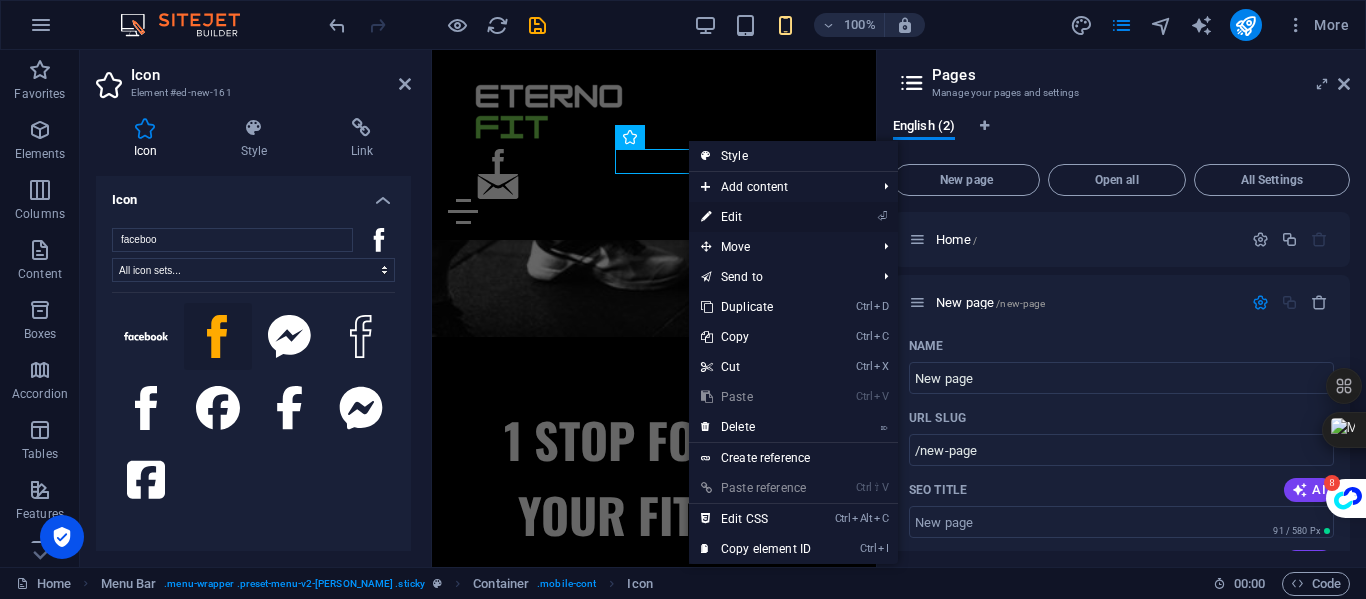click on "⏎  Edit" at bounding box center (756, 217) 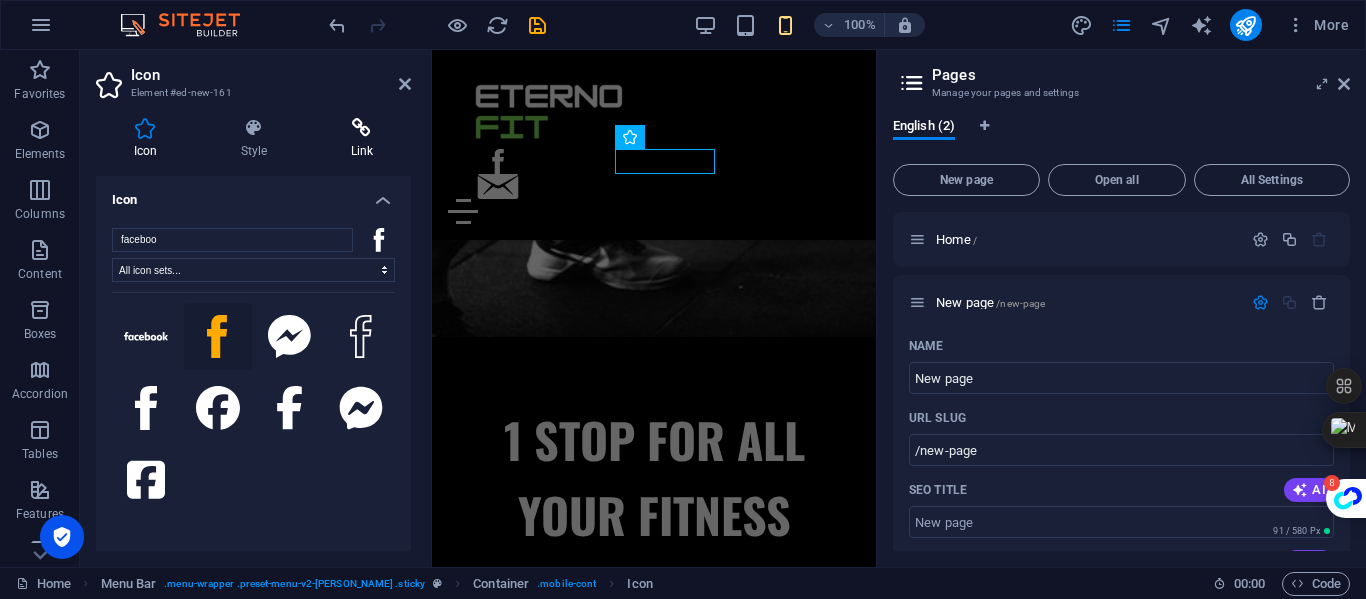 click at bounding box center (362, 128) 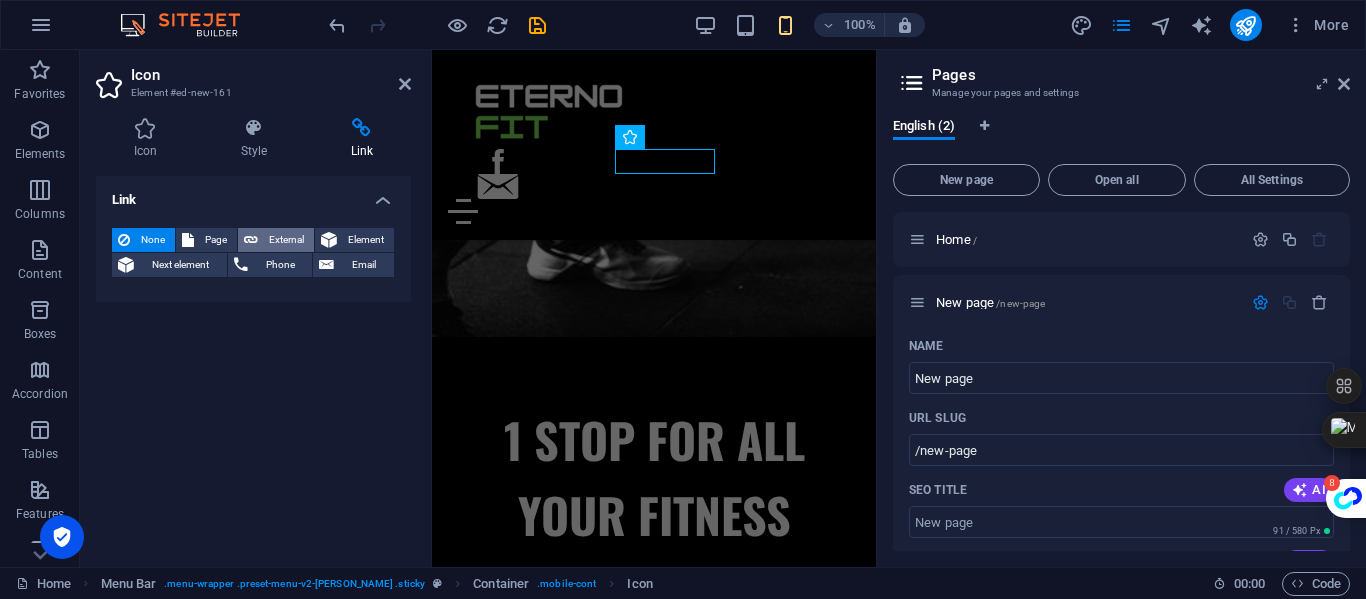 click on "External" at bounding box center (286, 240) 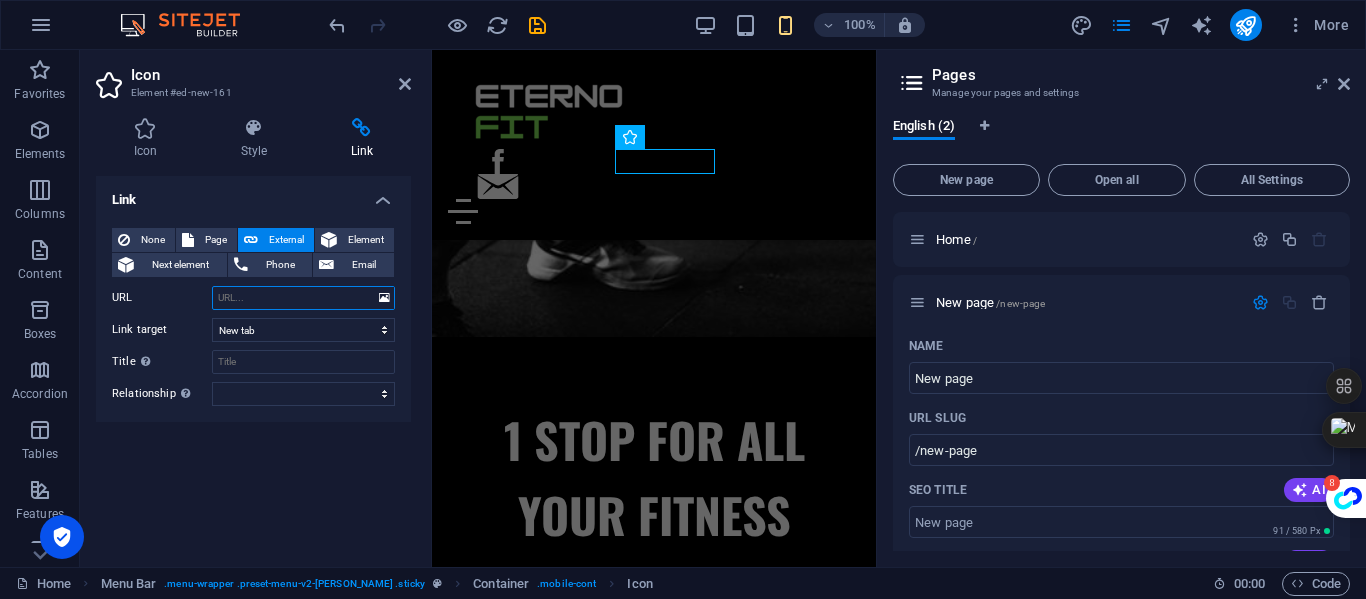 paste on "https://www.facebook.com/profile.php?id=61578221281786" 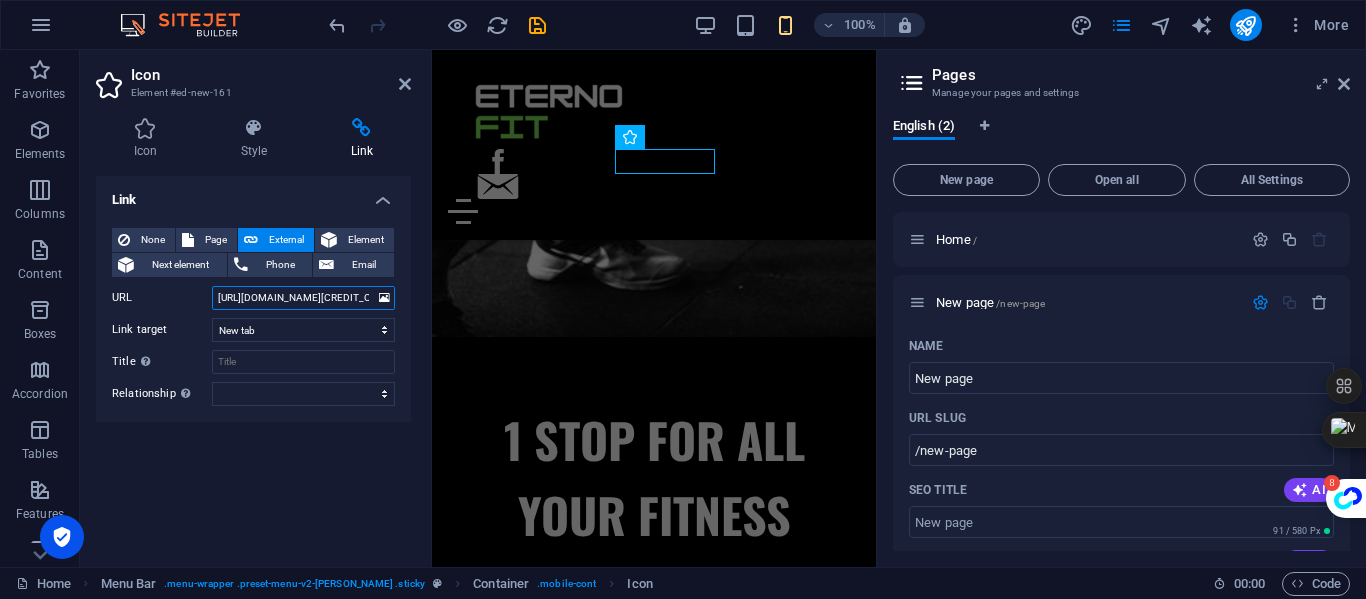 scroll, scrollTop: 0, scrollLeft: 118, axis: horizontal 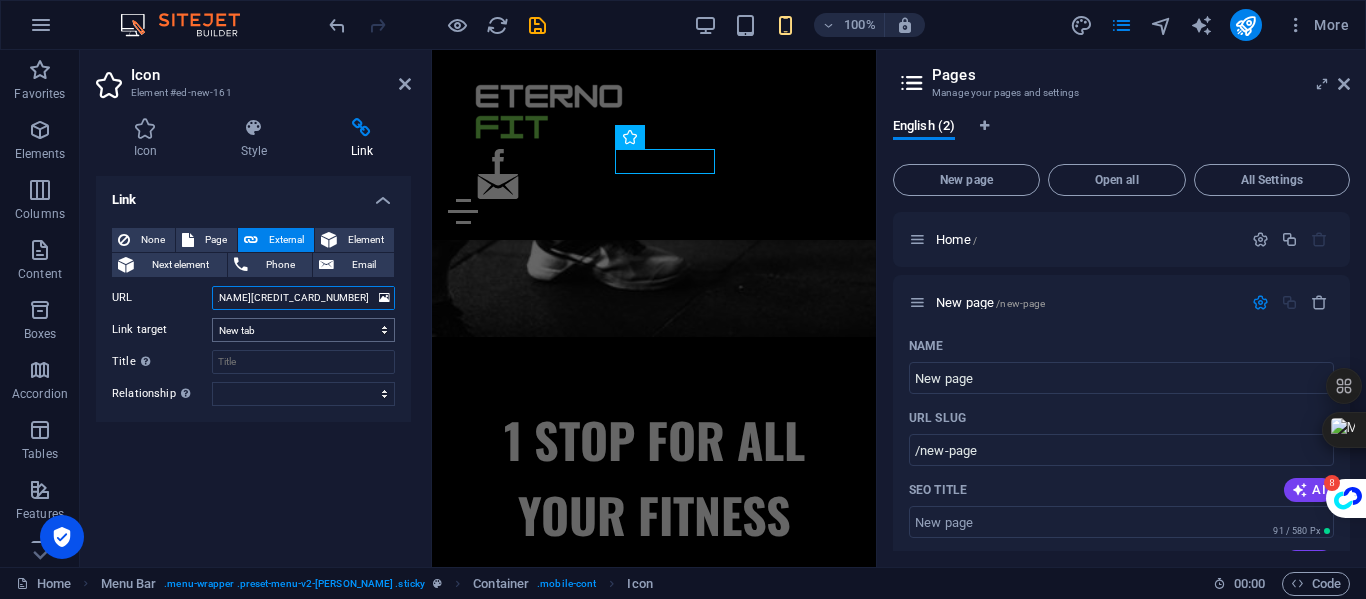 type on "https://www.facebook.com/profile.php?id=61578221281786" 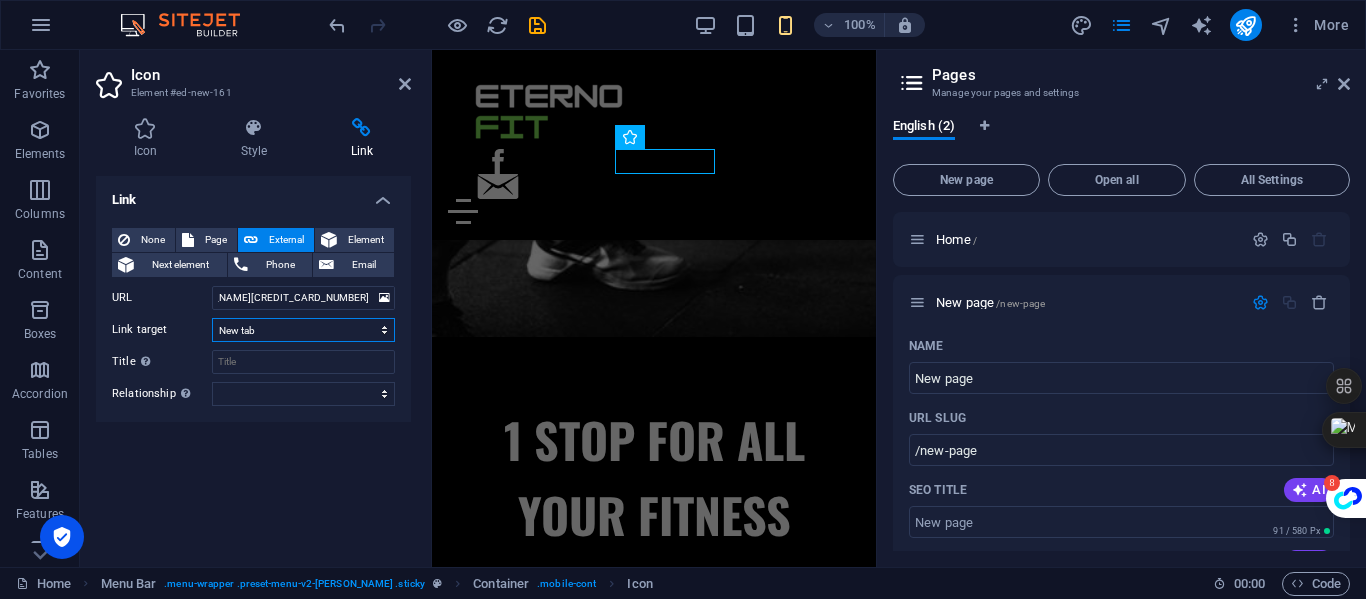 click on "New tab Same tab Overlay" at bounding box center (303, 330) 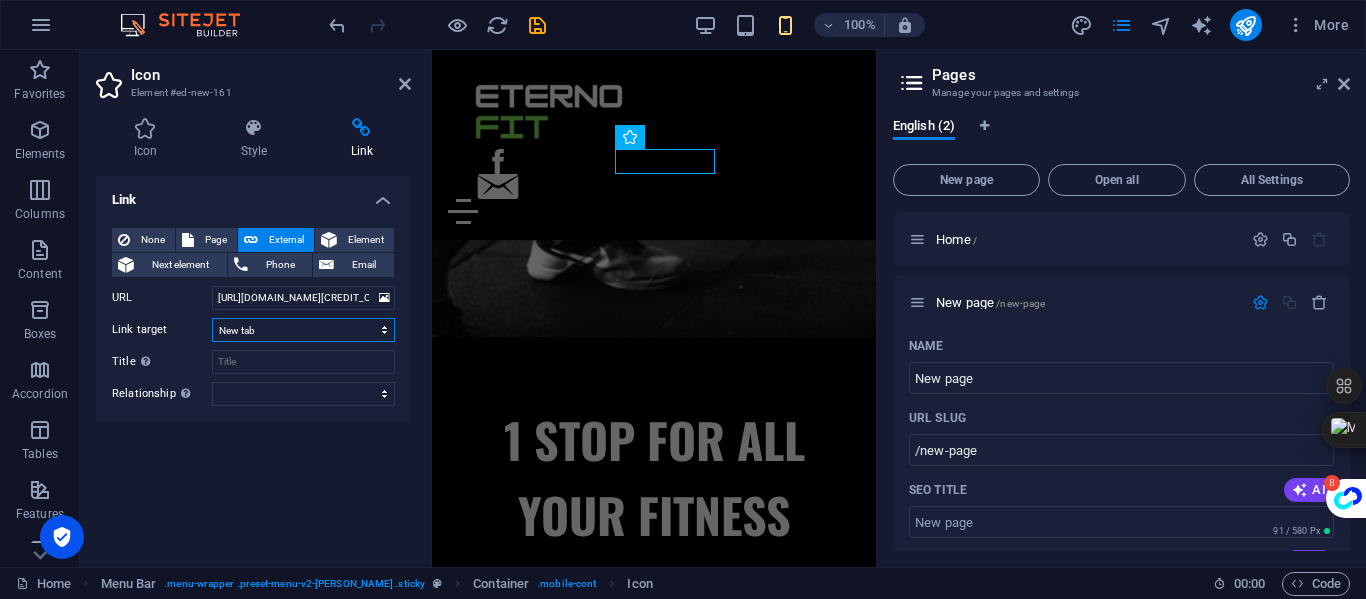 click on "New tab Same tab Overlay" at bounding box center (303, 330) 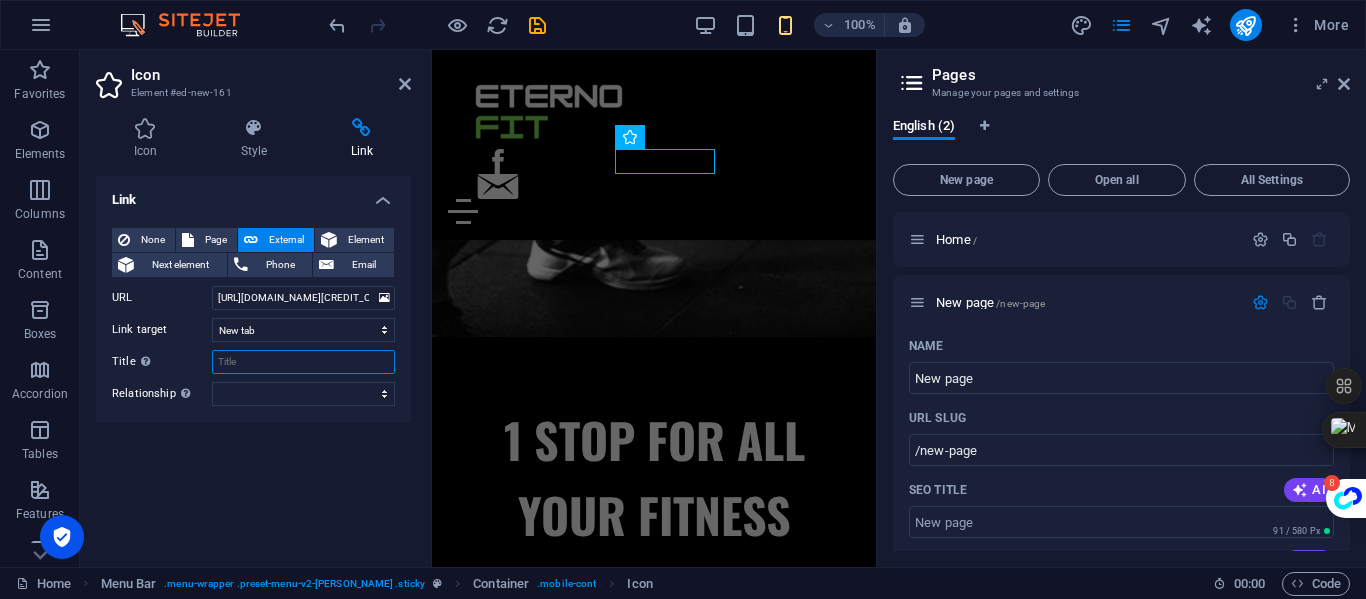 click on "Title Additional link description, should not be the same as the link text. The title is most often shown as a tooltip text when the mouse moves over the element. Leave empty if uncertain." at bounding box center (303, 362) 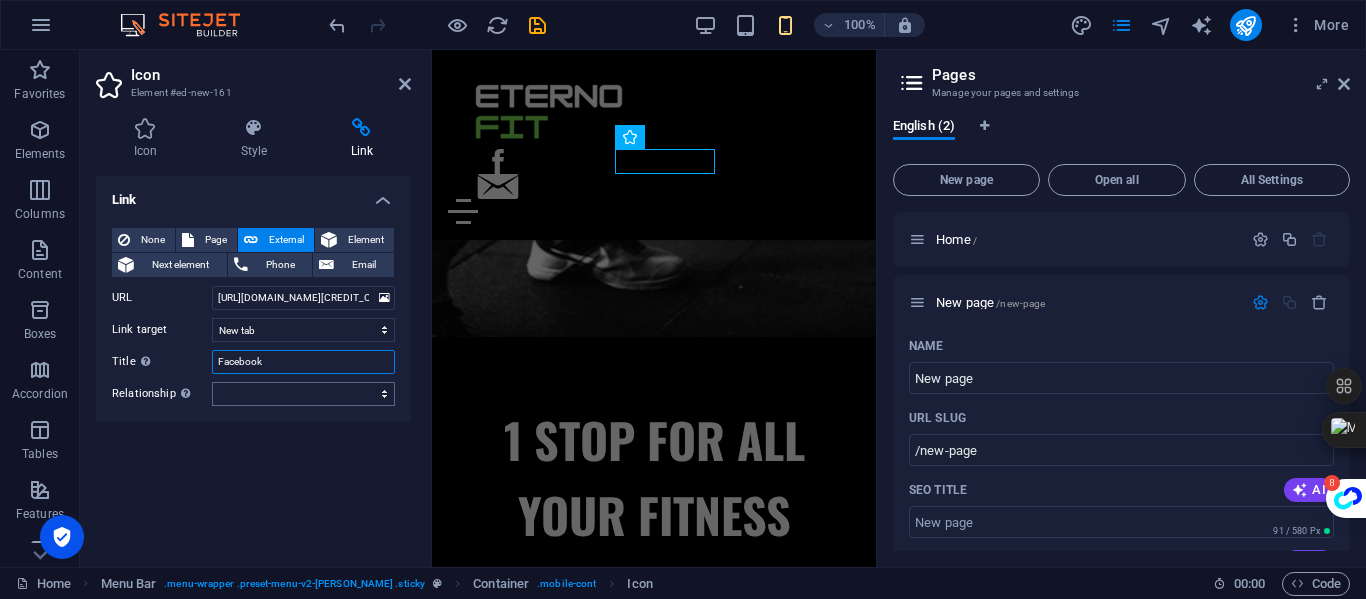 type on "Facebook" 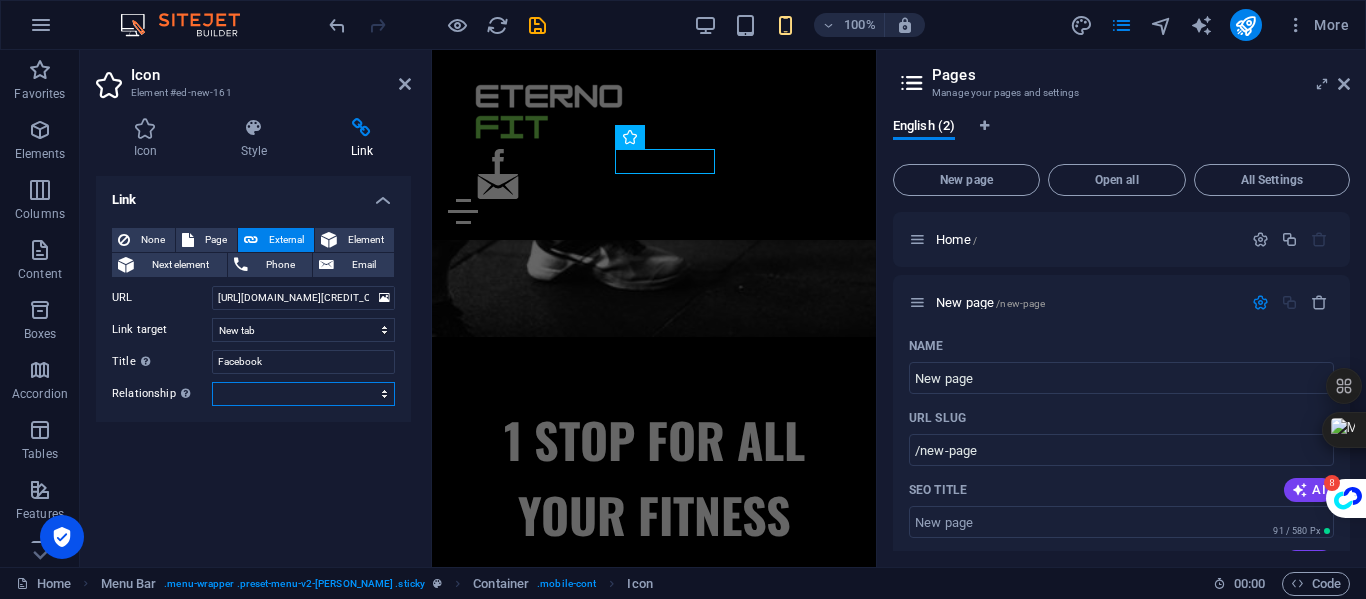 click on "alternate author bookmark external help license next nofollow noreferrer noopener prev search tag" at bounding box center [303, 394] 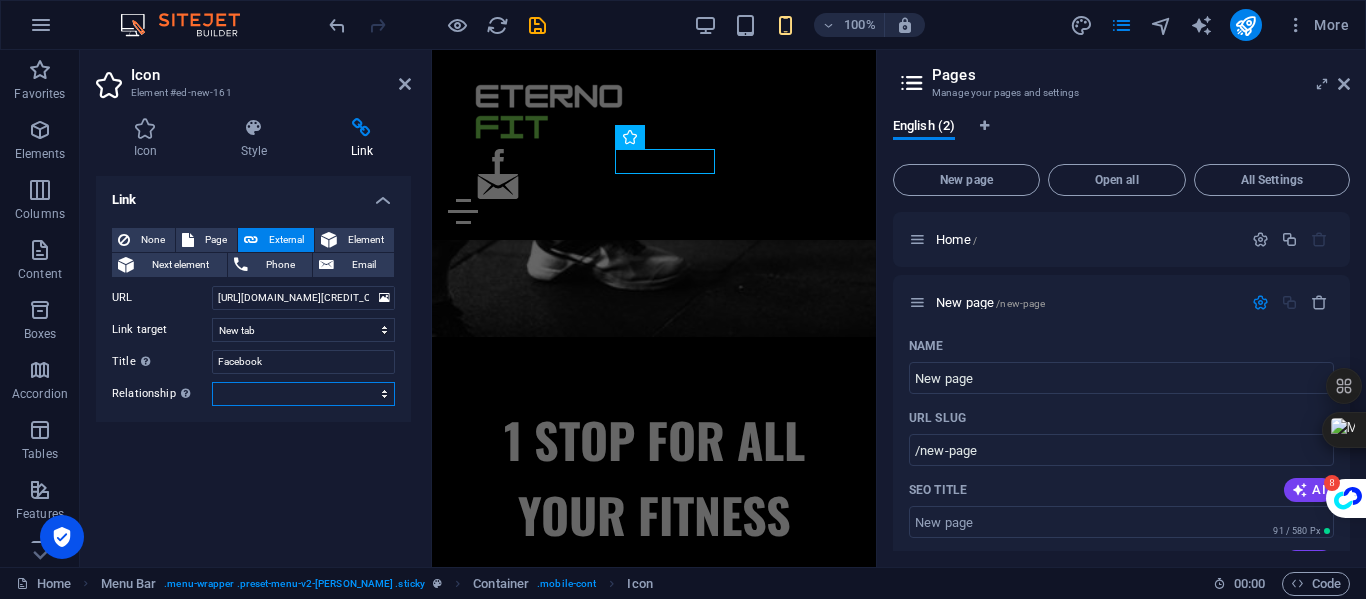 select on "external" 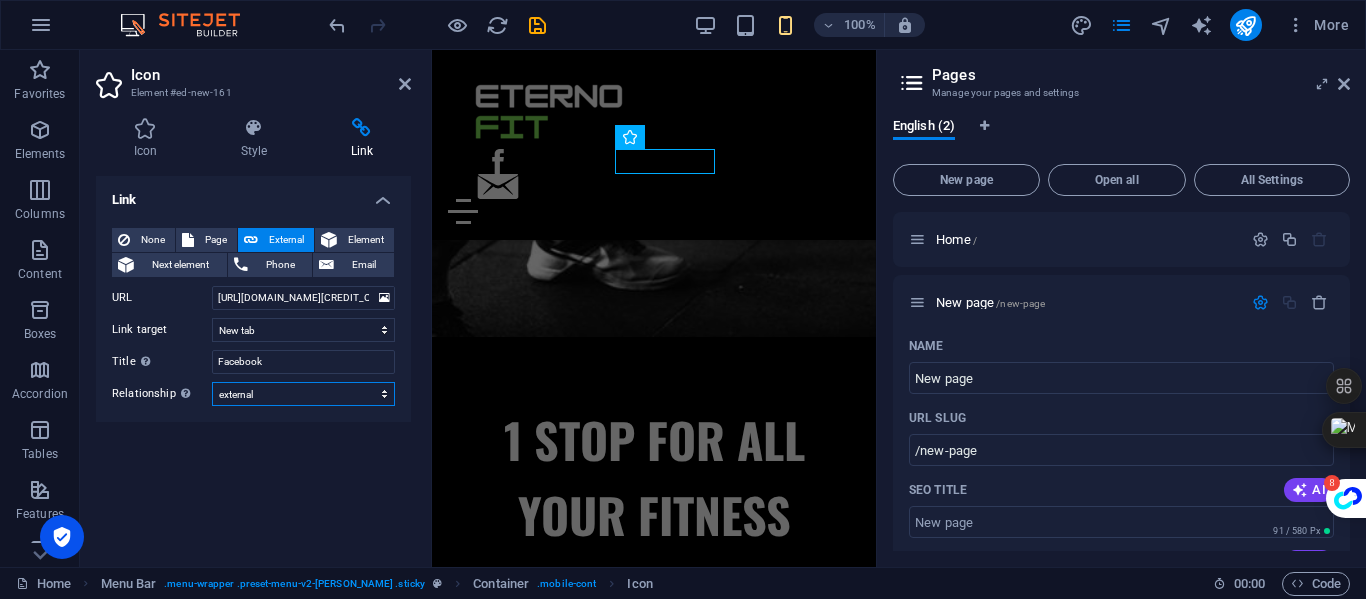 click on "alternate author bookmark external help license next nofollow noreferrer noopener prev search tag" at bounding box center (303, 394) 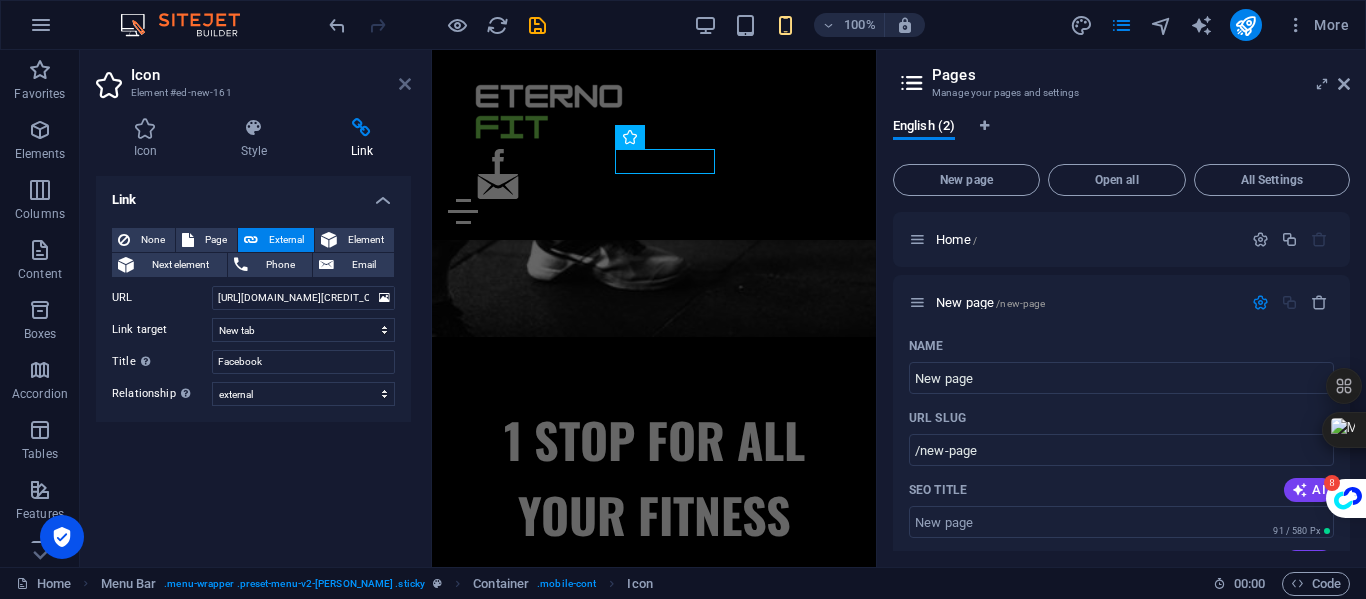 click at bounding box center (405, 84) 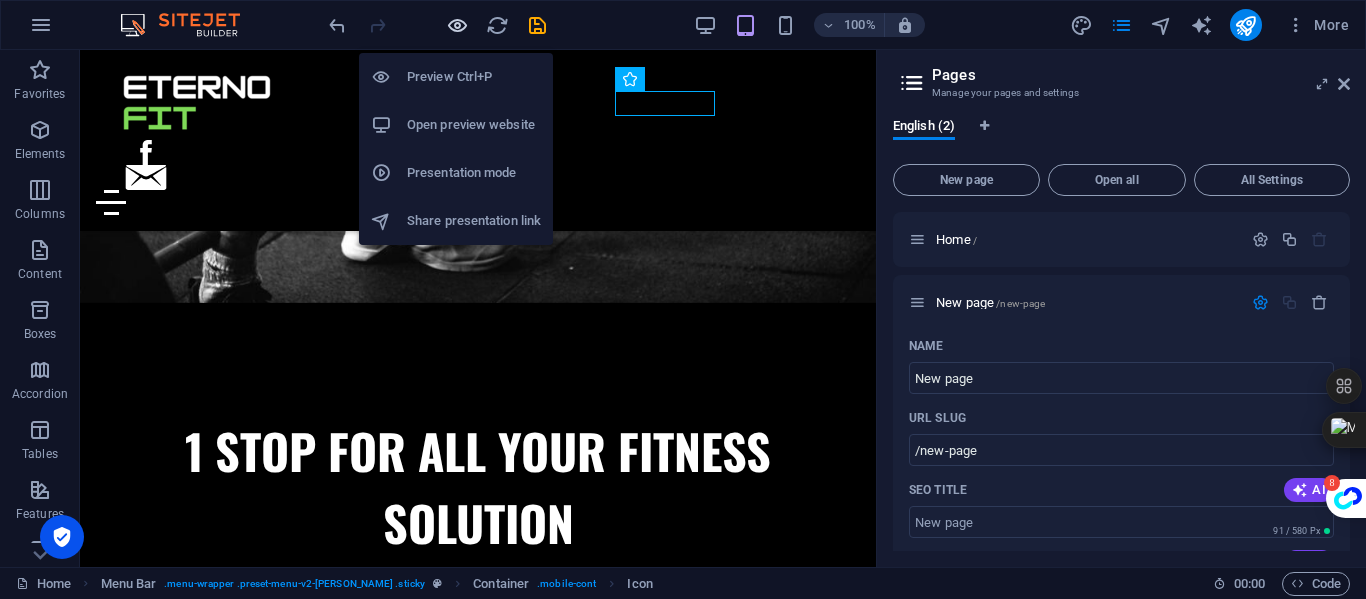 click at bounding box center (457, 25) 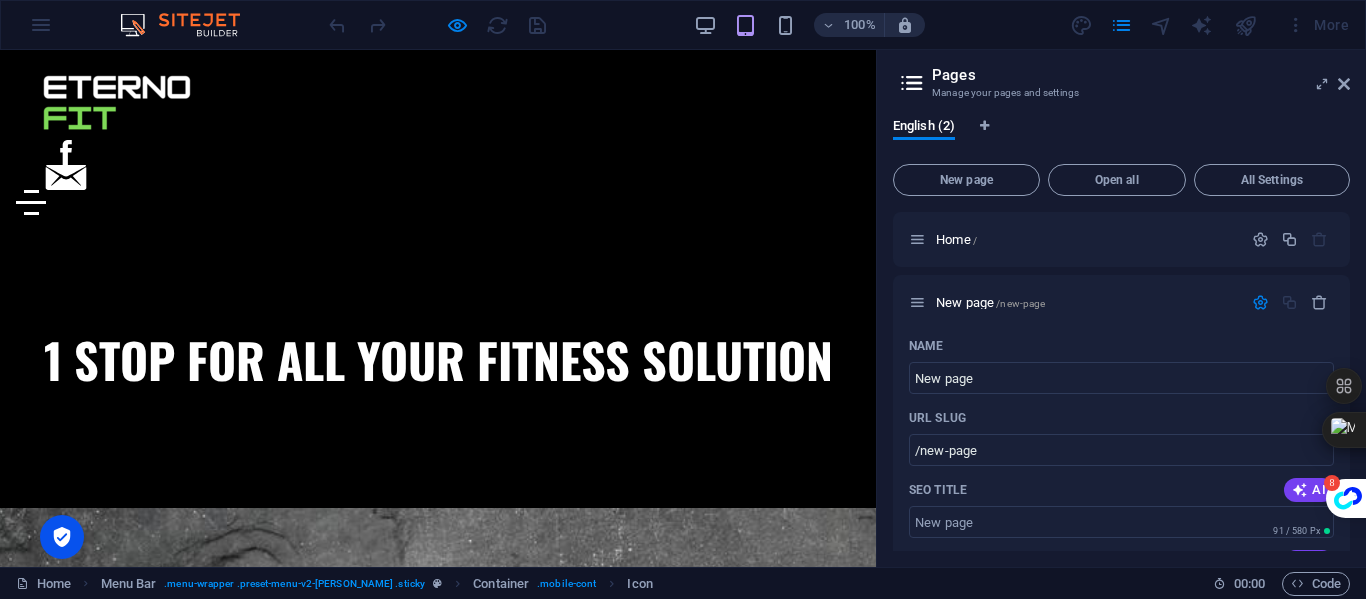 click 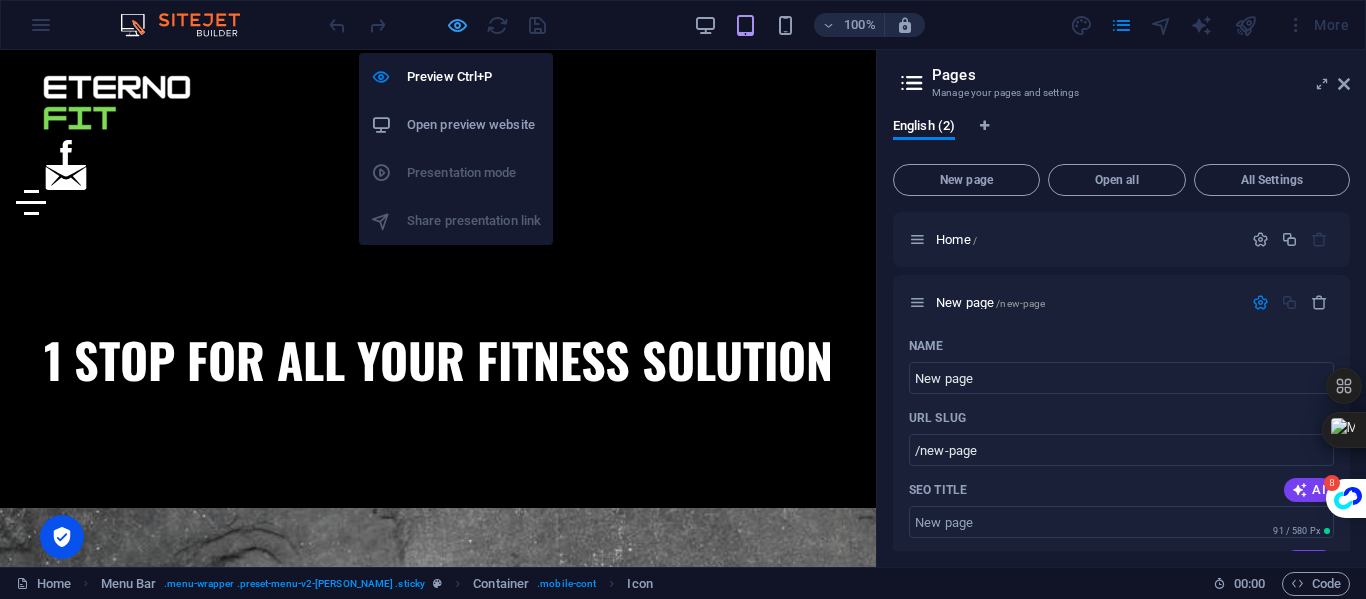 drag, startPoint x: 460, startPoint y: 41, endPoint x: 457, endPoint y: 21, distance: 20.22375 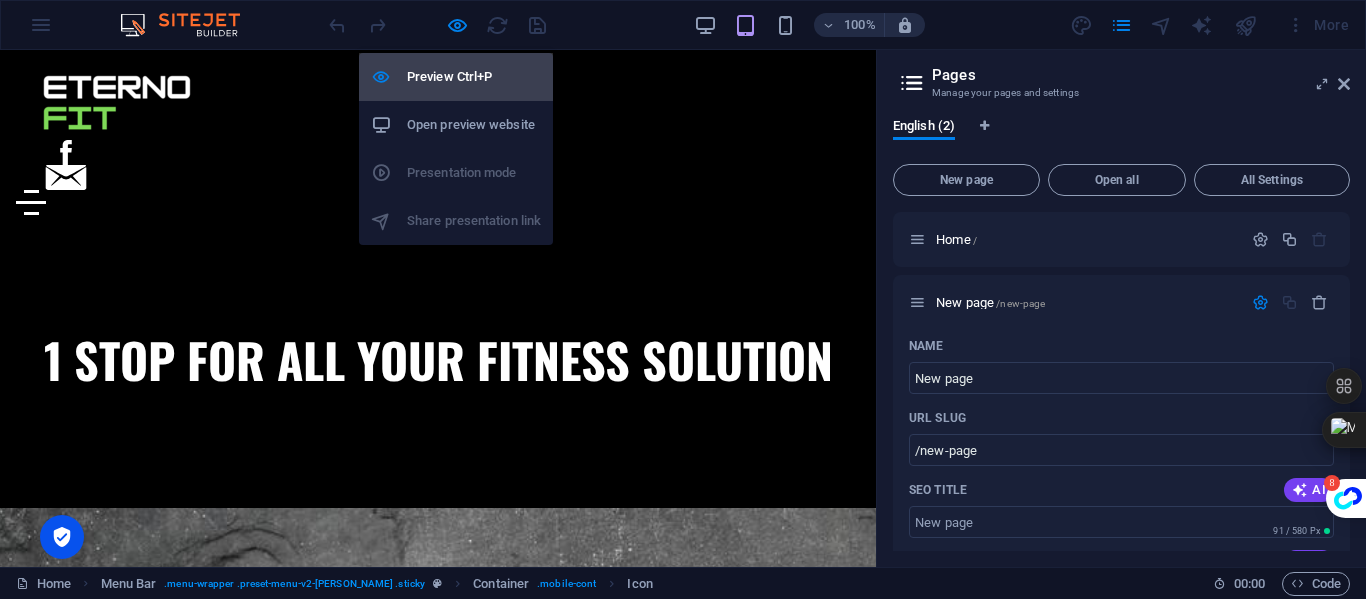 click on "Preview Ctrl+P" at bounding box center (474, 77) 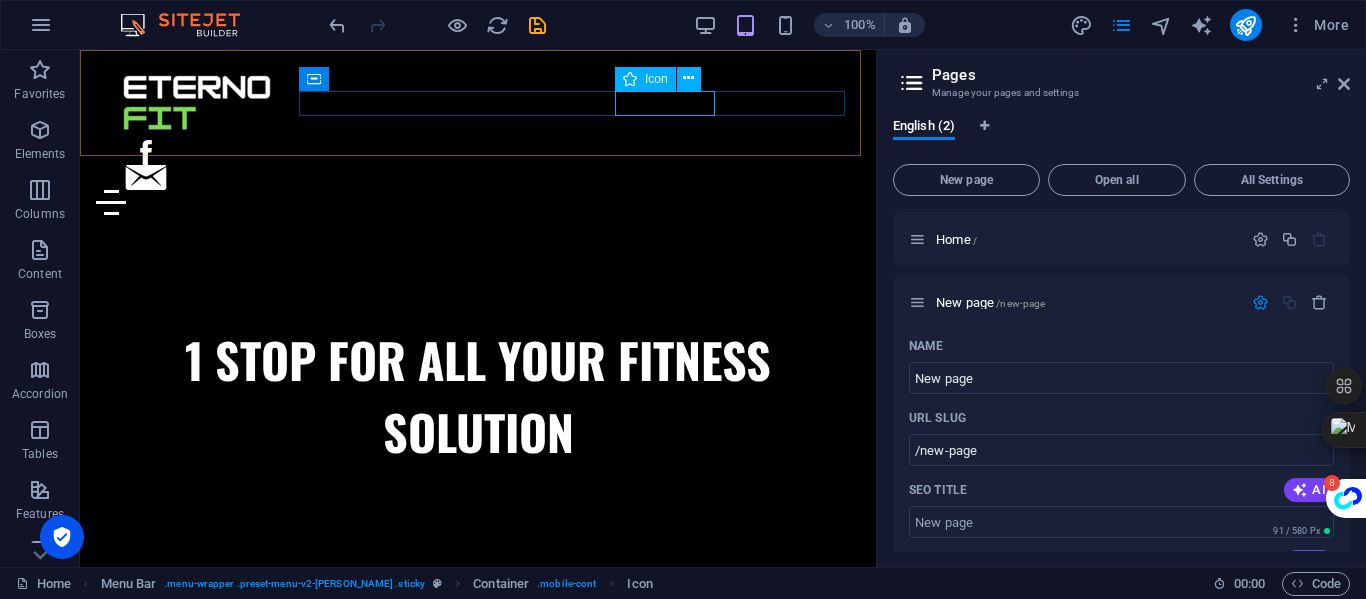 click at bounding box center (478, 152) 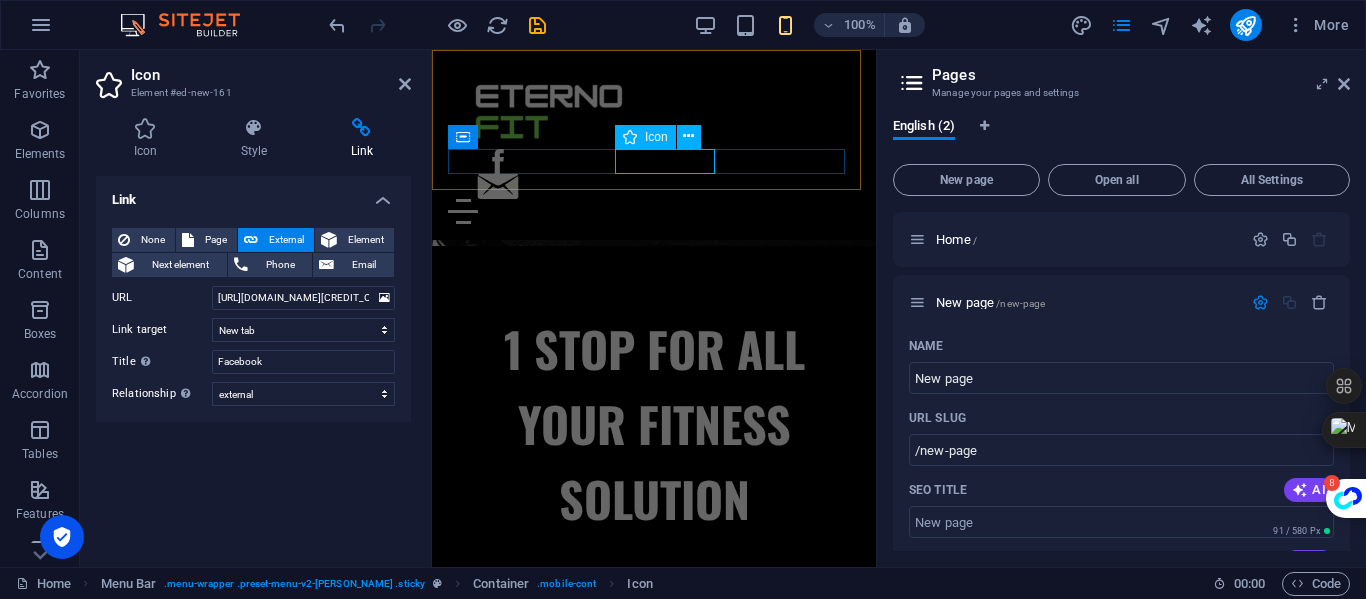 click at bounding box center [654, 161] 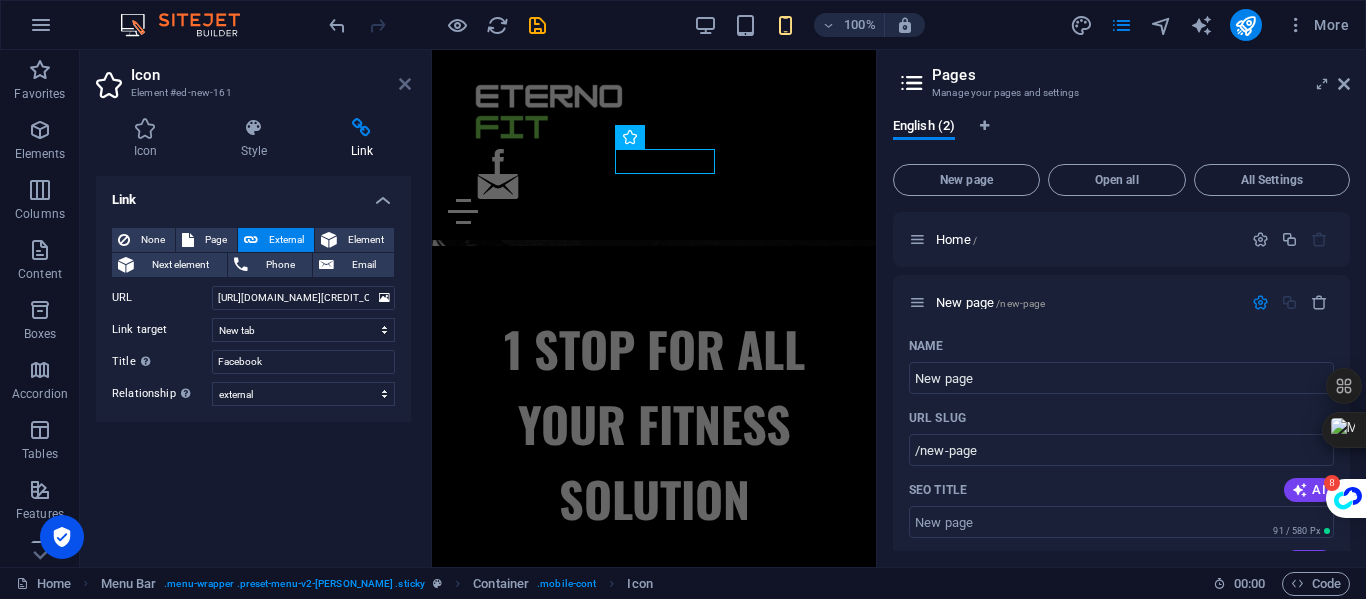 click at bounding box center [405, 84] 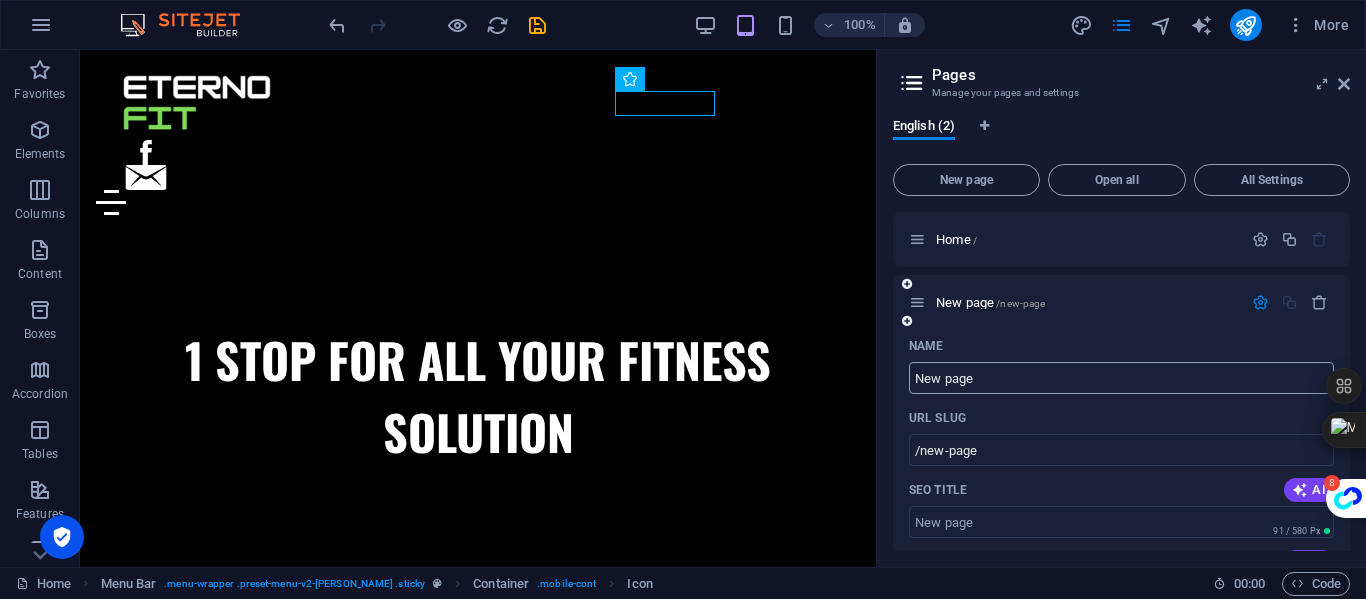 click on "New page" at bounding box center [1121, 378] 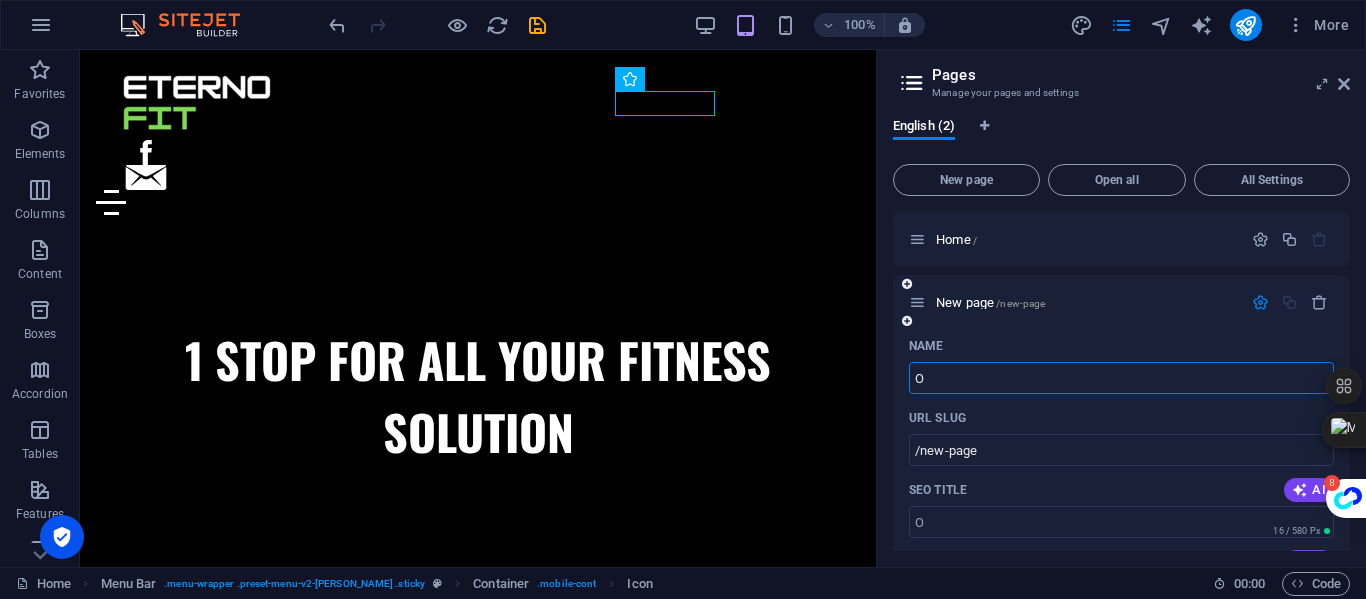 type on "O" 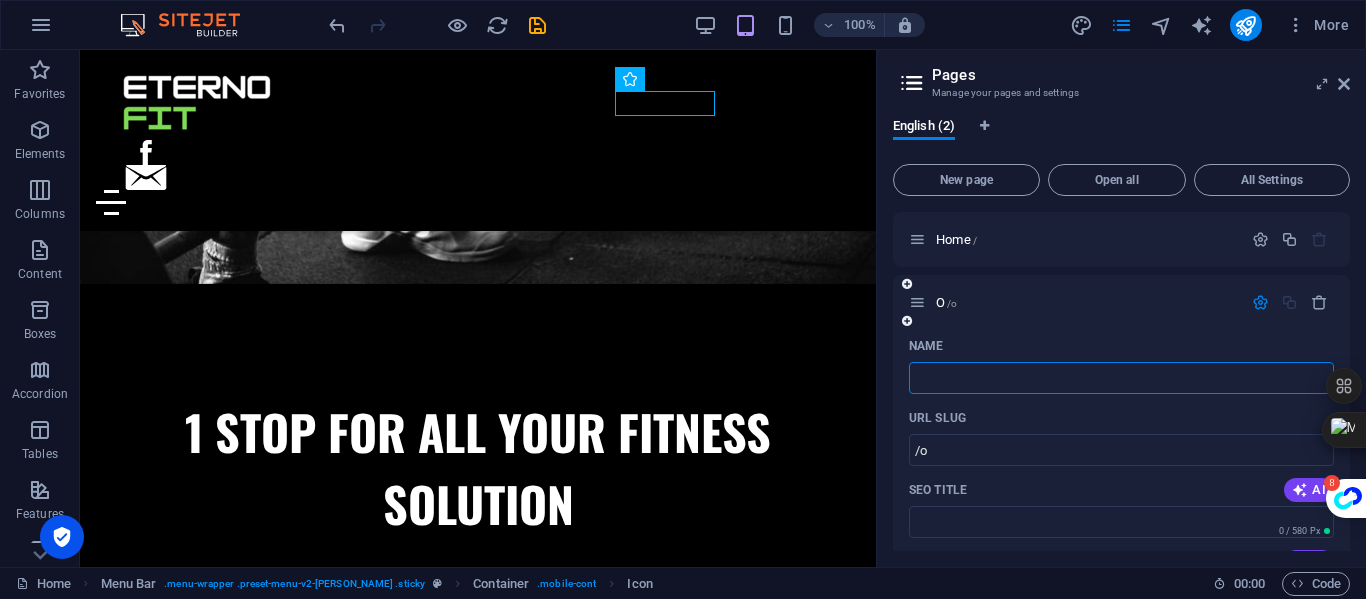 type 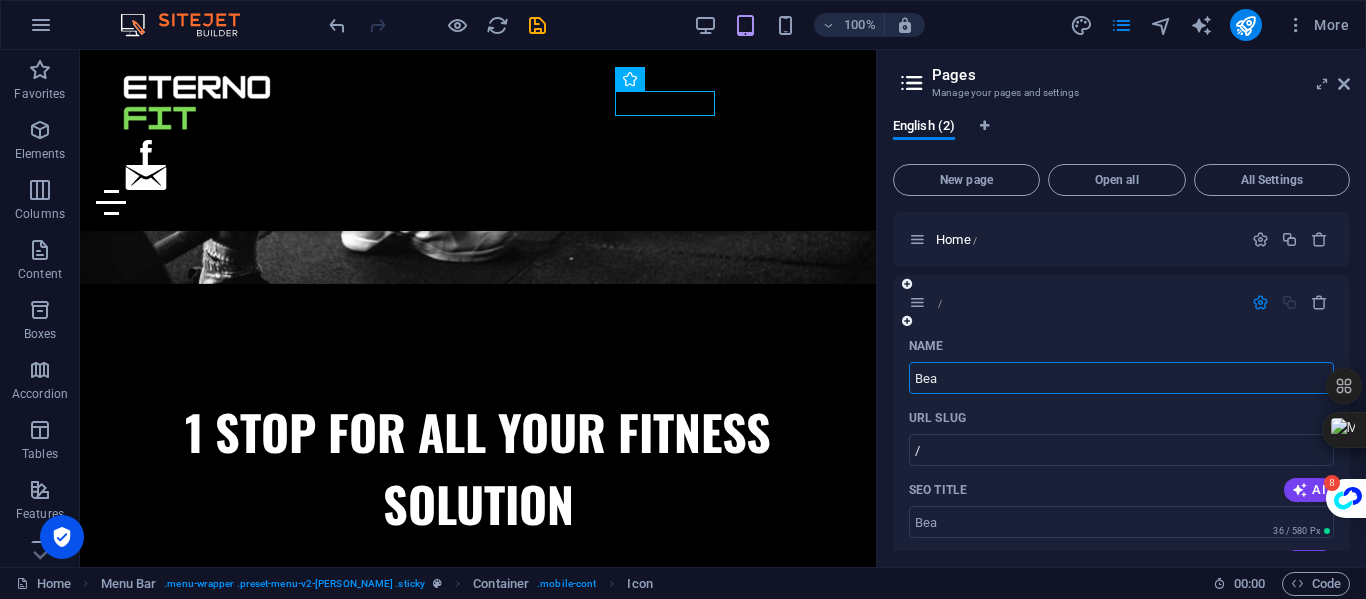 type on "Bea" 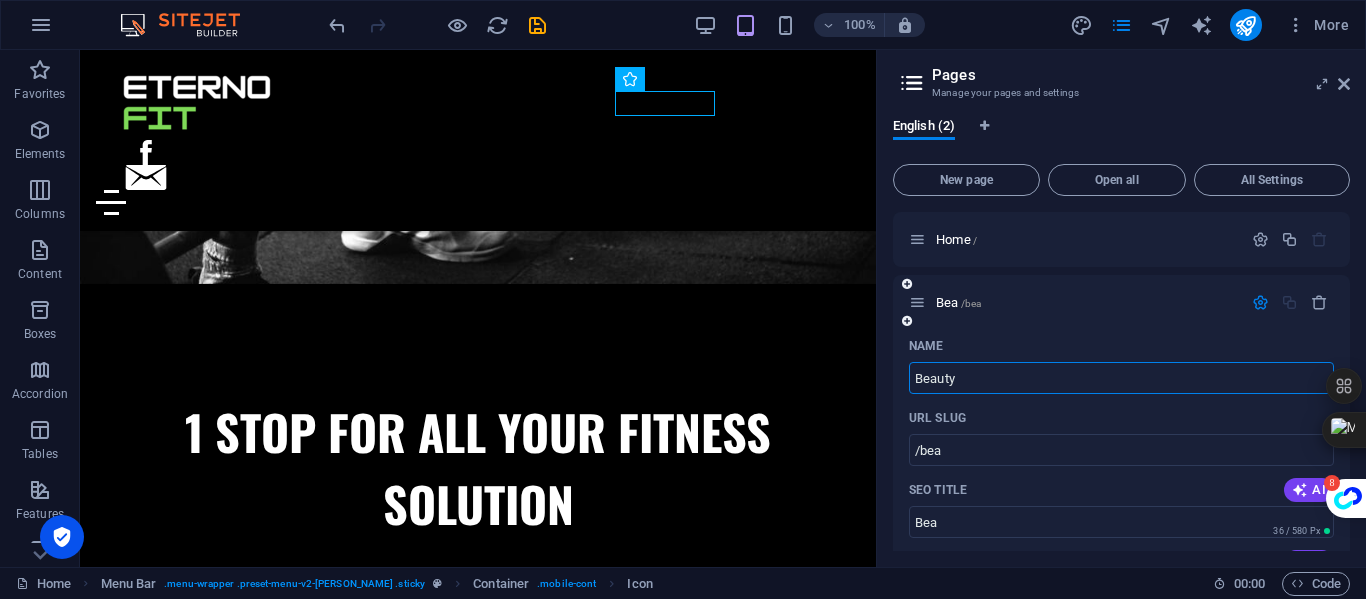 type on "Beauty" 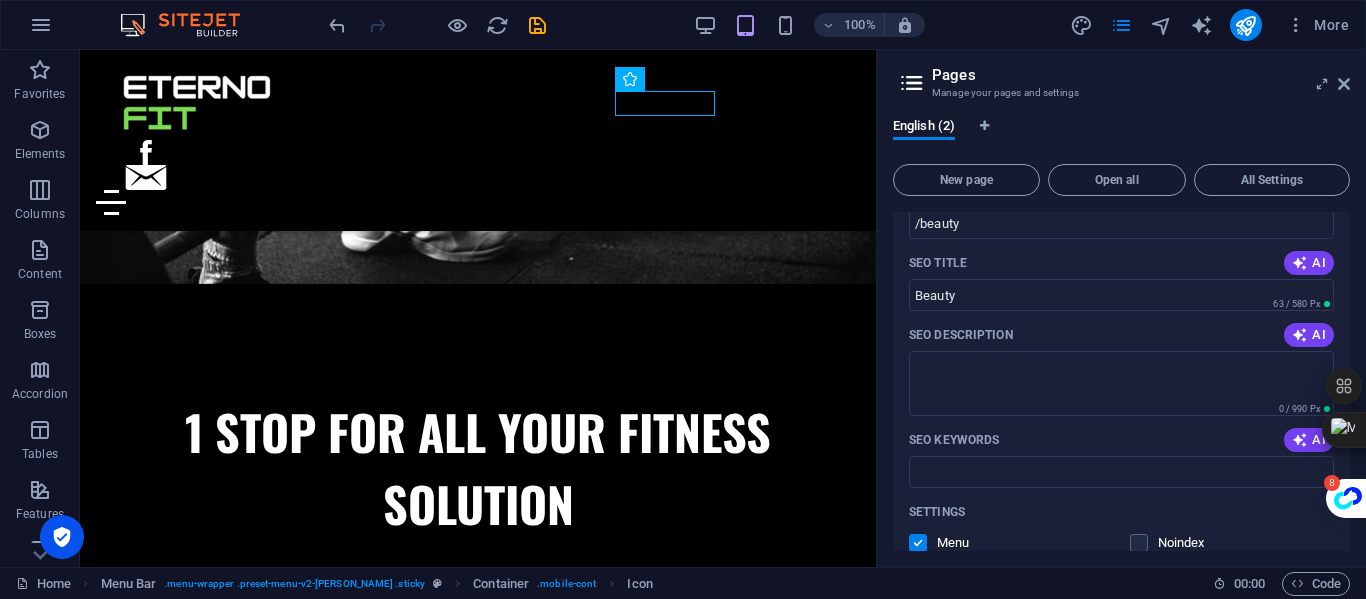scroll, scrollTop: 228, scrollLeft: 0, axis: vertical 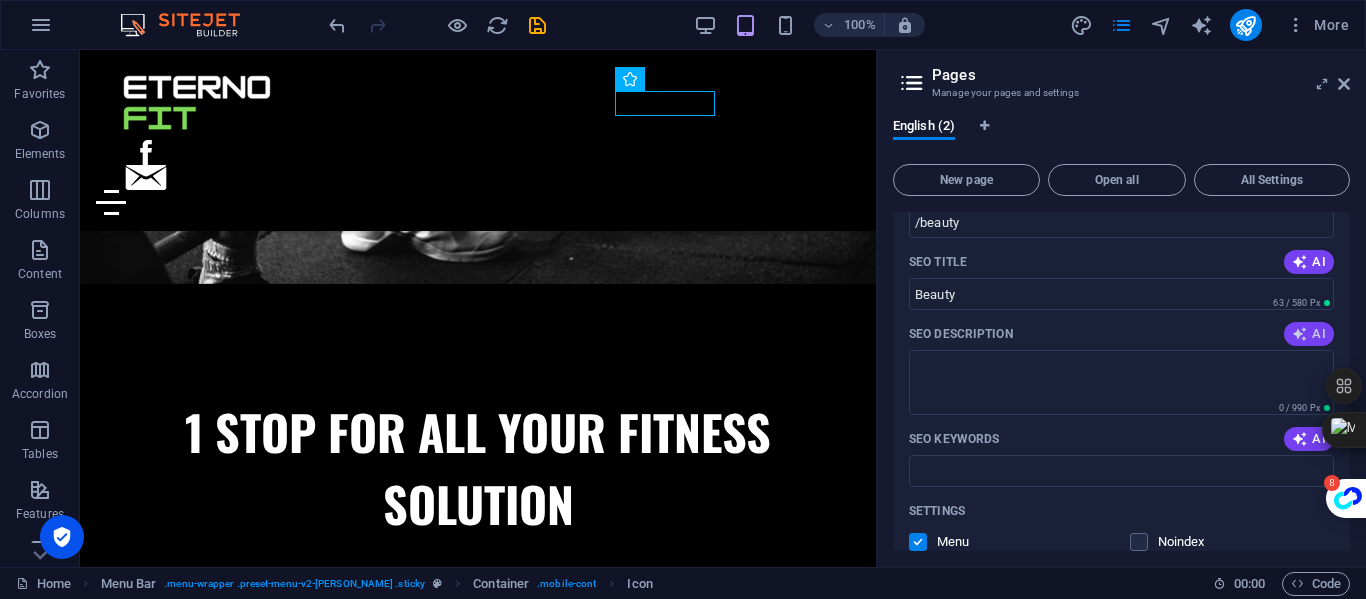 type on "Beauty" 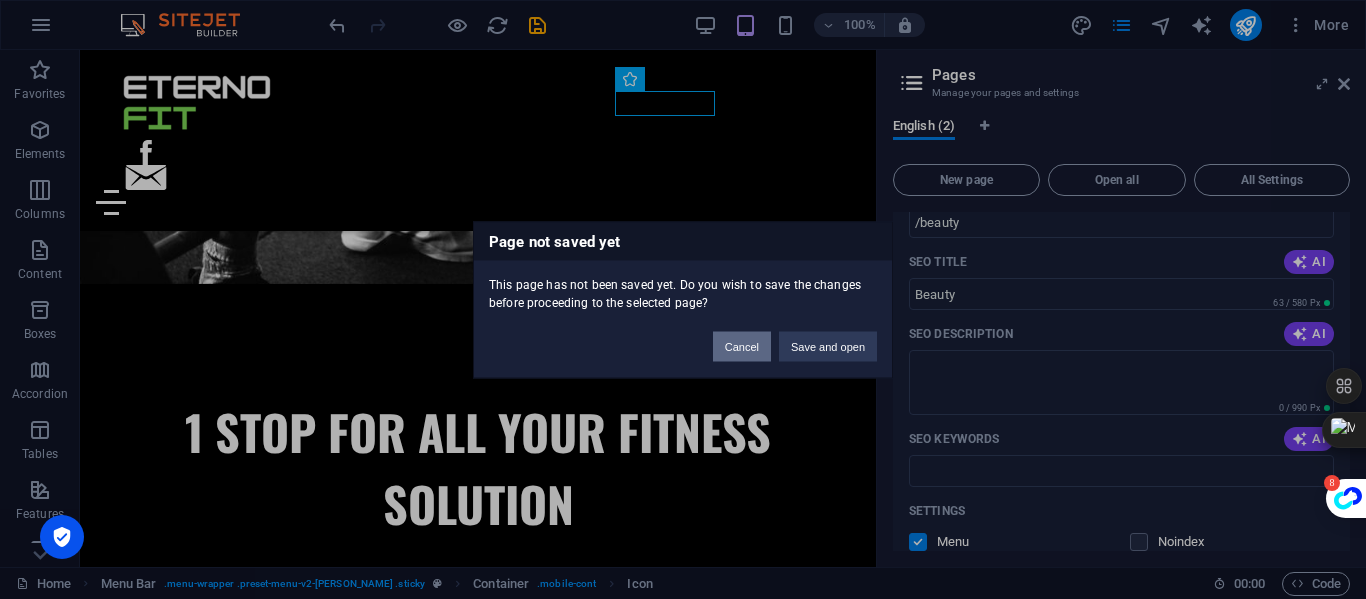 click on "Cancel" at bounding box center (742, 346) 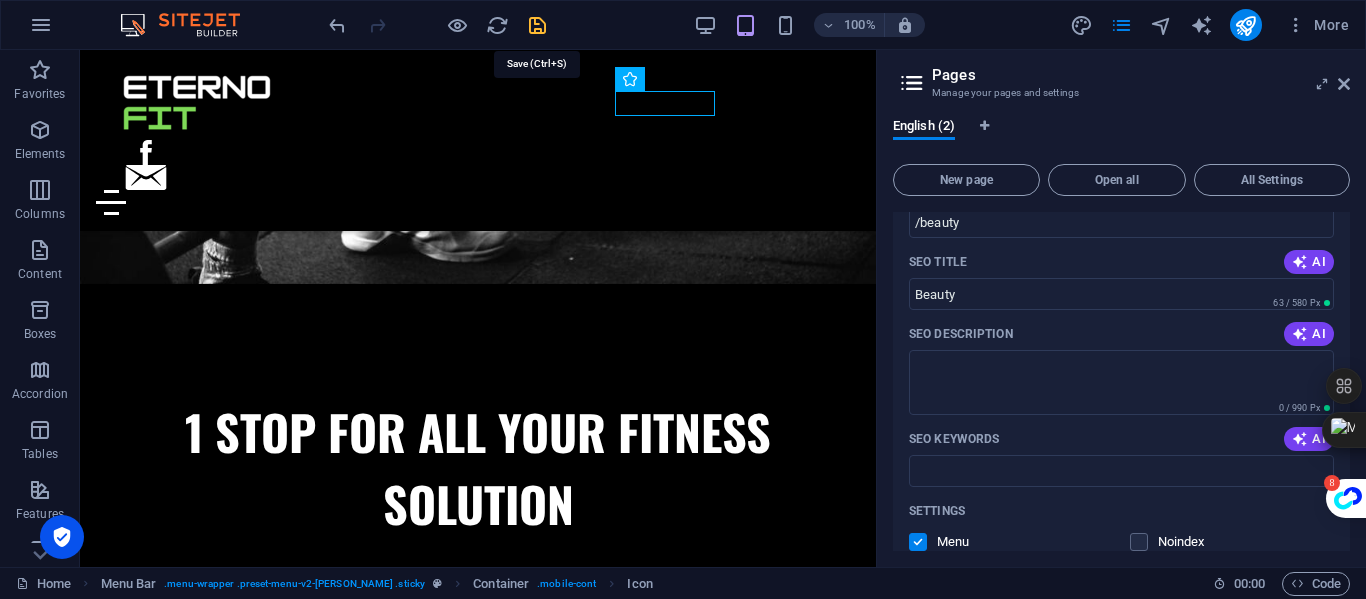click at bounding box center (537, 25) 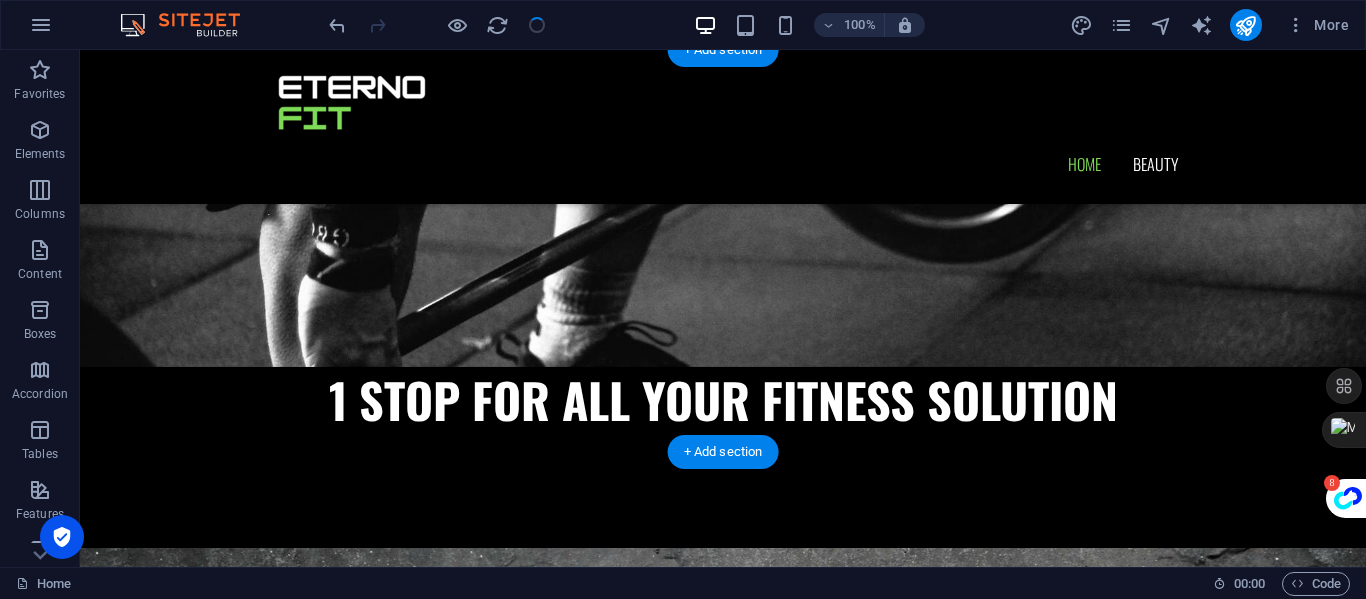 scroll, scrollTop: 0, scrollLeft: 0, axis: both 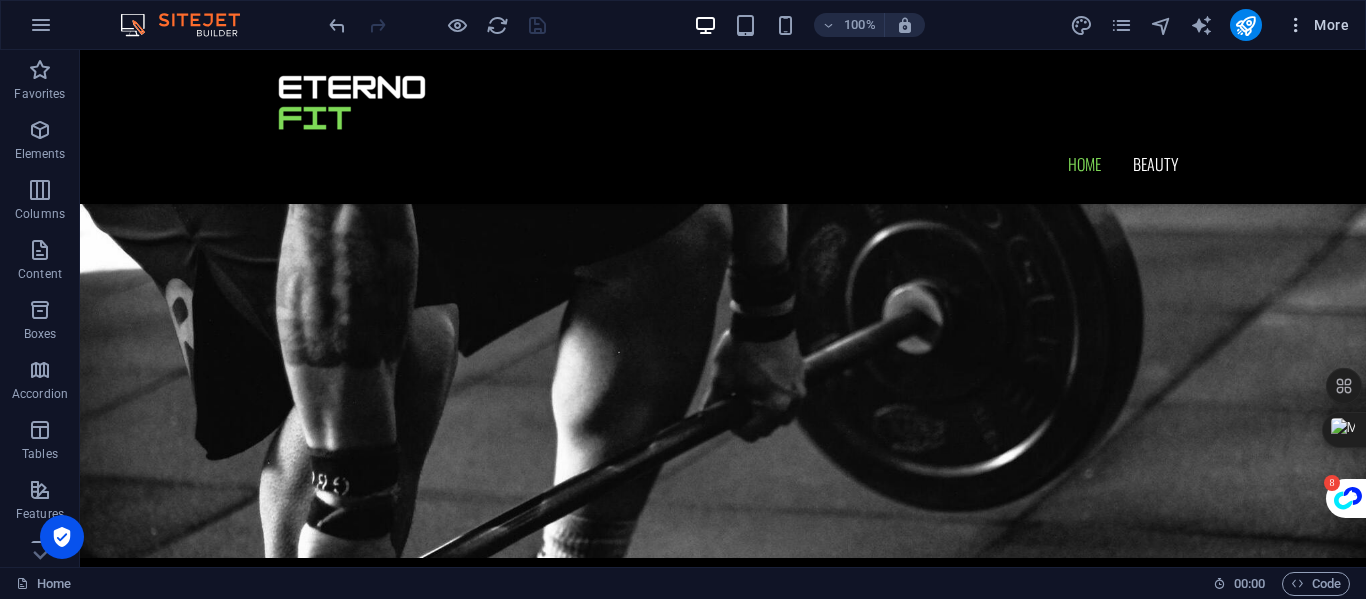 click on "More" at bounding box center [1317, 25] 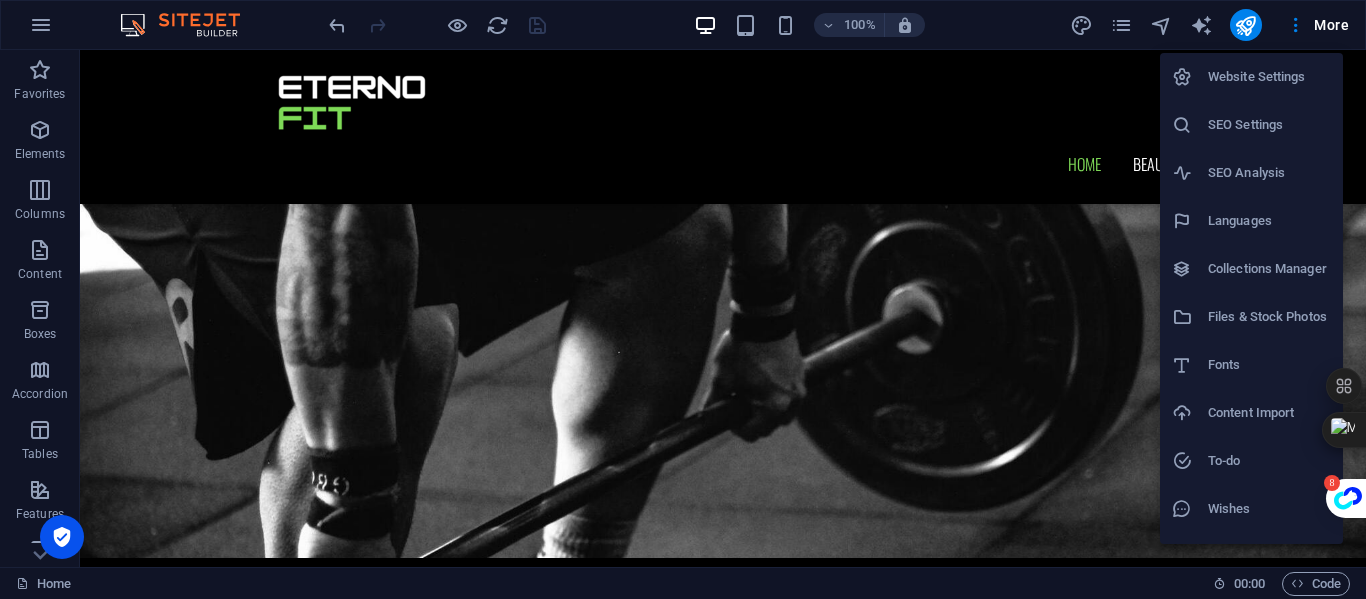 click on "SEO Settings" at bounding box center (1251, 125) 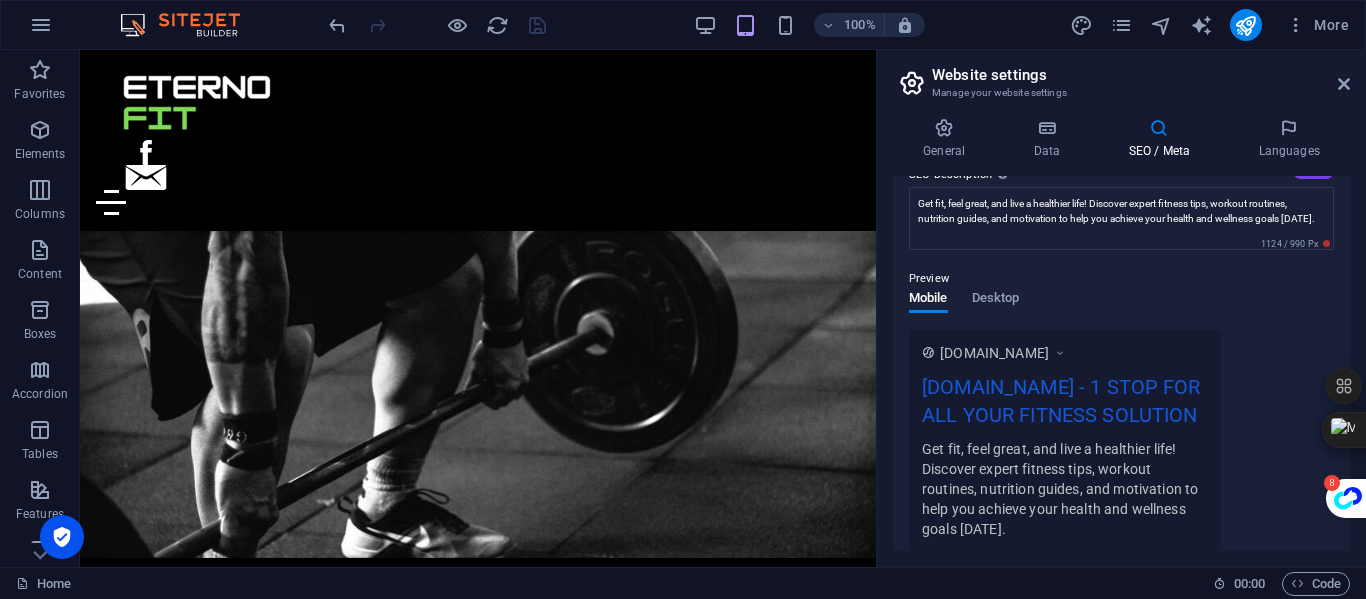 scroll, scrollTop: 469, scrollLeft: 0, axis: vertical 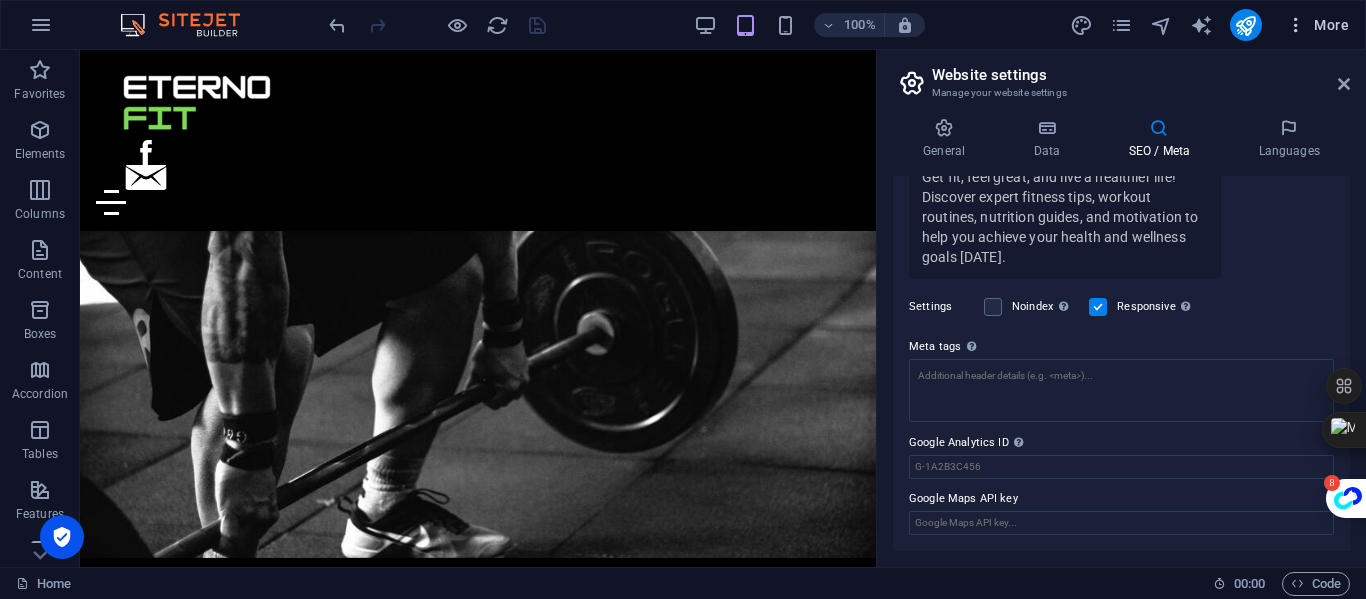 click on "More" at bounding box center [1317, 25] 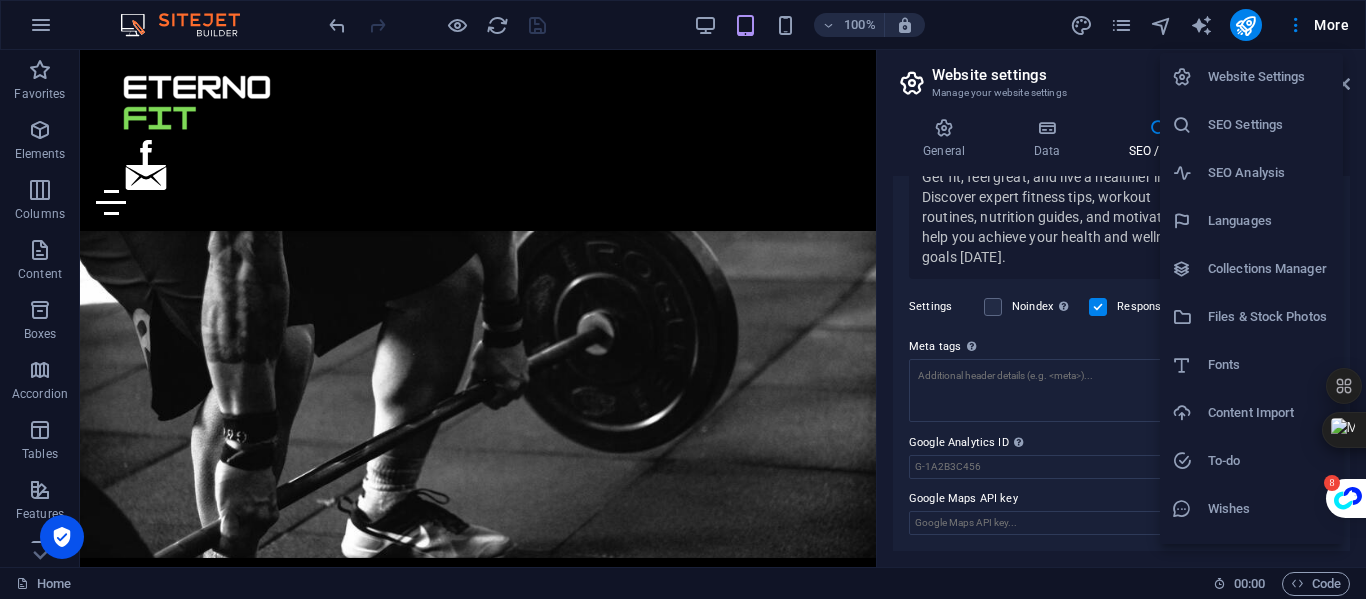 click on "SEO Analysis" at bounding box center (1269, 173) 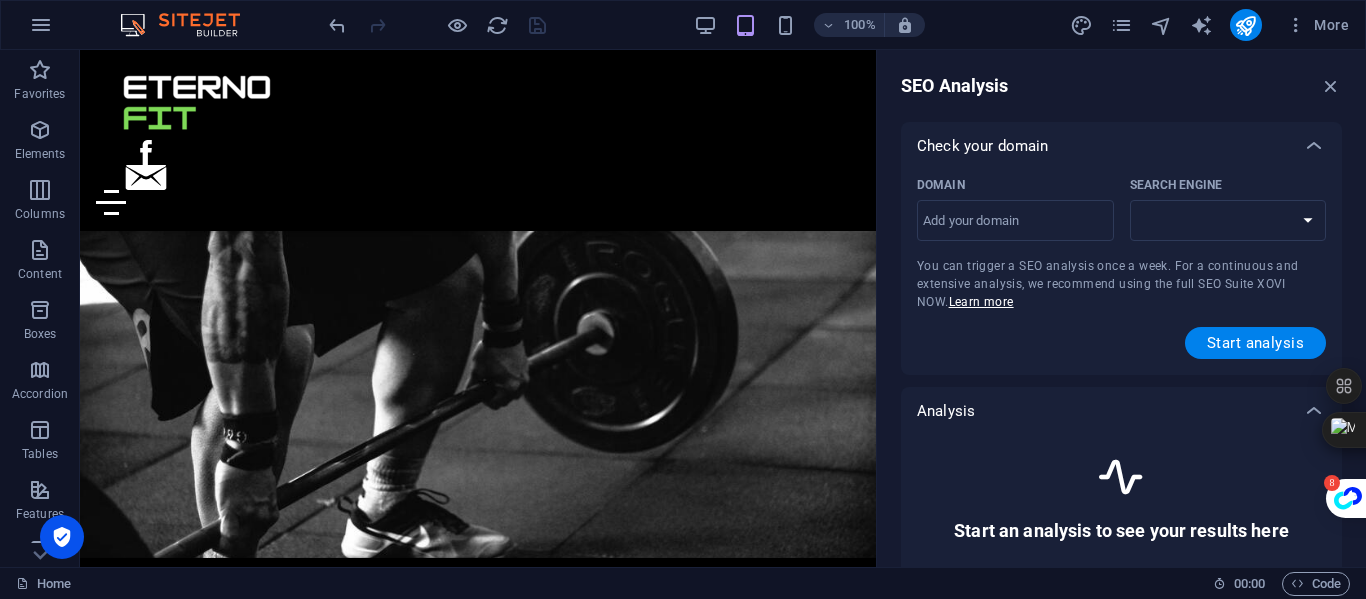 select on "google.com" 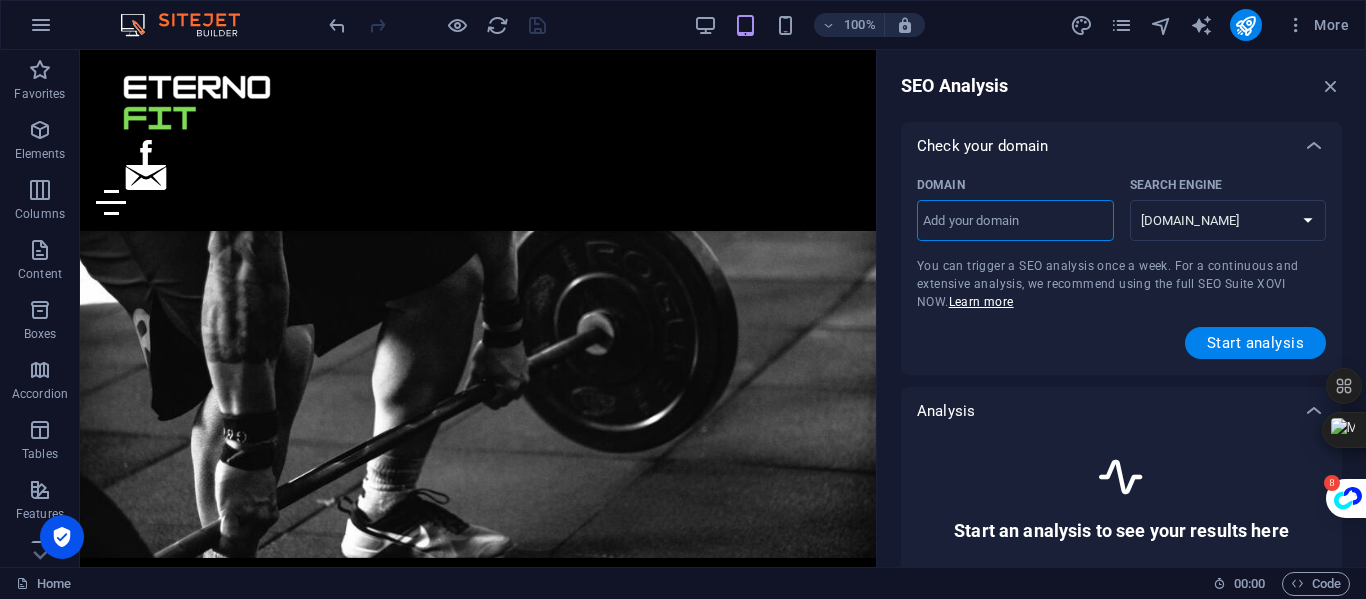 click on "Domain ​" at bounding box center [1015, 221] 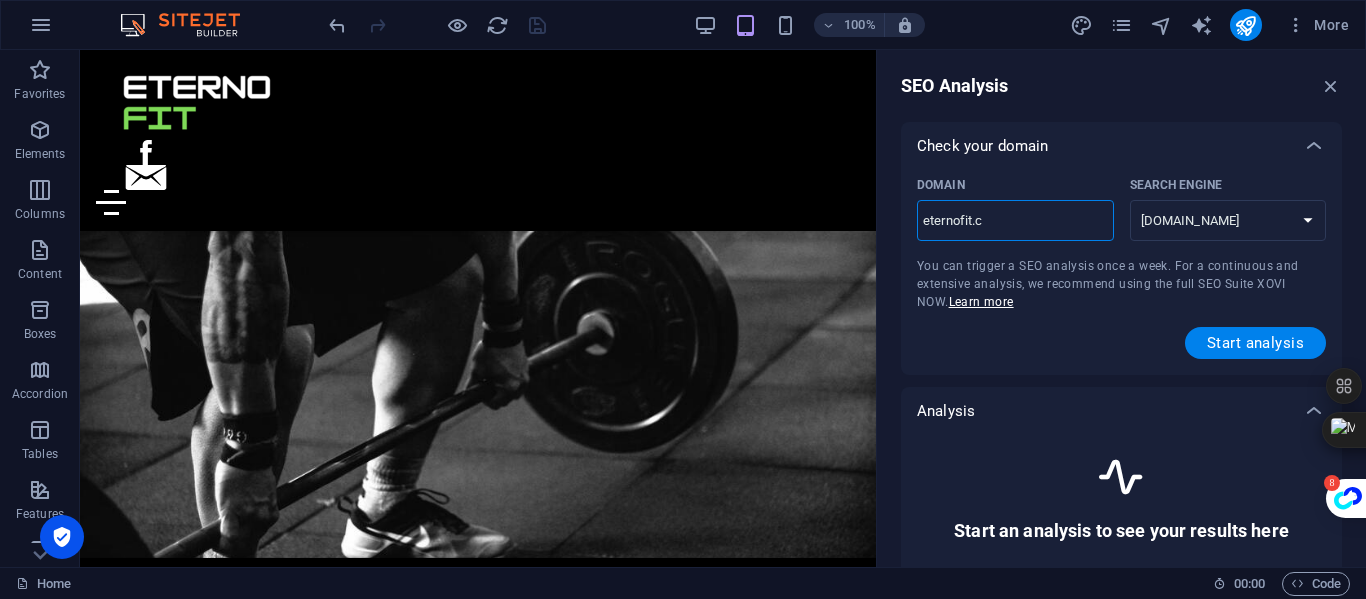 type on "eternofit.co" 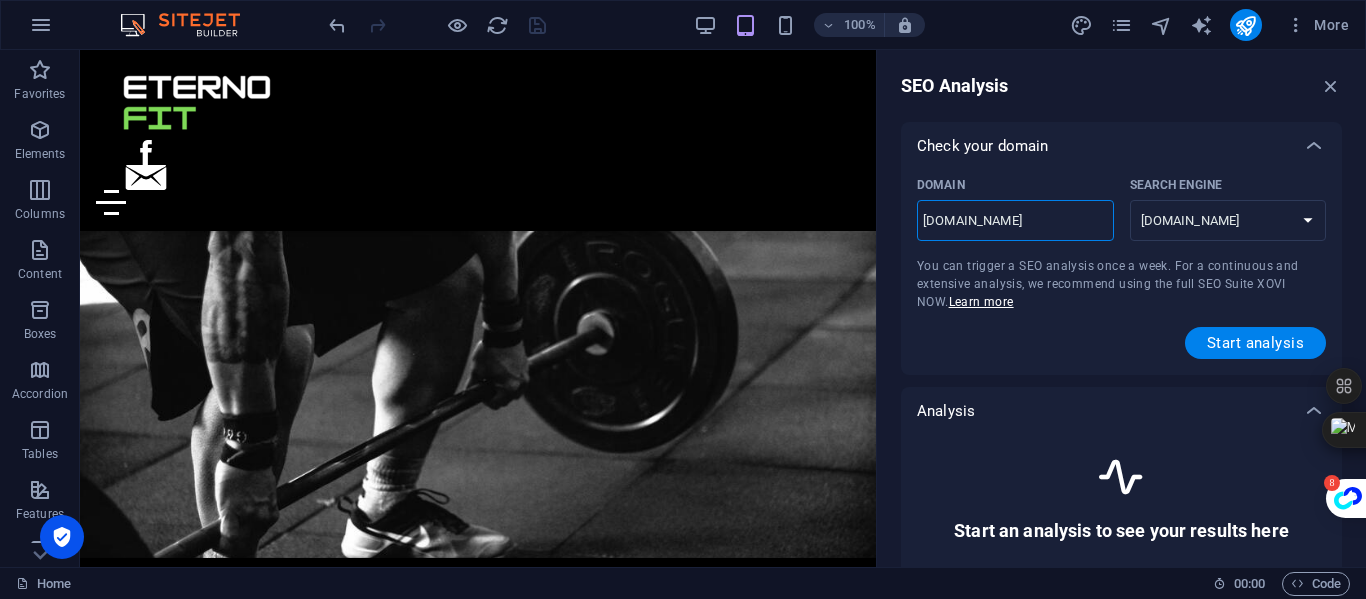type on "[DOMAIN_NAME]" 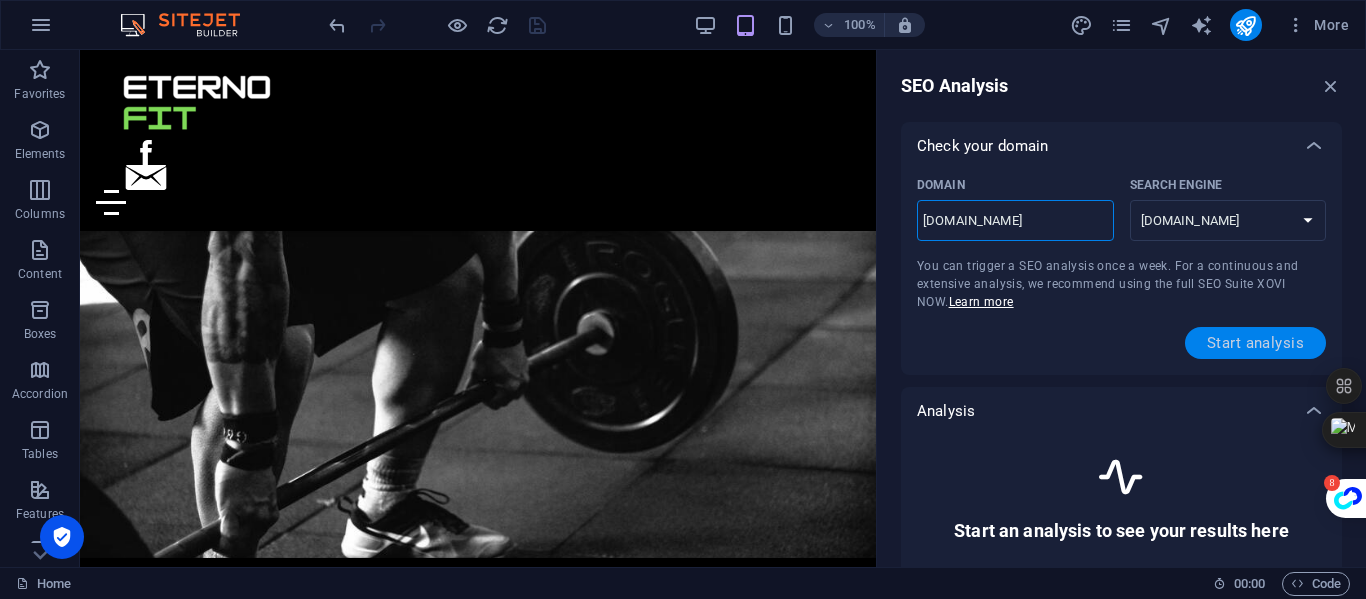 type on "[DOMAIN_NAME]" 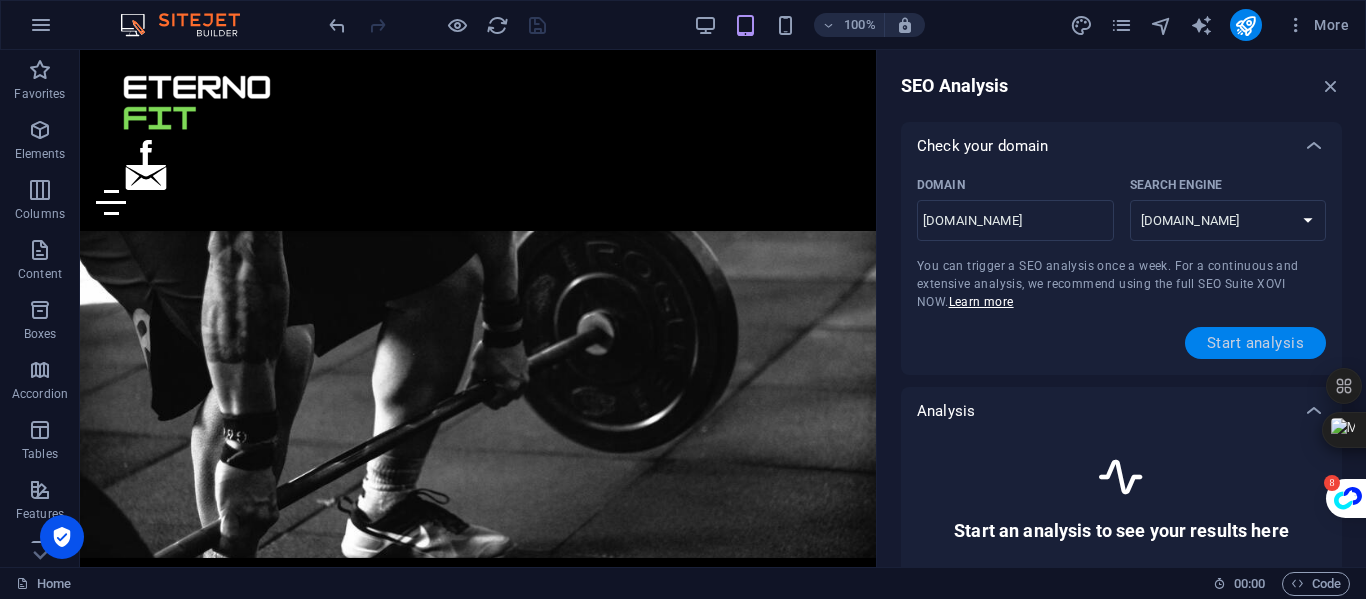 click on "Start analysis" at bounding box center (1255, 343) 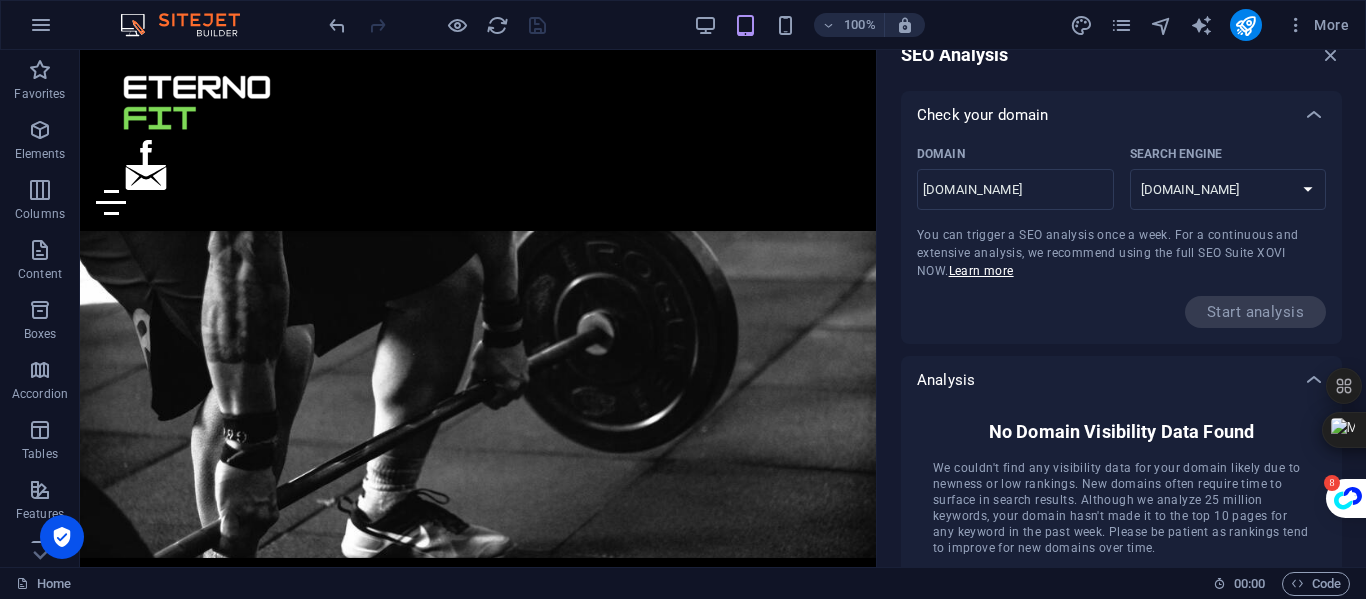 scroll, scrollTop: 0, scrollLeft: 0, axis: both 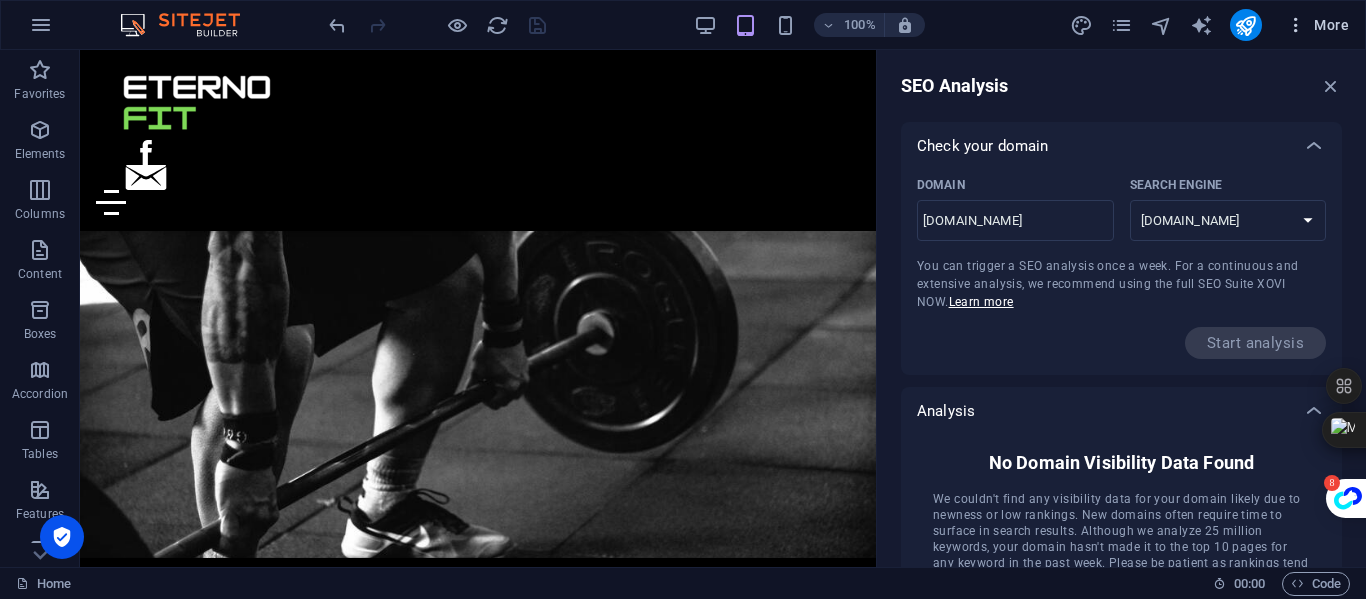 click on "More" at bounding box center [1317, 25] 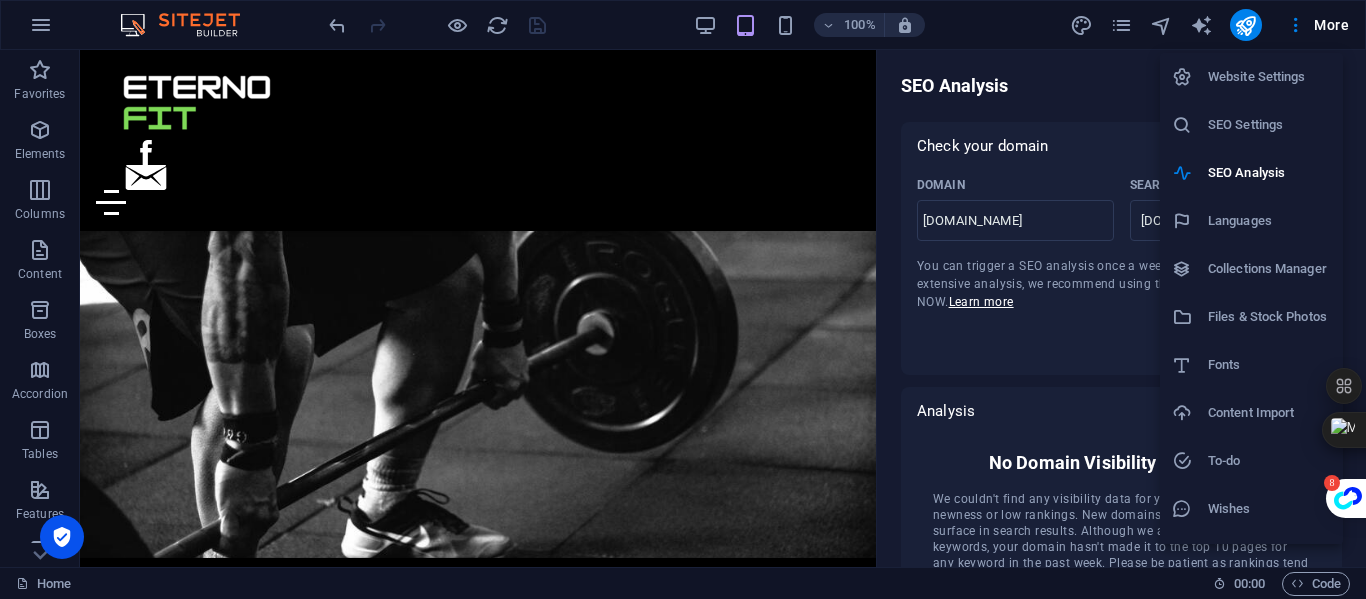 click on "Fonts" at bounding box center (1269, 365) 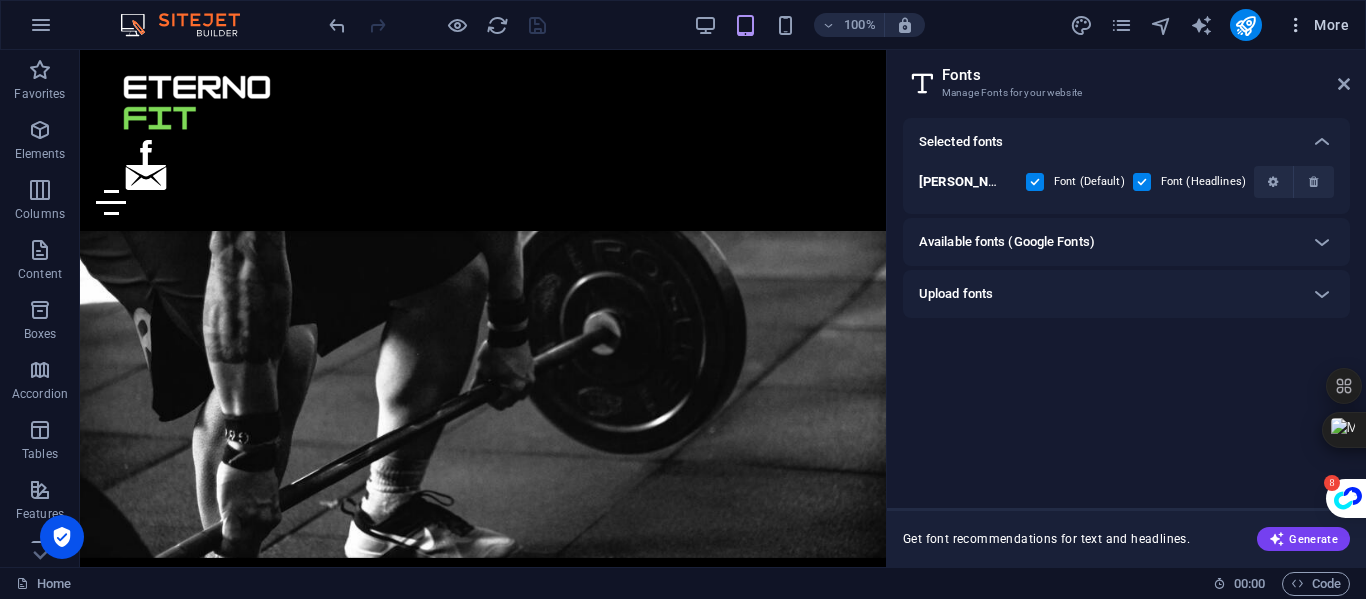 click on "More" at bounding box center [1317, 25] 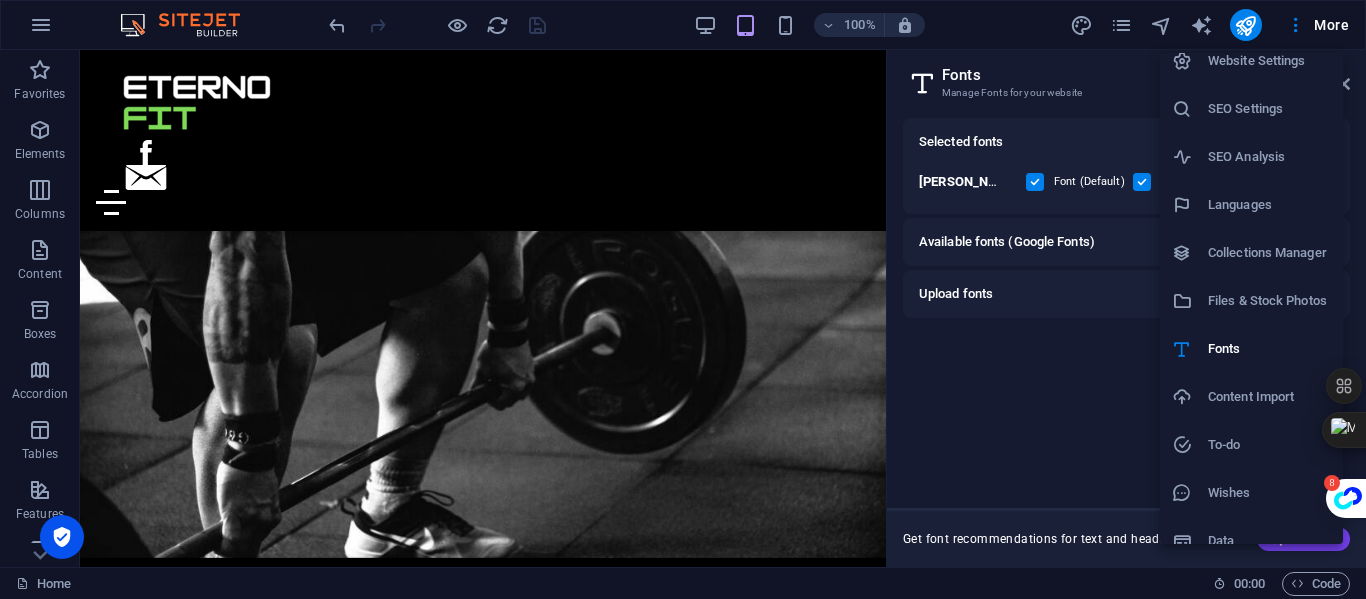 scroll, scrollTop: 0, scrollLeft: 0, axis: both 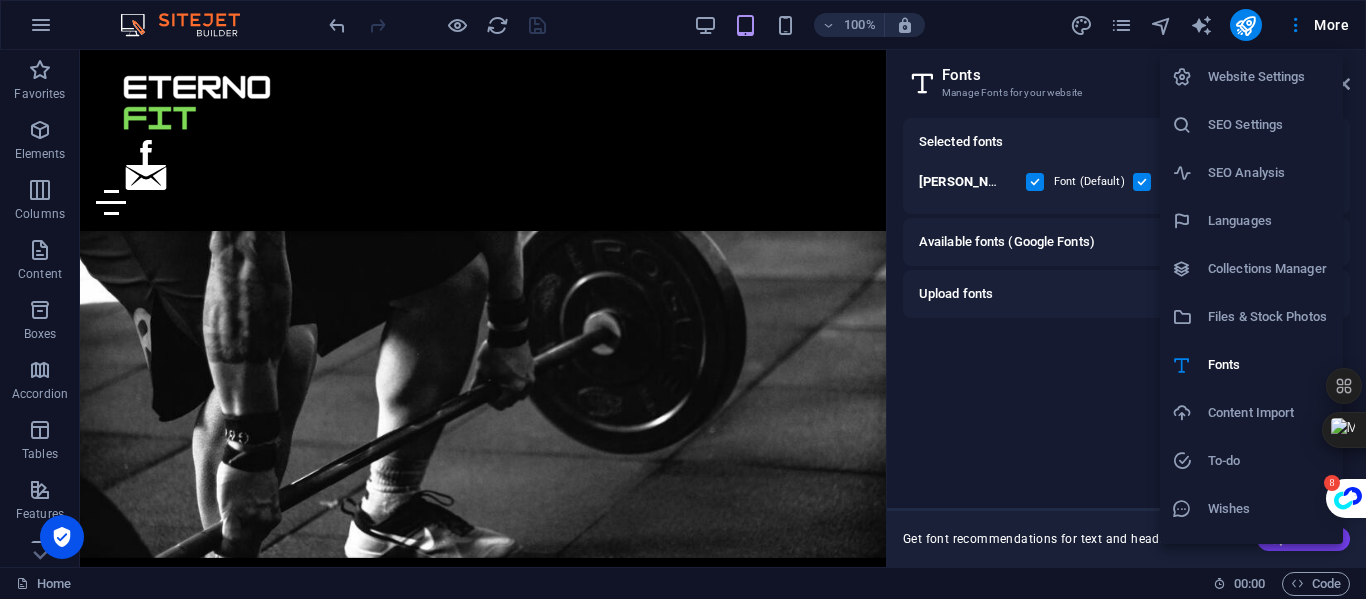 click at bounding box center (683, 299) 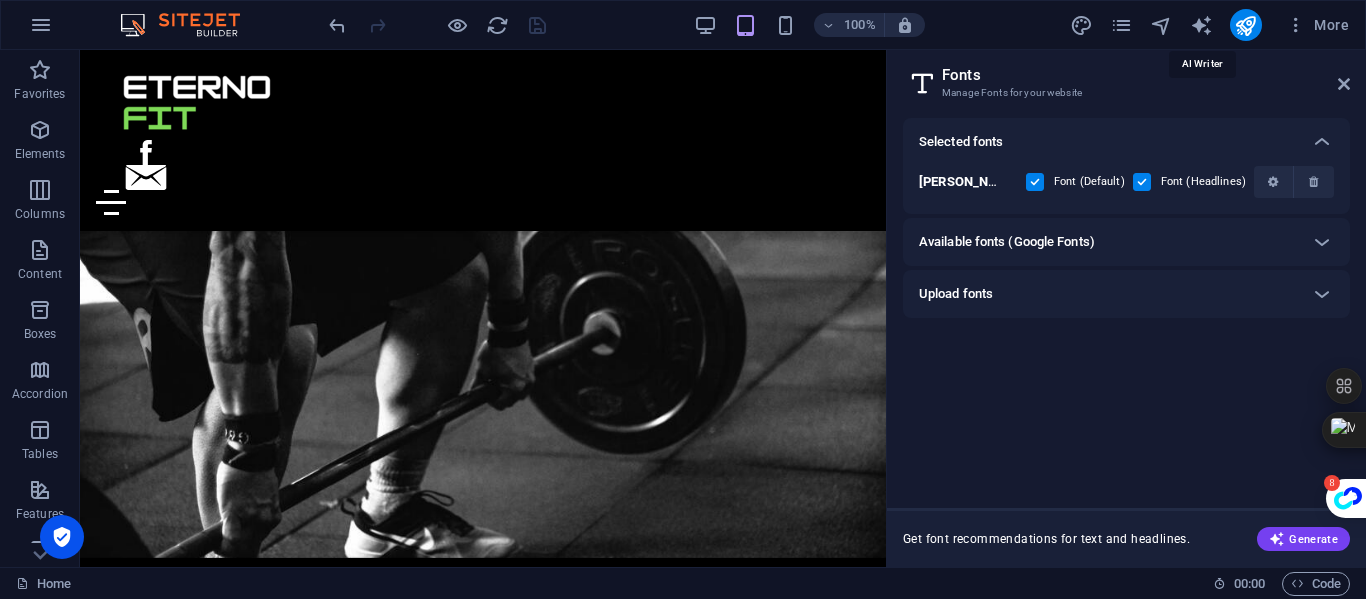 click at bounding box center (1201, 25) 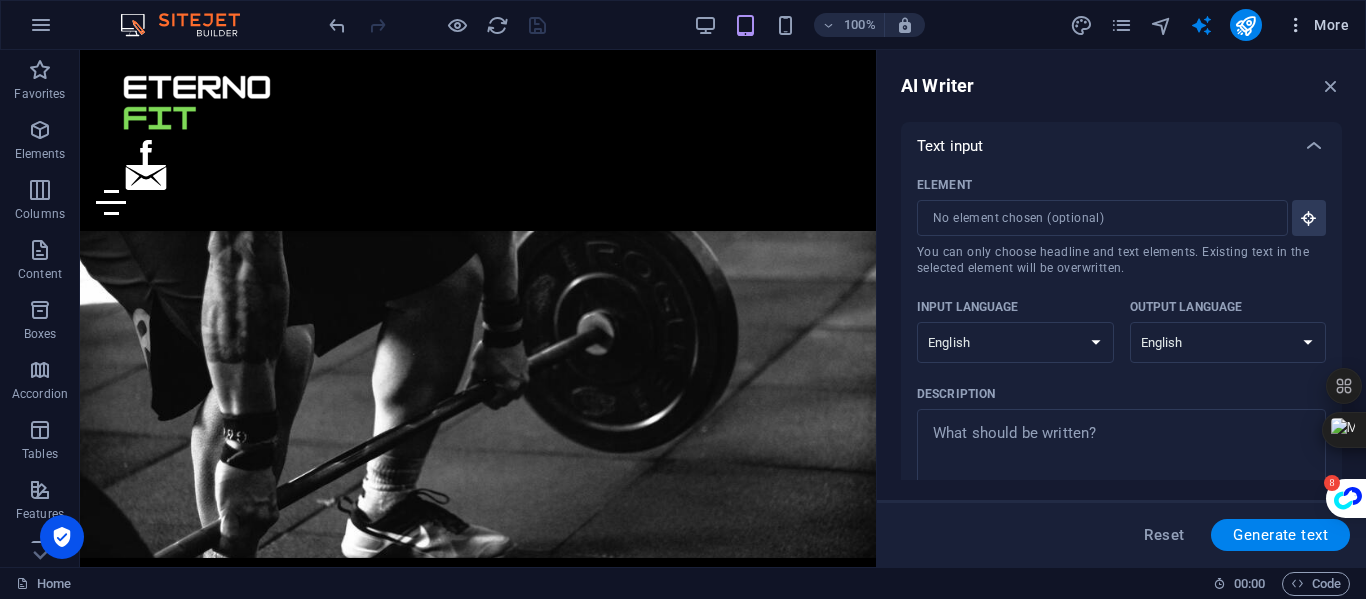click at bounding box center (1296, 25) 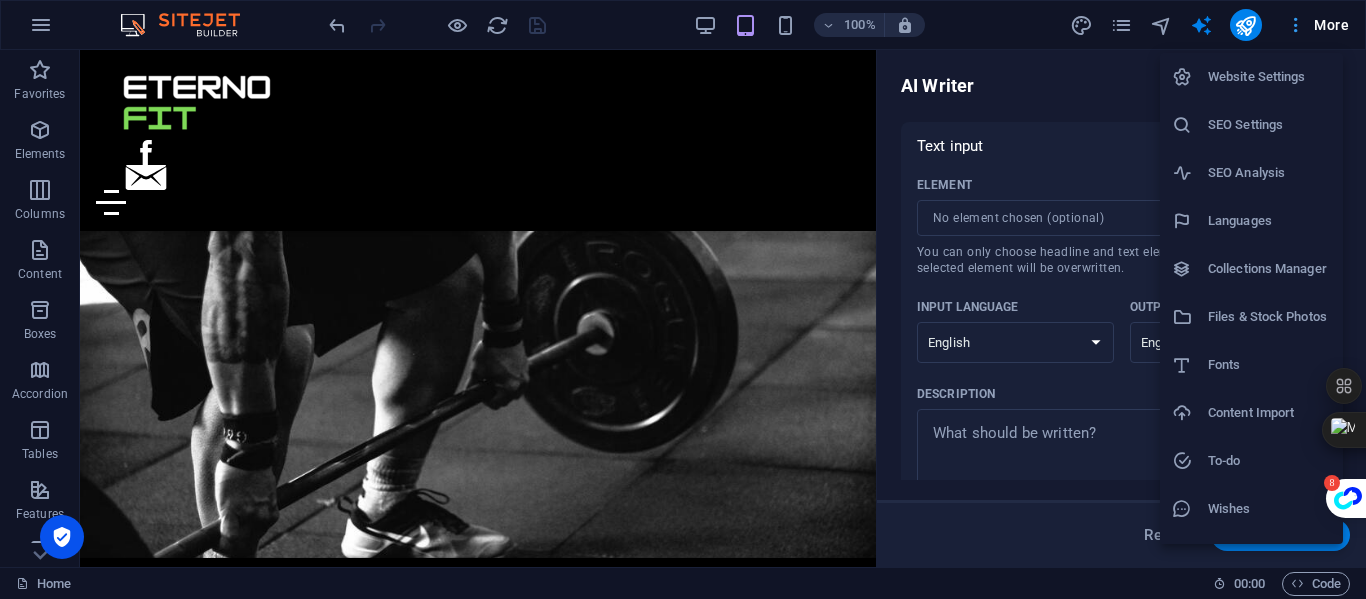 click at bounding box center (683, 299) 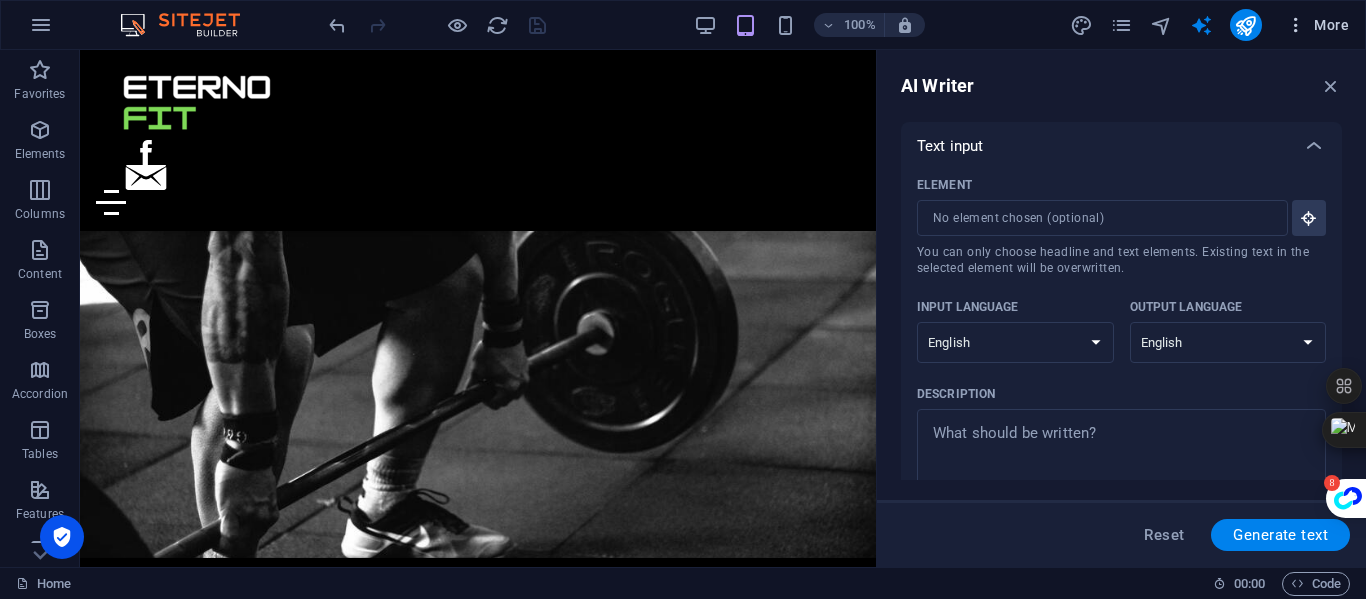 click at bounding box center [1296, 25] 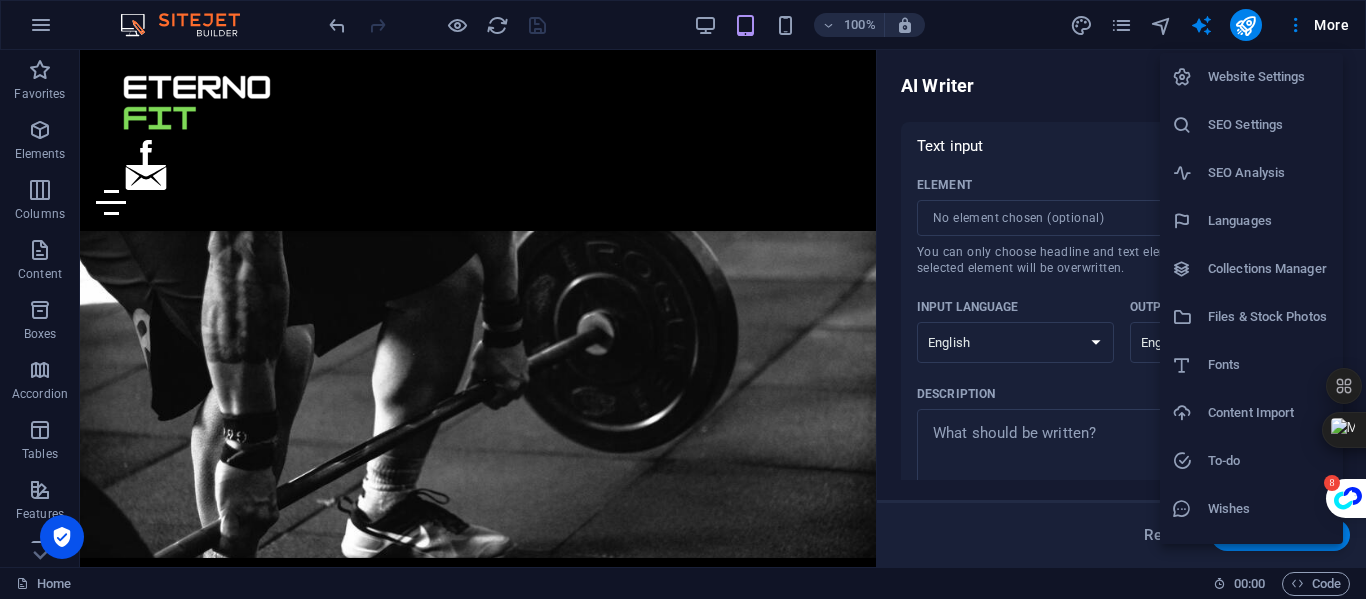 click on "To-do" at bounding box center [1269, 461] 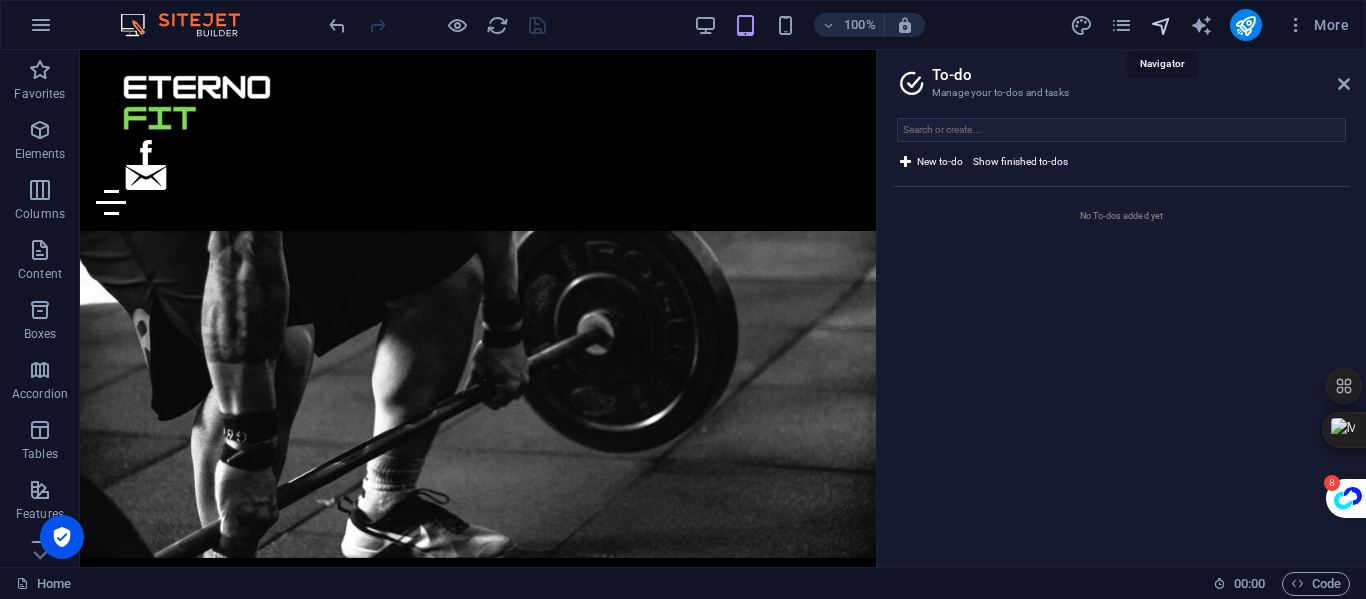 click at bounding box center (1161, 25) 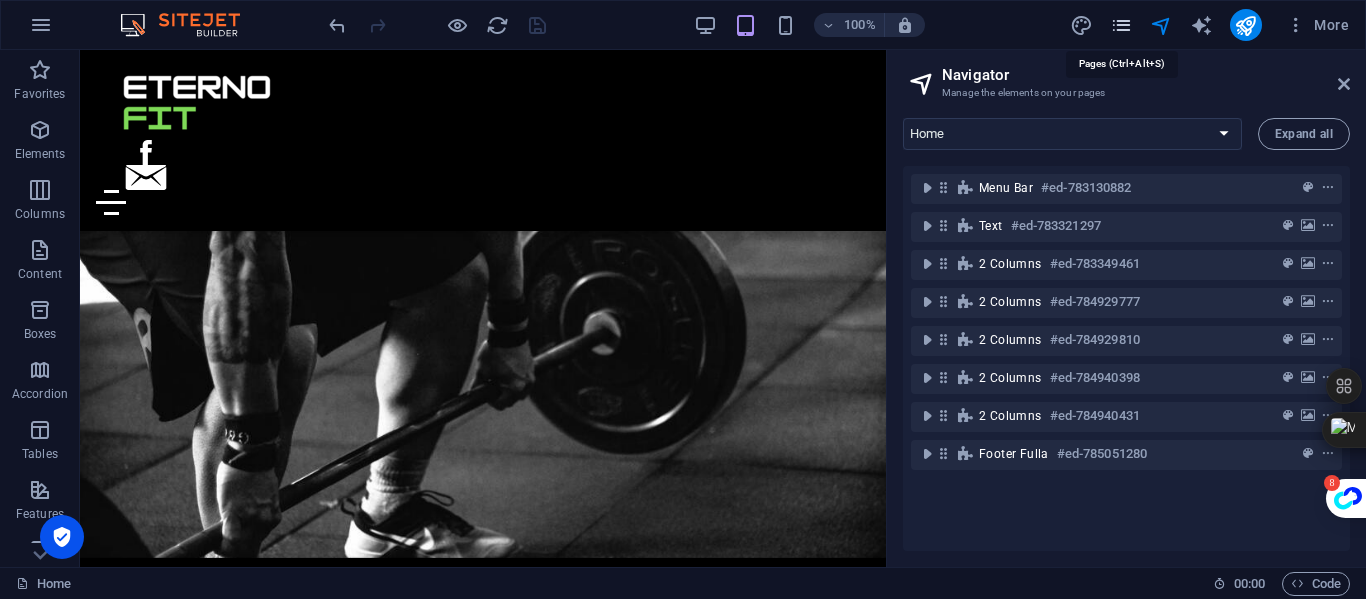 click at bounding box center [1121, 25] 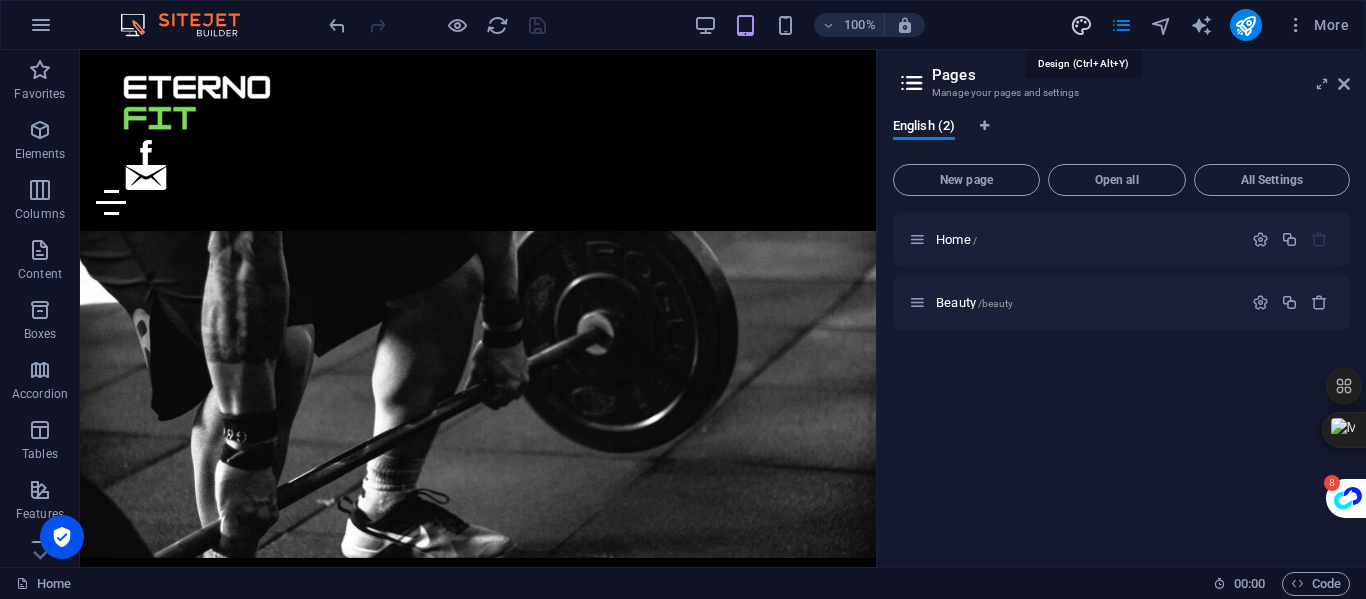 click at bounding box center [1081, 25] 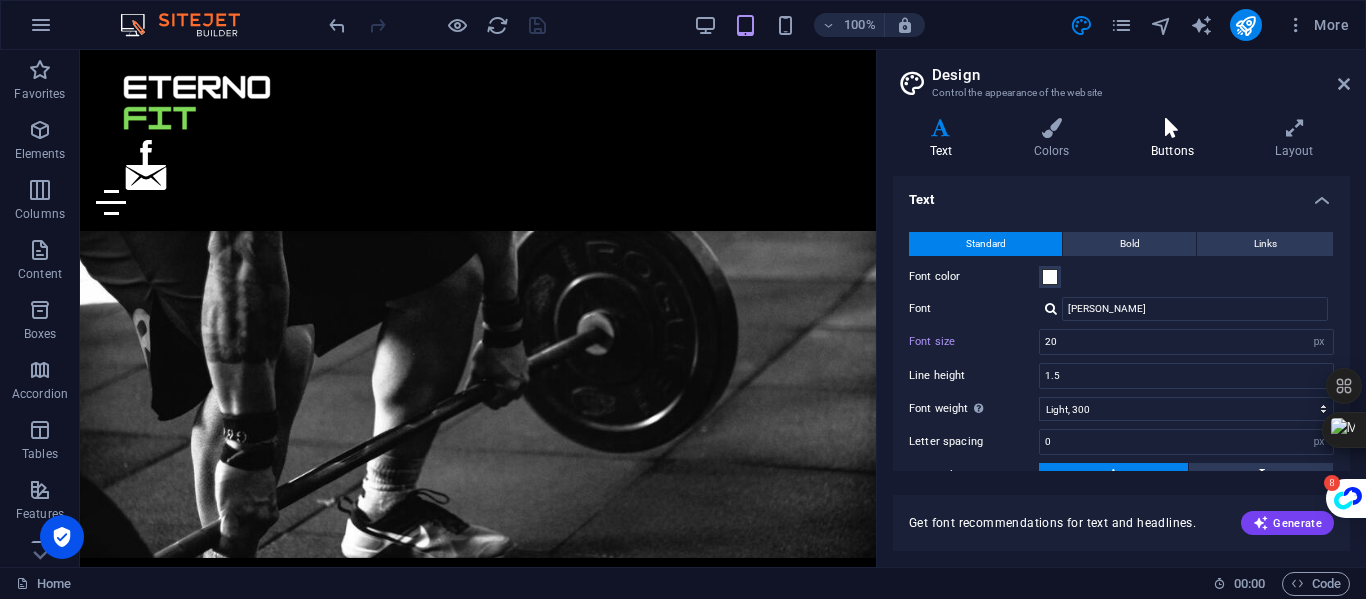 click at bounding box center (1172, 128) 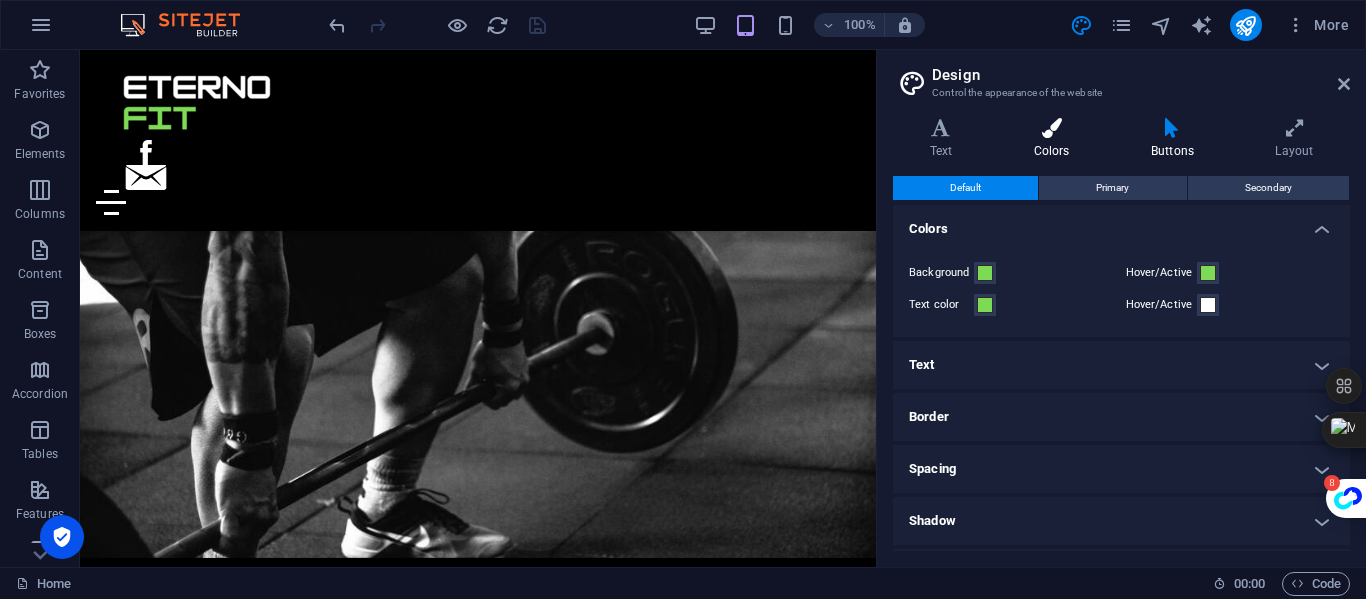 click at bounding box center (1051, 128) 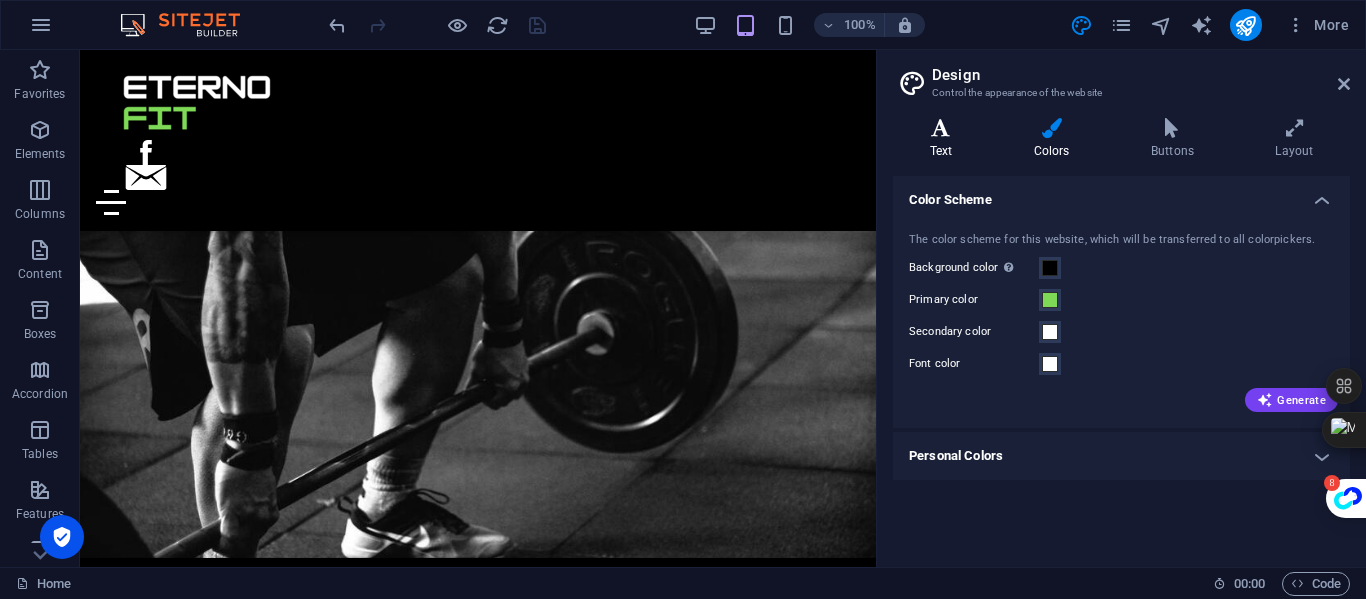 click at bounding box center (941, 128) 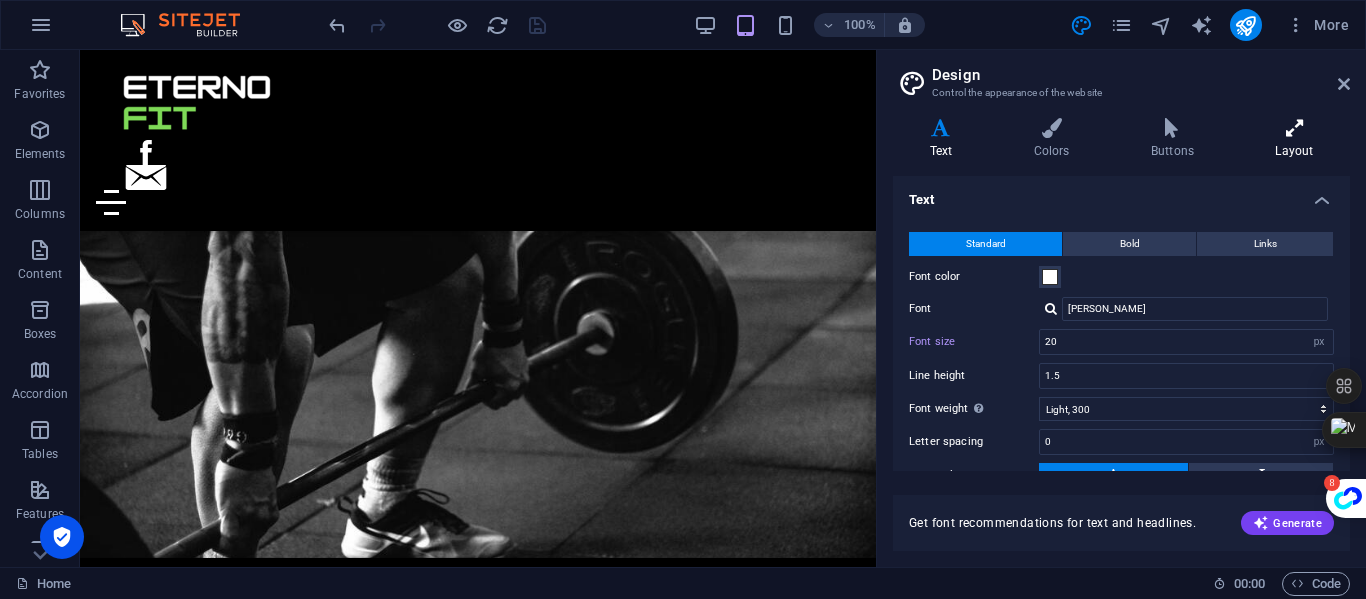 click at bounding box center (1294, 128) 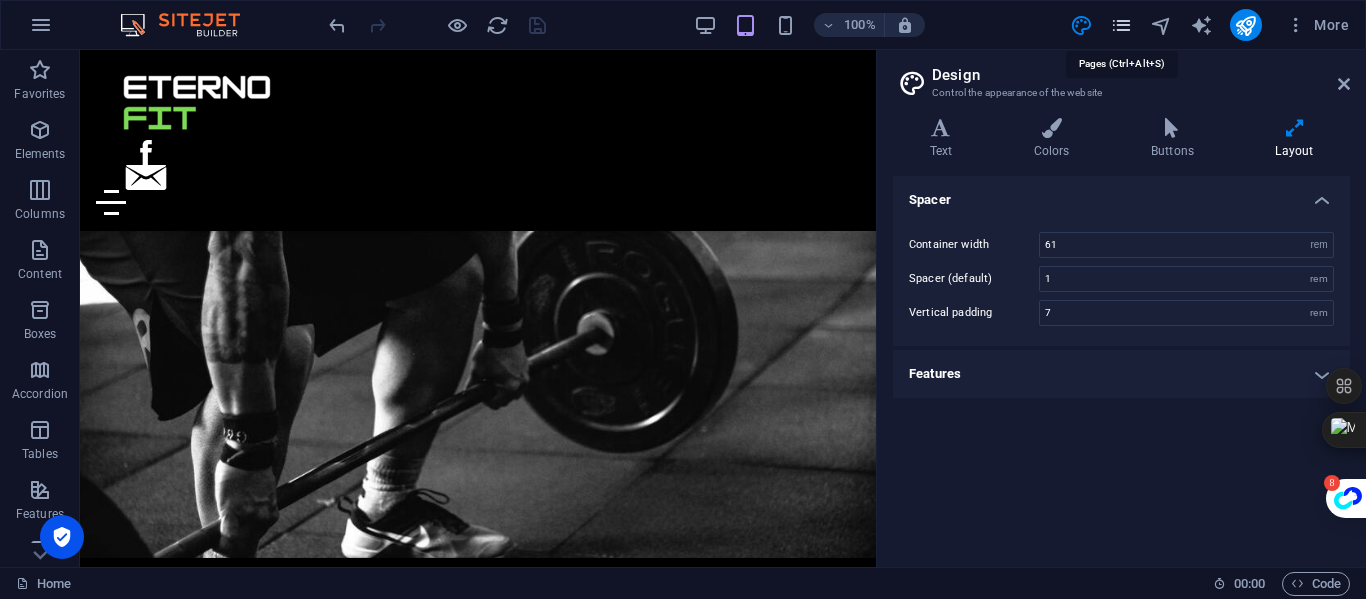click at bounding box center (1121, 25) 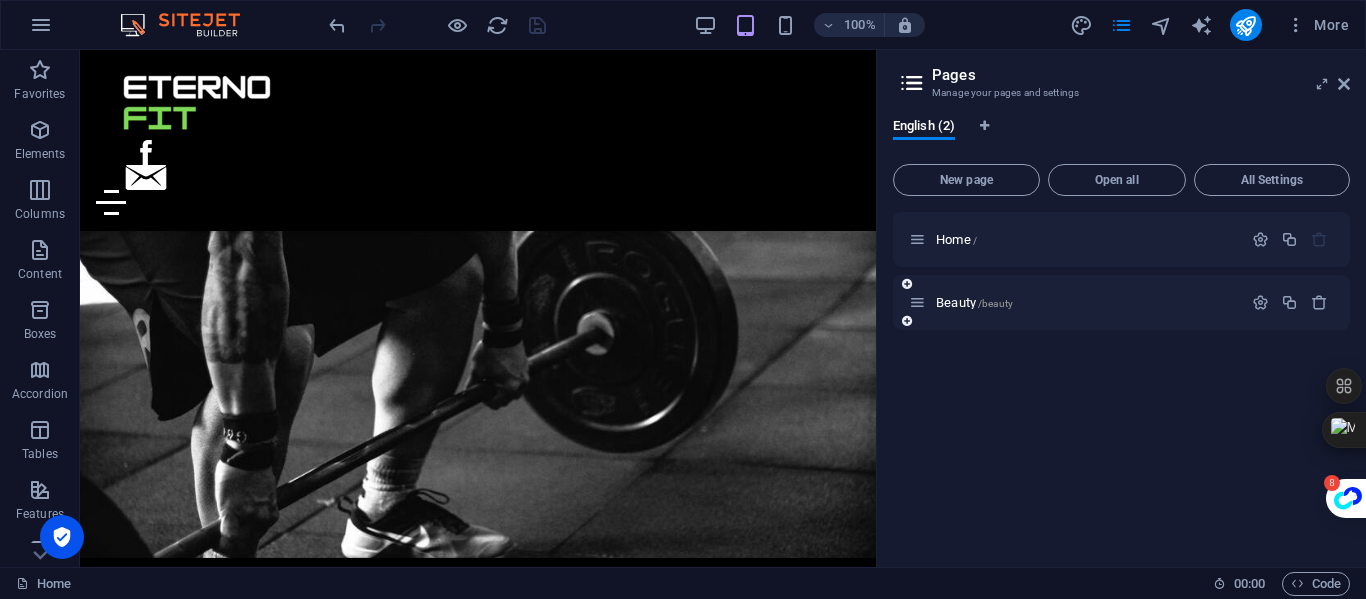 click at bounding box center [907, 321] 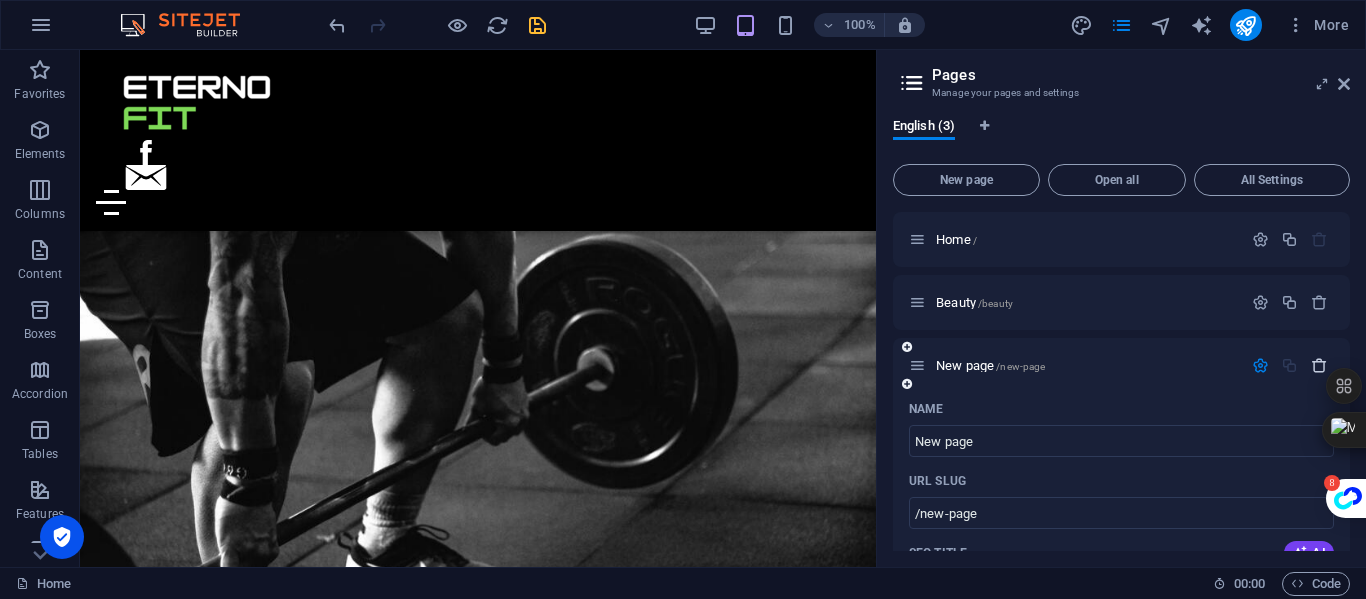 click at bounding box center [1319, 365] 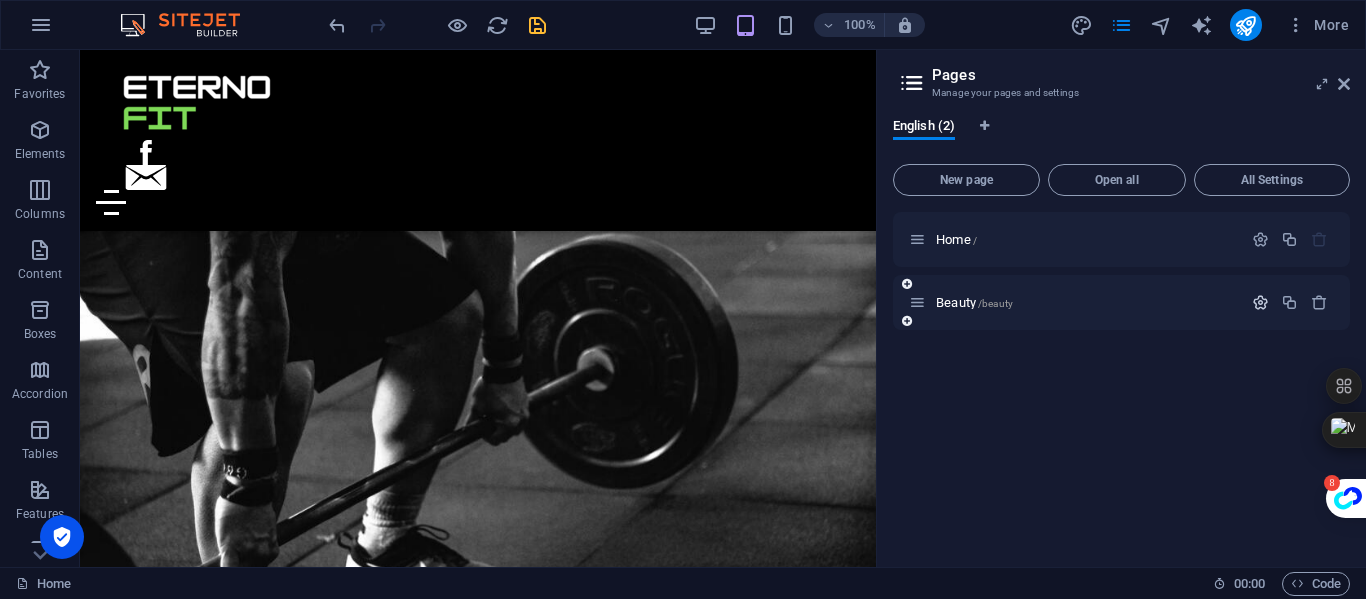 click at bounding box center (1260, 302) 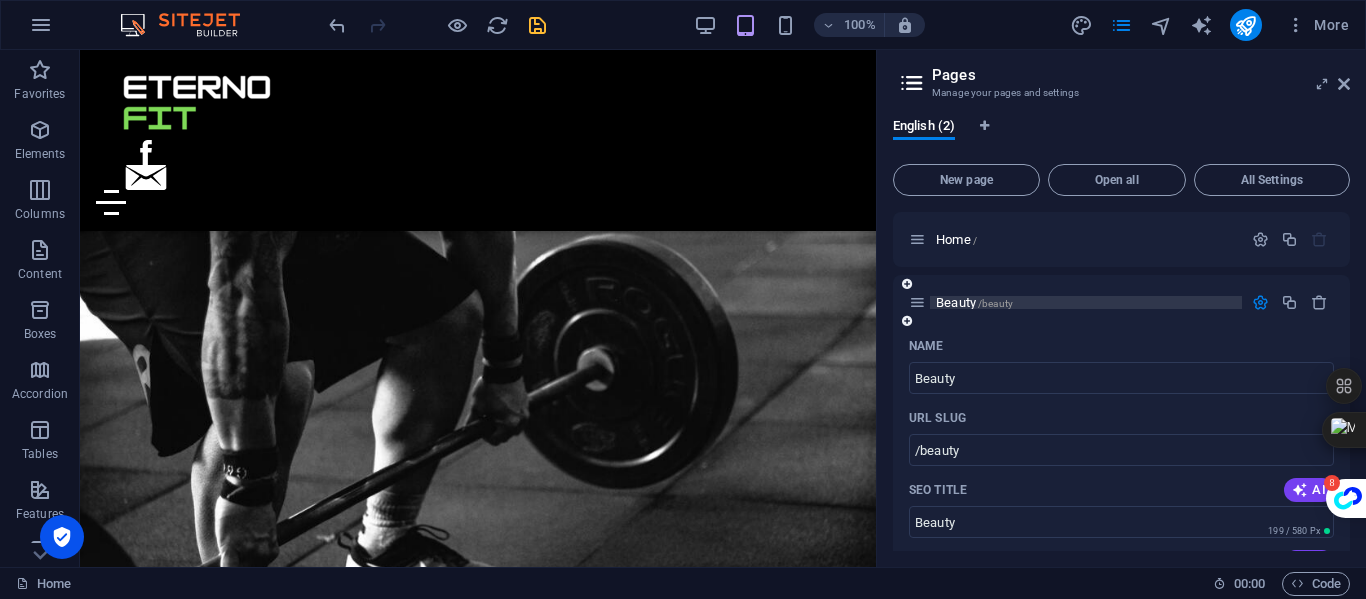 click on "Beauty /beauty" at bounding box center (974, 302) 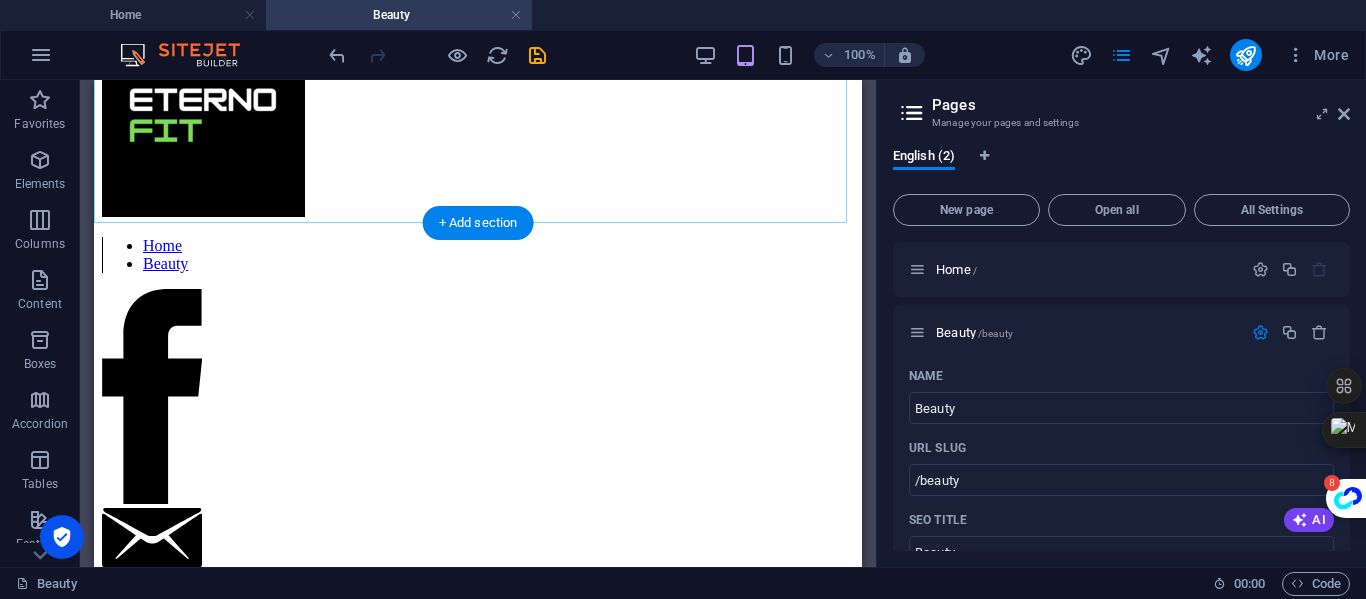scroll, scrollTop: 0, scrollLeft: 0, axis: both 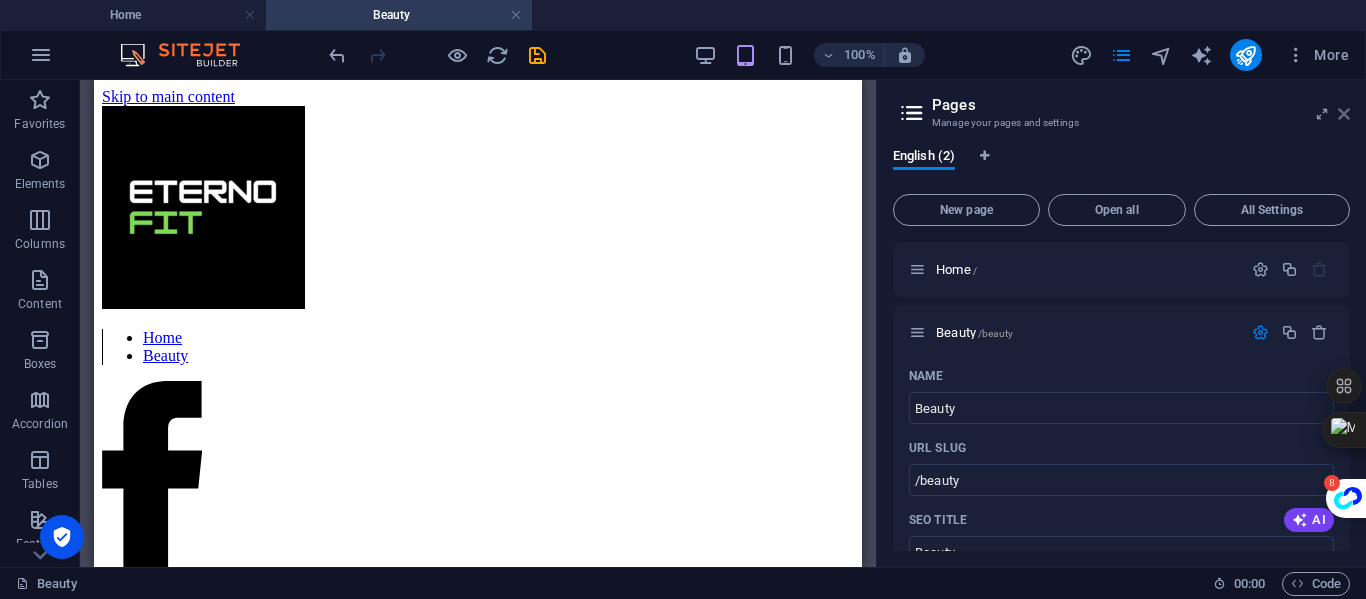 click at bounding box center [1344, 114] 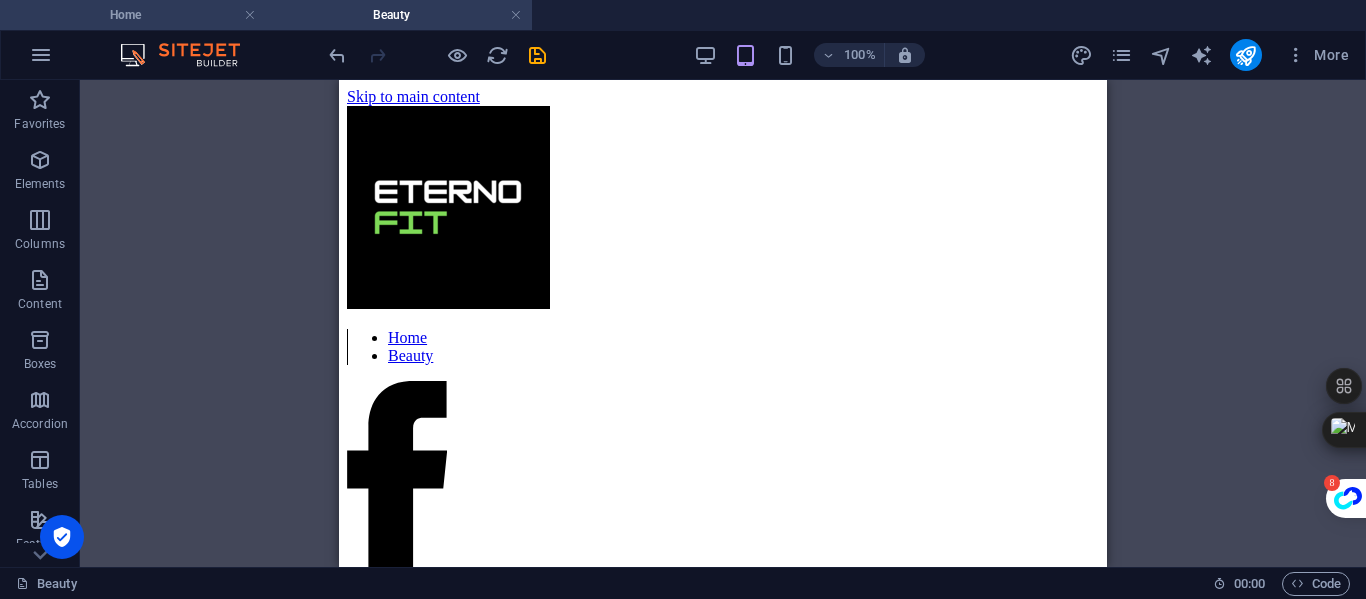 click on "Home" at bounding box center (133, 15) 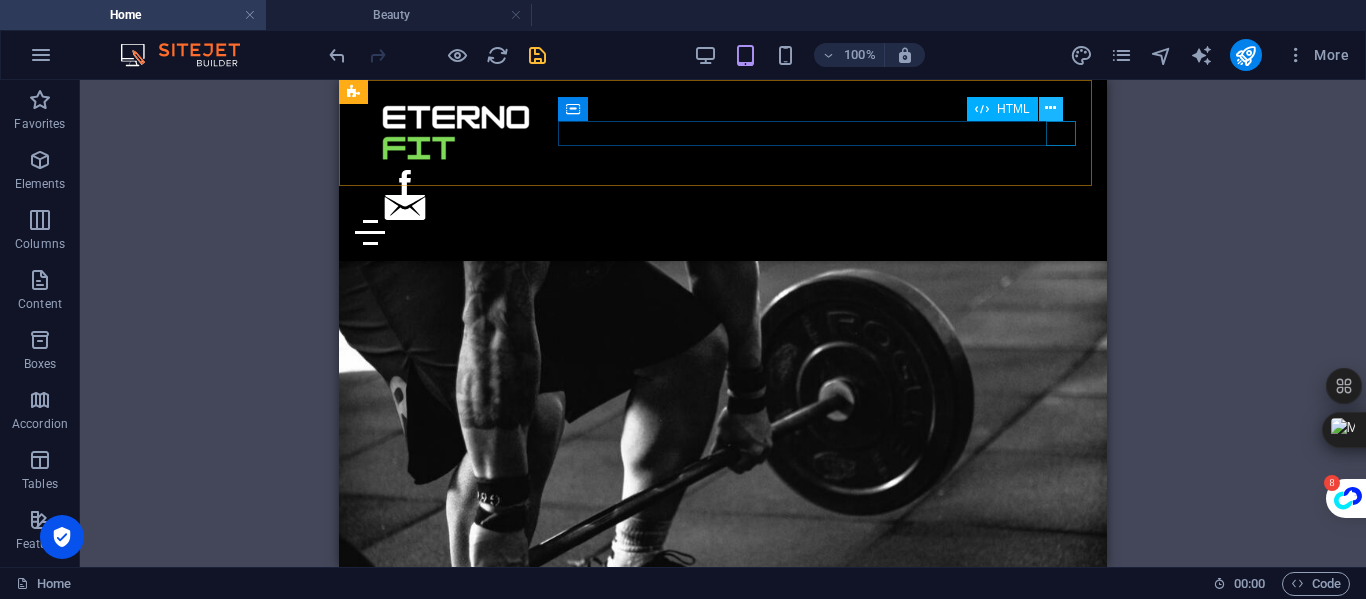 click at bounding box center (1051, 109) 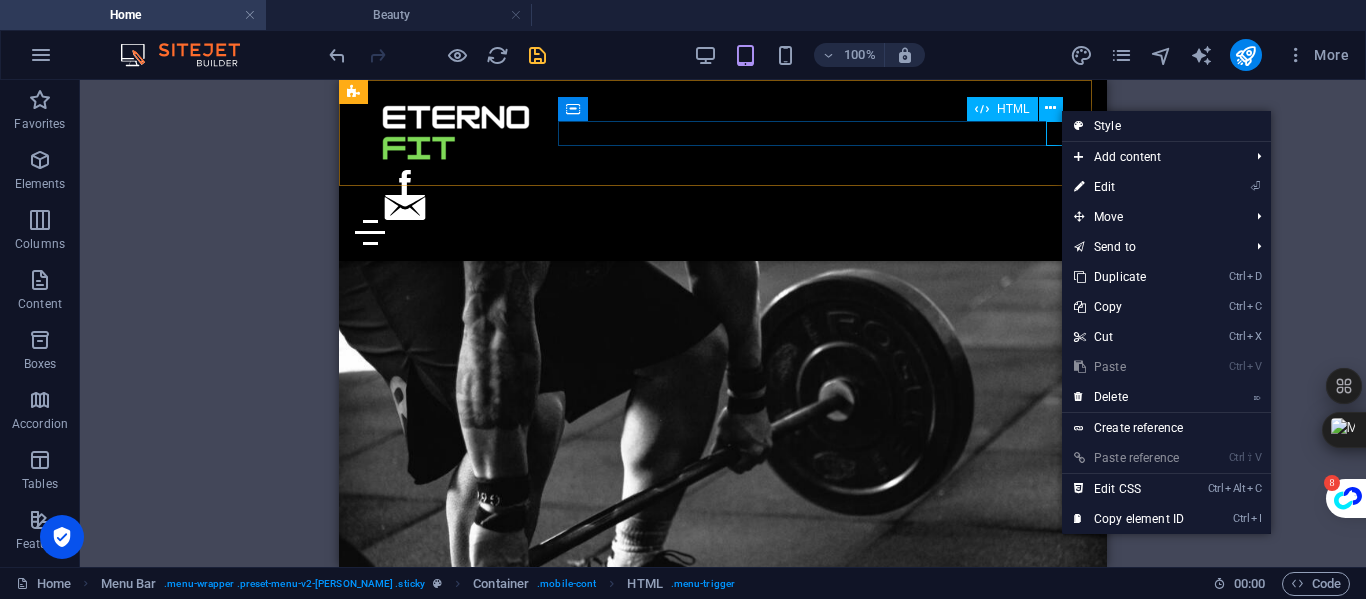 click at bounding box center (723, 232) 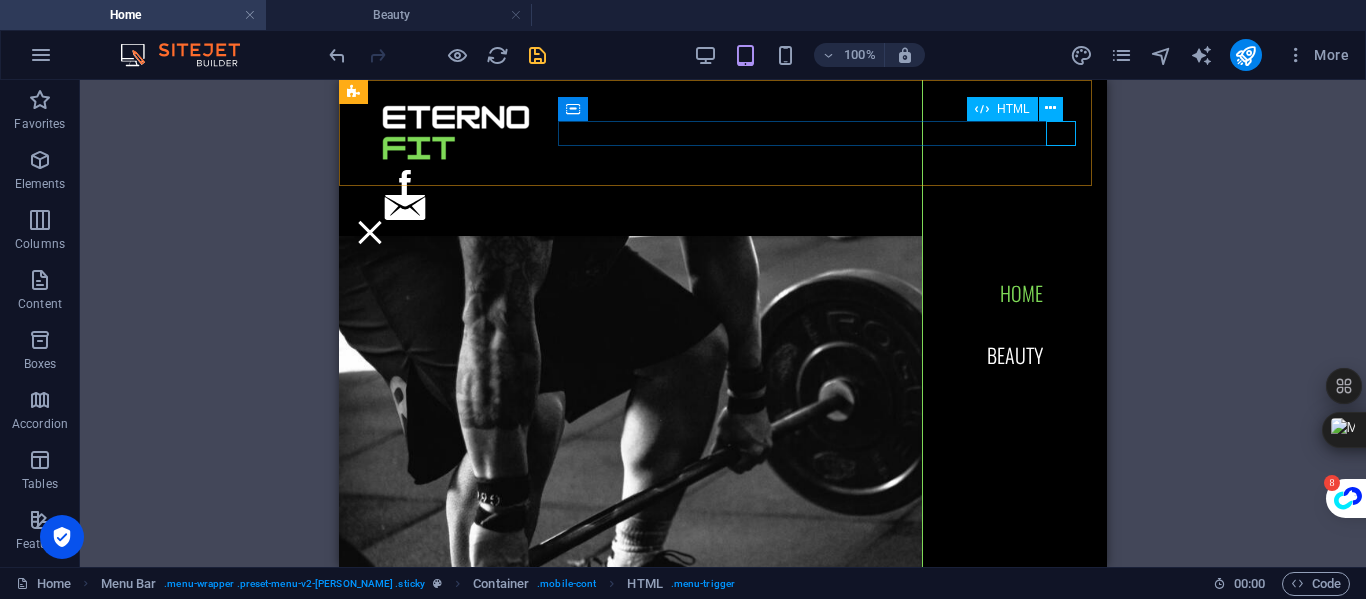 click at bounding box center [370, 232] 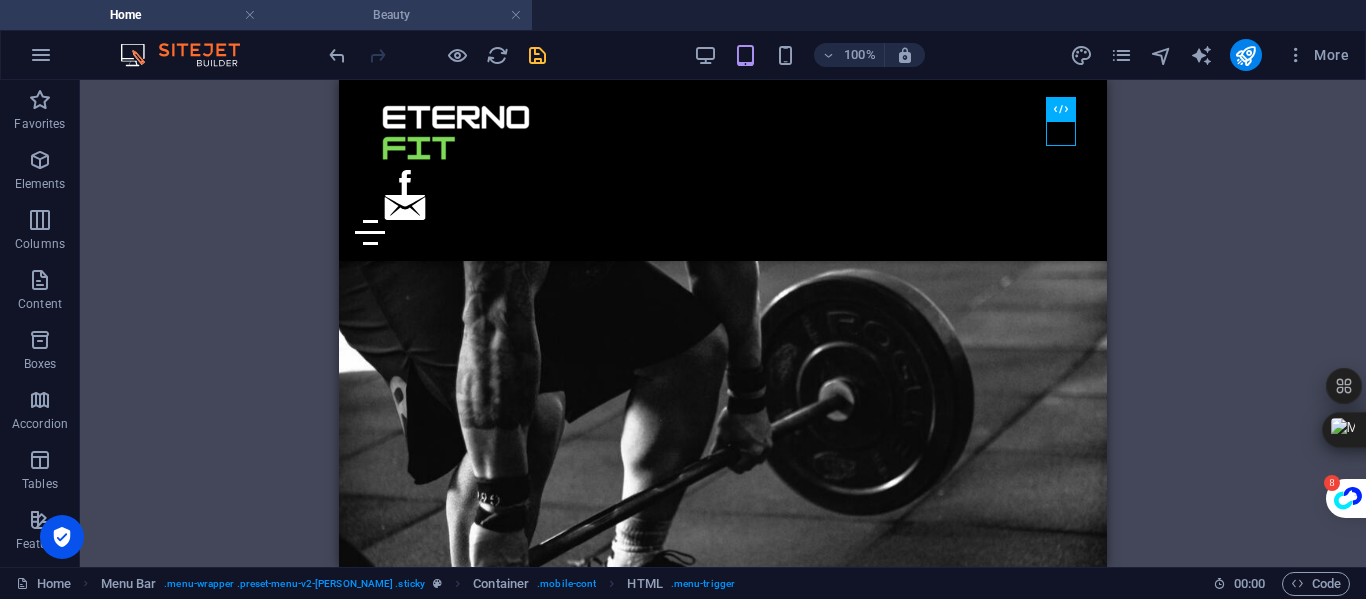 click on "Beauty" at bounding box center [399, 15] 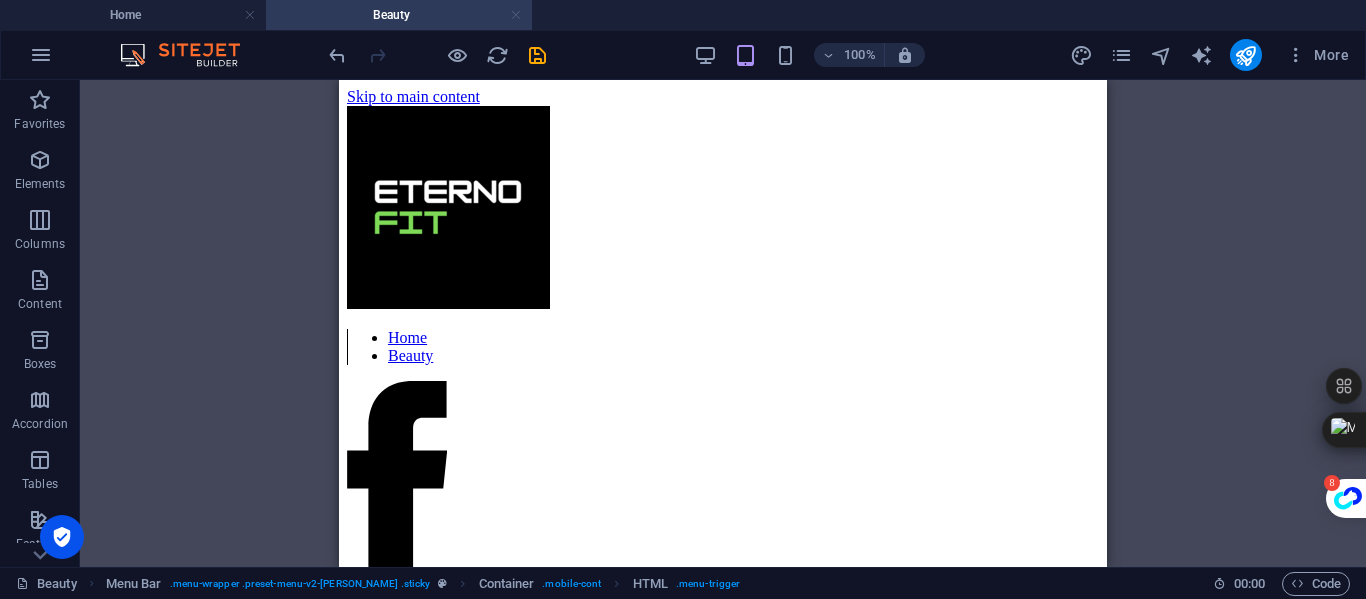 click at bounding box center (516, 15) 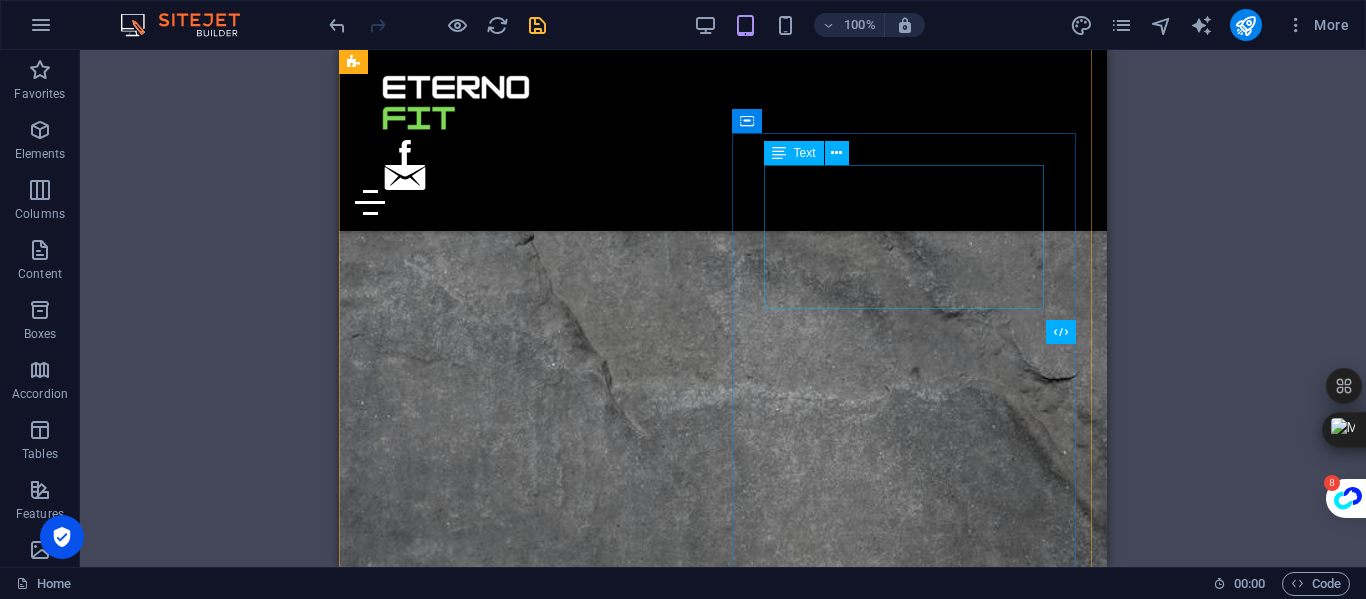 scroll, scrollTop: 1197, scrollLeft: 0, axis: vertical 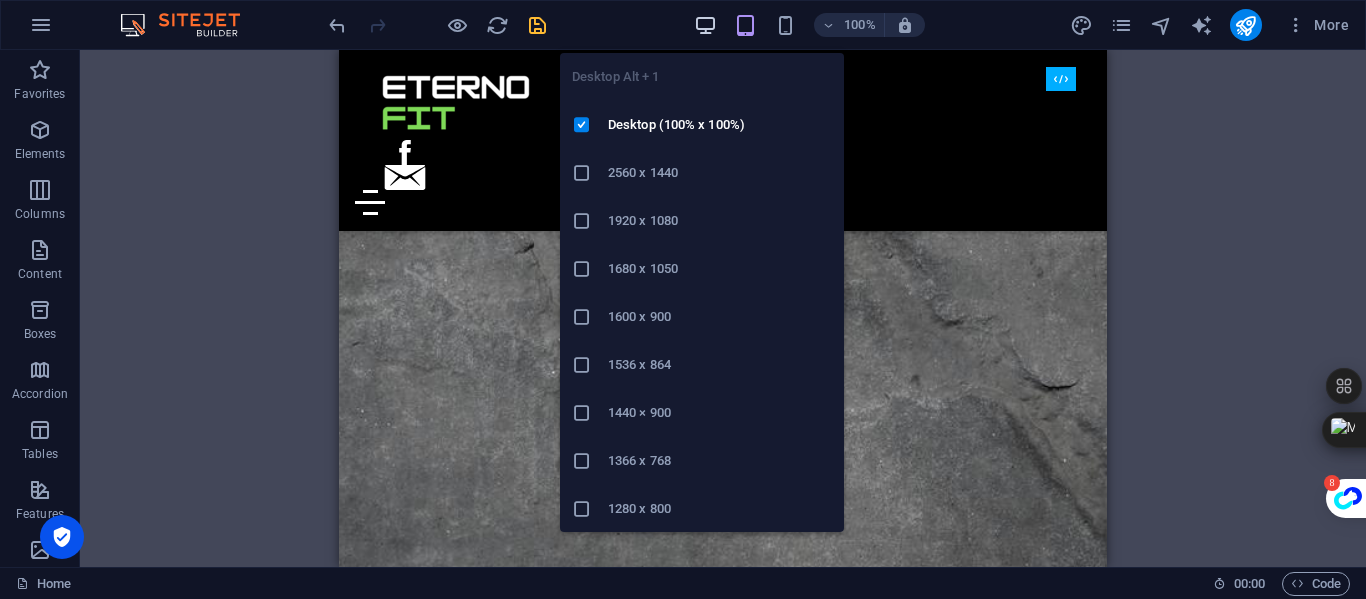 click at bounding box center [705, 25] 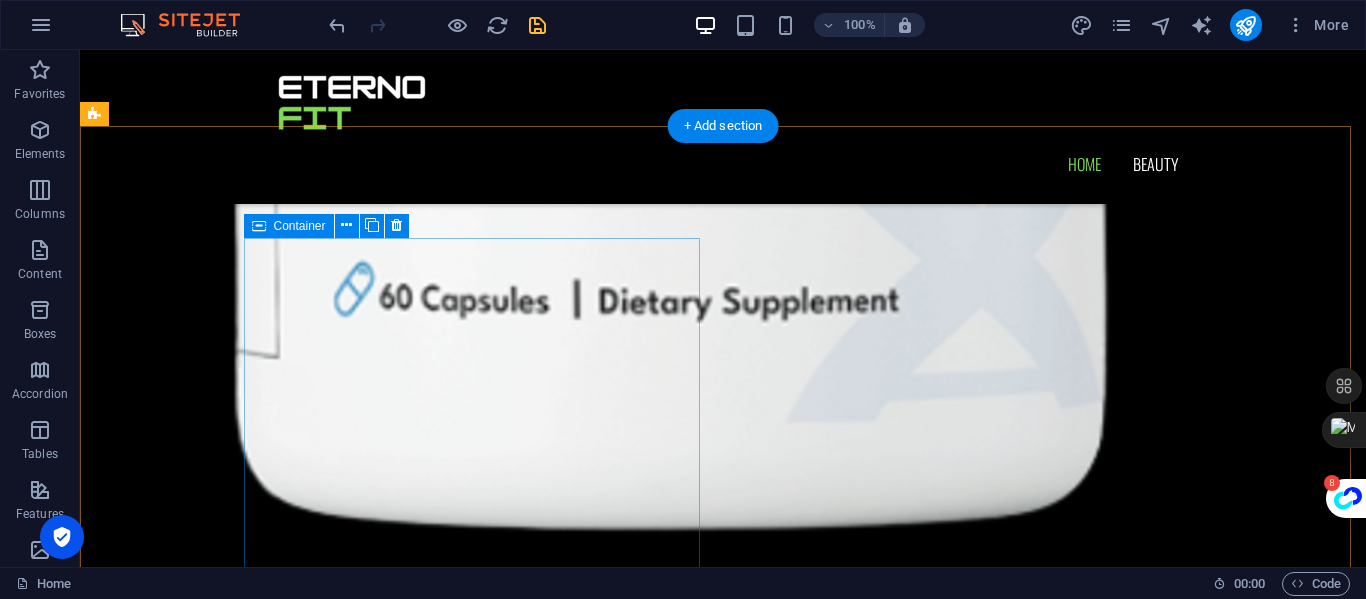 scroll, scrollTop: 3145, scrollLeft: 0, axis: vertical 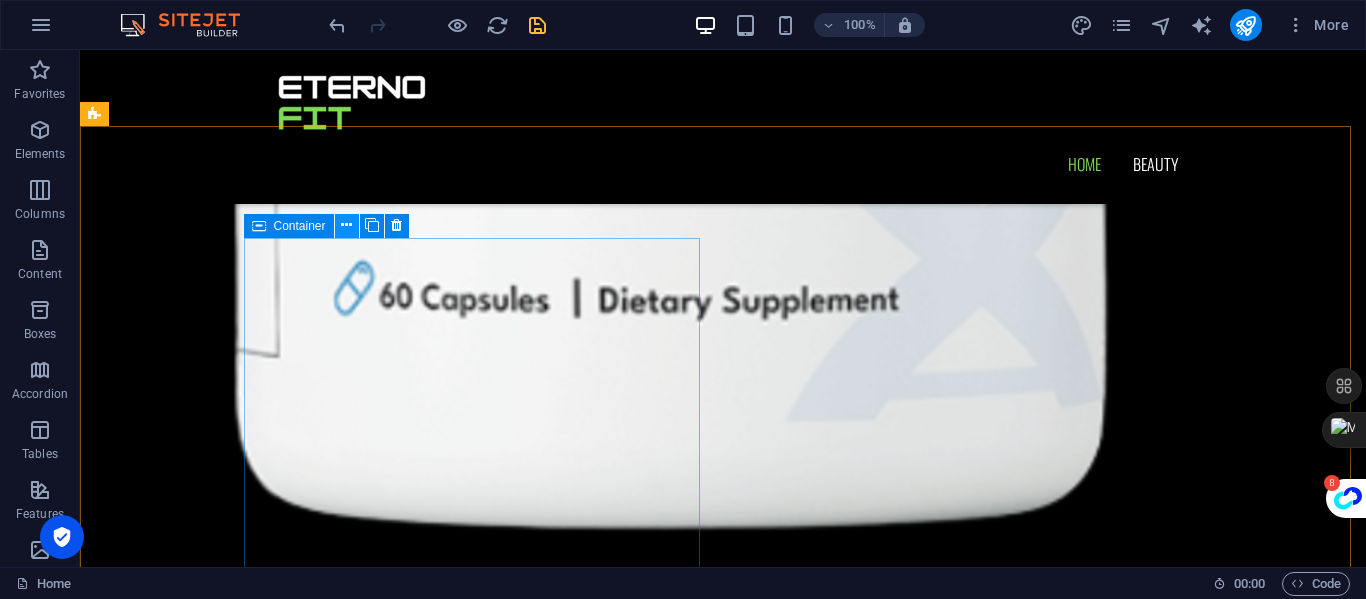 click at bounding box center [346, 225] 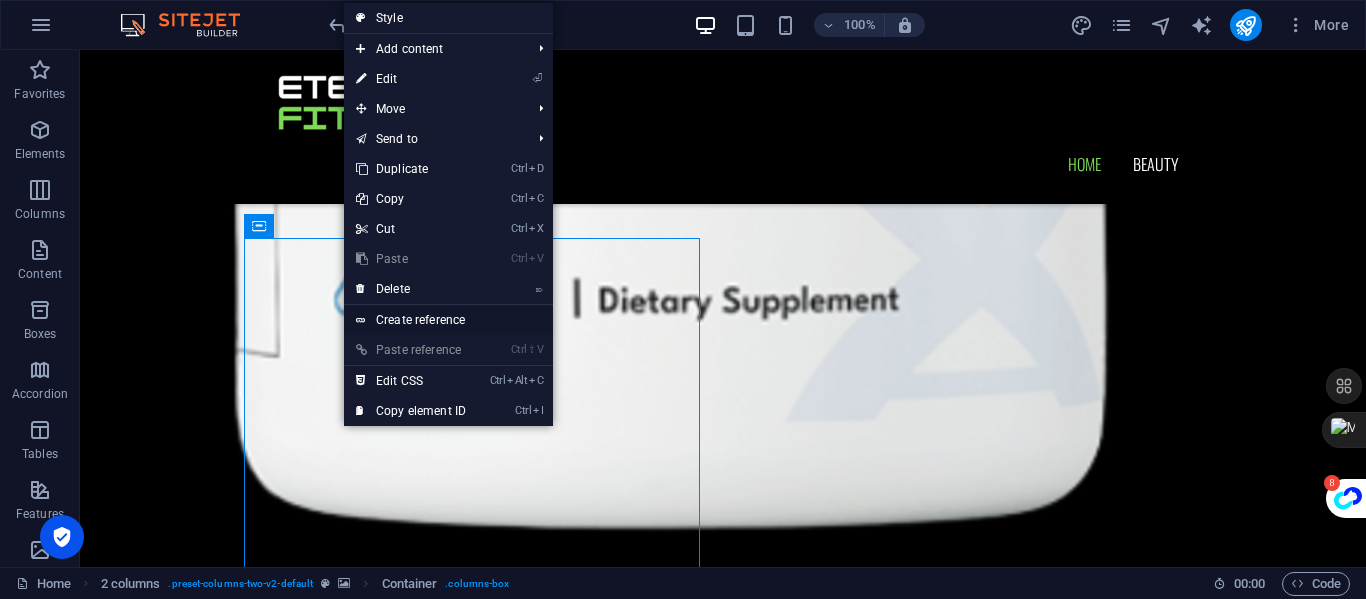 click on "Create reference" at bounding box center [448, 320] 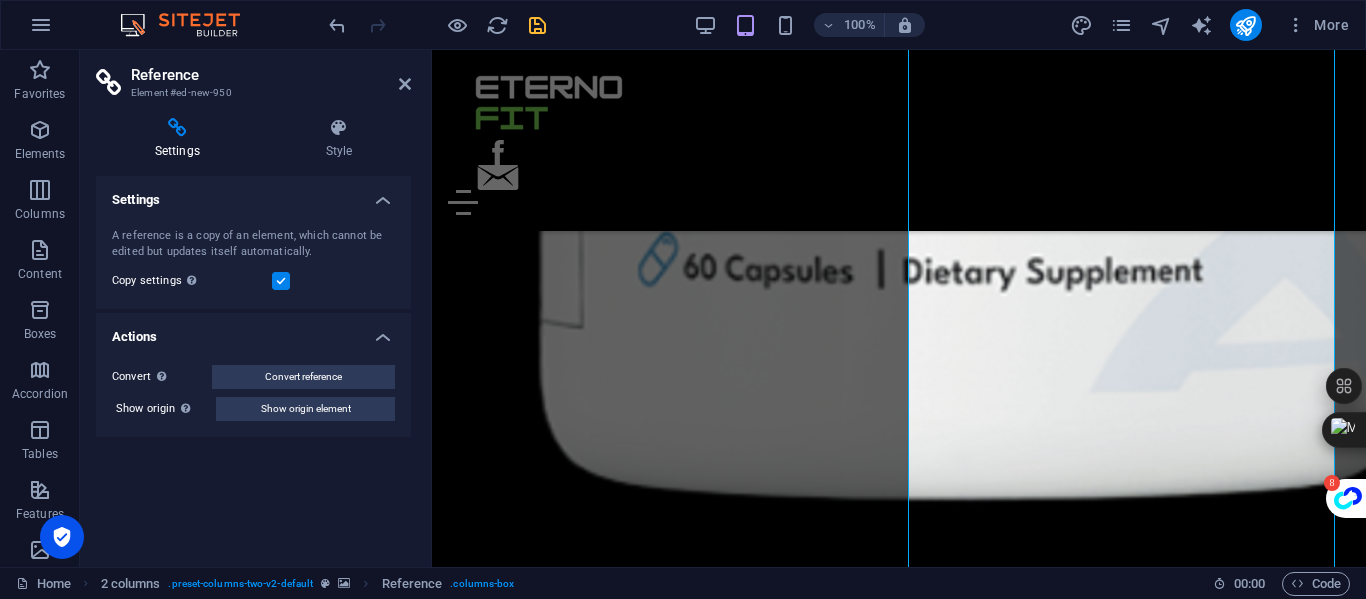 scroll, scrollTop: 3504, scrollLeft: 0, axis: vertical 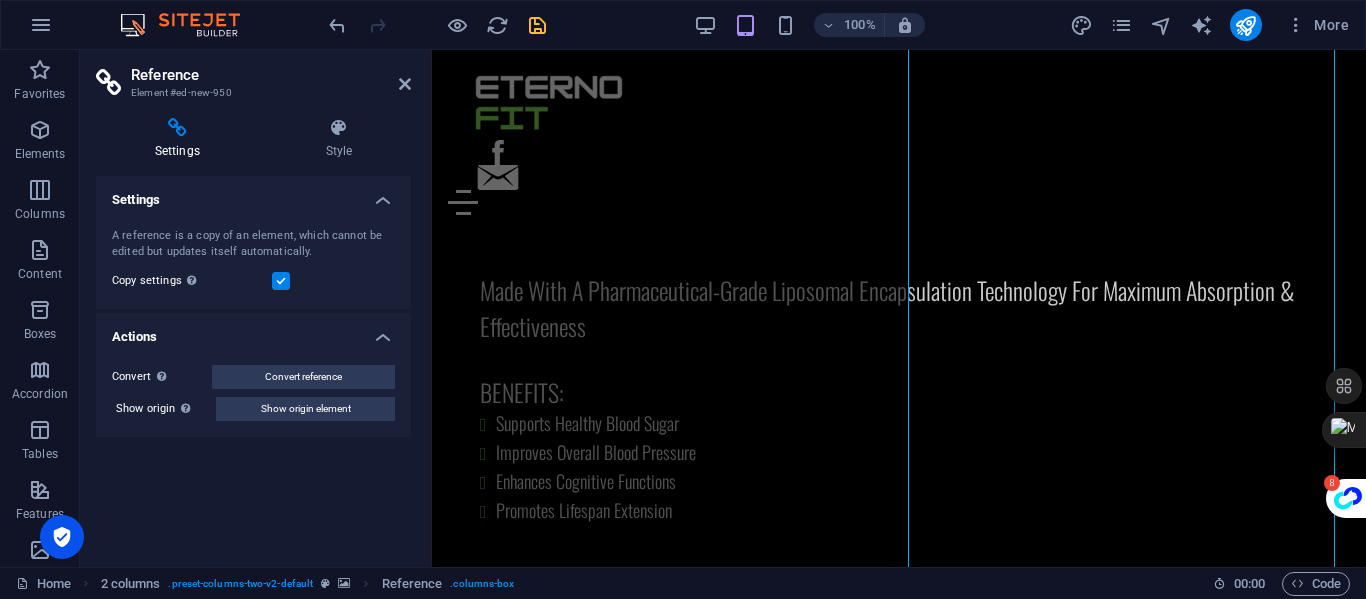 click on "Reference" at bounding box center (271, 75) 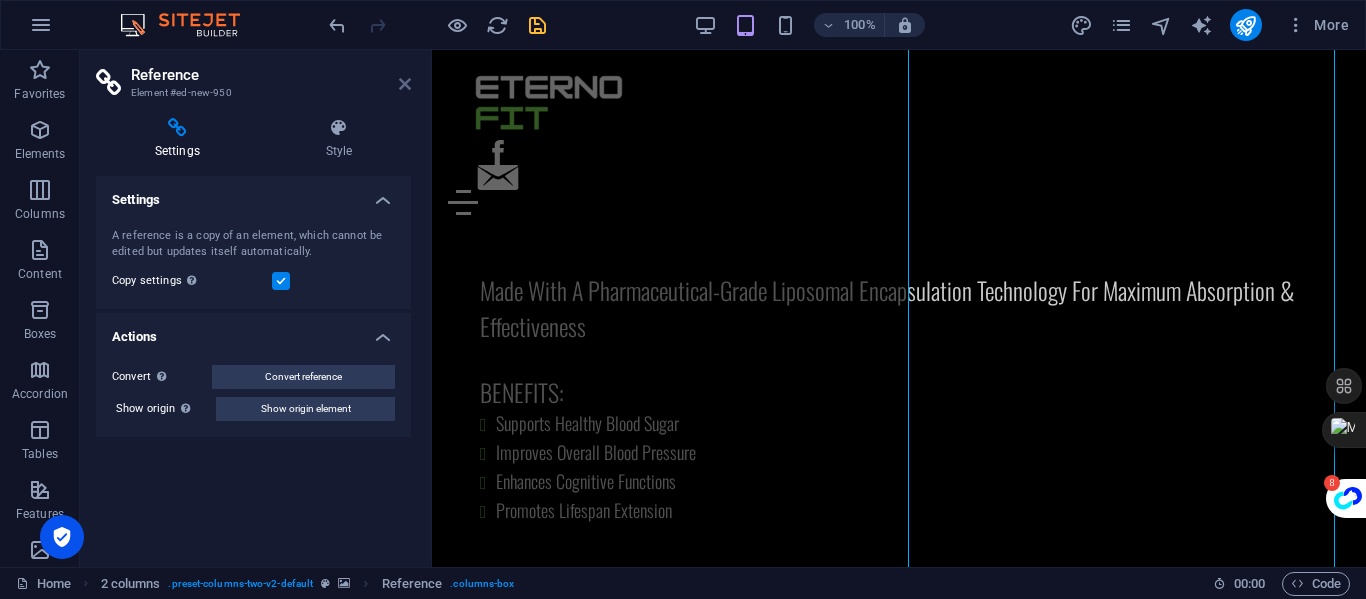 click at bounding box center [405, 84] 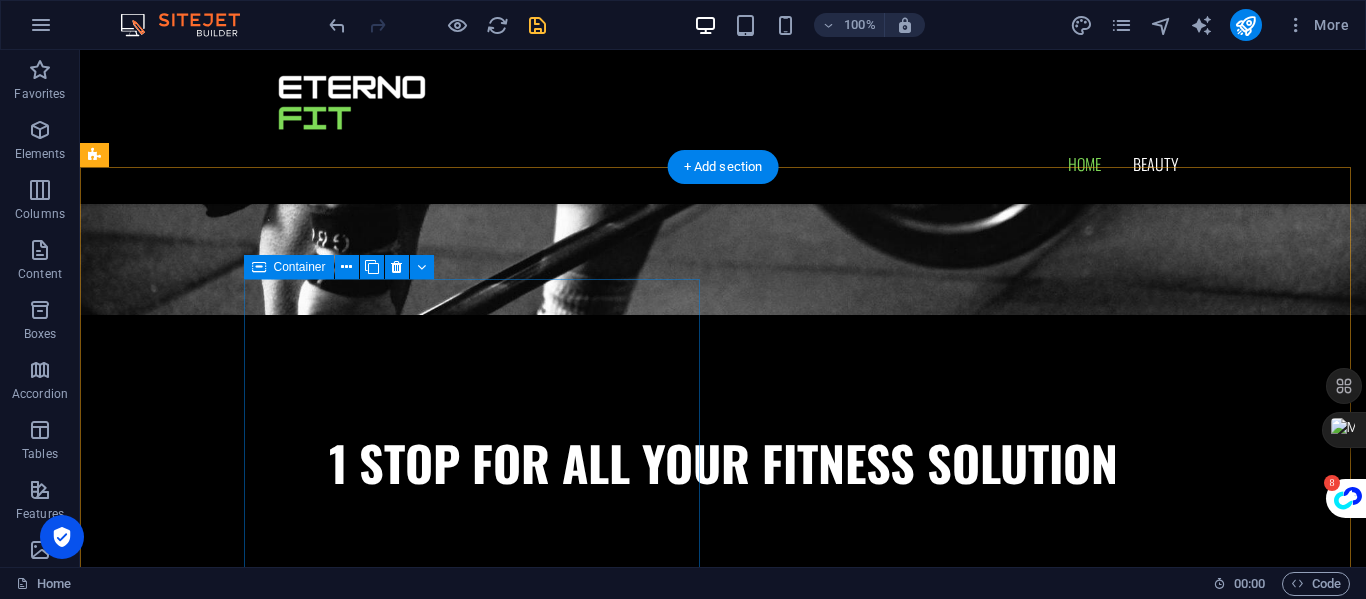 scroll, scrollTop: 241, scrollLeft: 0, axis: vertical 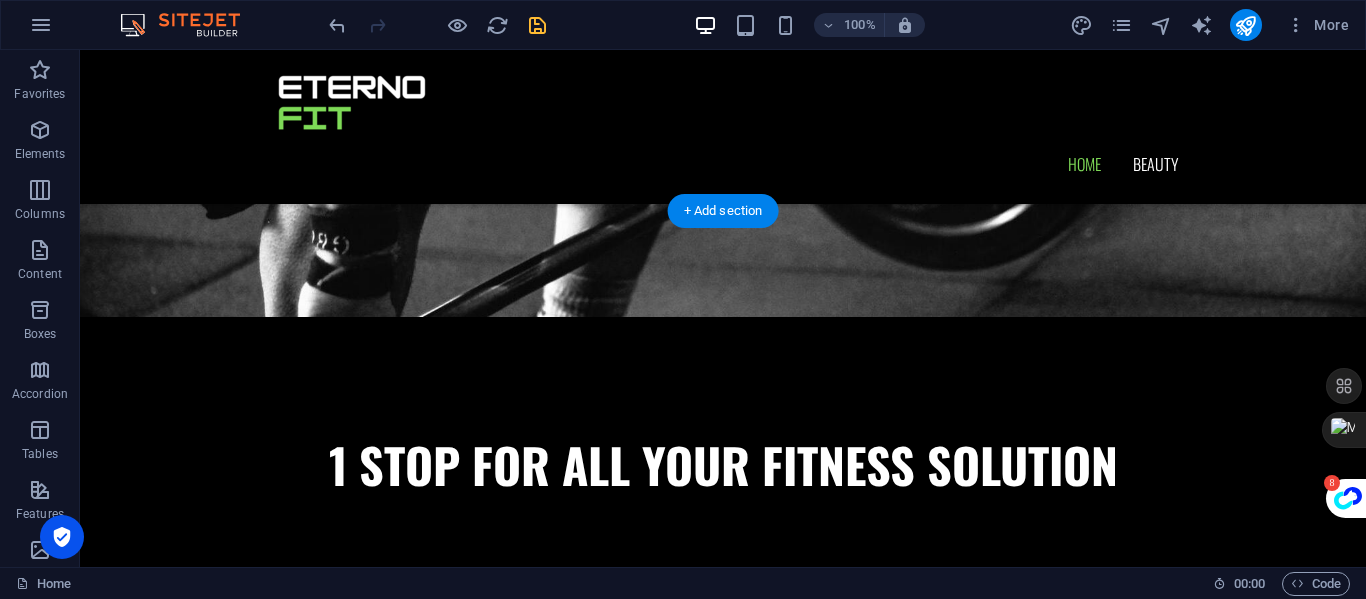 click at bounding box center [723, 1077] 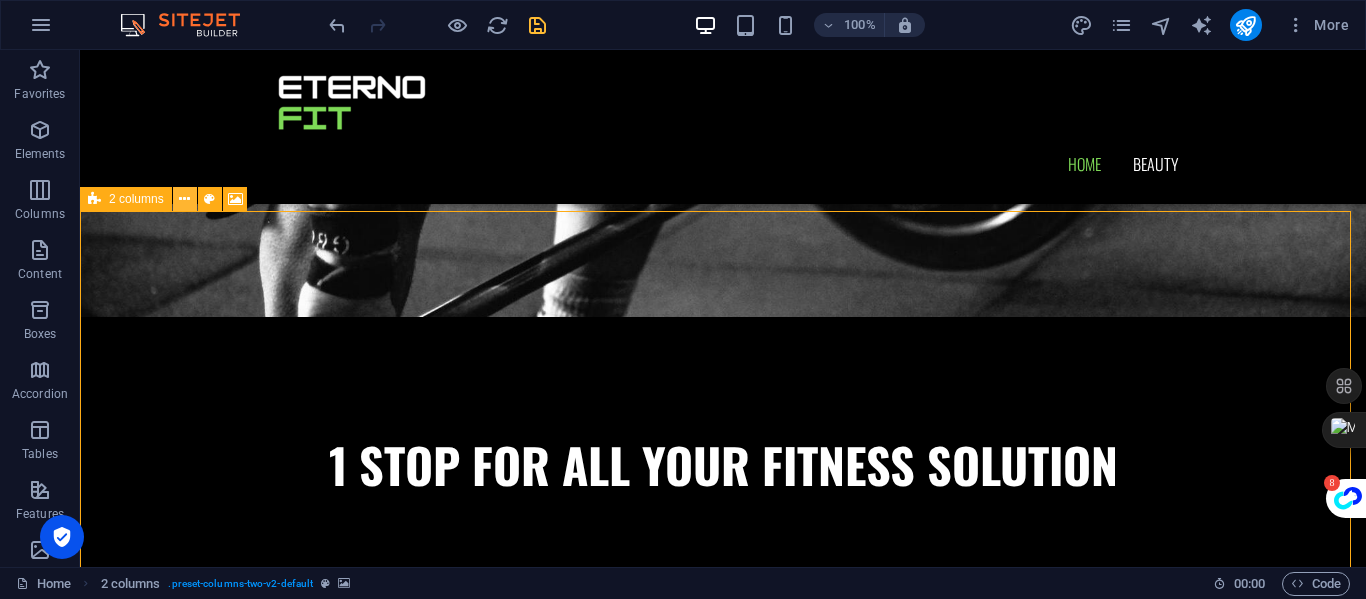 click at bounding box center (184, 199) 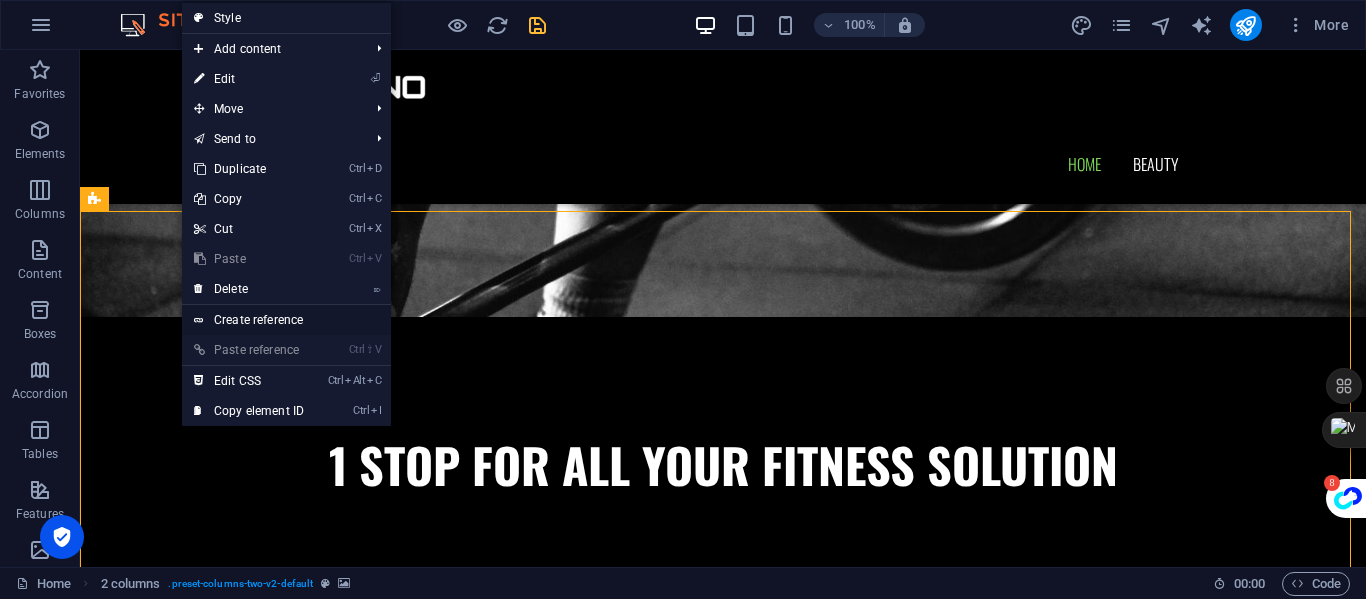 click on "Create reference" at bounding box center [286, 320] 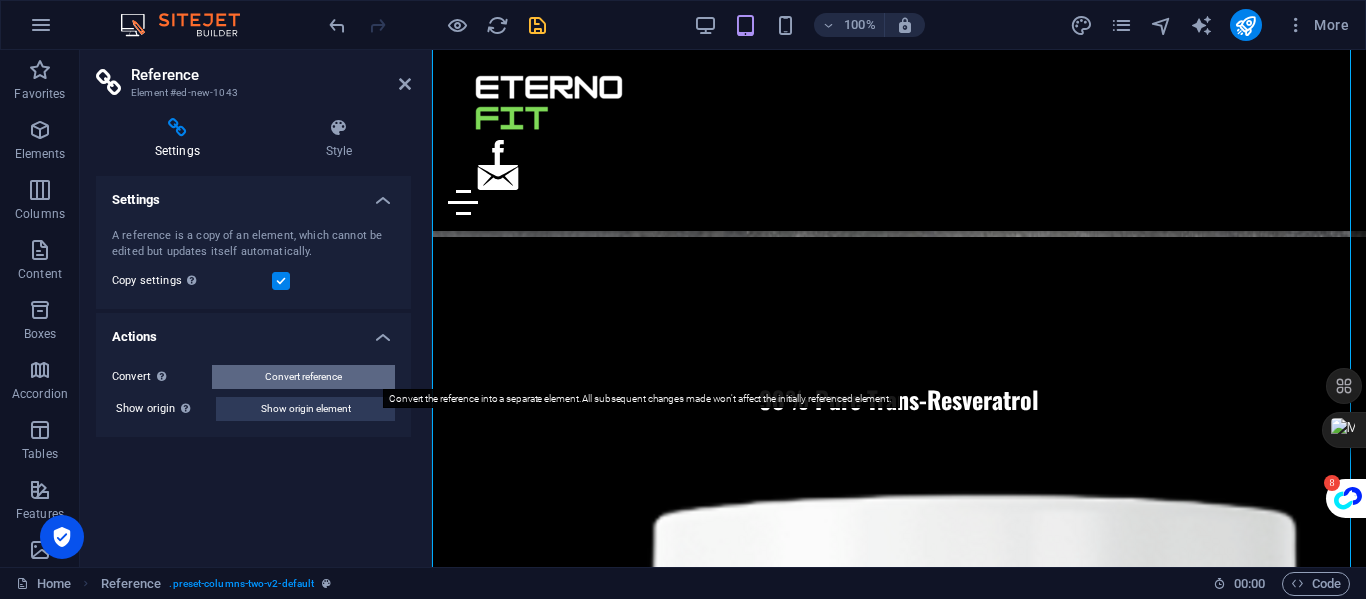 click on "Convert reference" at bounding box center (303, 377) 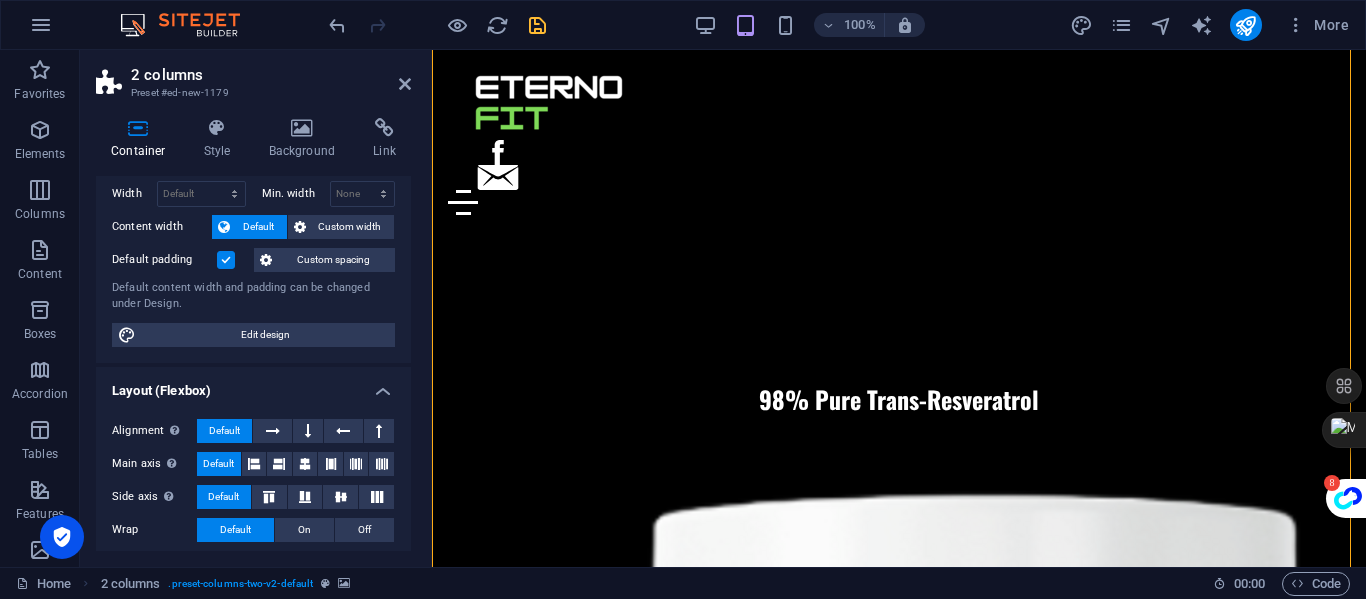 scroll, scrollTop: 0, scrollLeft: 0, axis: both 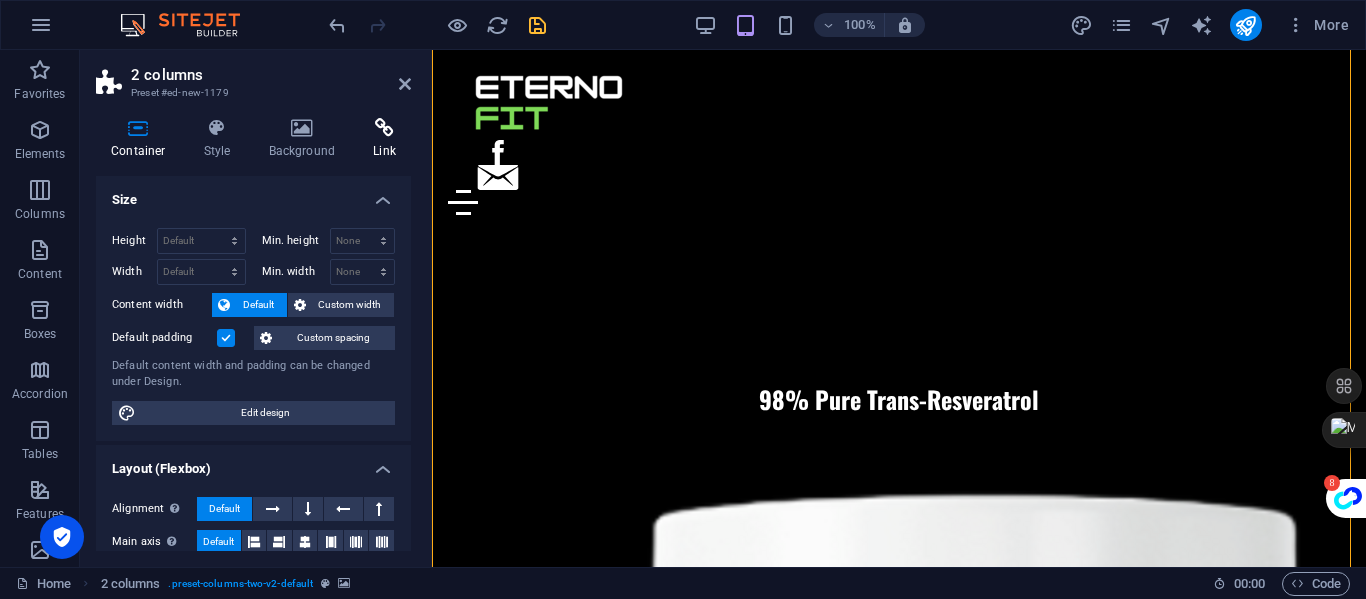 click on "Link" at bounding box center [384, 139] 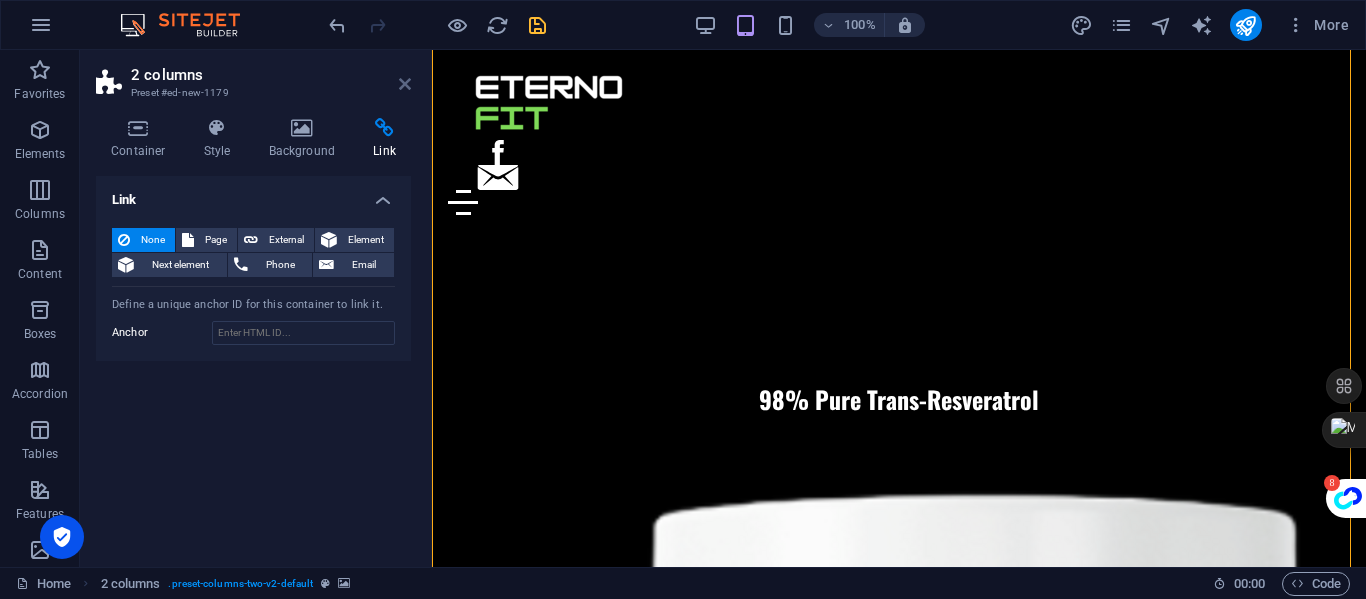 click at bounding box center (405, 84) 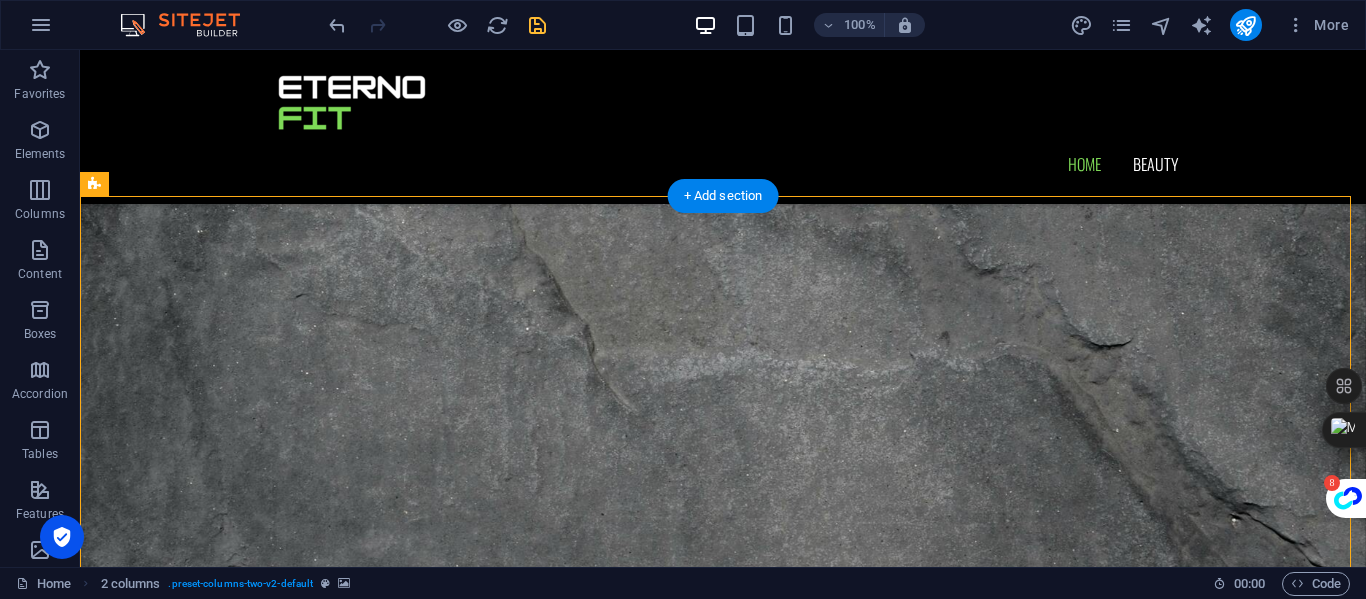 scroll, scrollTop: 1183, scrollLeft: 0, axis: vertical 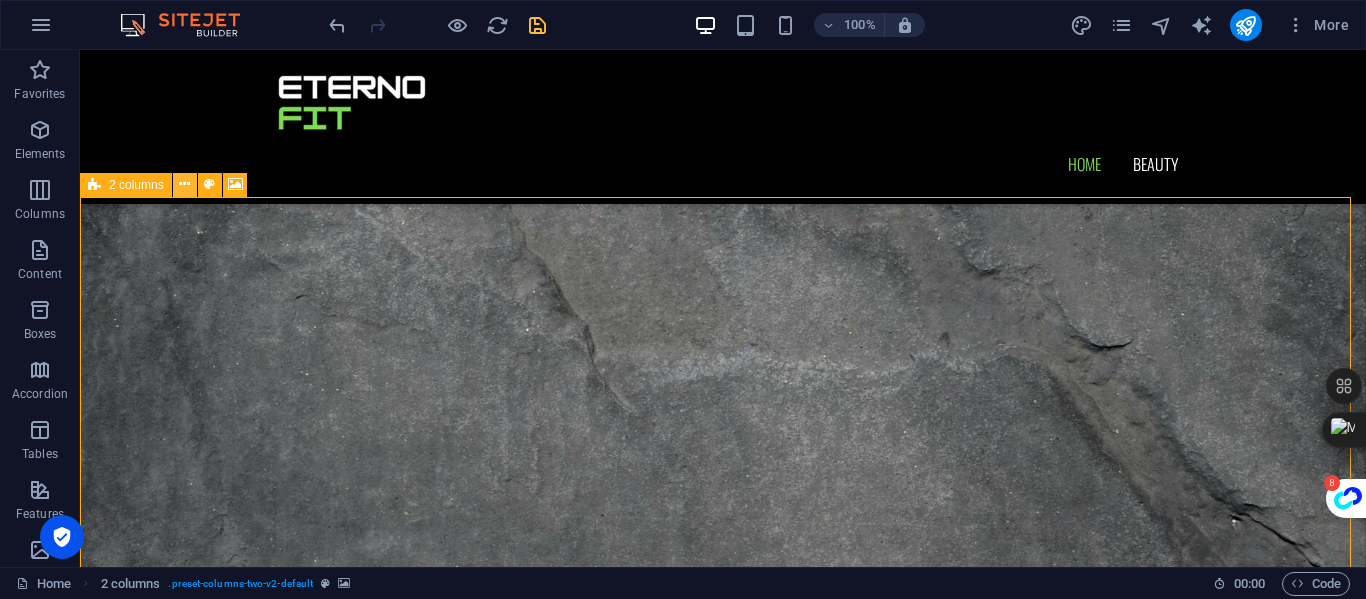 click at bounding box center (184, 184) 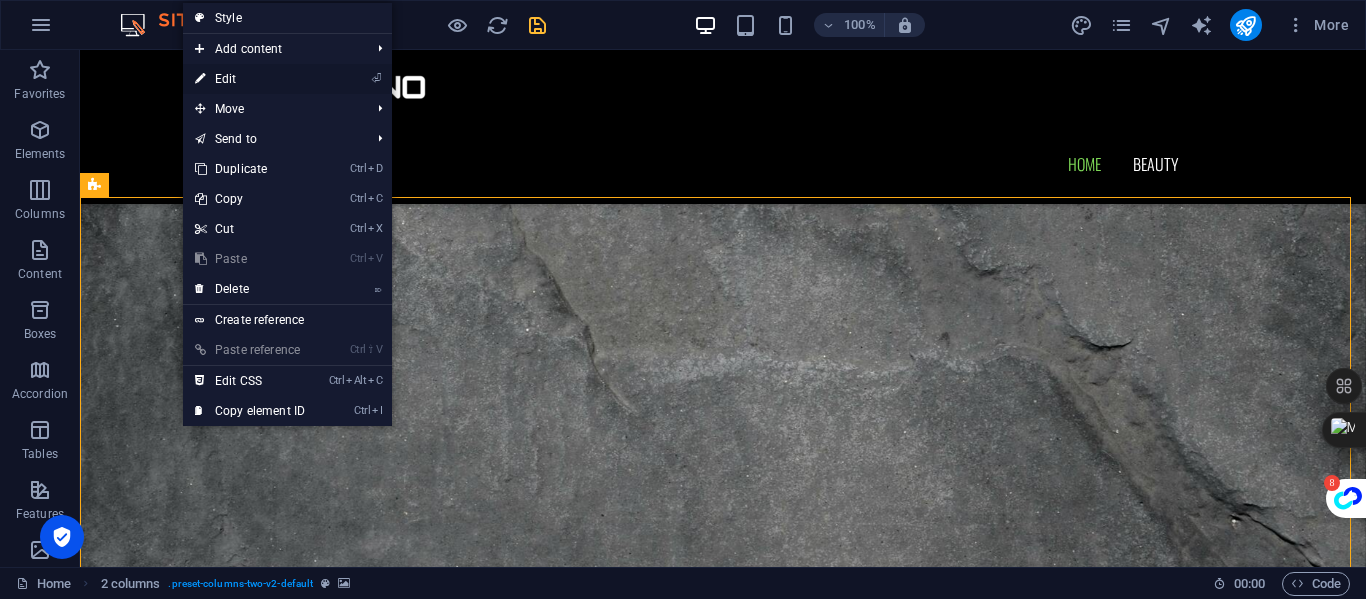 click on "⏎  Edit" at bounding box center [250, 79] 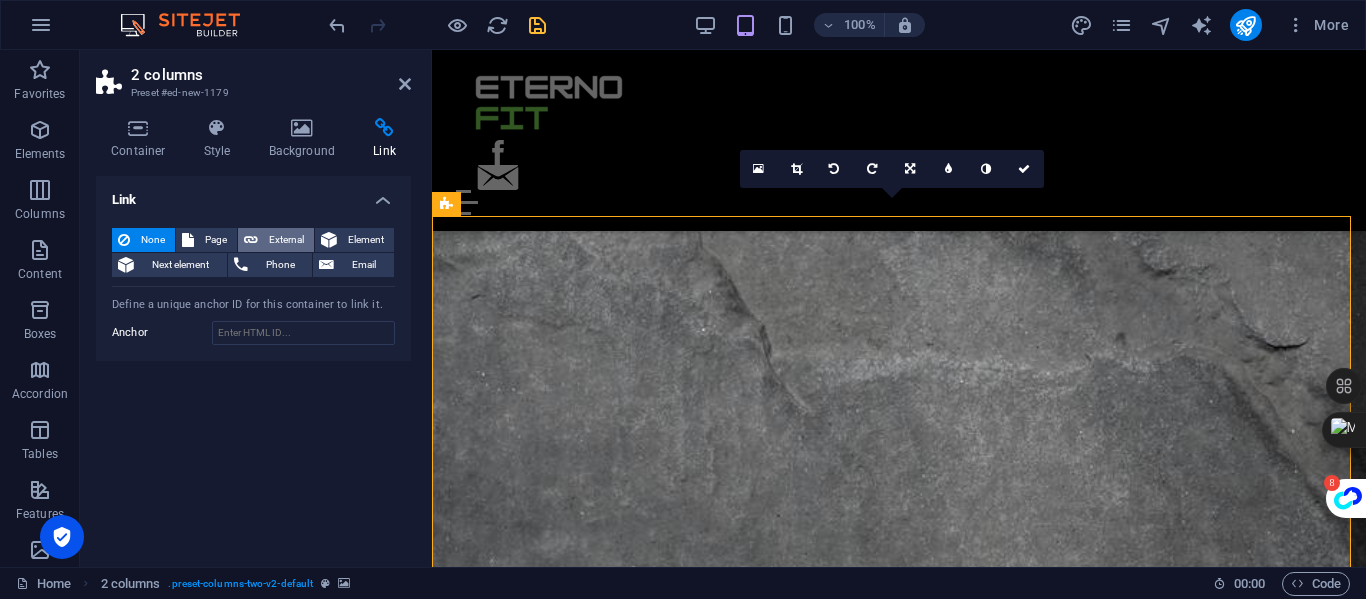 click on "External" at bounding box center [286, 240] 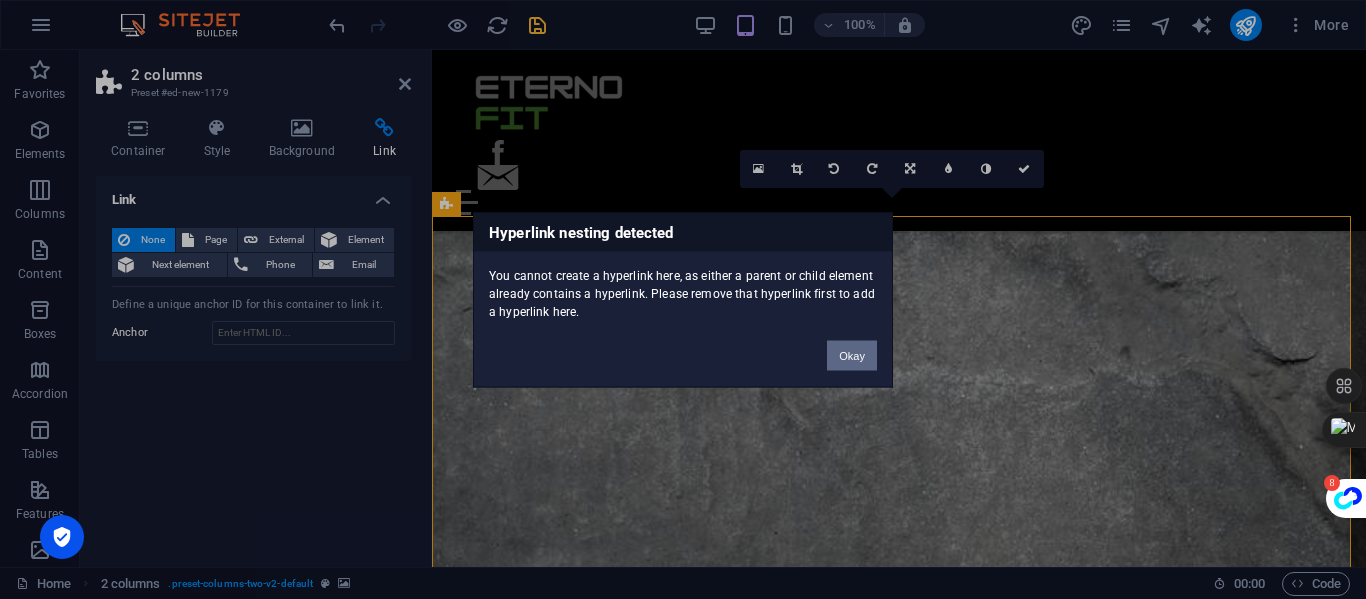 click on "Okay" at bounding box center [852, 355] 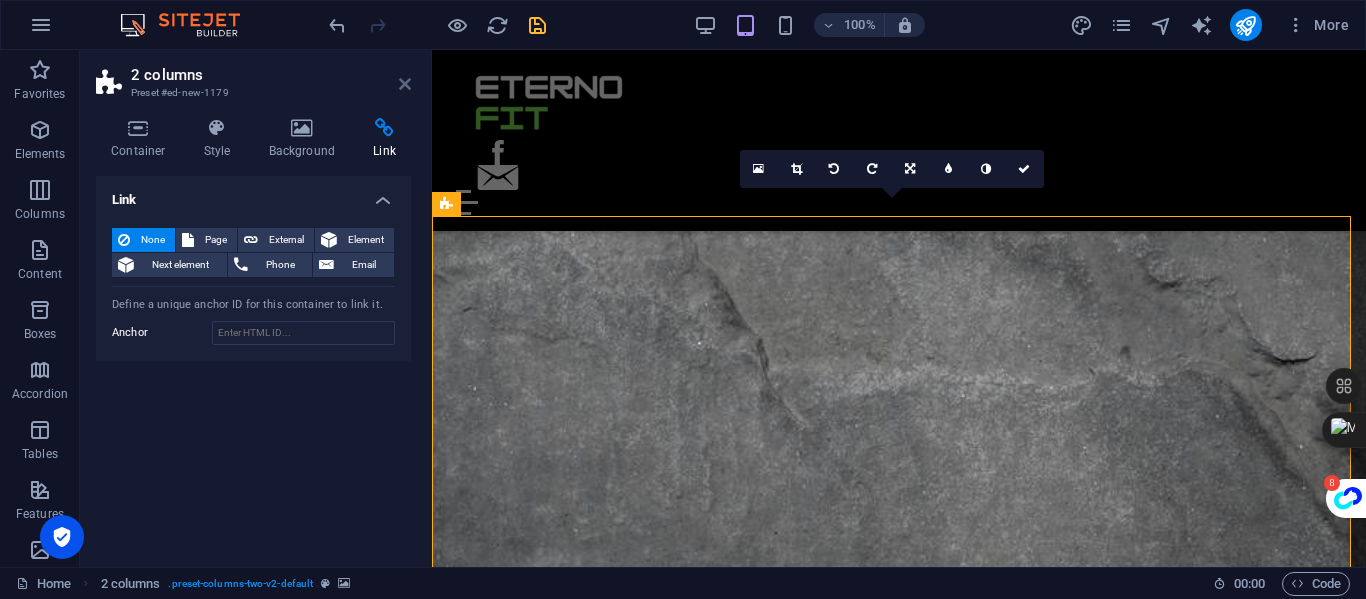click at bounding box center (405, 84) 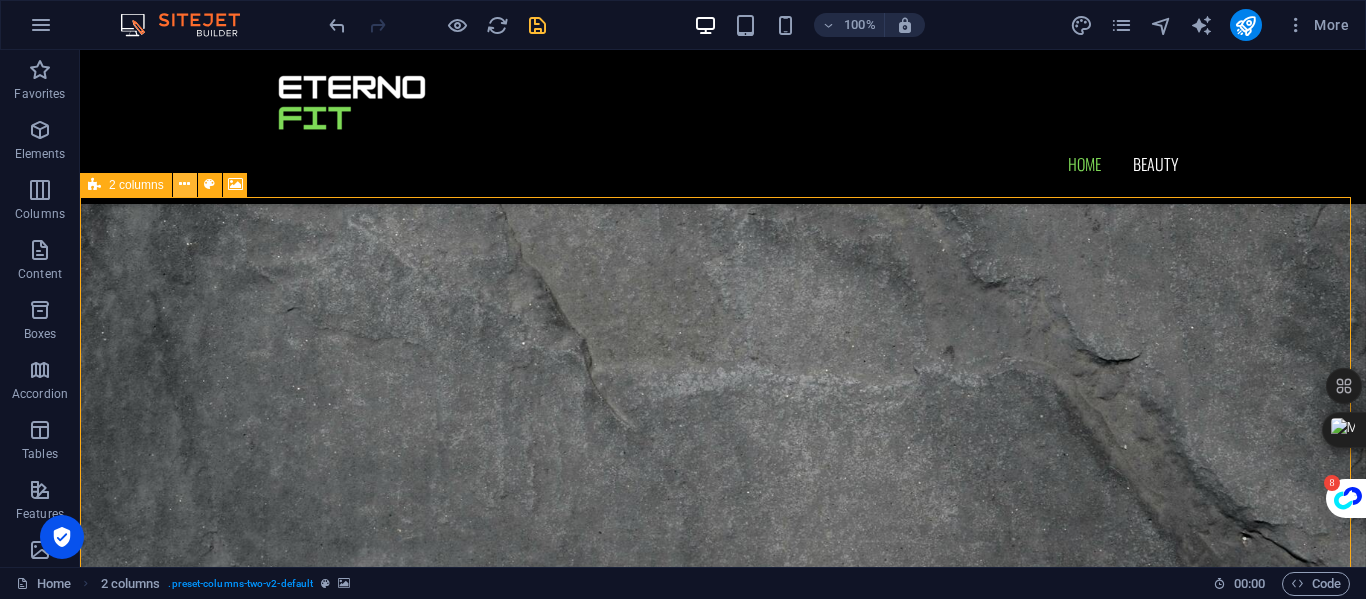 click at bounding box center [184, 184] 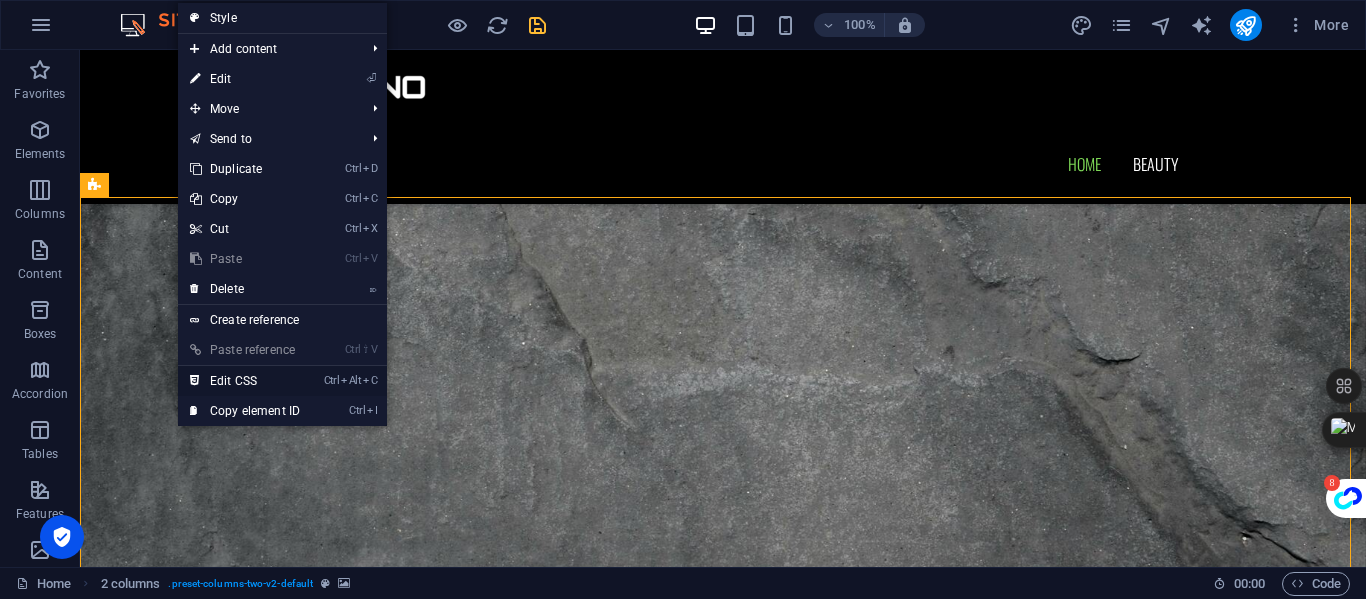 click on "Ctrl Alt C  Edit CSS" at bounding box center [245, 381] 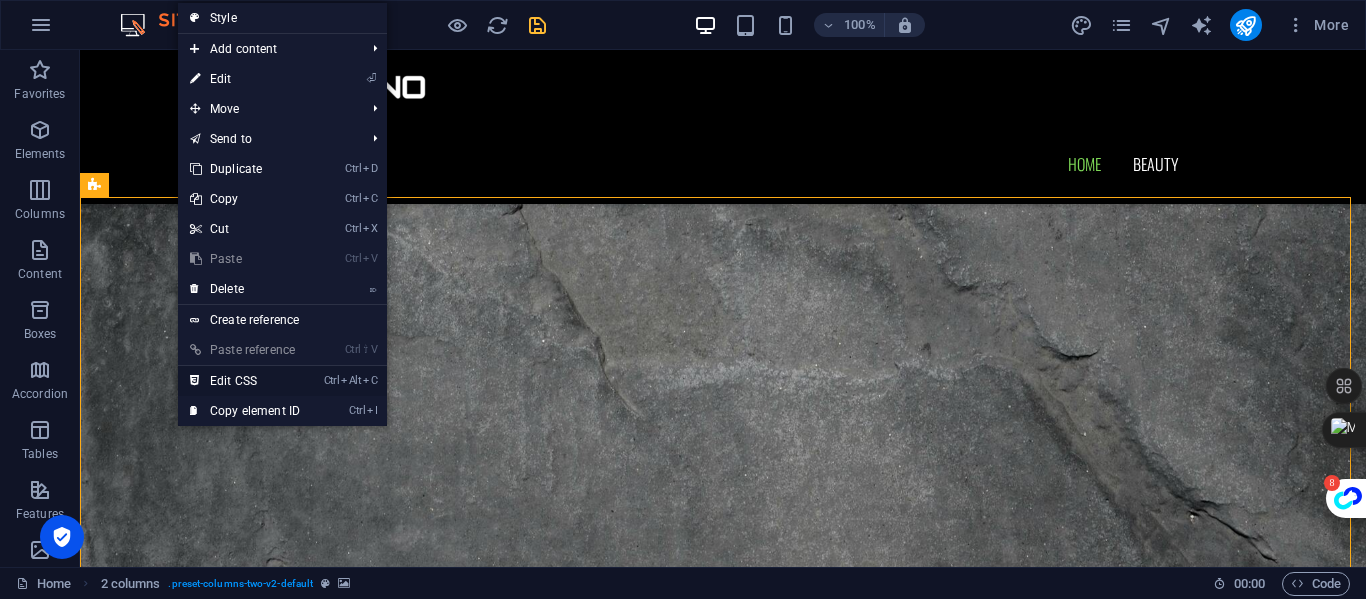 scroll, scrollTop: 1255, scrollLeft: 0, axis: vertical 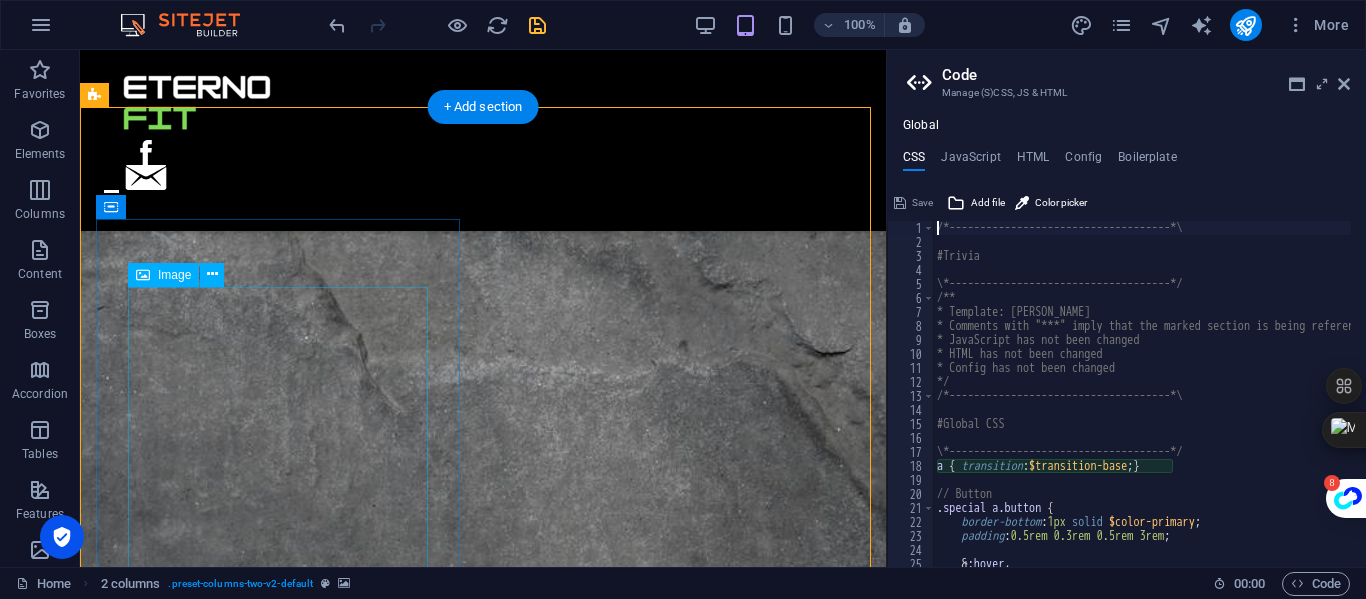 type on "@include columns-two-v2(" 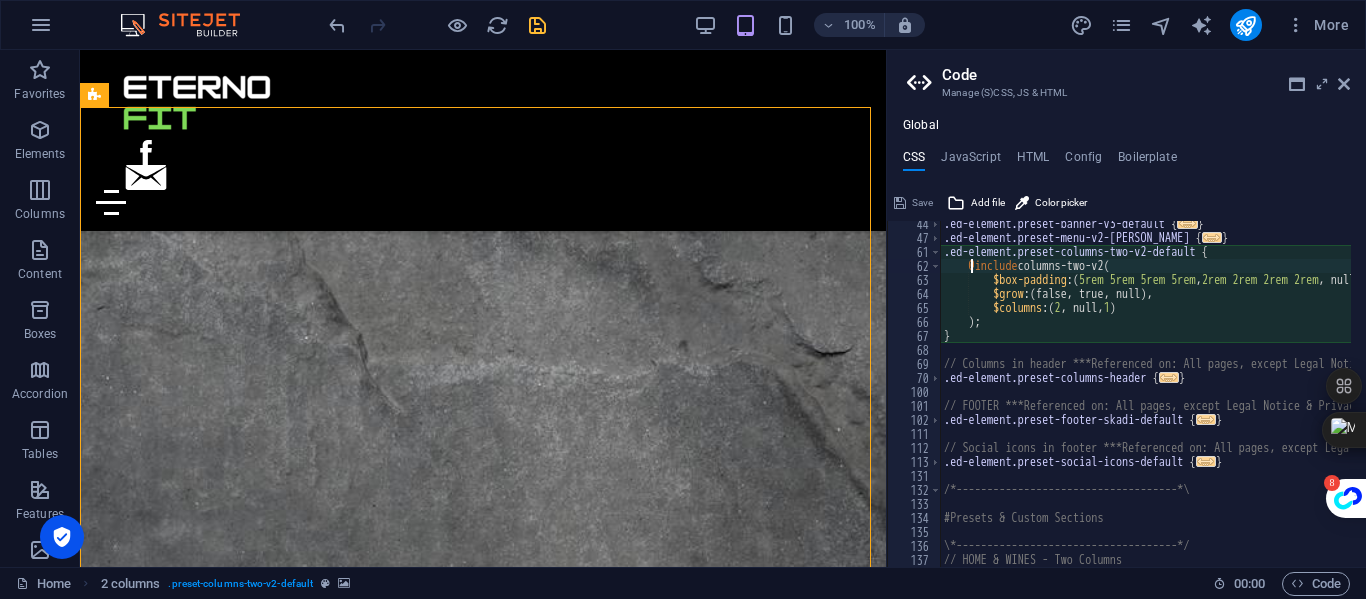 scroll, scrollTop: 607, scrollLeft: 0, axis: vertical 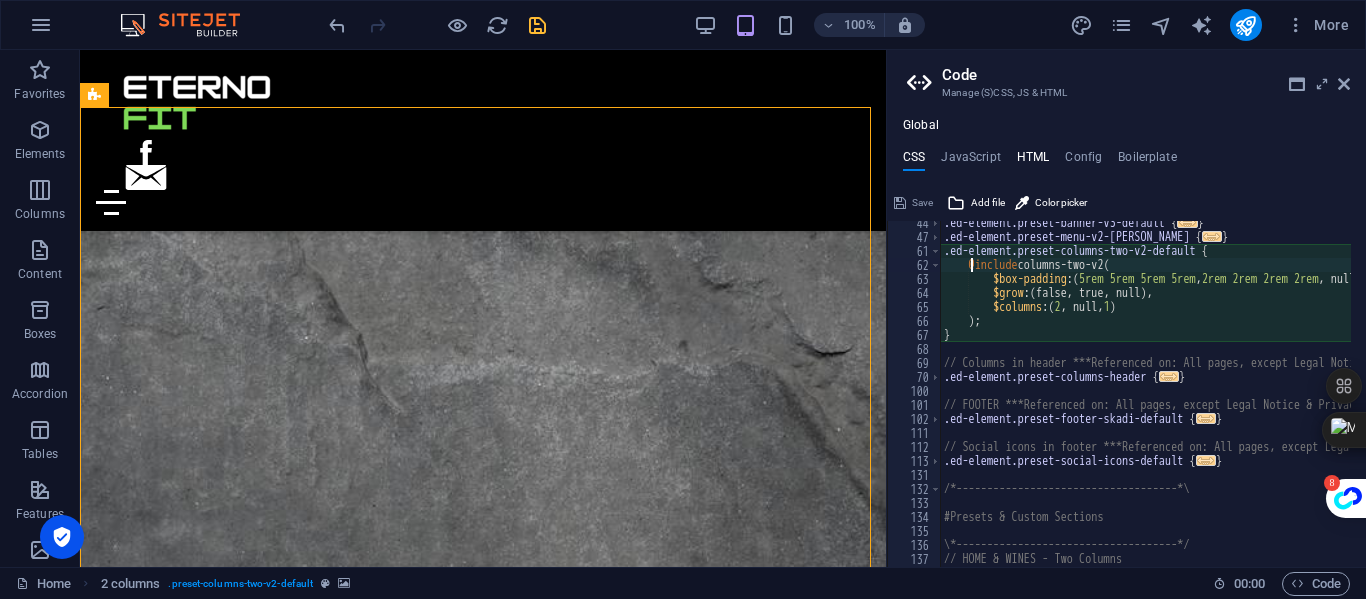click on "HTML" at bounding box center (1033, 161) 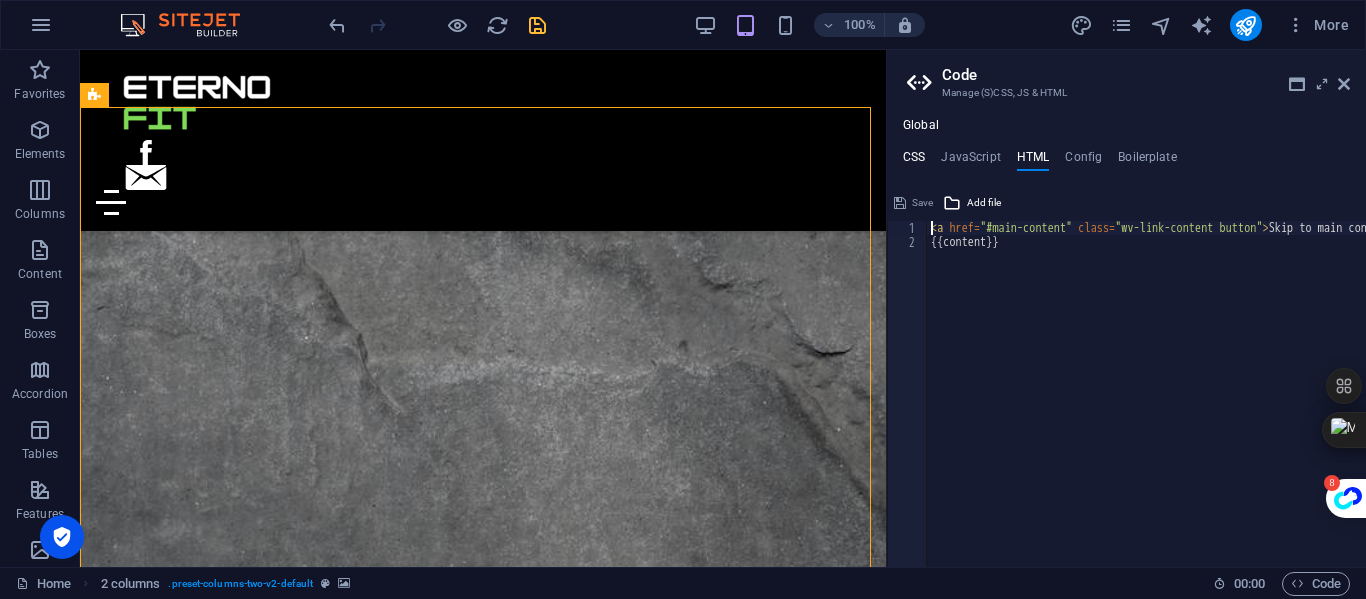 click on "CSS" at bounding box center (914, 161) 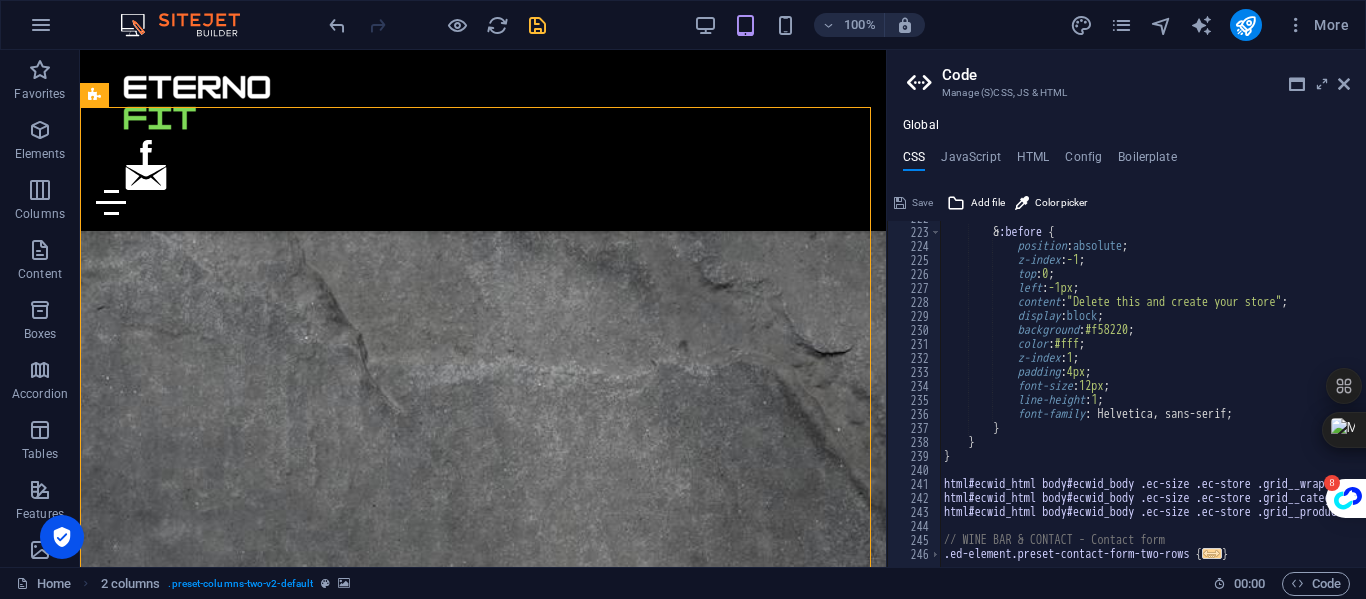scroll, scrollTop: 1517, scrollLeft: 0, axis: vertical 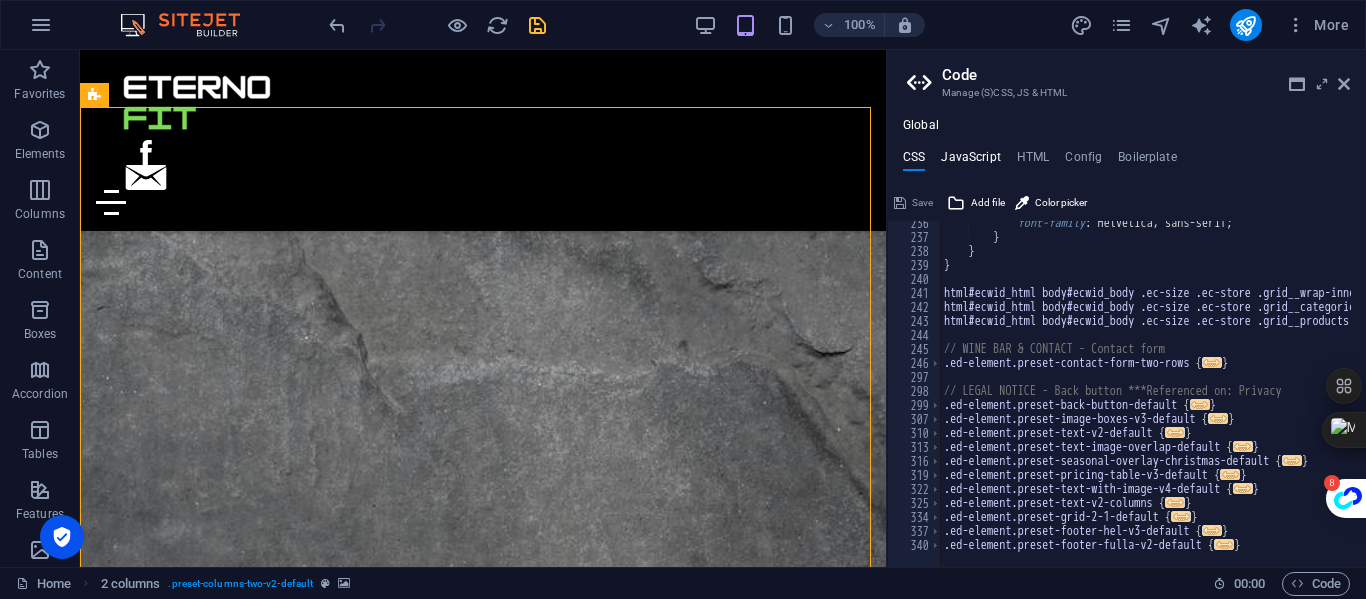 click on "JavaScript" at bounding box center [970, 161] 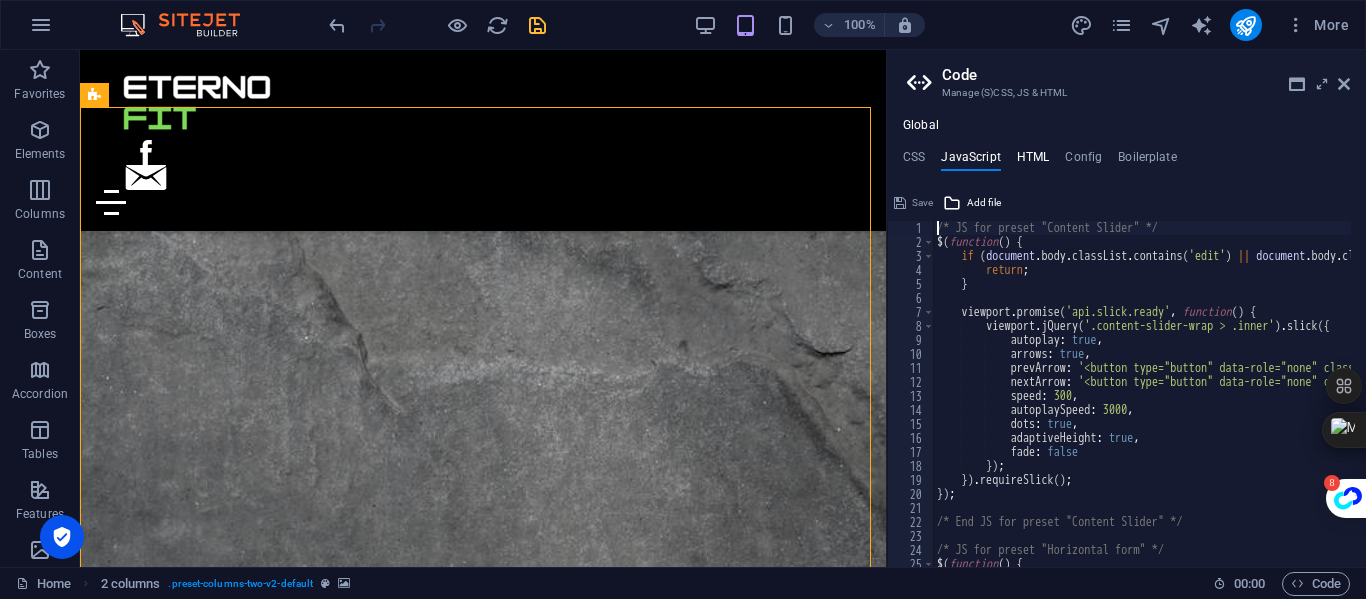 click on "HTML" at bounding box center (1033, 161) 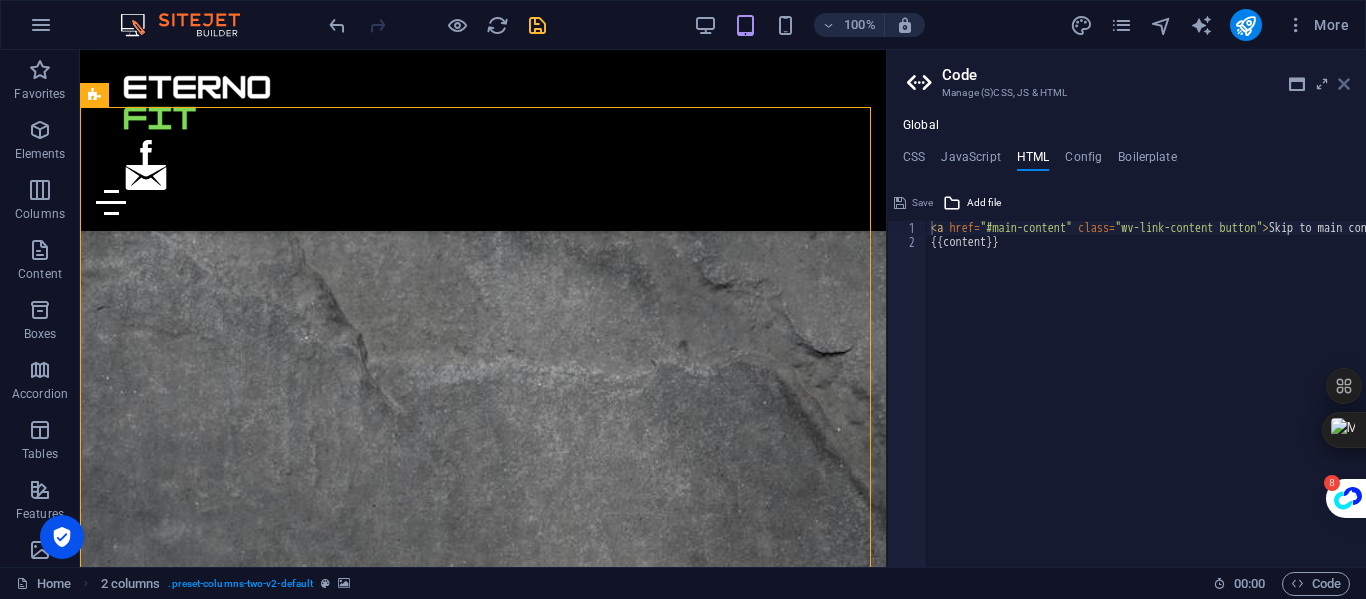 click at bounding box center [1344, 84] 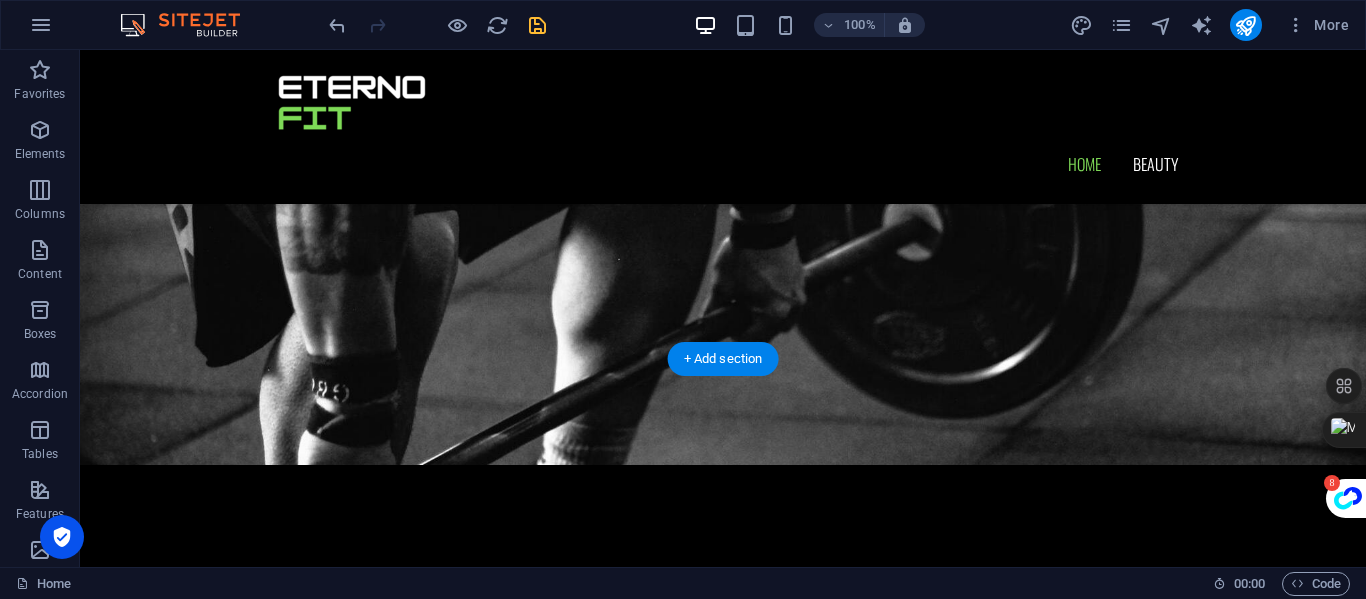 scroll, scrollTop: 0, scrollLeft: 0, axis: both 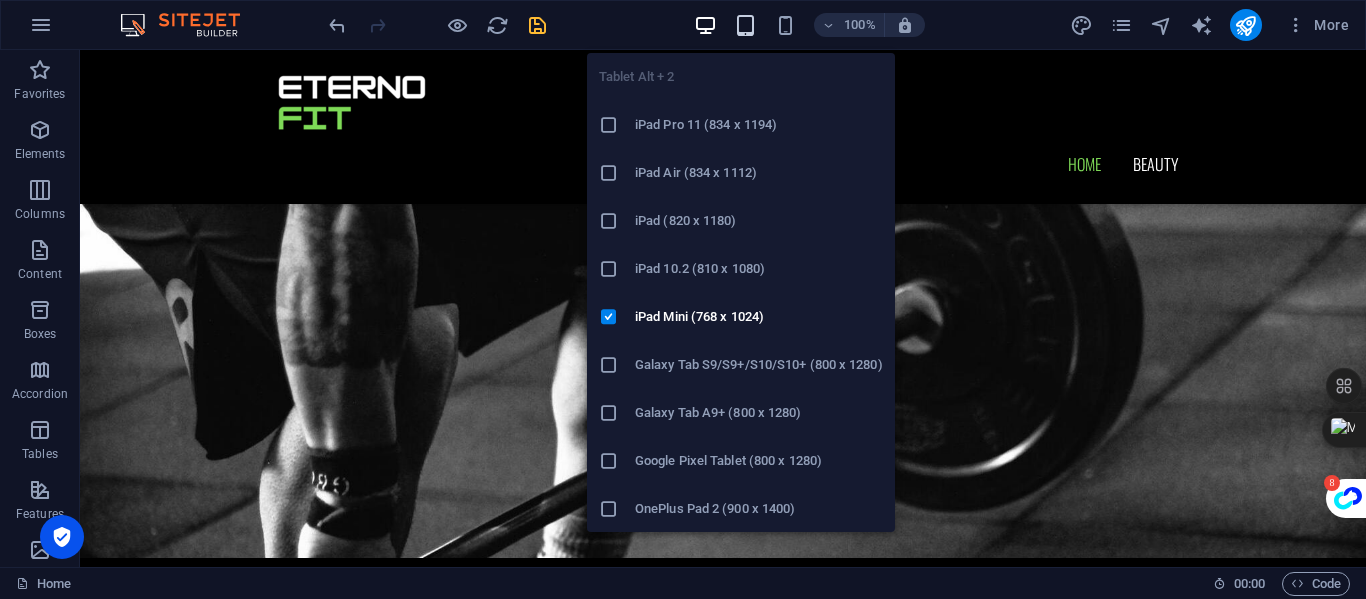 click at bounding box center [745, 25] 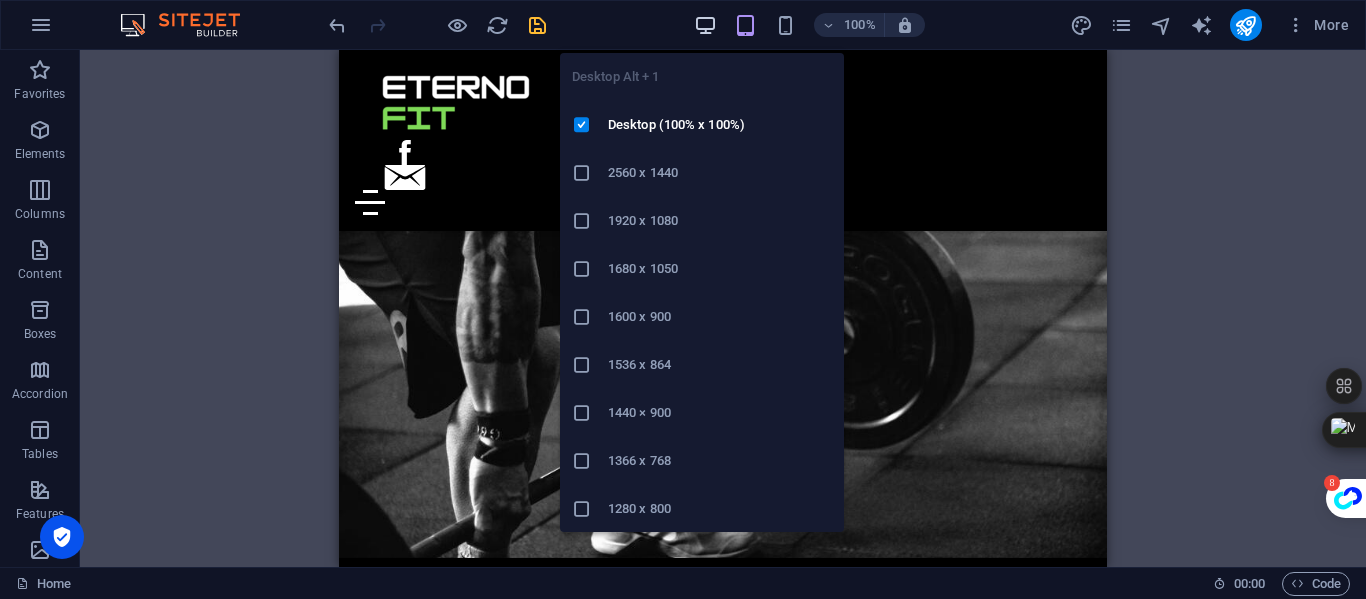 click at bounding box center (705, 25) 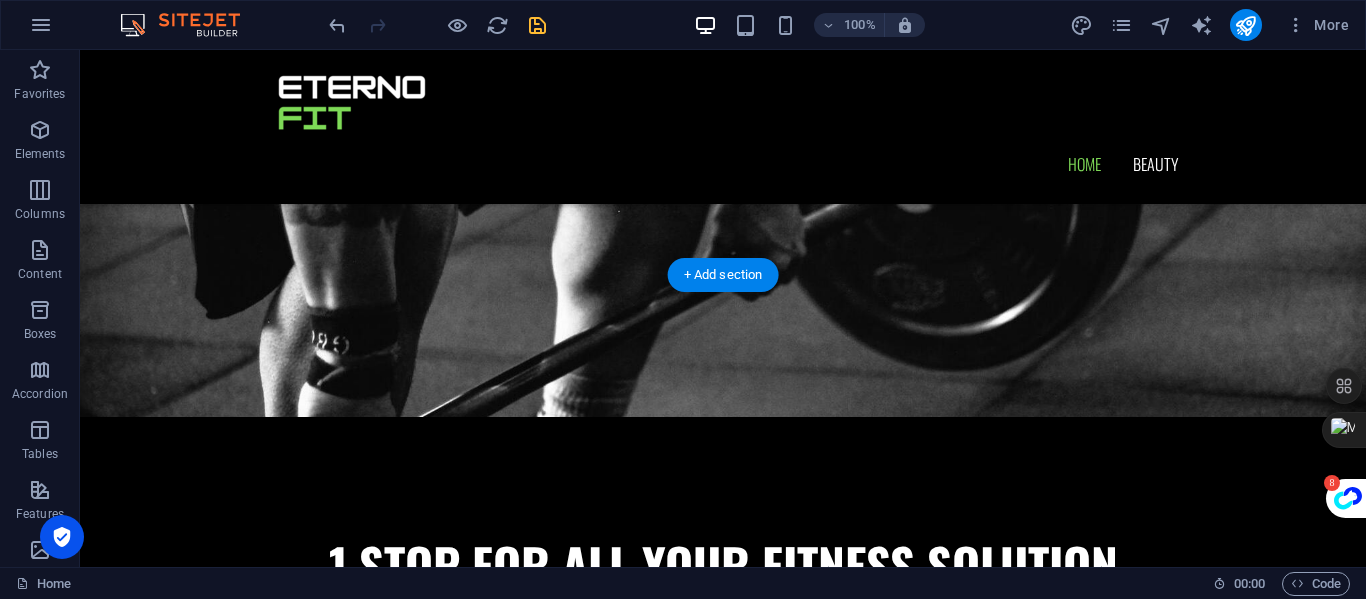 scroll, scrollTop: 0, scrollLeft: 0, axis: both 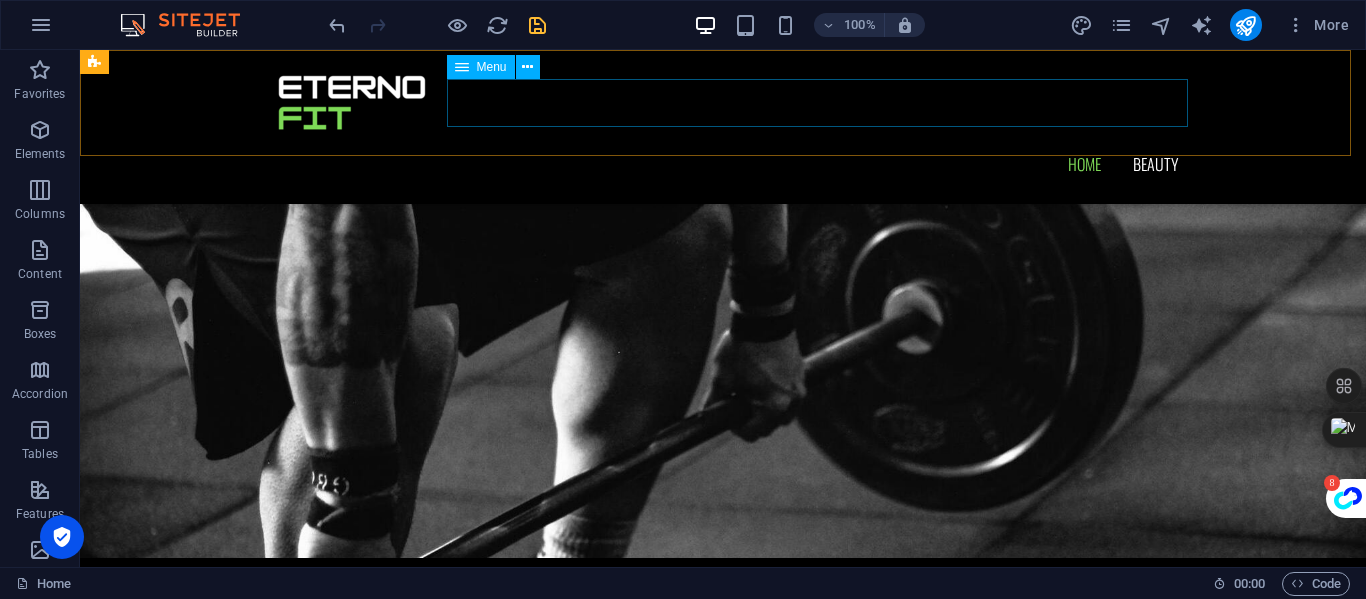 click on "Home Beauty" at bounding box center (723, 164) 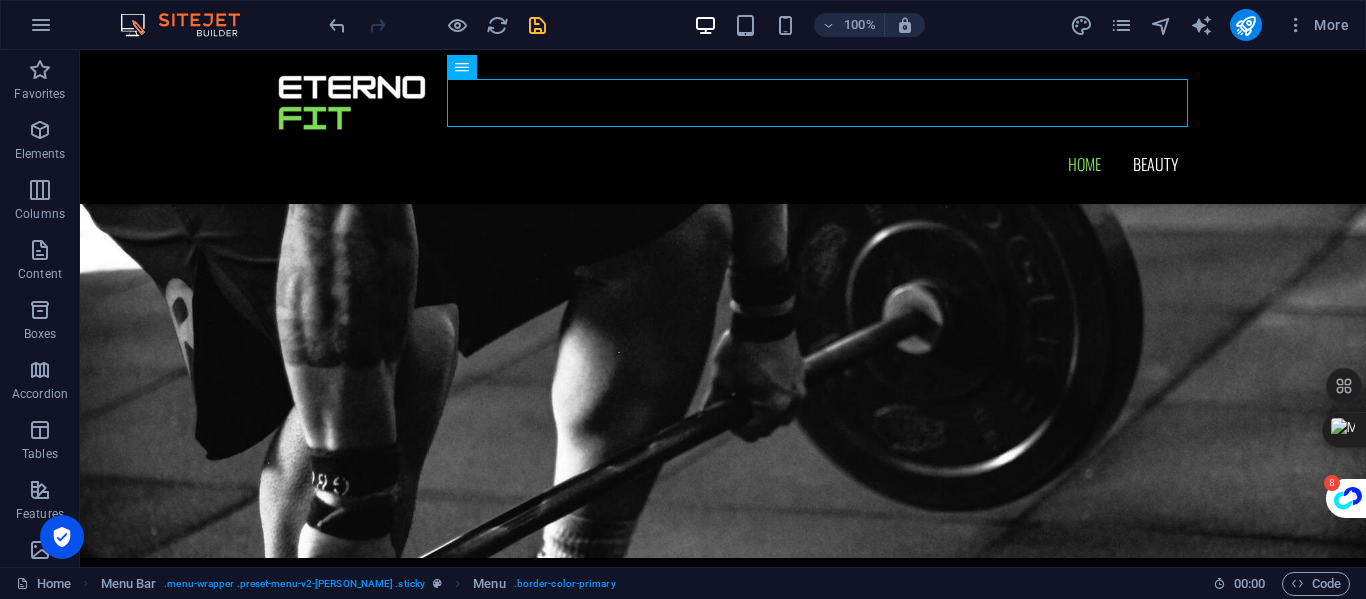 click on "100%" at bounding box center (809, 25) 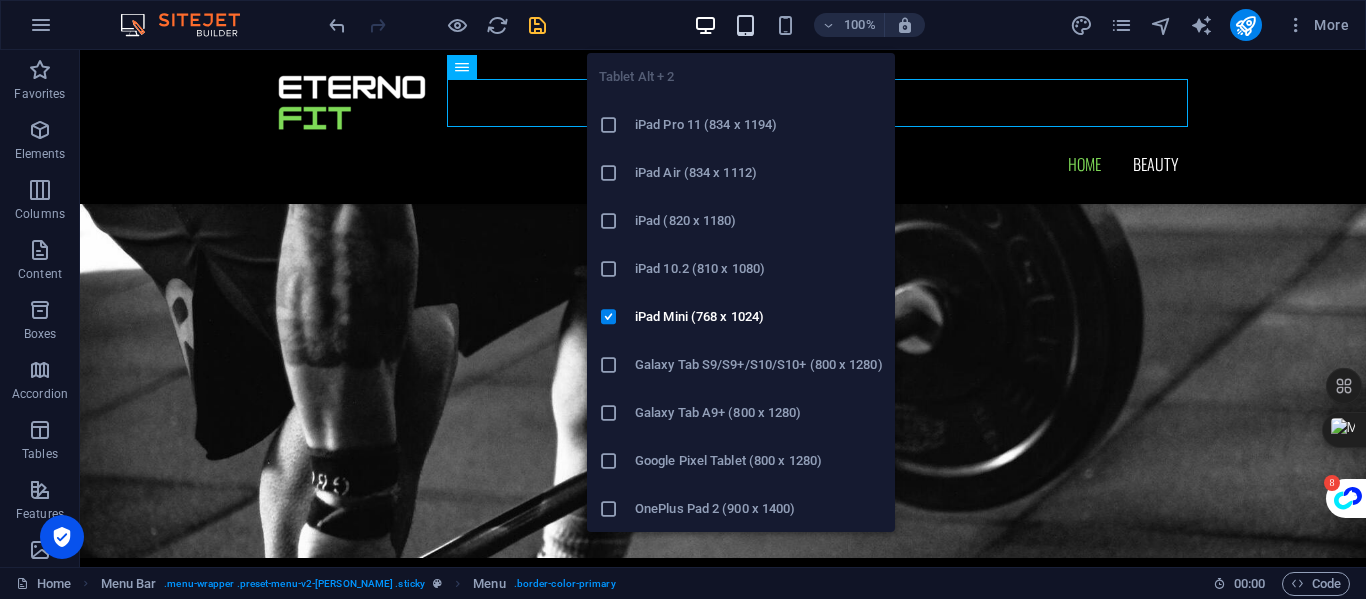 click at bounding box center (745, 25) 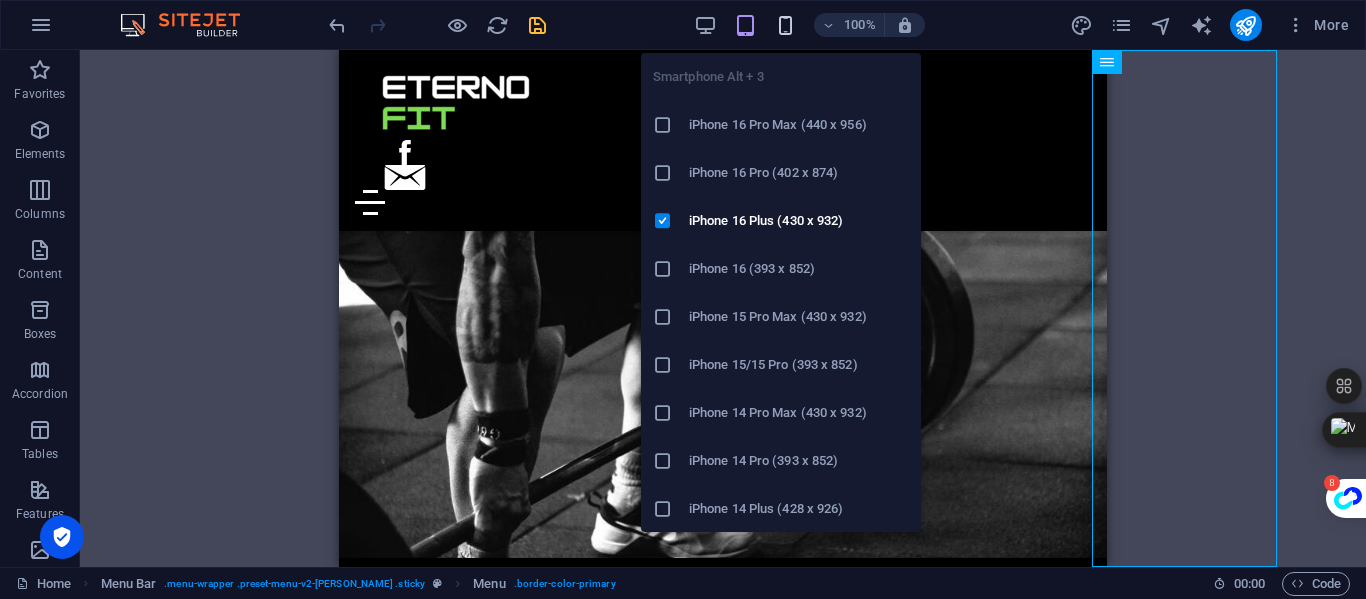 click at bounding box center [785, 25] 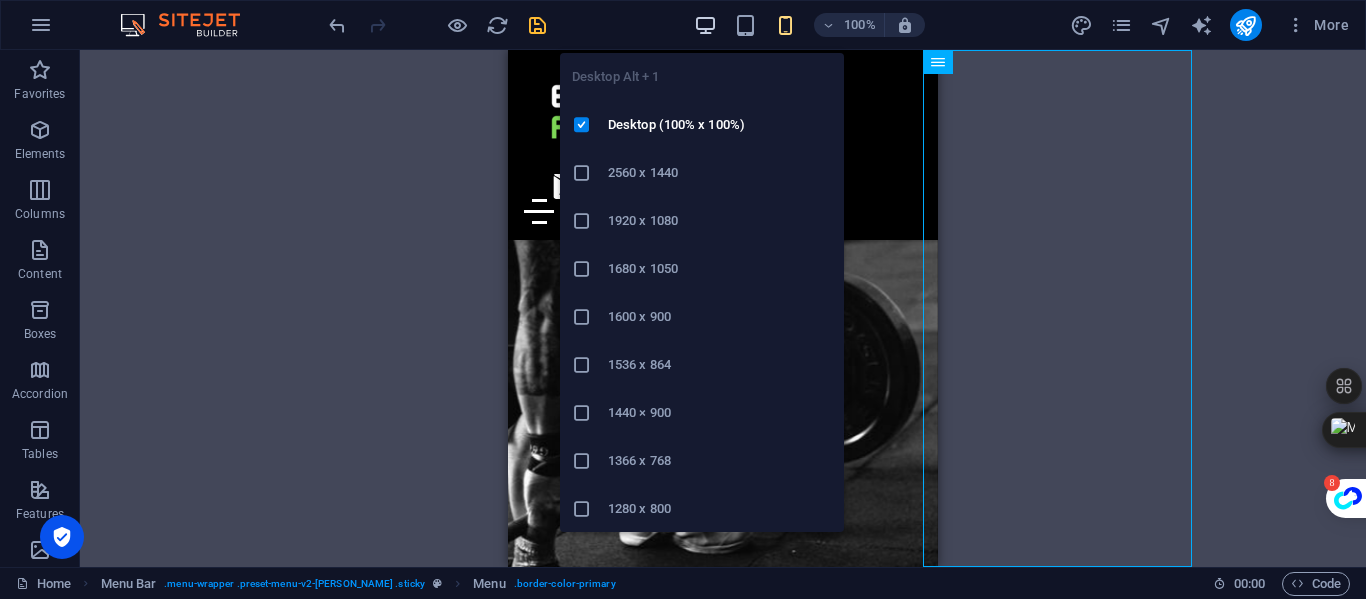 click at bounding box center (705, 25) 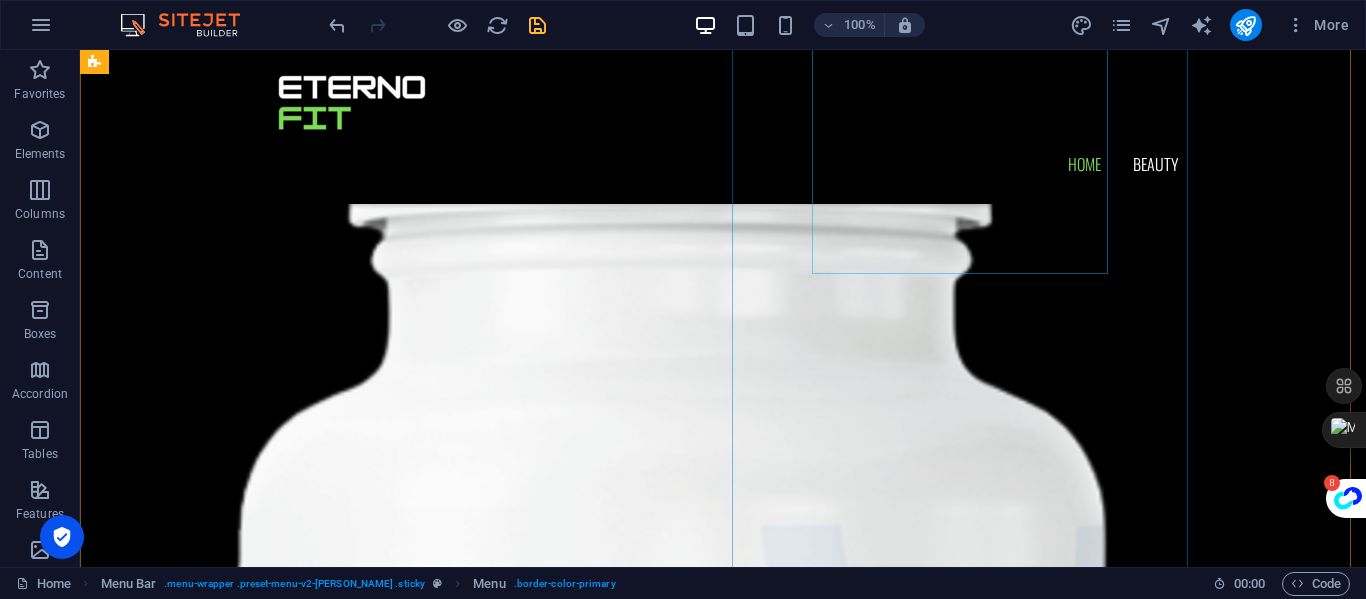 scroll, scrollTop: 6246, scrollLeft: 0, axis: vertical 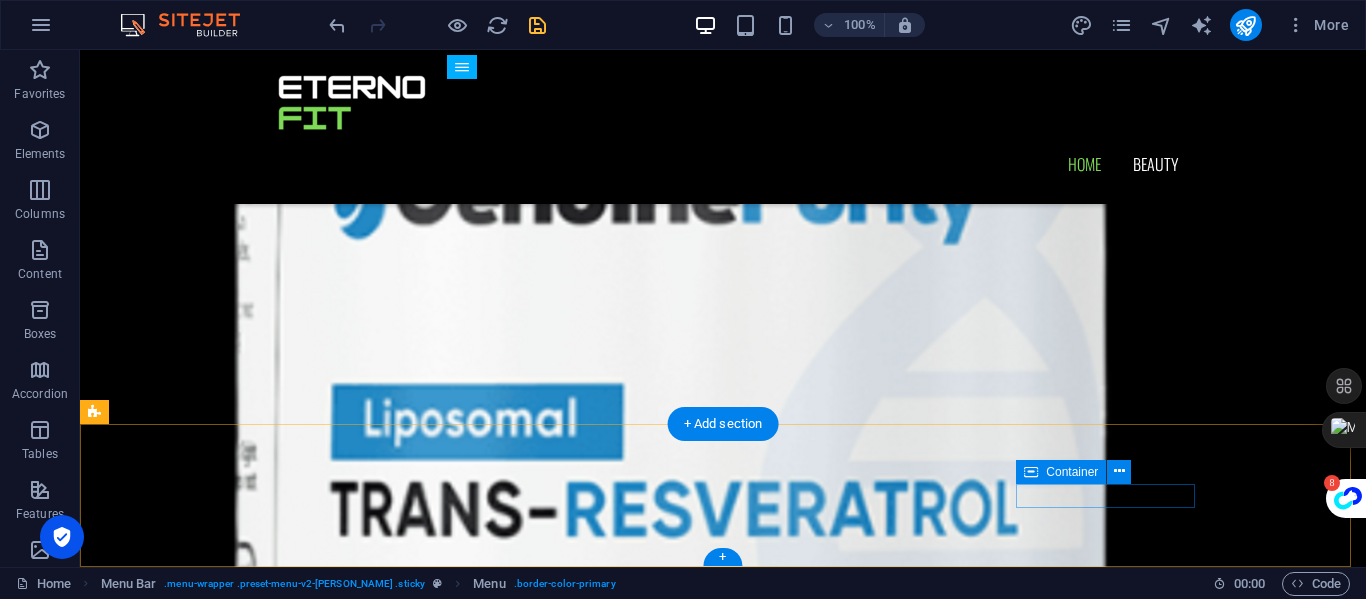 click on "Legal Notice  |  Privacy Policy" at bounding box center [723, 19390] 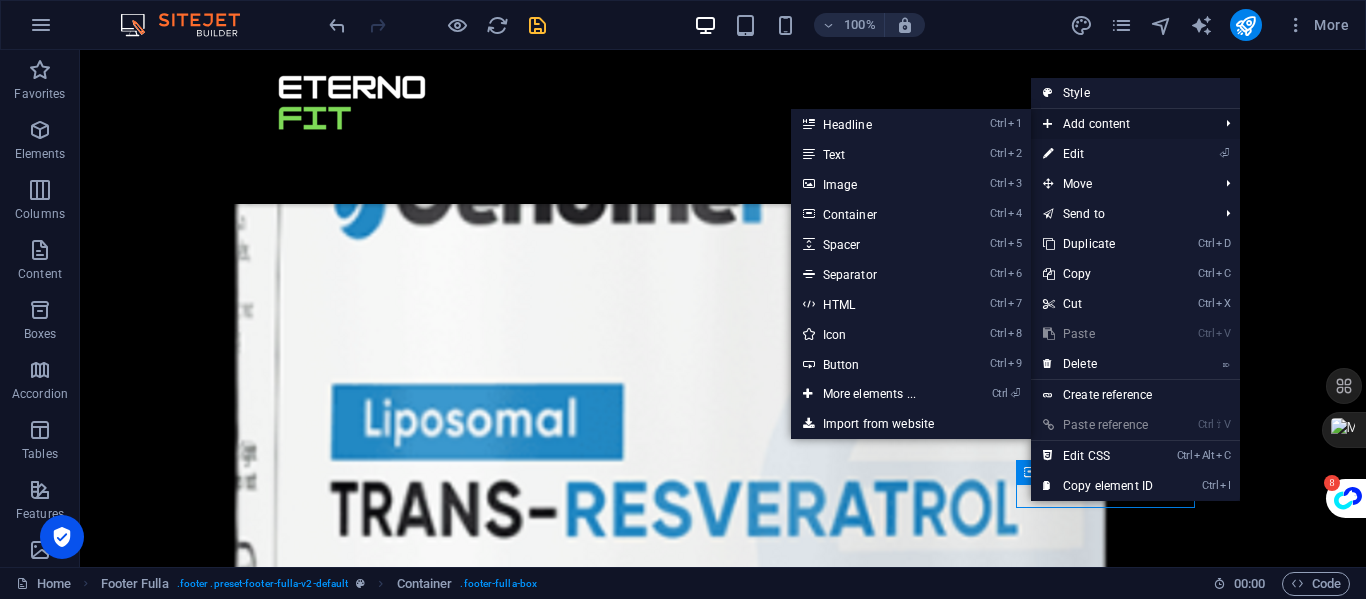 click on "Add content" at bounding box center (1120, 124) 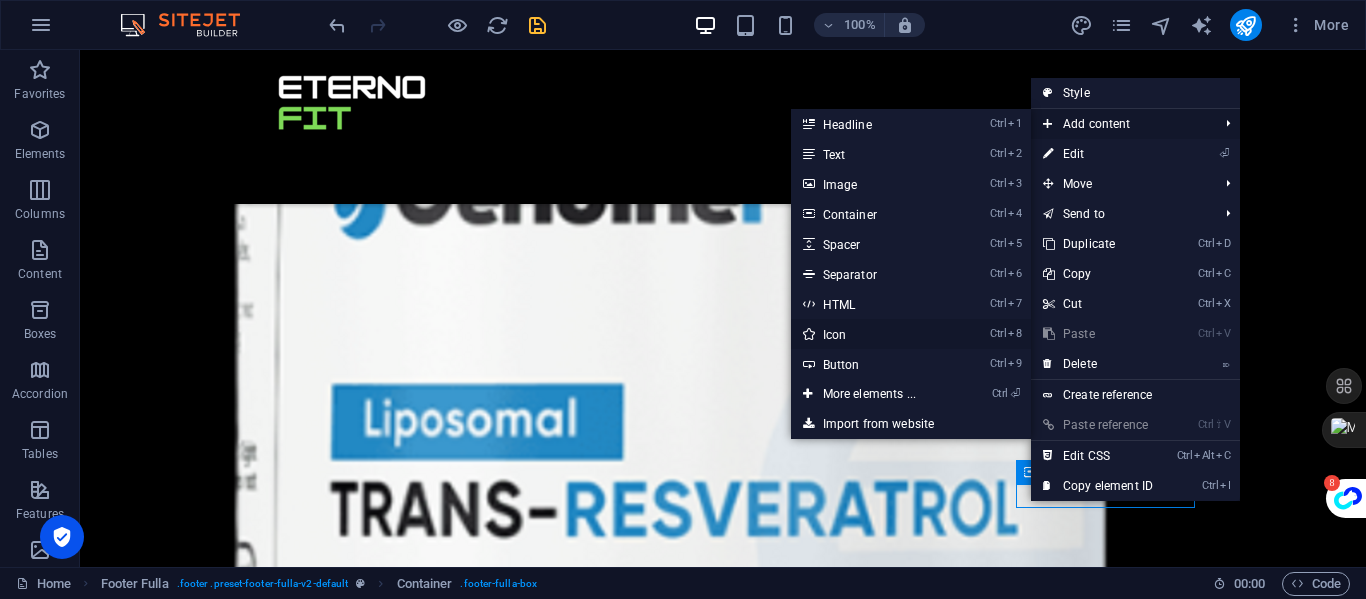 click on "Ctrl 8  Icon" at bounding box center (873, 334) 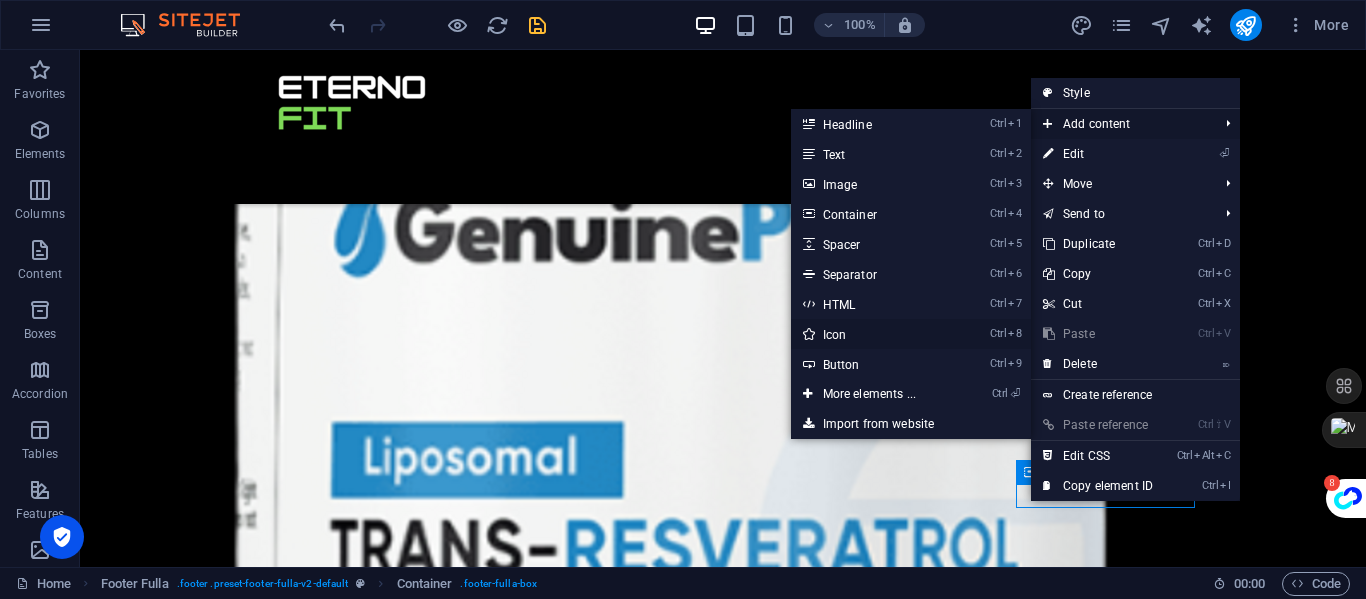 select on "xMidYMid" 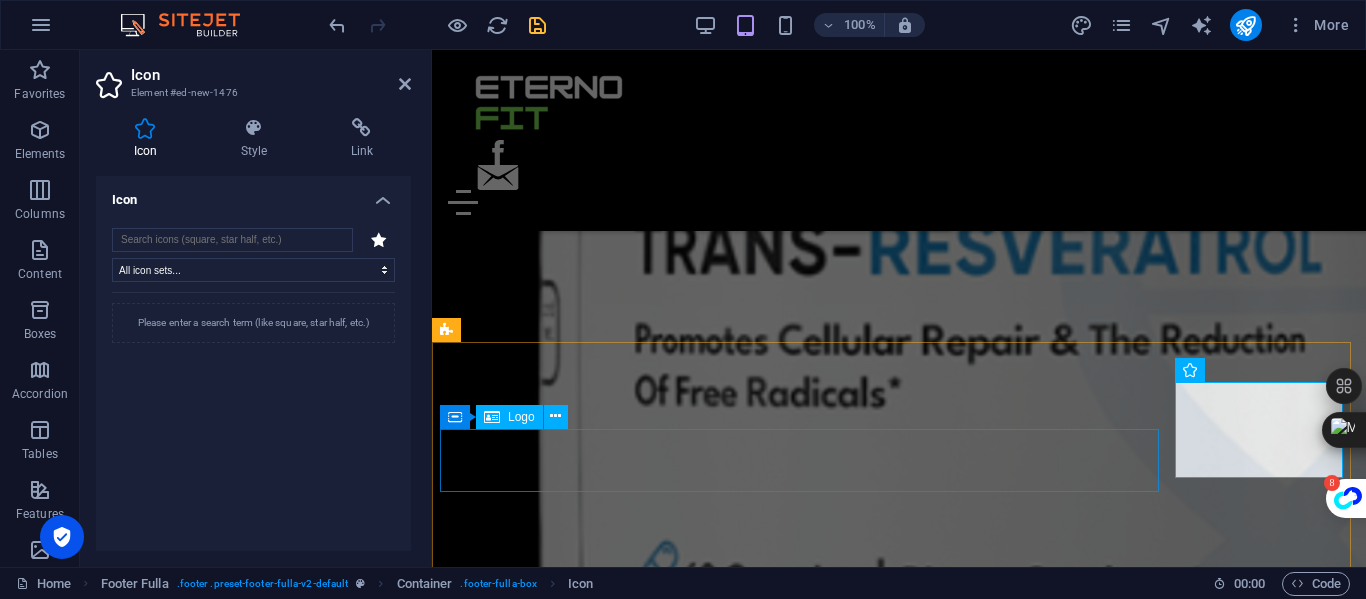 scroll, scrollTop: 6332, scrollLeft: 0, axis: vertical 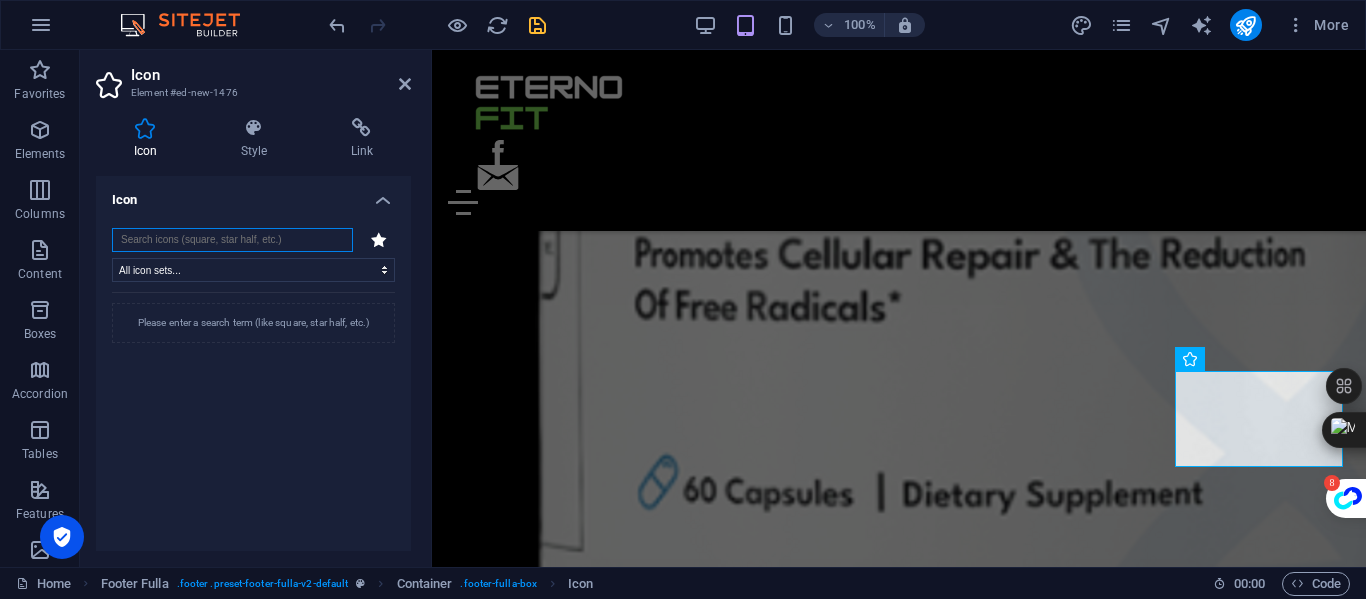 click at bounding box center [232, 240] 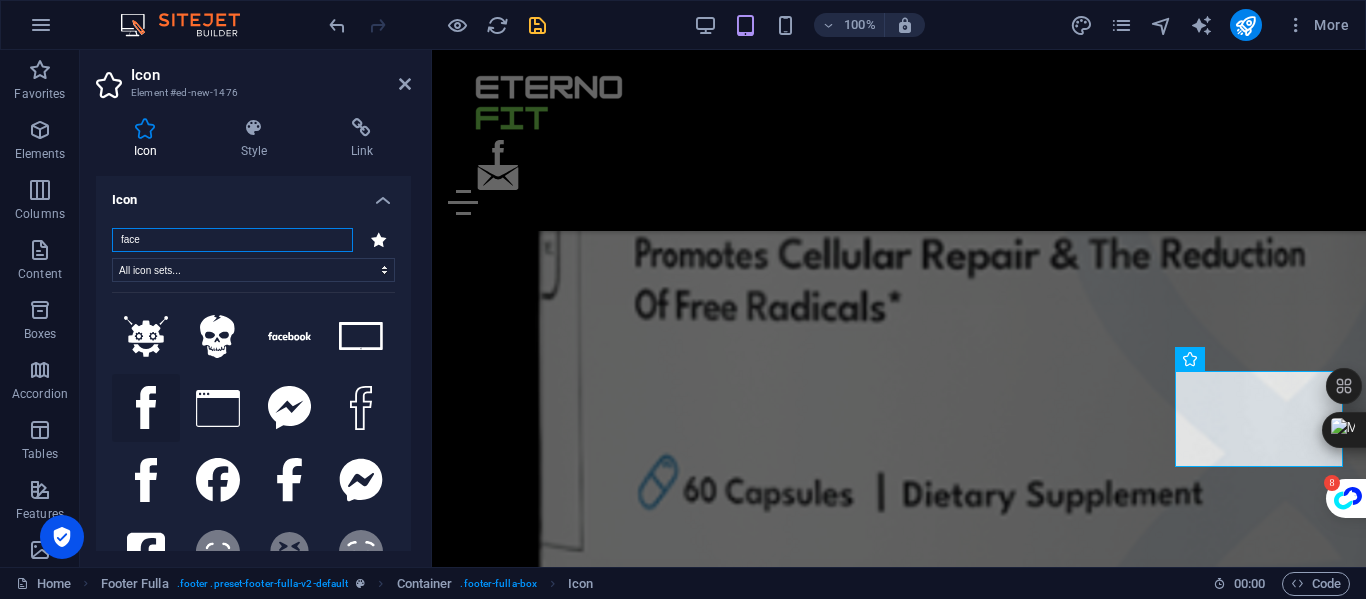 type on "face" 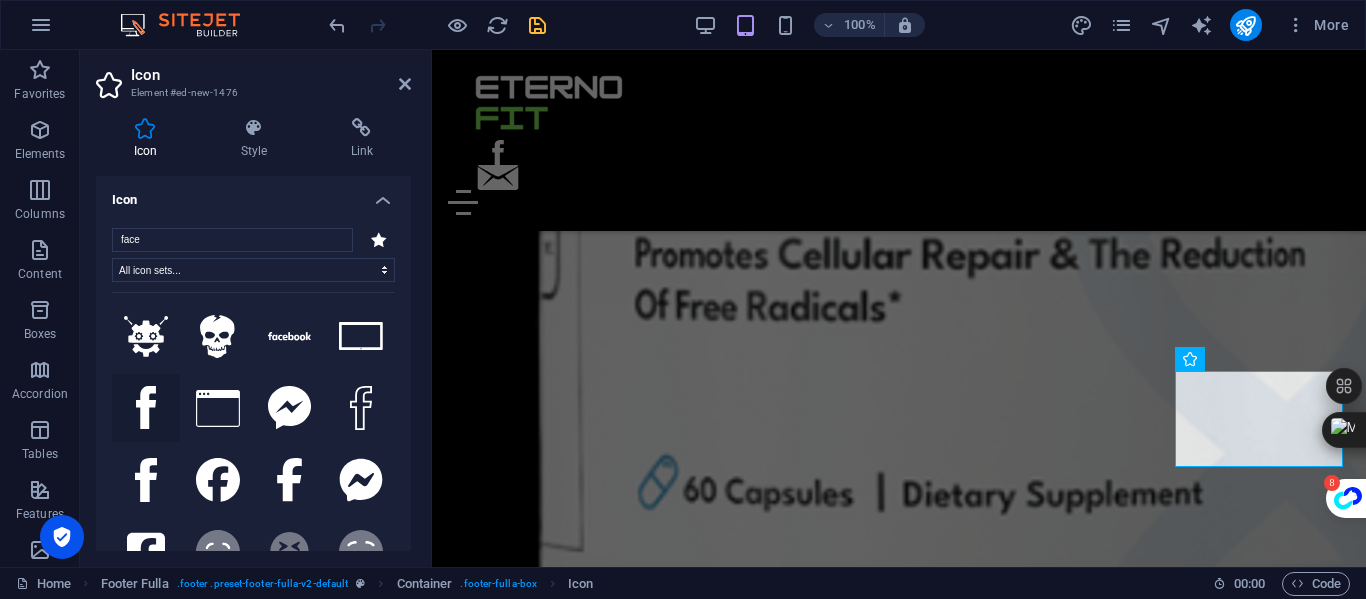 click at bounding box center (146, 408) 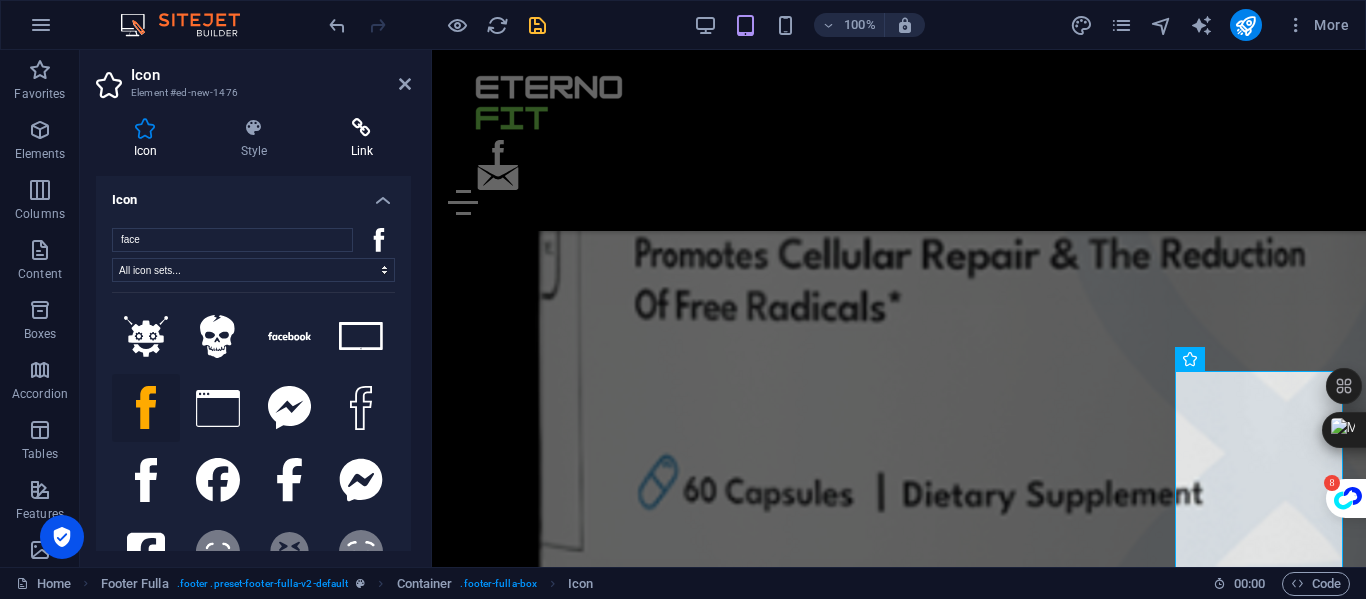 click on "Link" at bounding box center [362, 139] 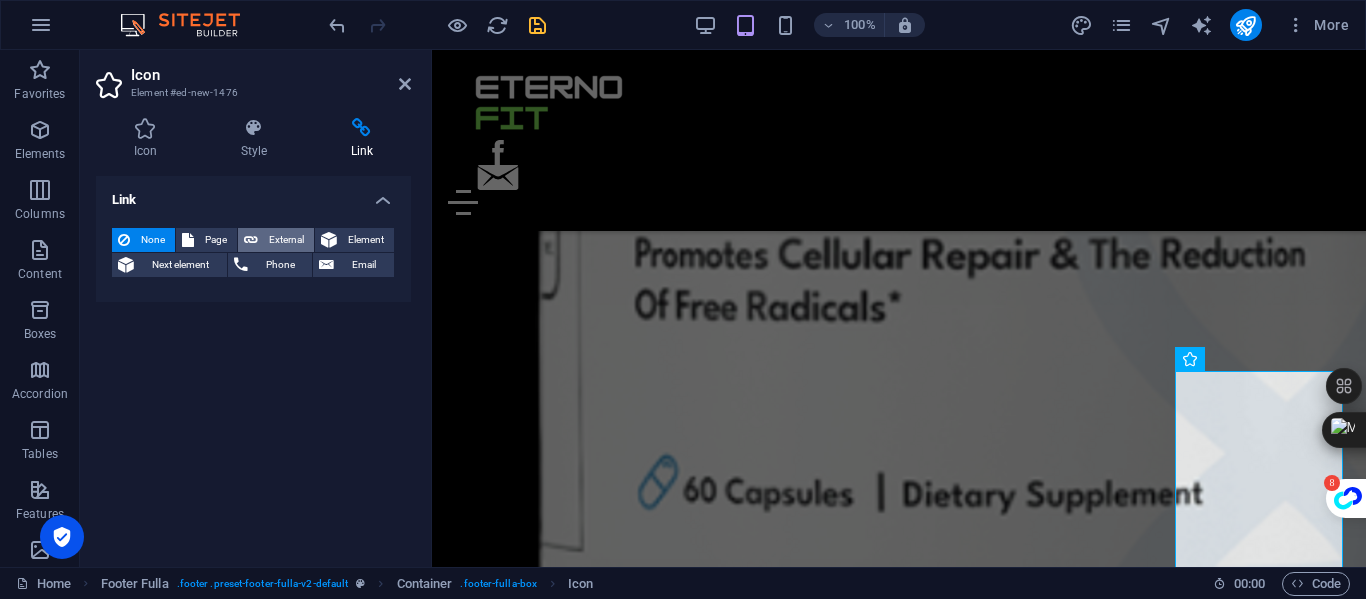 click at bounding box center (251, 240) 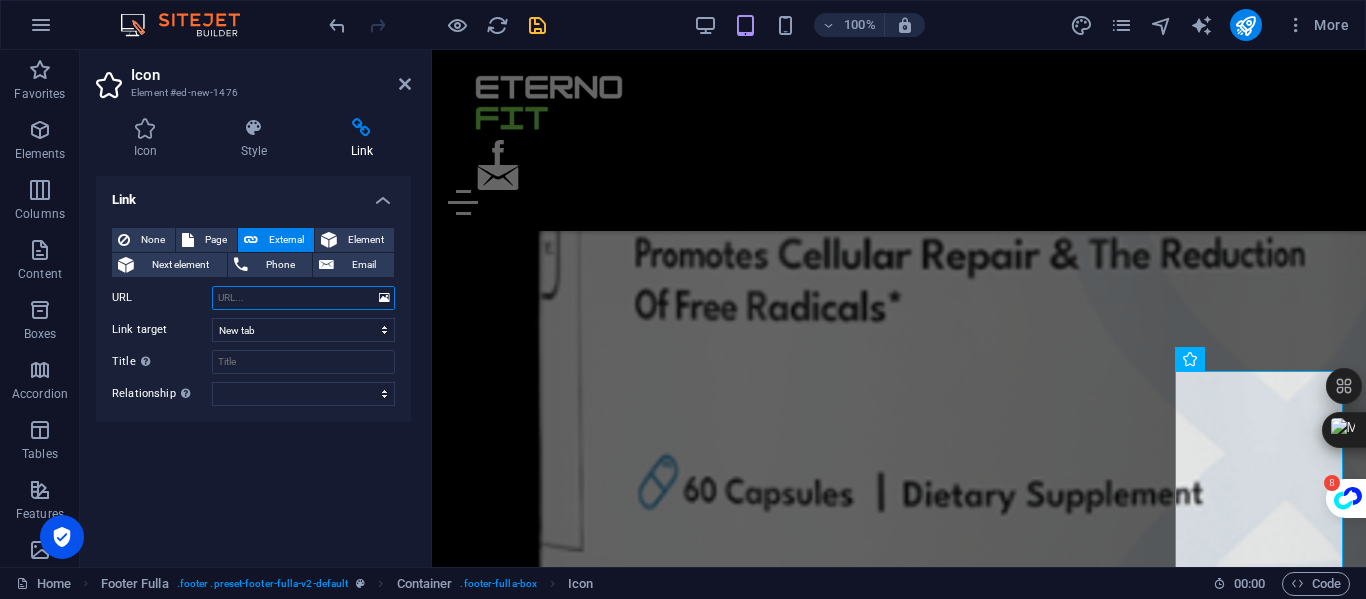 paste on "https://www.facebook.com/profile.php?id=61578221281786" 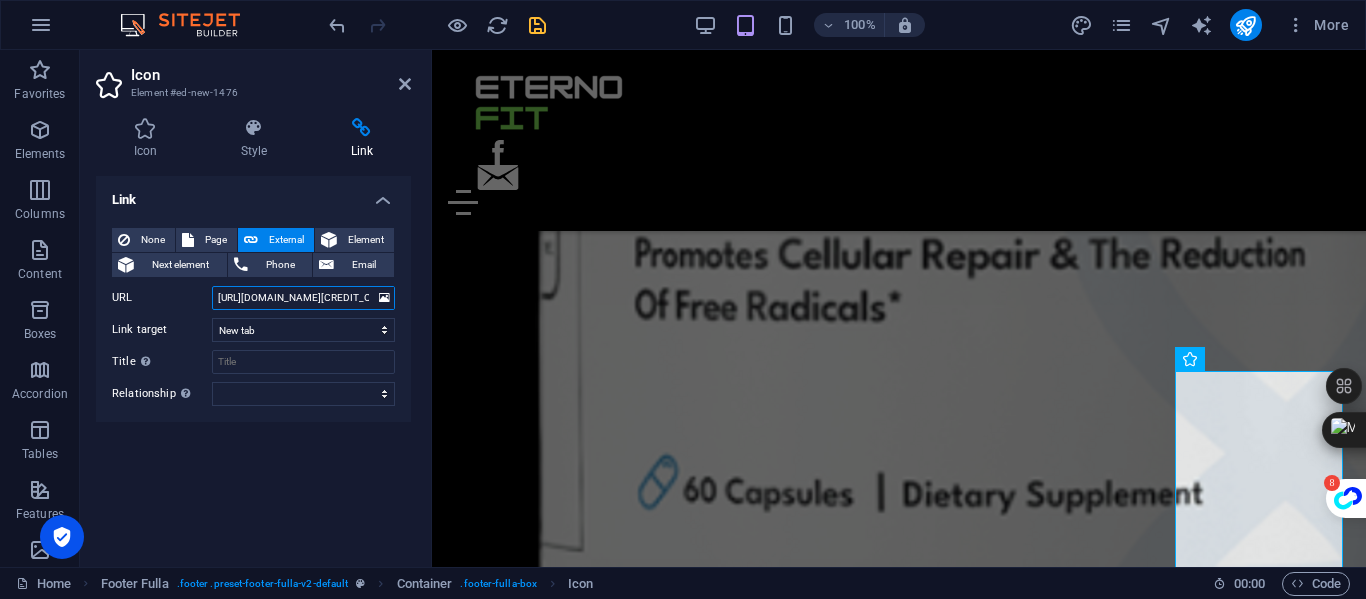 scroll, scrollTop: 0, scrollLeft: 118, axis: horizontal 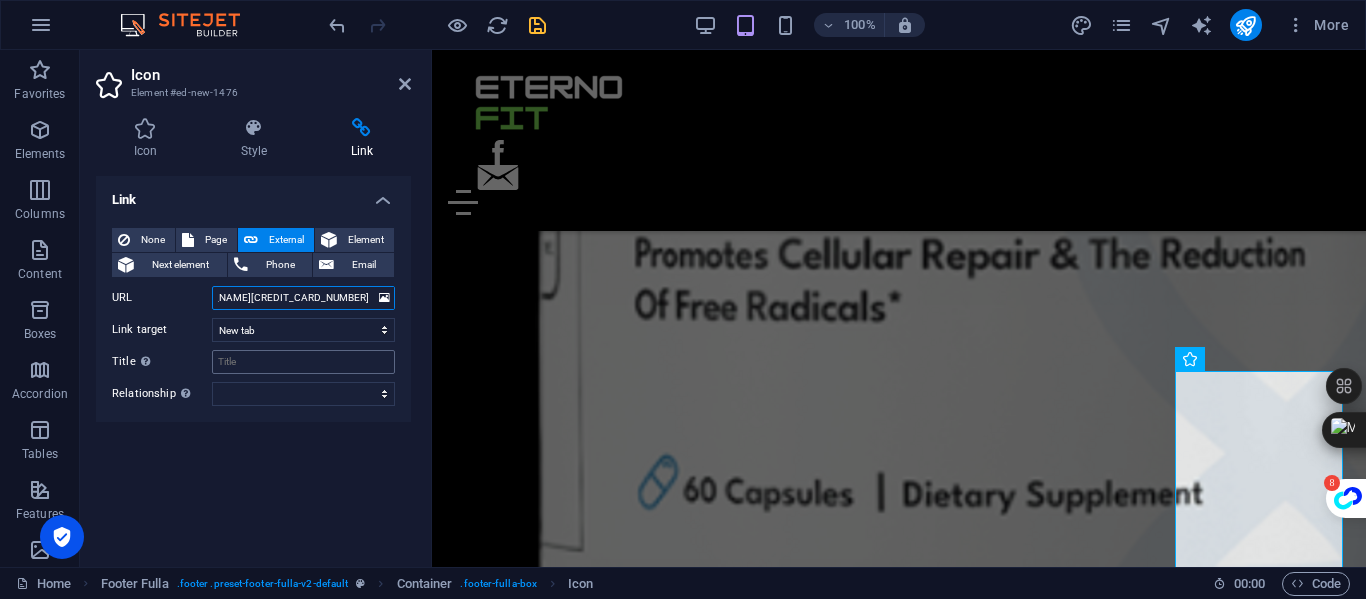 type on "https://www.facebook.com/profile.php?id=61578221281786" 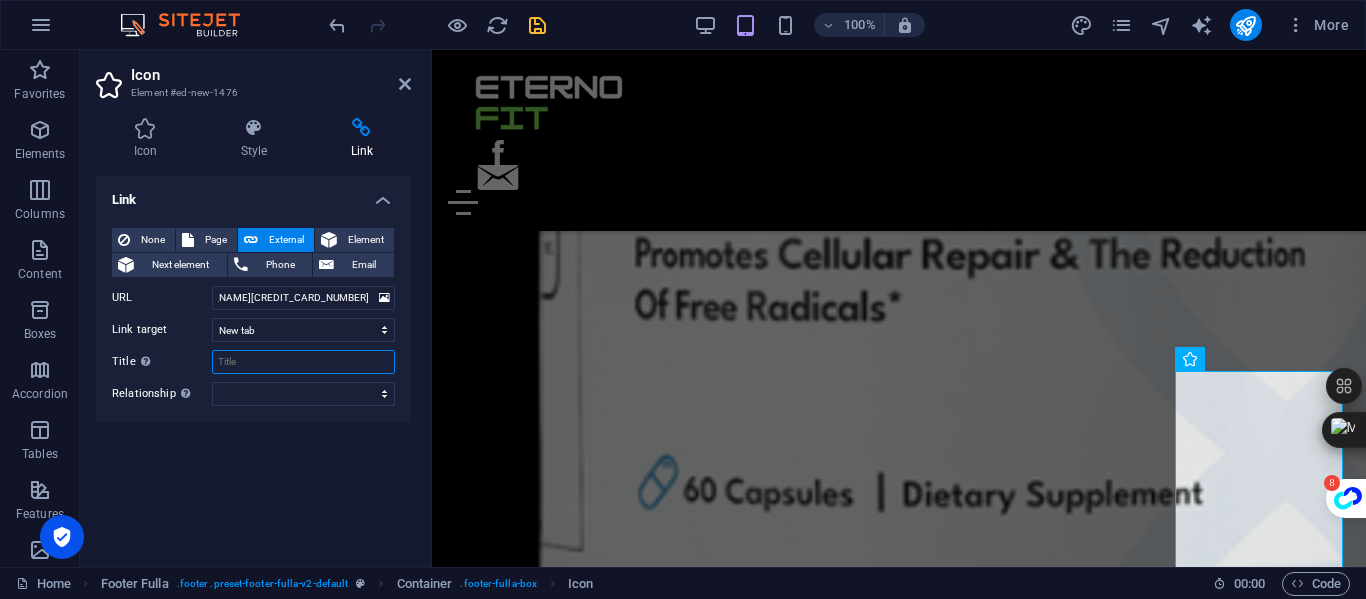 click on "Title Additional link description, should not be the same as the link text. The title is most often shown as a tooltip text when the mouse moves over the element. Leave empty if uncertain." at bounding box center [303, 362] 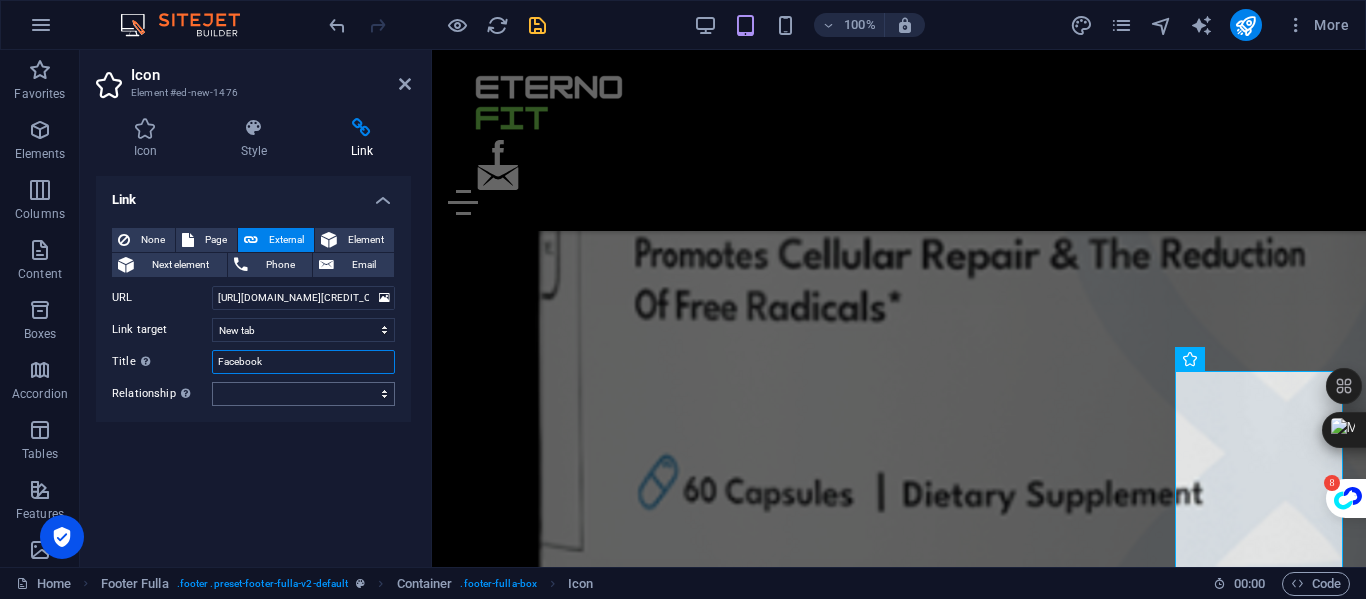 type on "Facebook" 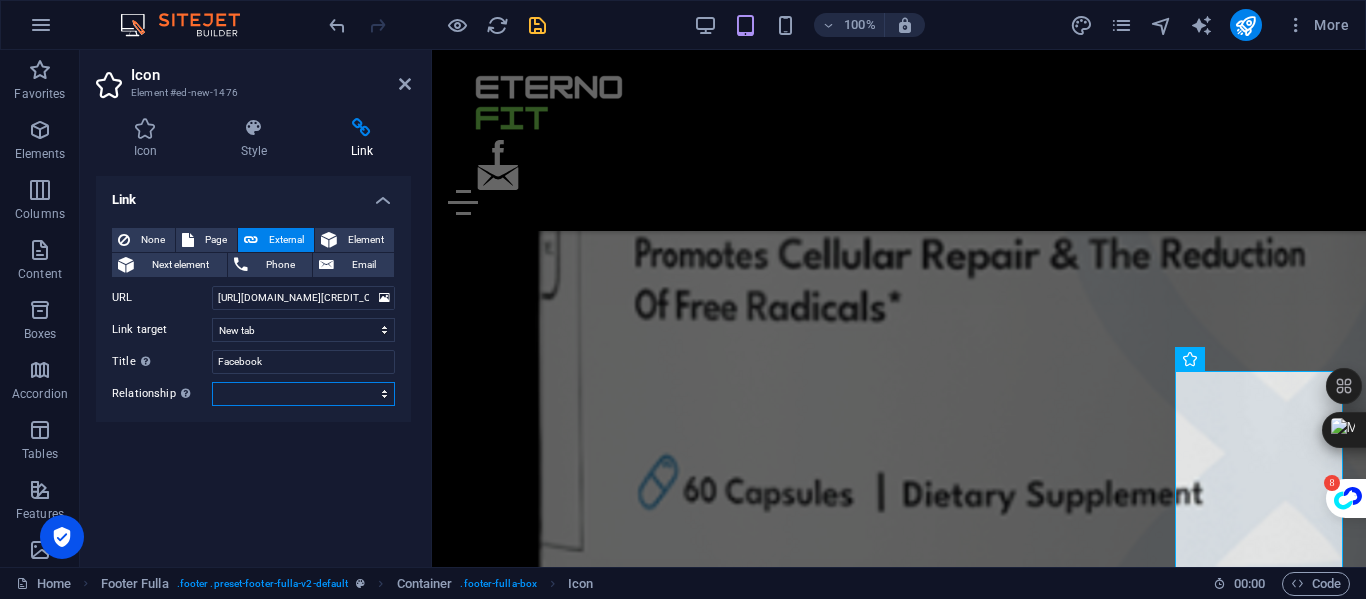 click on "alternate author bookmark external help license next nofollow noreferrer noopener prev search tag" at bounding box center (303, 394) 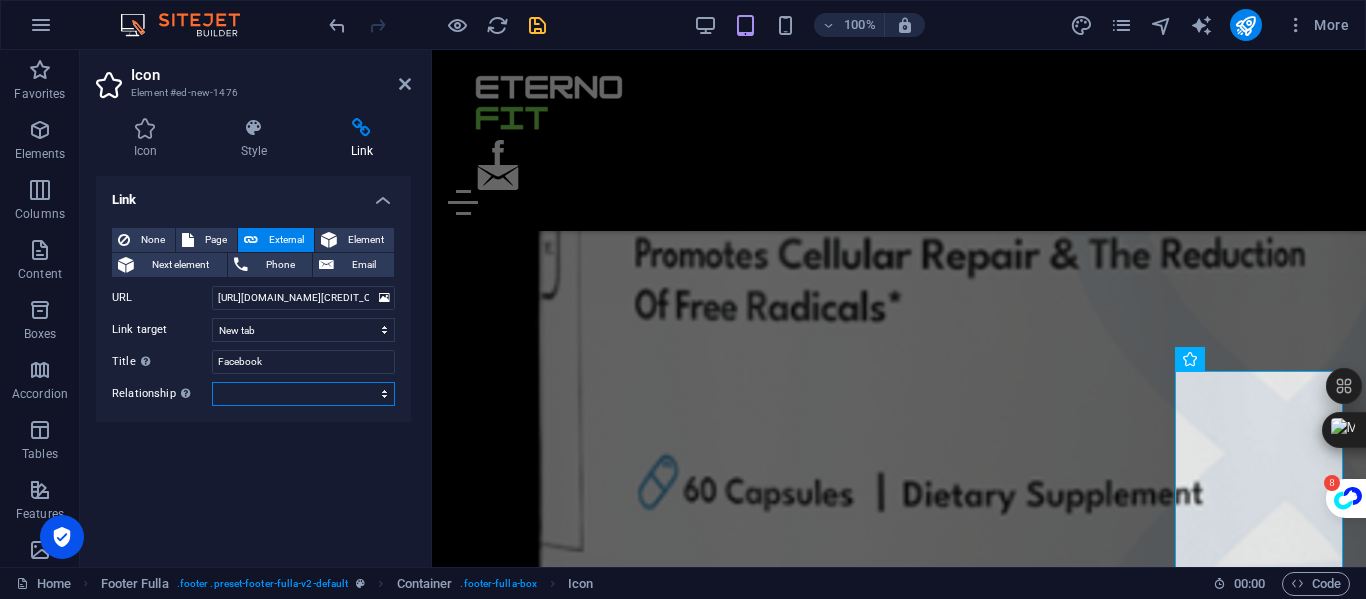 select on "external" 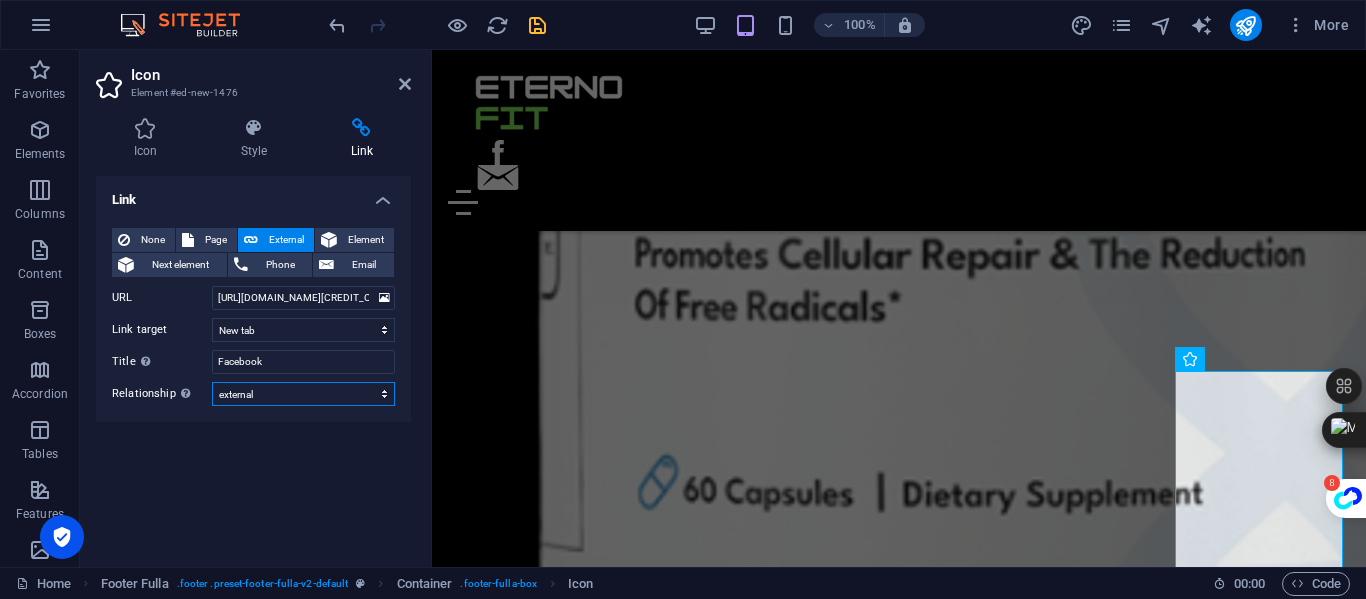 click on "alternate author bookmark external help license next nofollow noreferrer noopener prev search tag" at bounding box center (303, 394) 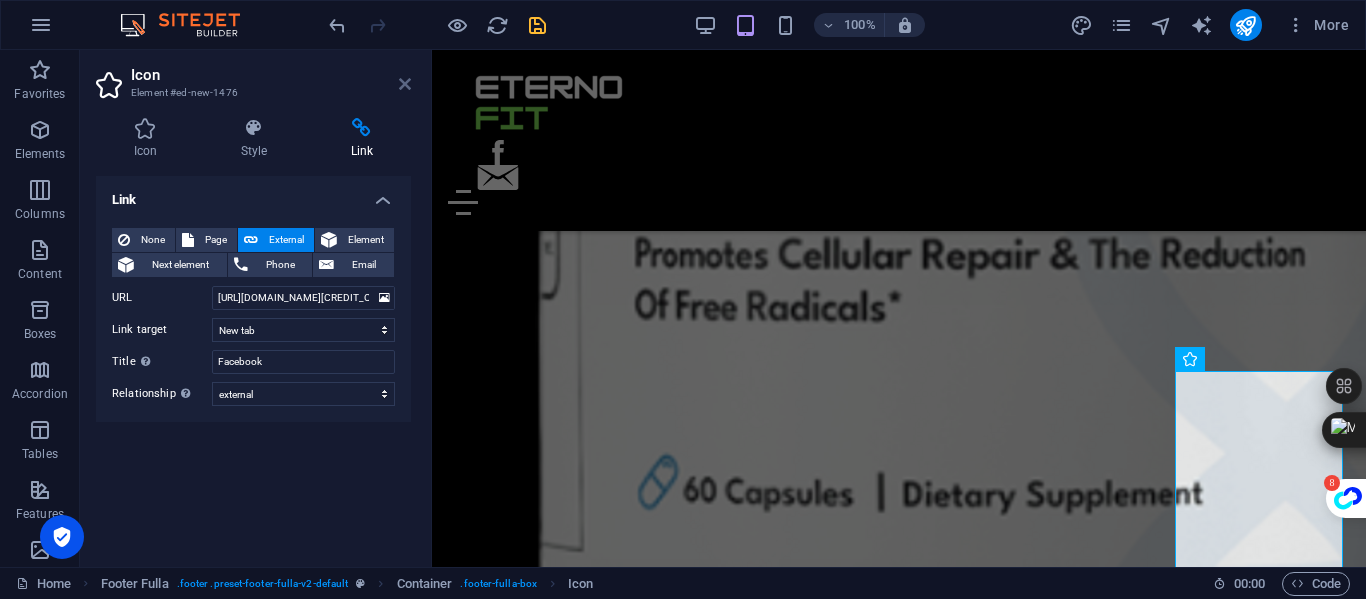 click at bounding box center (405, 84) 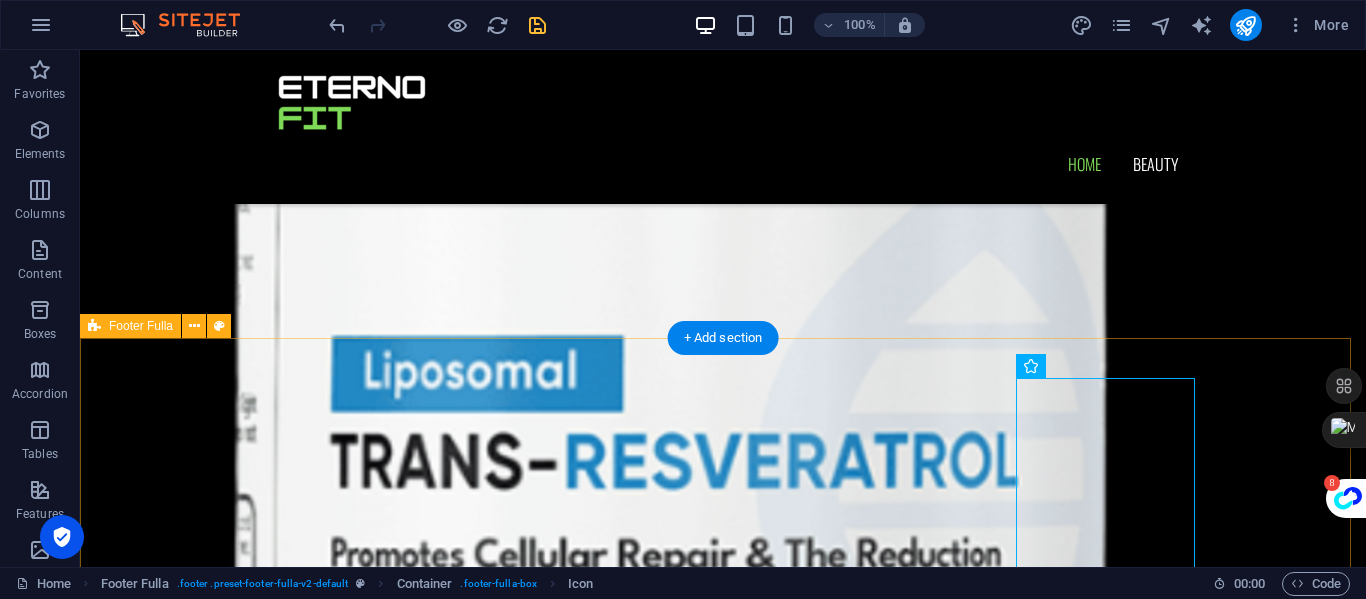scroll, scrollTop: 6422, scrollLeft: 0, axis: vertical 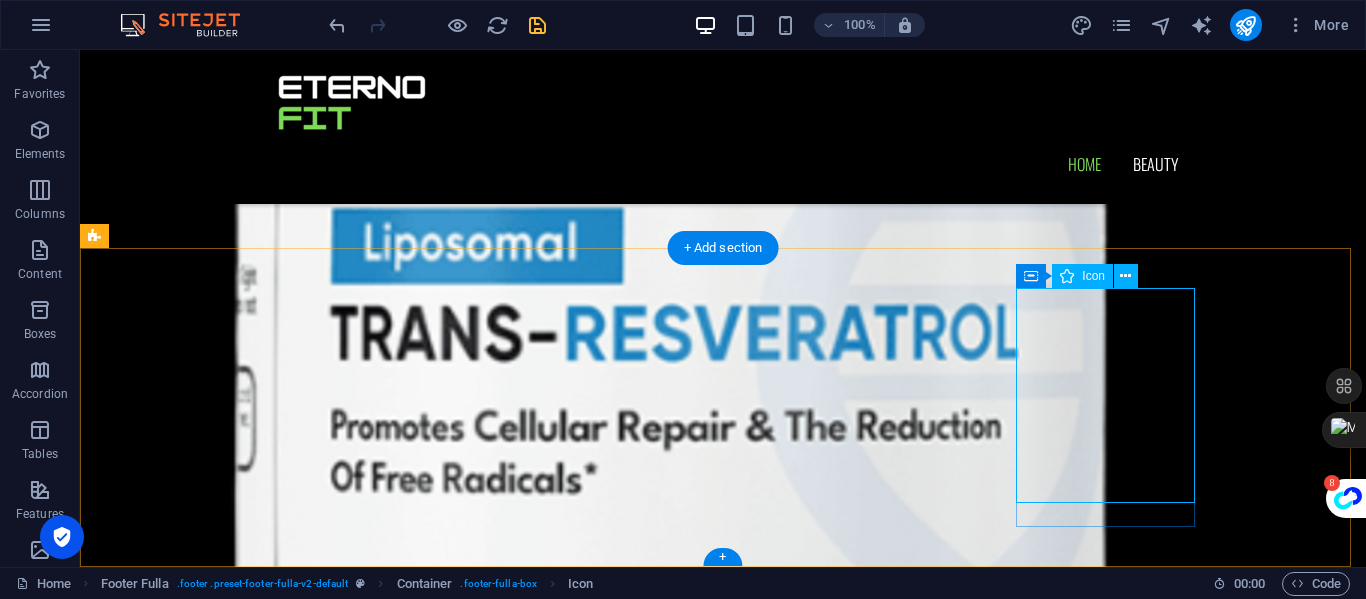 click at bounding box center (723, 19312) 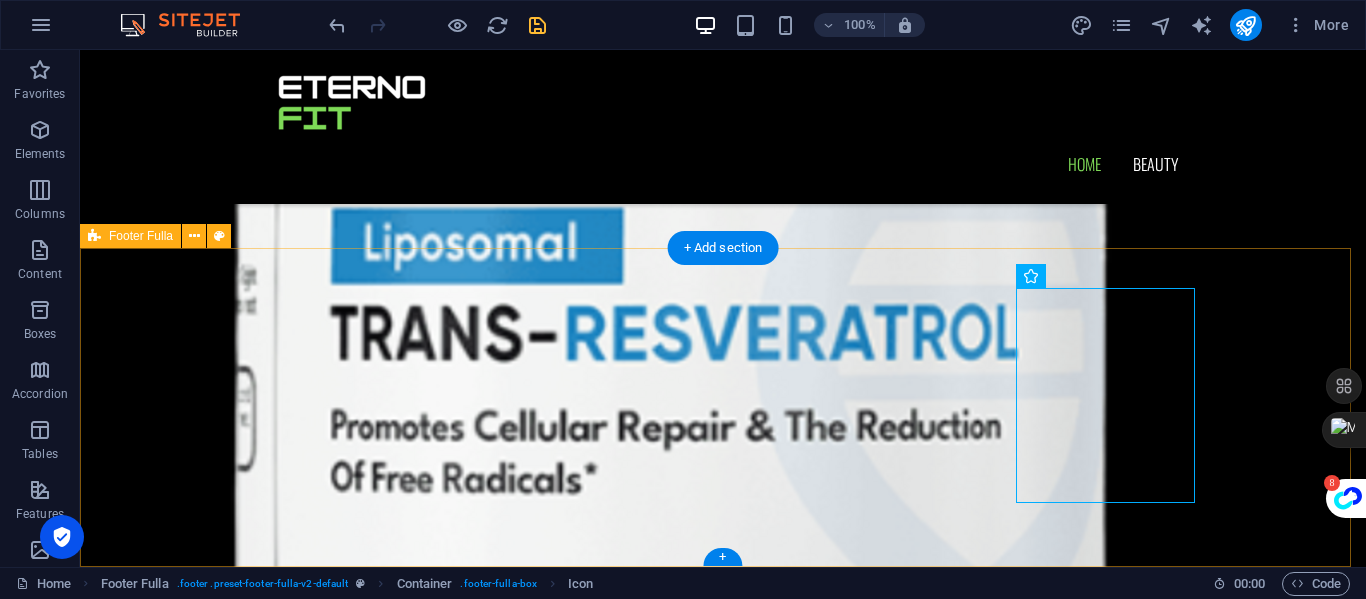 click on "Legal Notice  |  Privacy Policy" at bounding box center [723, 19288] 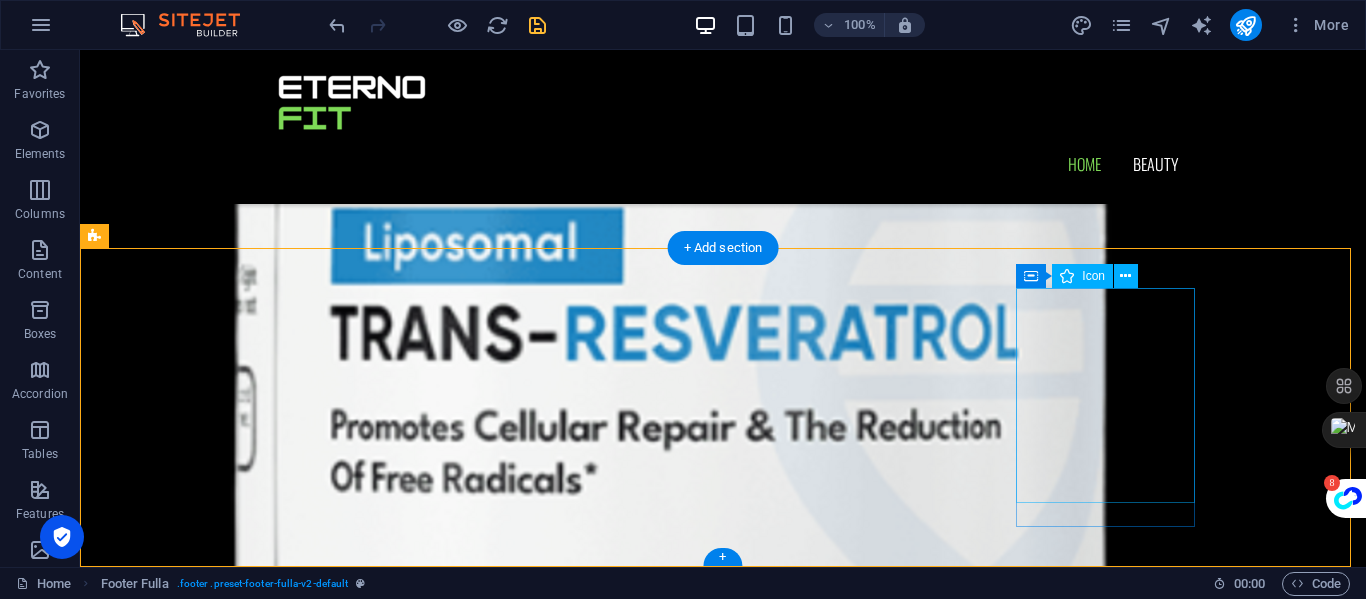 click at bounding box center (723, 19312) 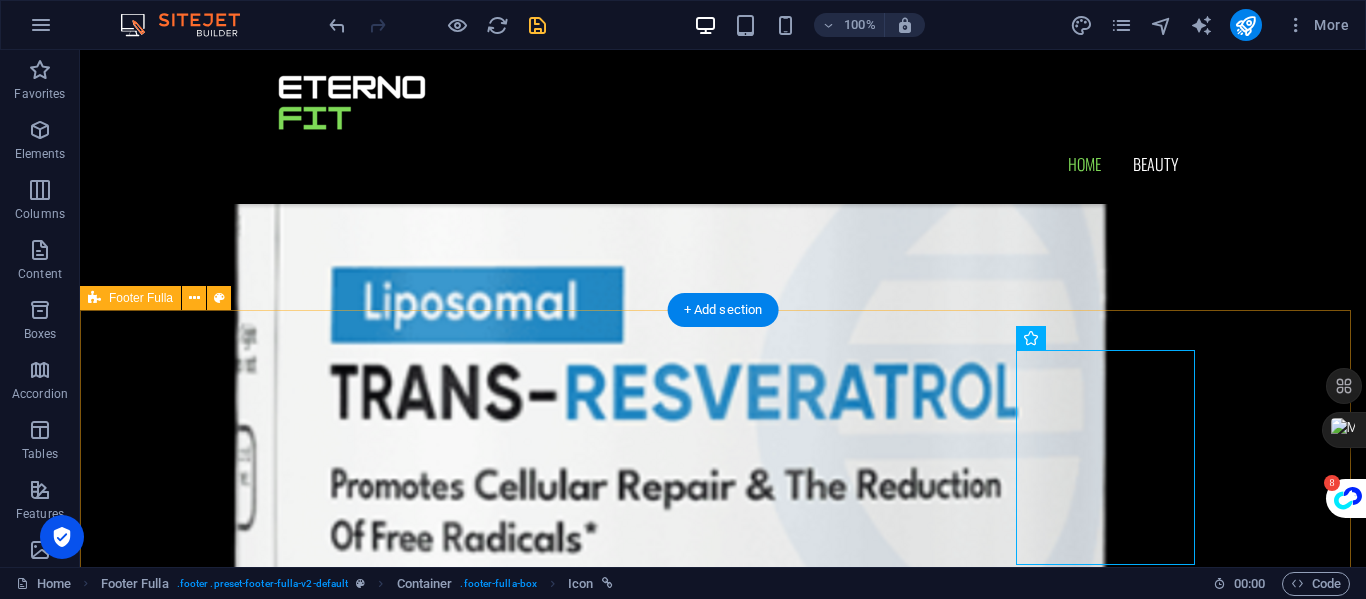 scroll, scrollTop: 6422, scrollLeft: 0, axis: vertical 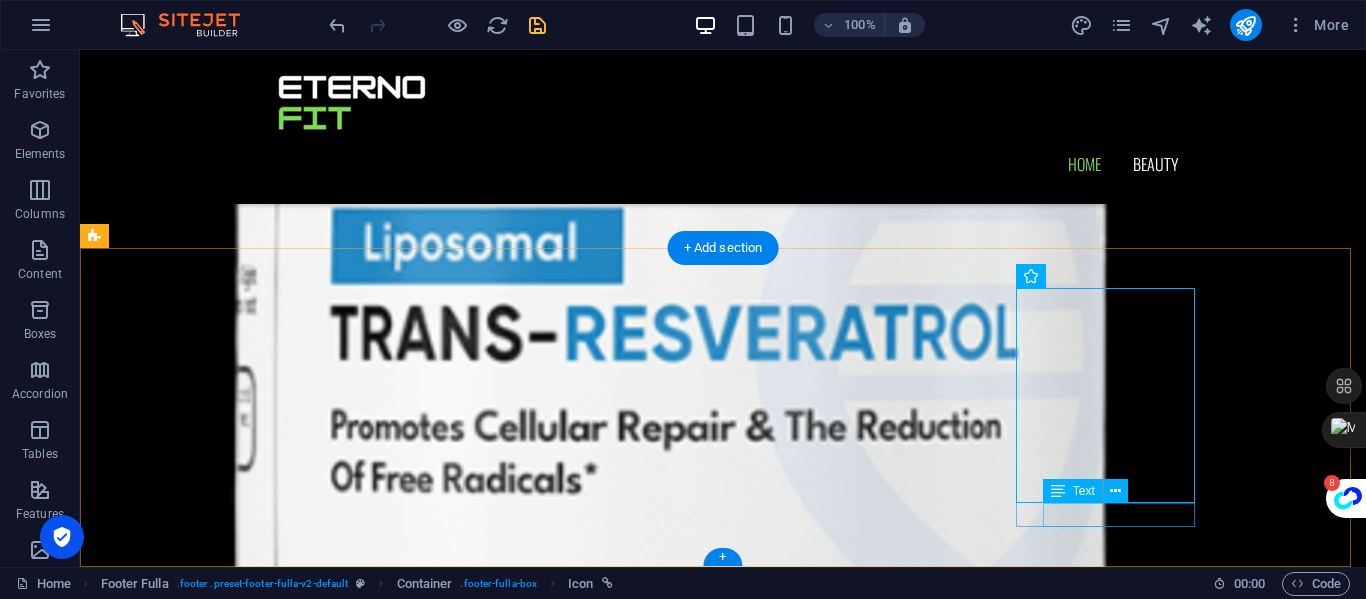 click on "Legal Notice  |  Privacy Policy" at bounding box center [723, 19435] 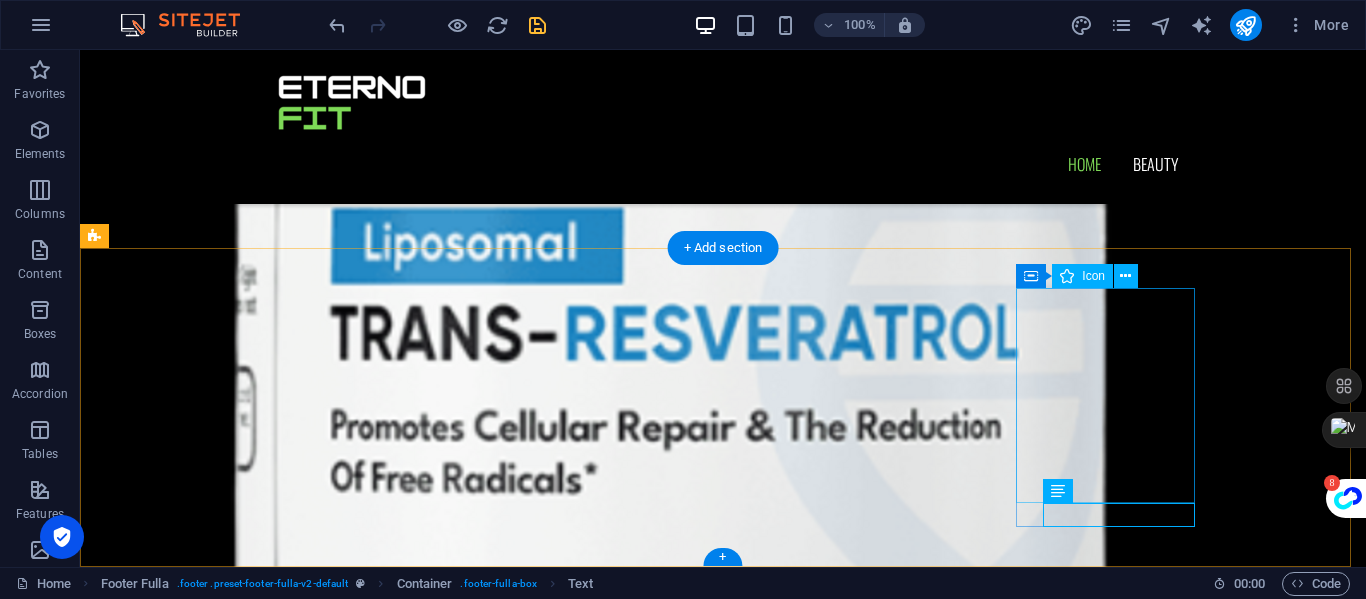 click at bounding box center [723, 19312] 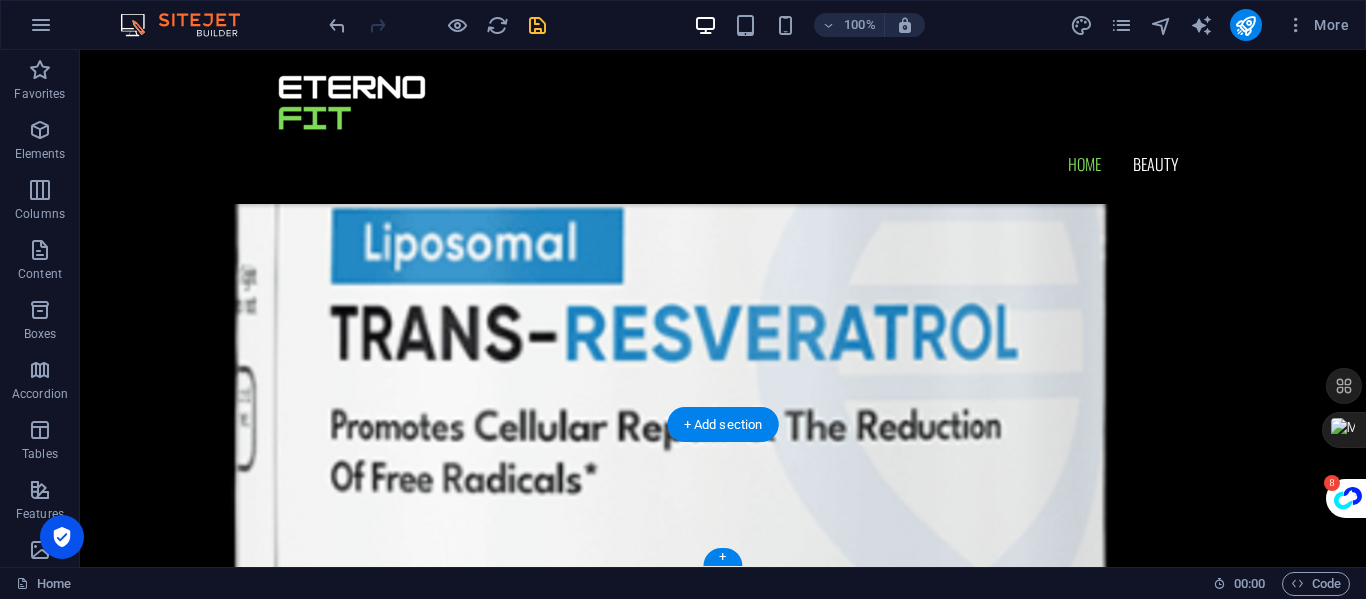scroll, scrollTop: 6246, scrollLeft: 0, axis: vertical 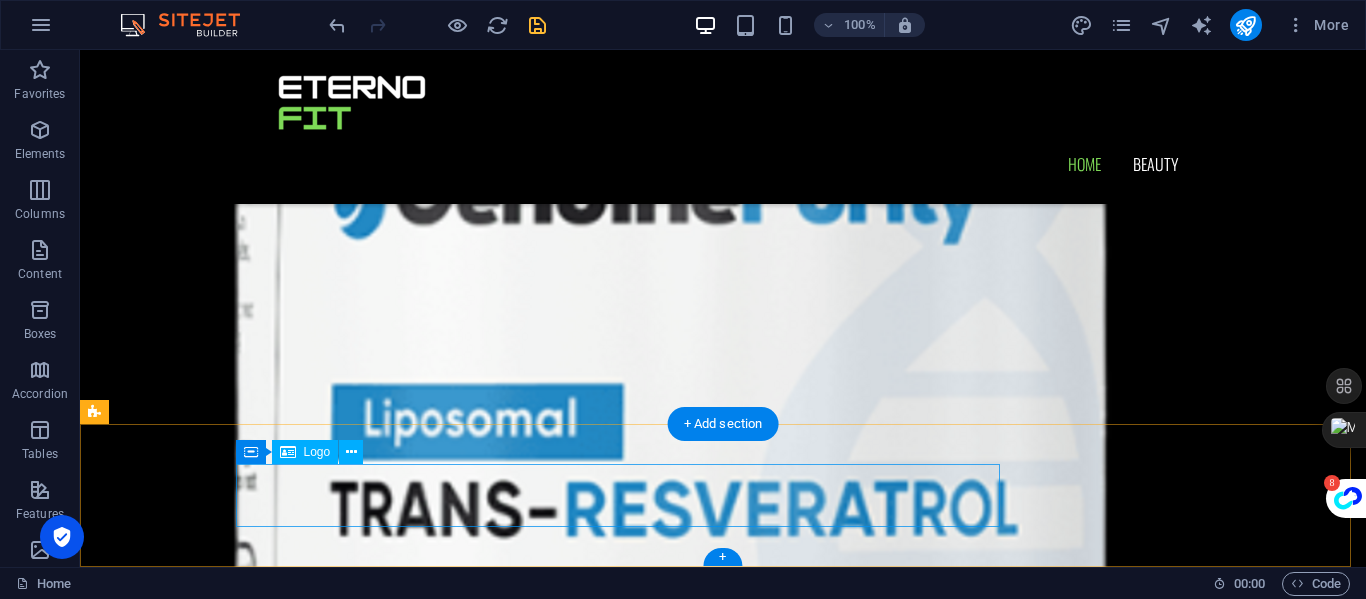 click at bounding box center [723, 19338] 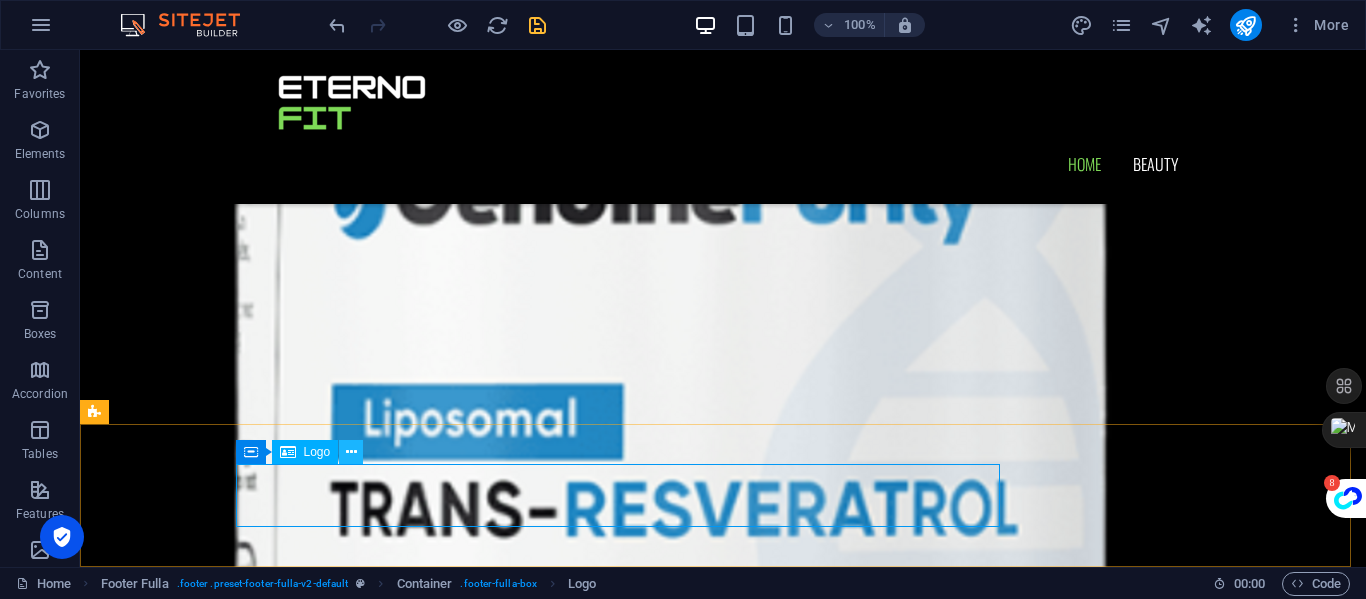 click at bounding box center [351, 452] 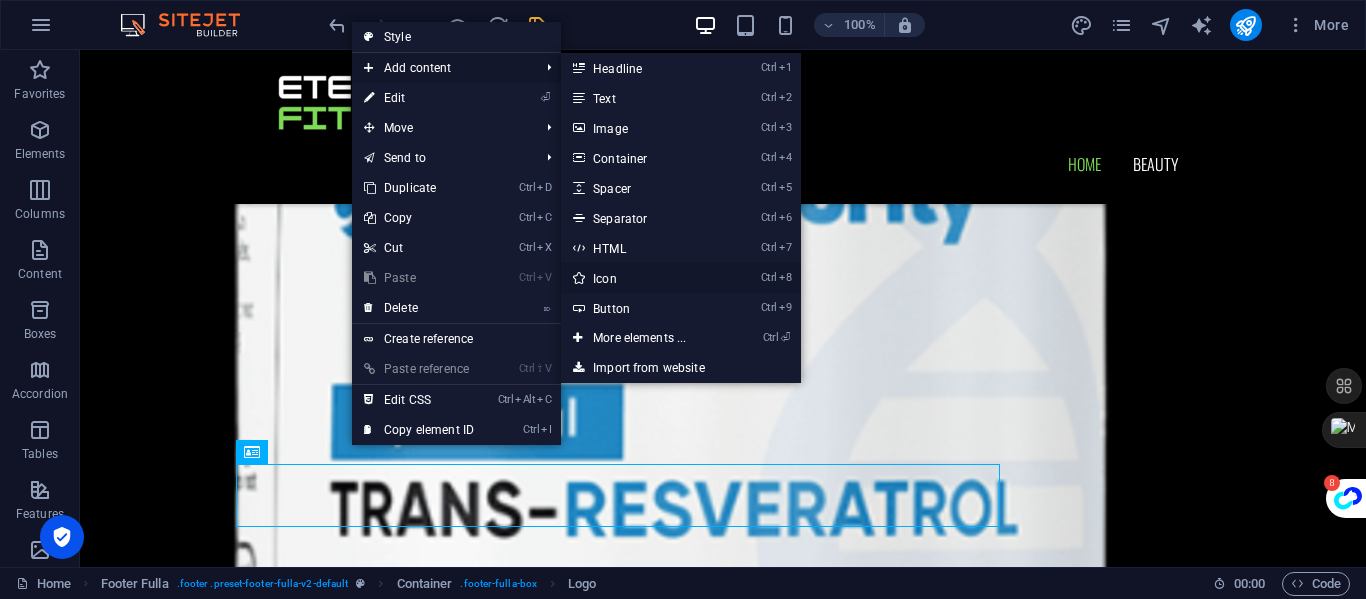 click on "Ctrl 8  Icon" at bounding box center (643, 278) 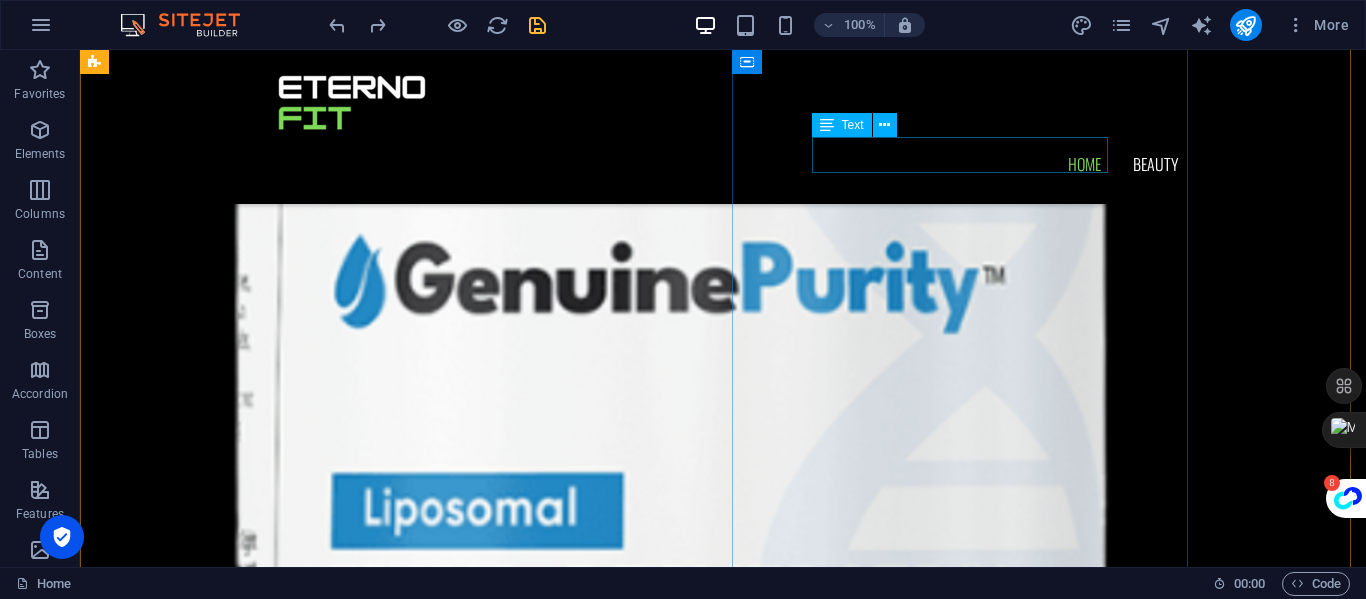 scroll, scrollTop: 2506, scrollLeft: 0, axis: vertical 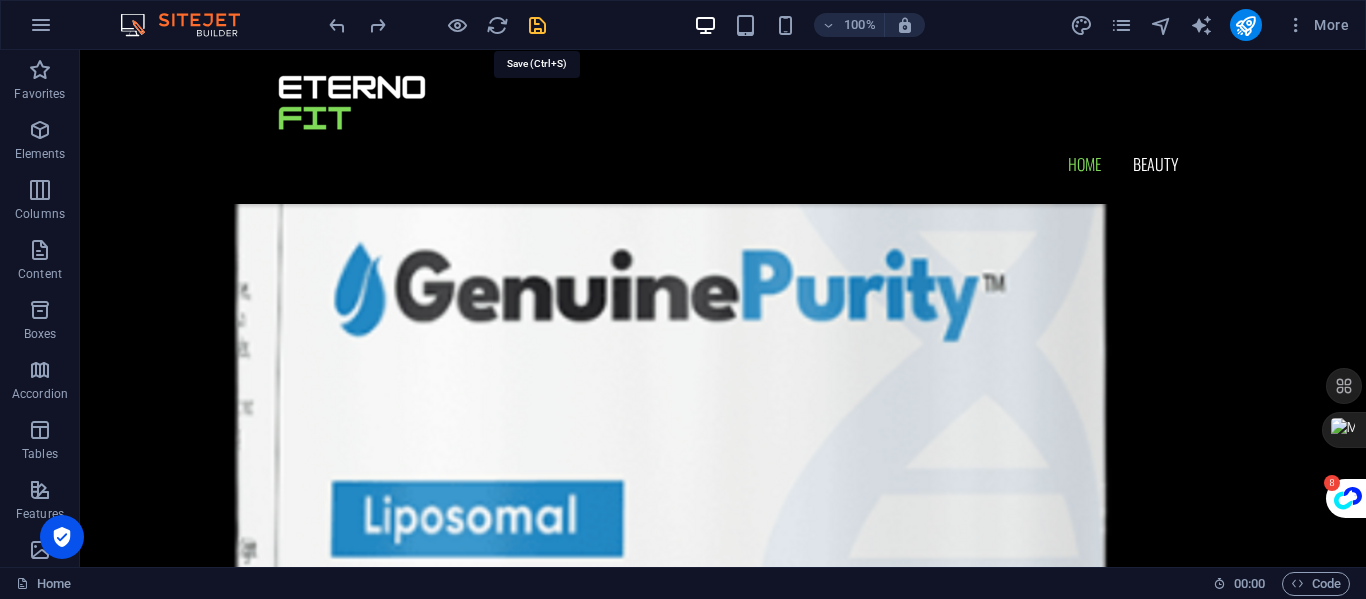 click at bounding box center (537, 25) 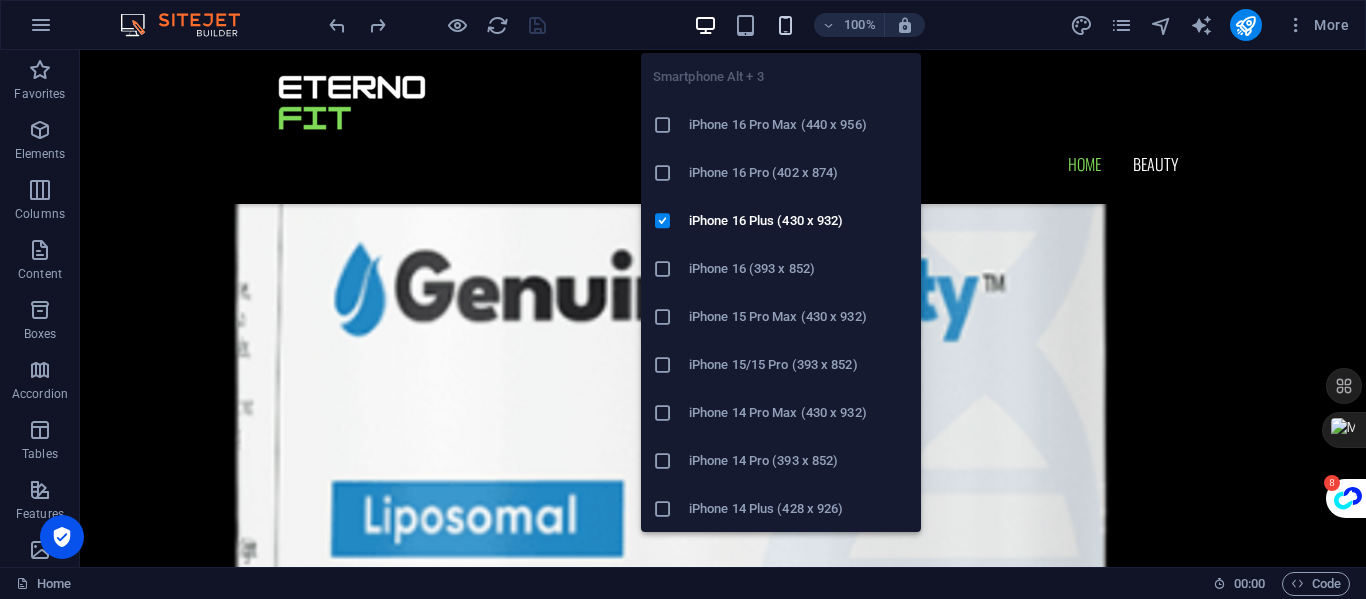 click at bounding box center (785, 25) 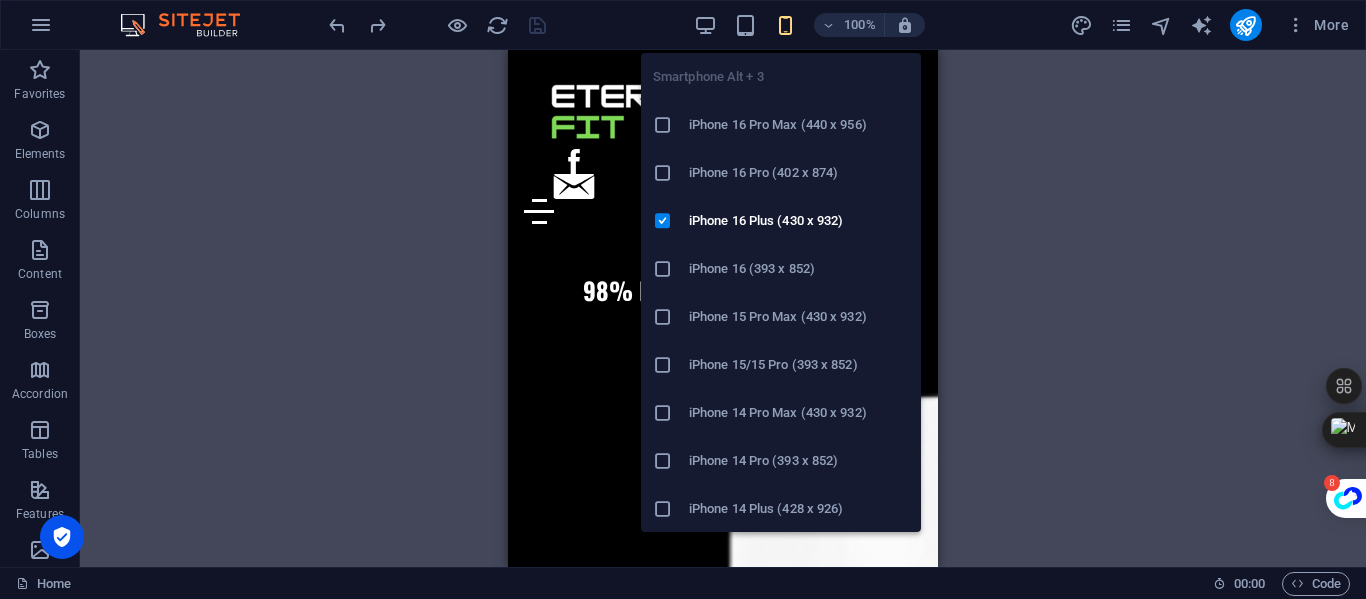 scroll, scrollTop: 2531, scrollLeft: 0, axis: vertical 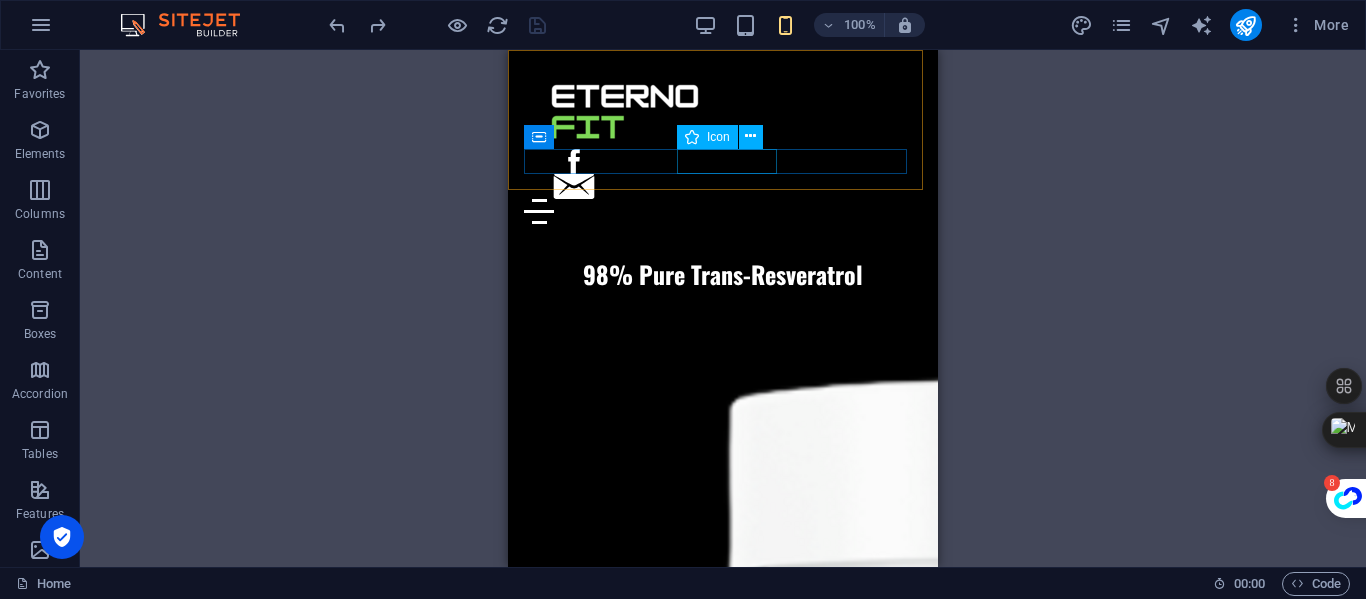 click at bounding box center [723, 161] 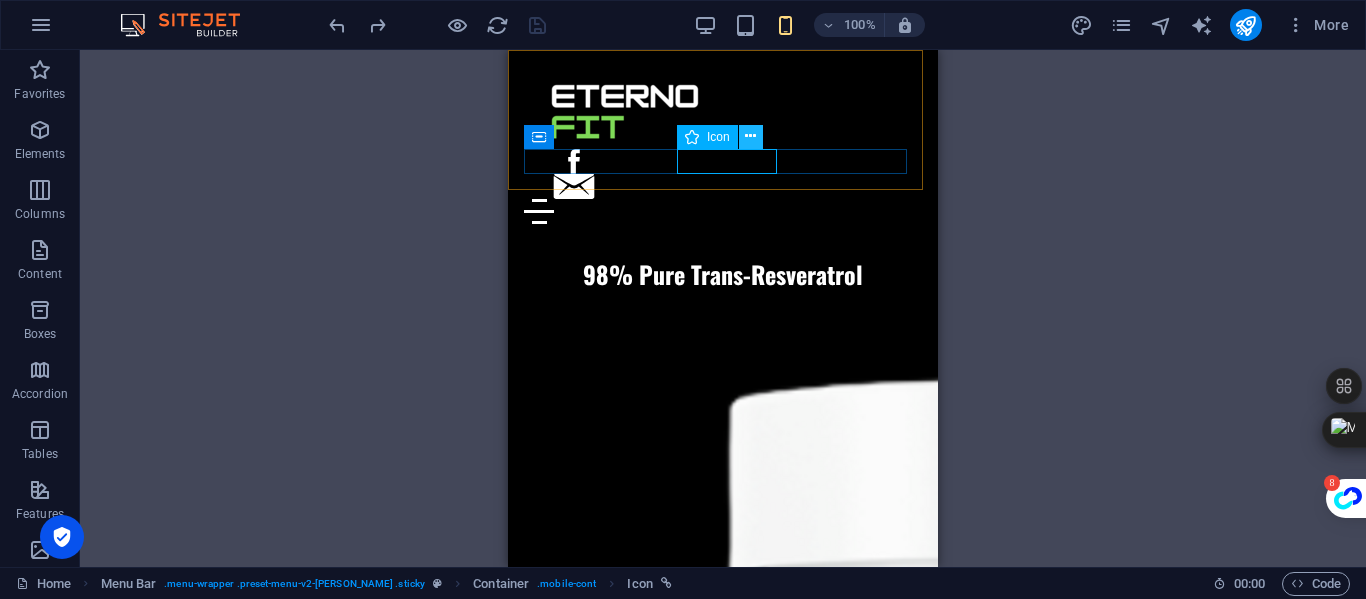 click at bounding box center (750, 136) 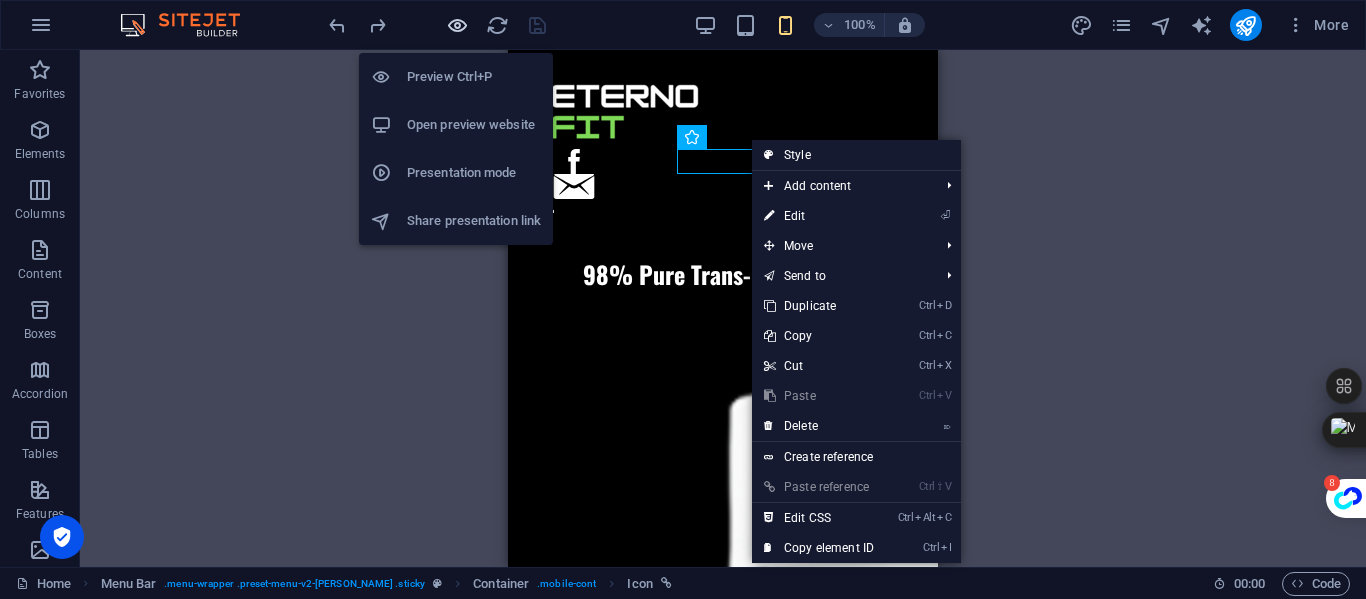 click at bounding box center (457, 25) 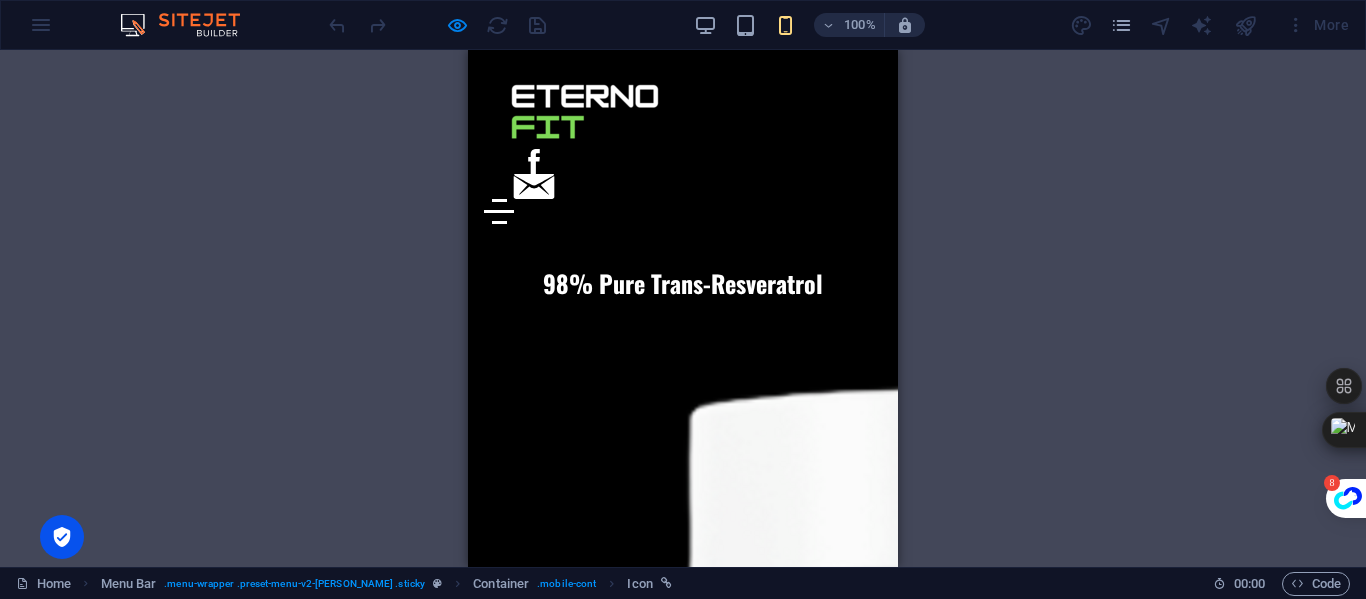 click 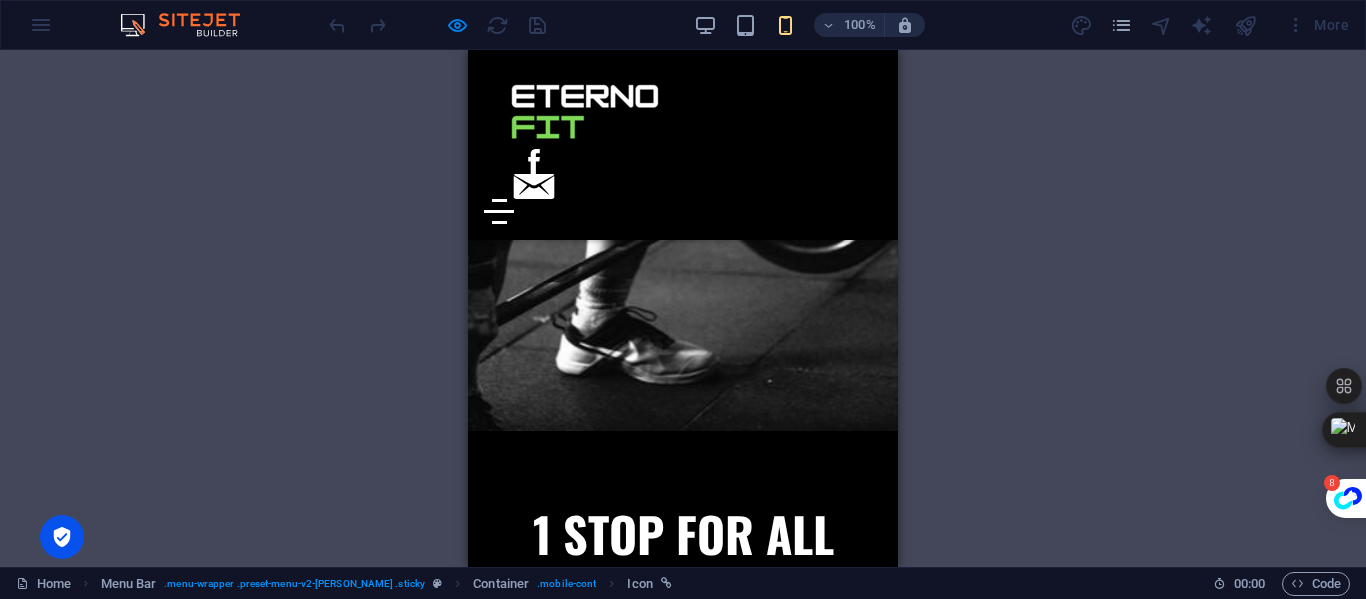 scroll, scrollTop: 0, scrollLeft: 0, axis: both 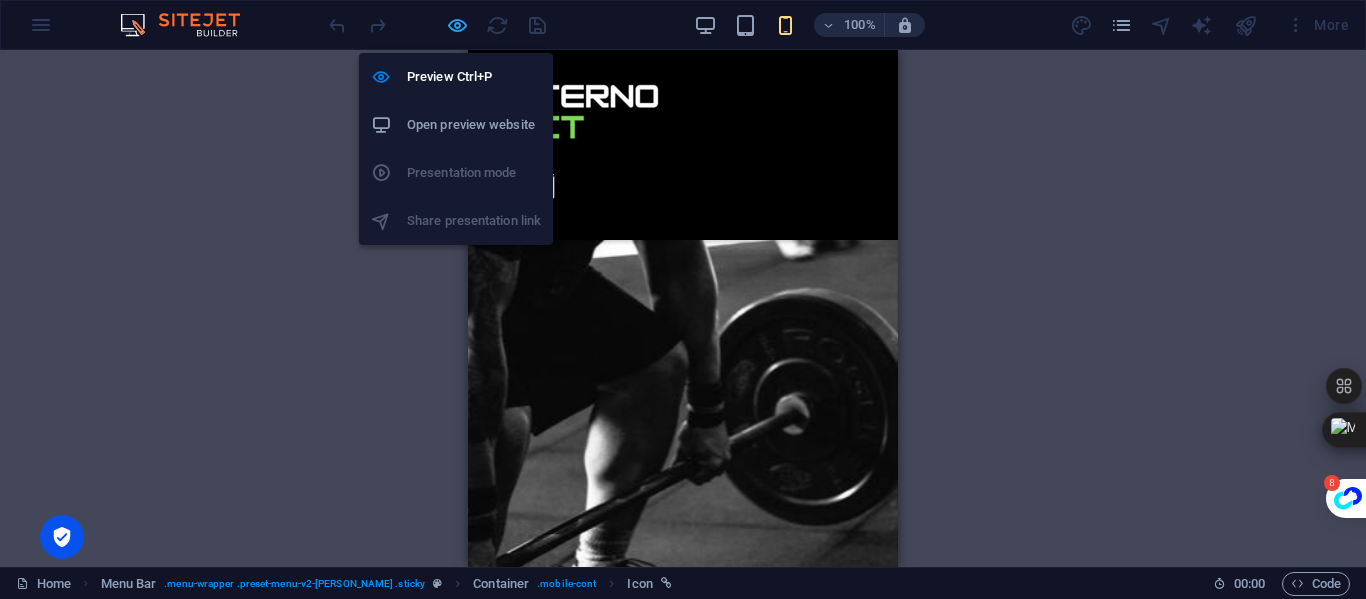 click at bounding box center [457, 25] 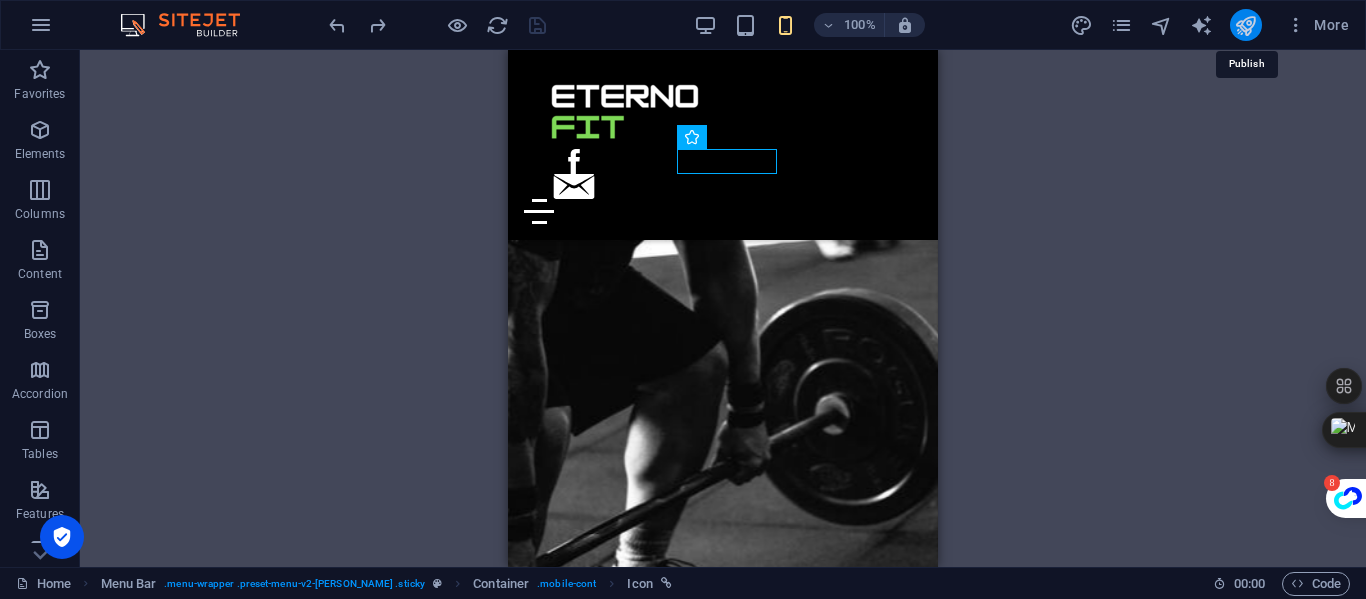 click at bounding box center [1245, 25] 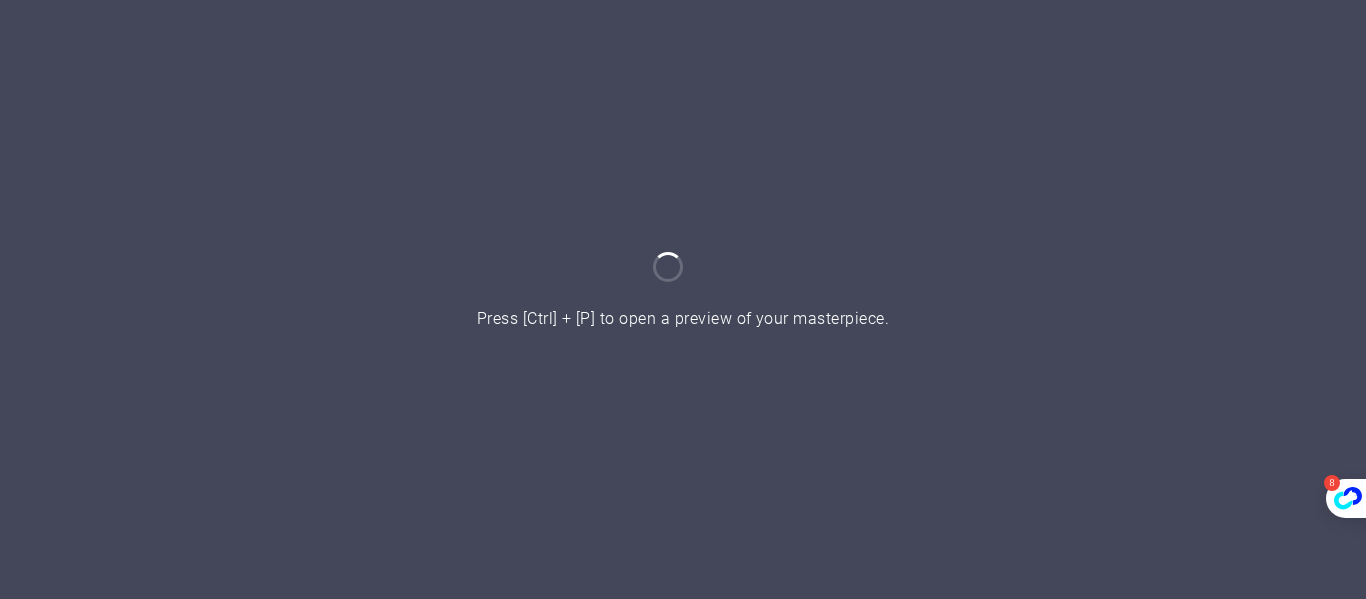 scroll, scrollTop: 0, scrollLeft: 0, axis: both 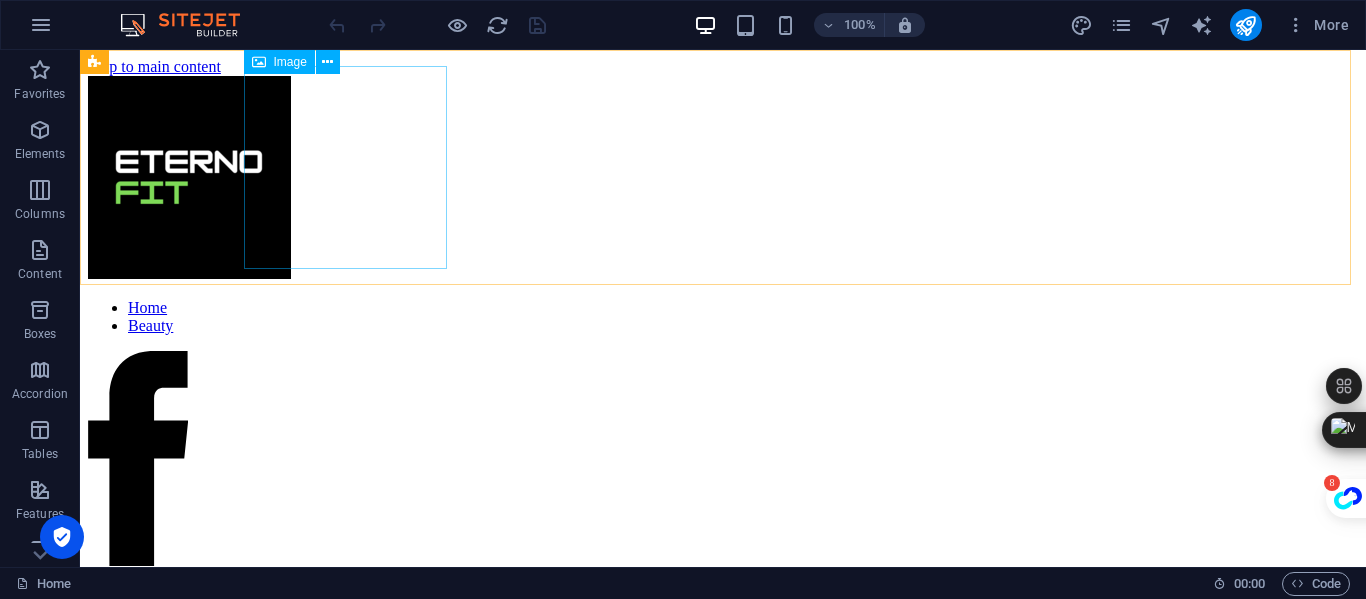 click at bounding box center [723, 179] 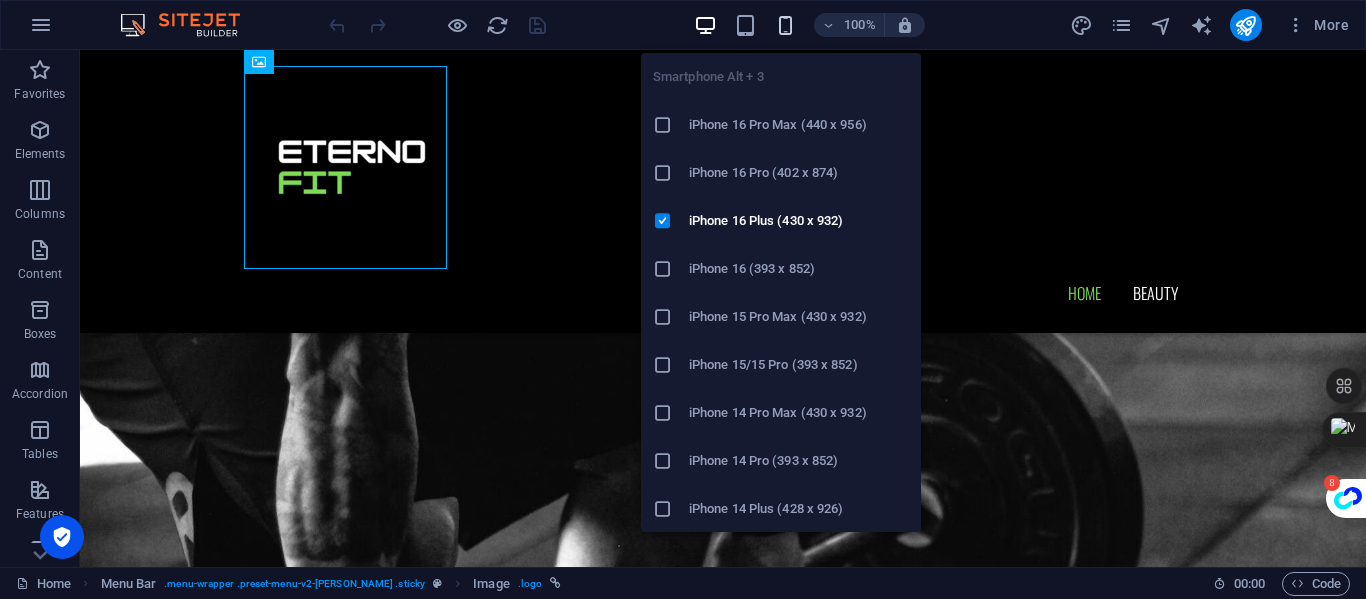 click at bounding box center [785, 25] 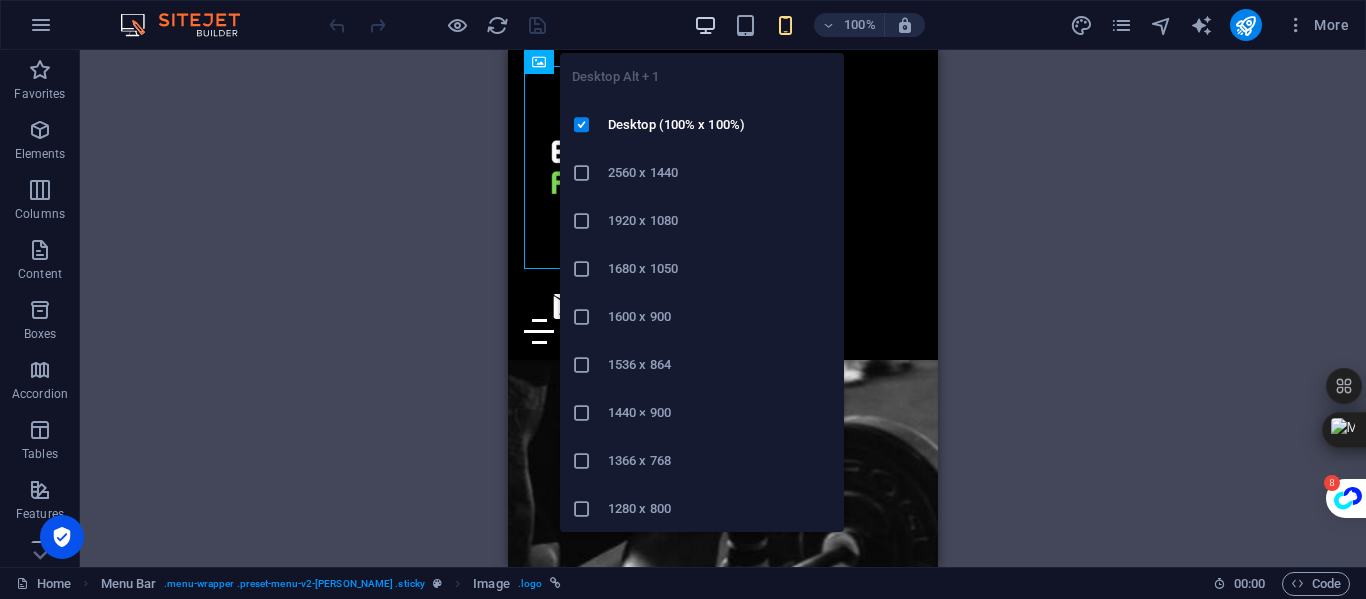 click at bounding box center (705, 25) 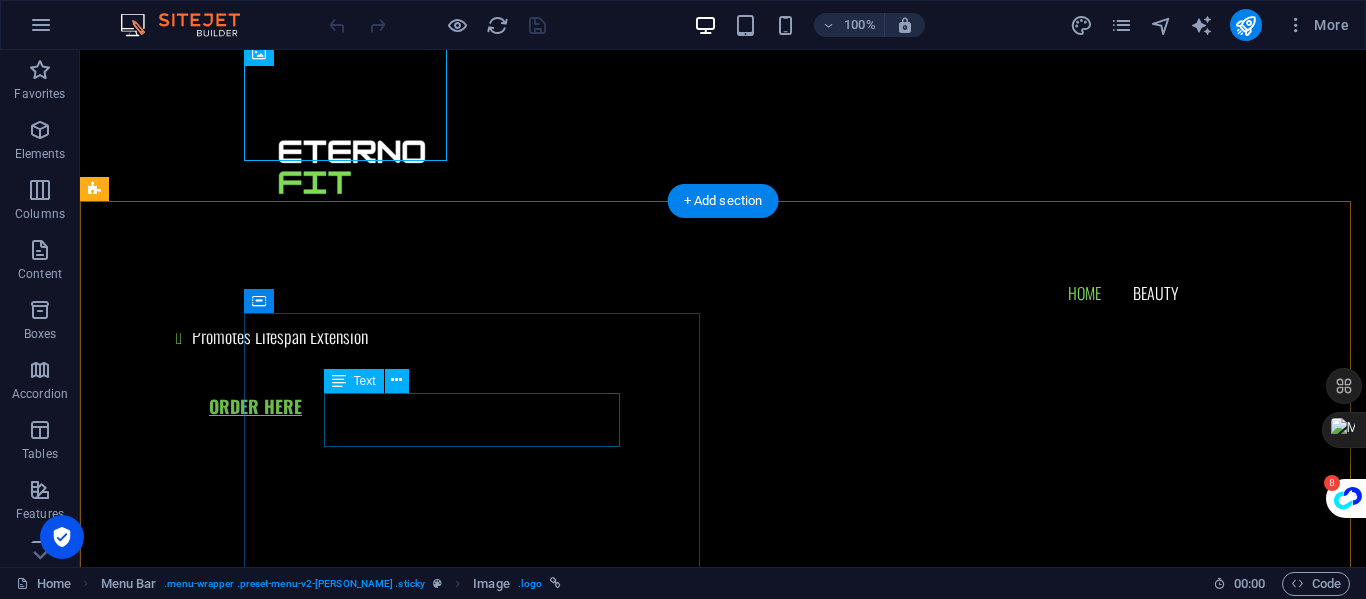 scroll, scrollTop: 4126, scrollLeft: 0, axis: vertical 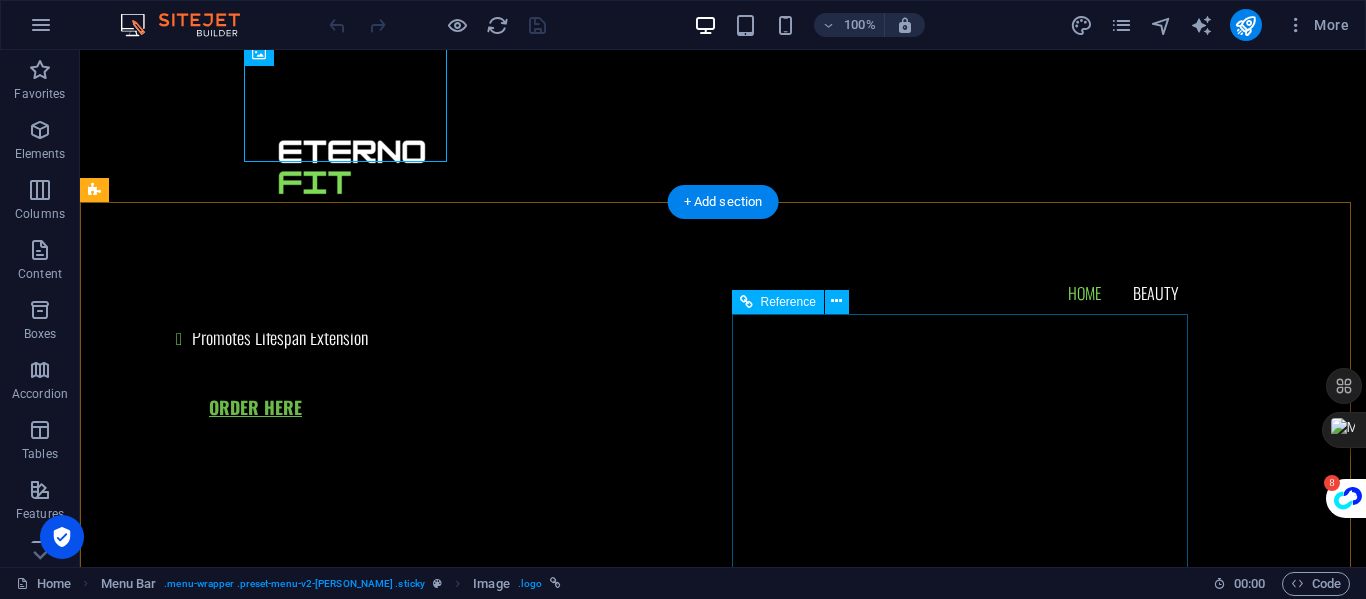 click on "QUERCETIN" at bounding box center [324, 15345] 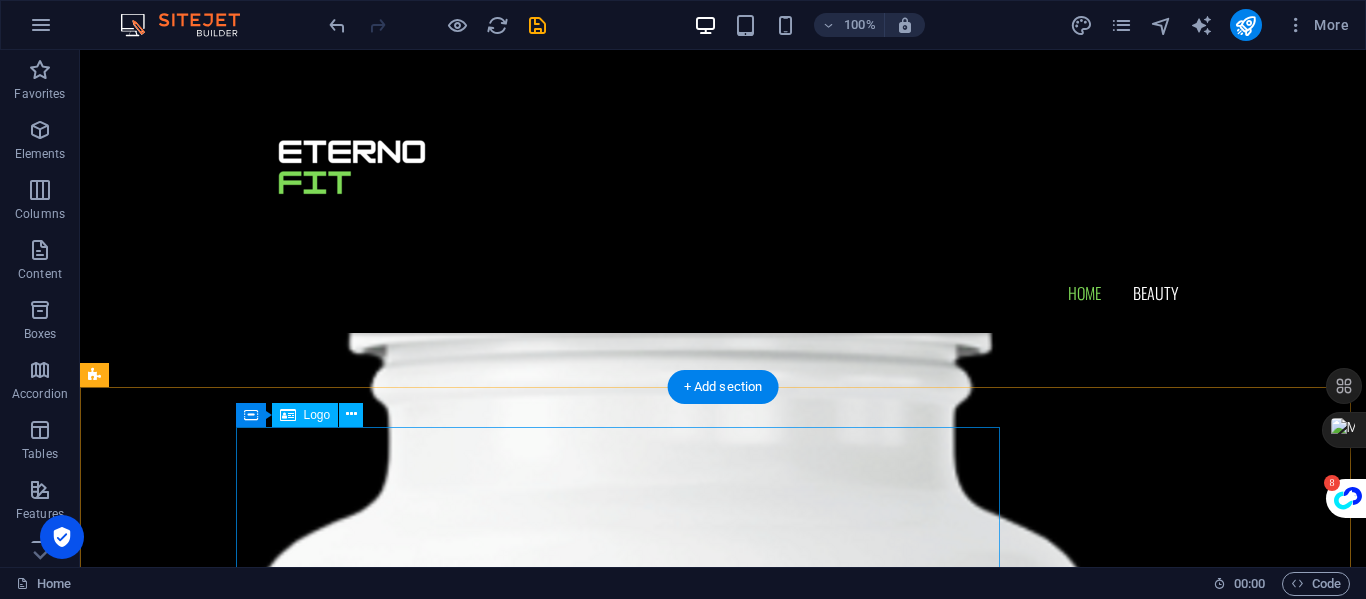 scroll, scrollTop: 5883, scrollLeft: 0, axis: vertical 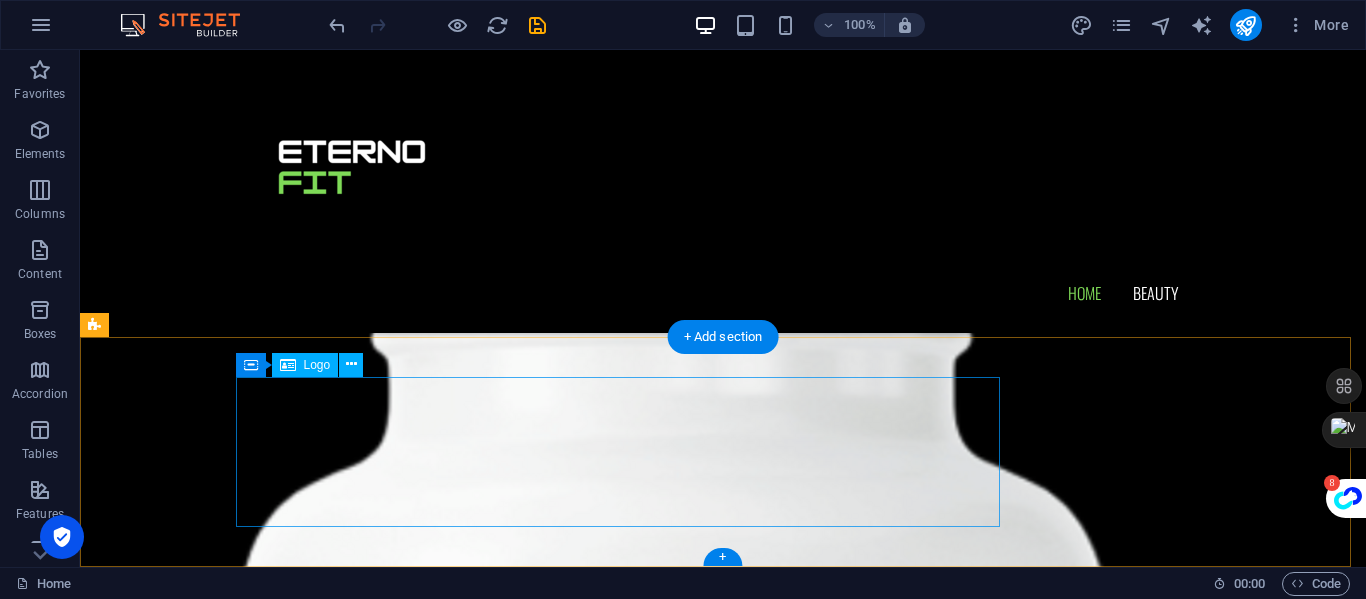 click at bounding box center [723, 17479] 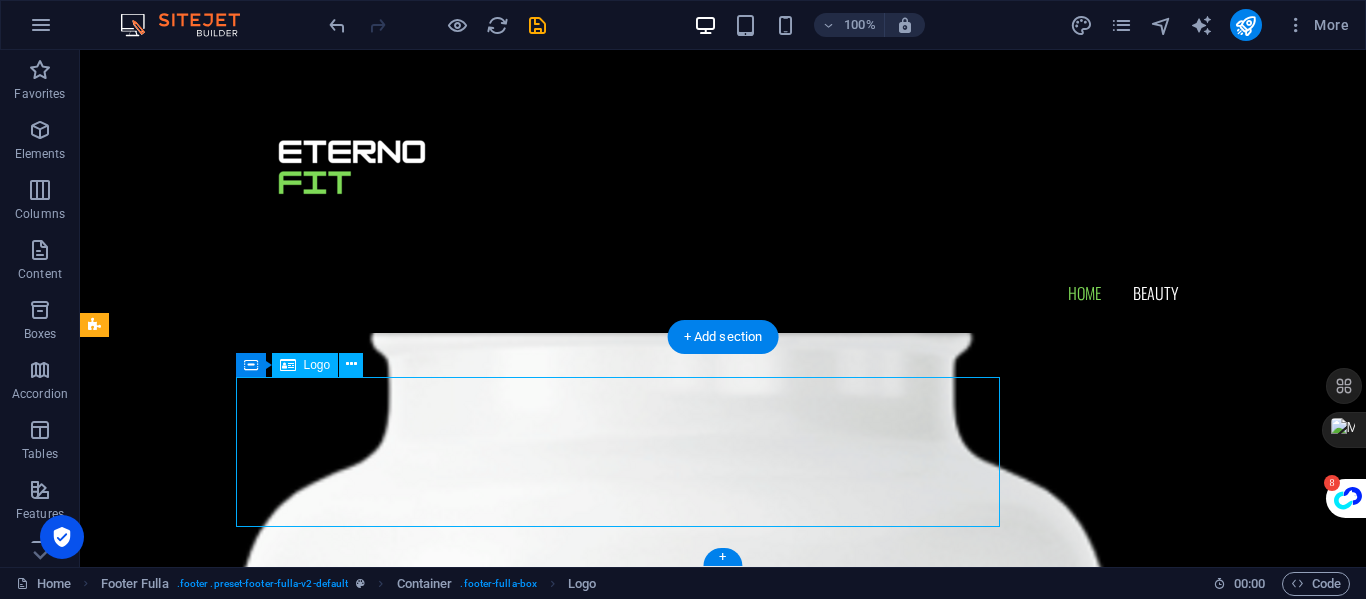 click at bounding box center (723, 17479) 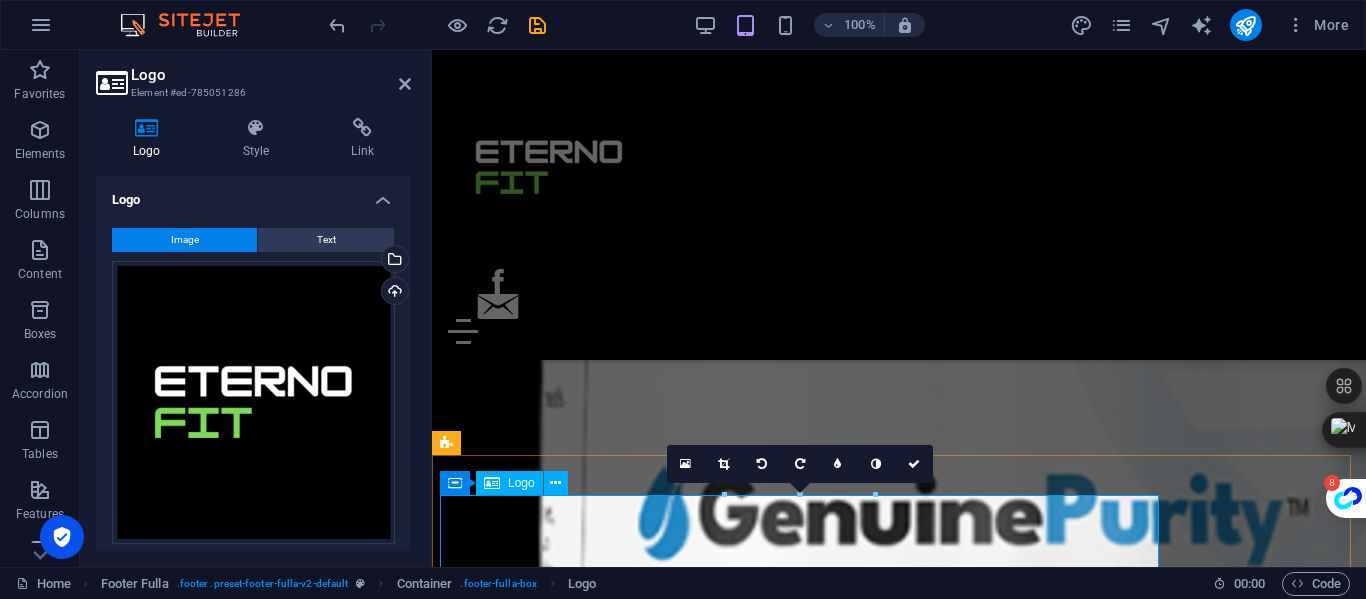 click at bounding box center (899, 15907) 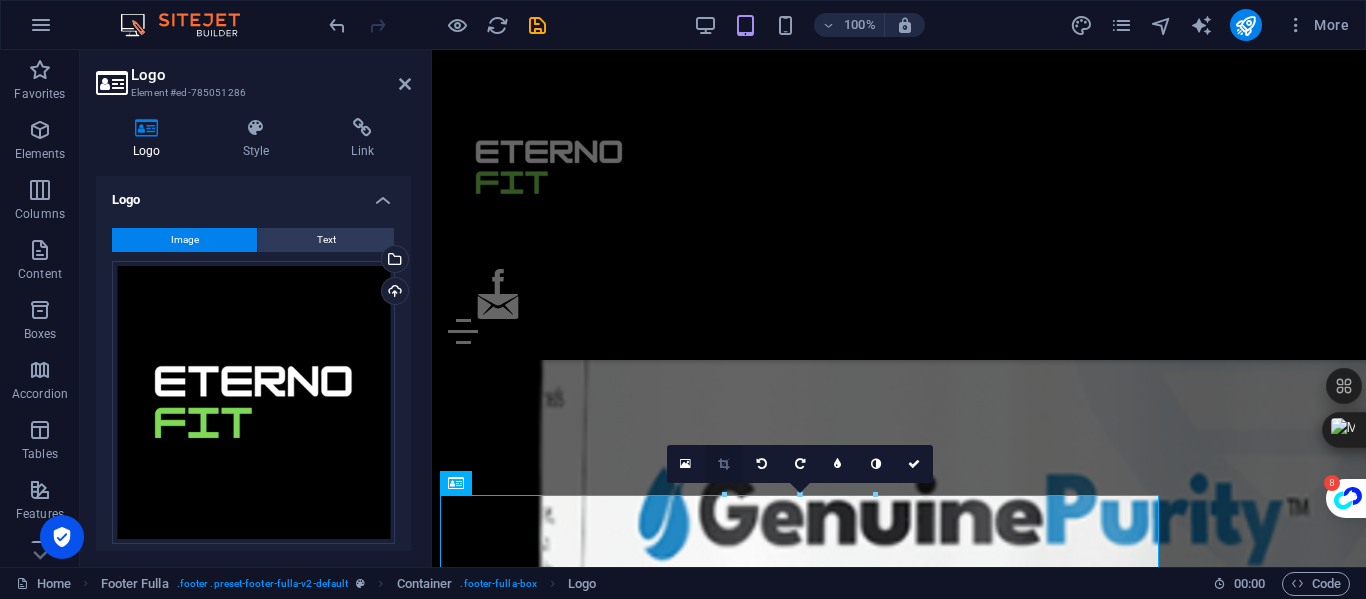 click at bounding box center (723, 464) 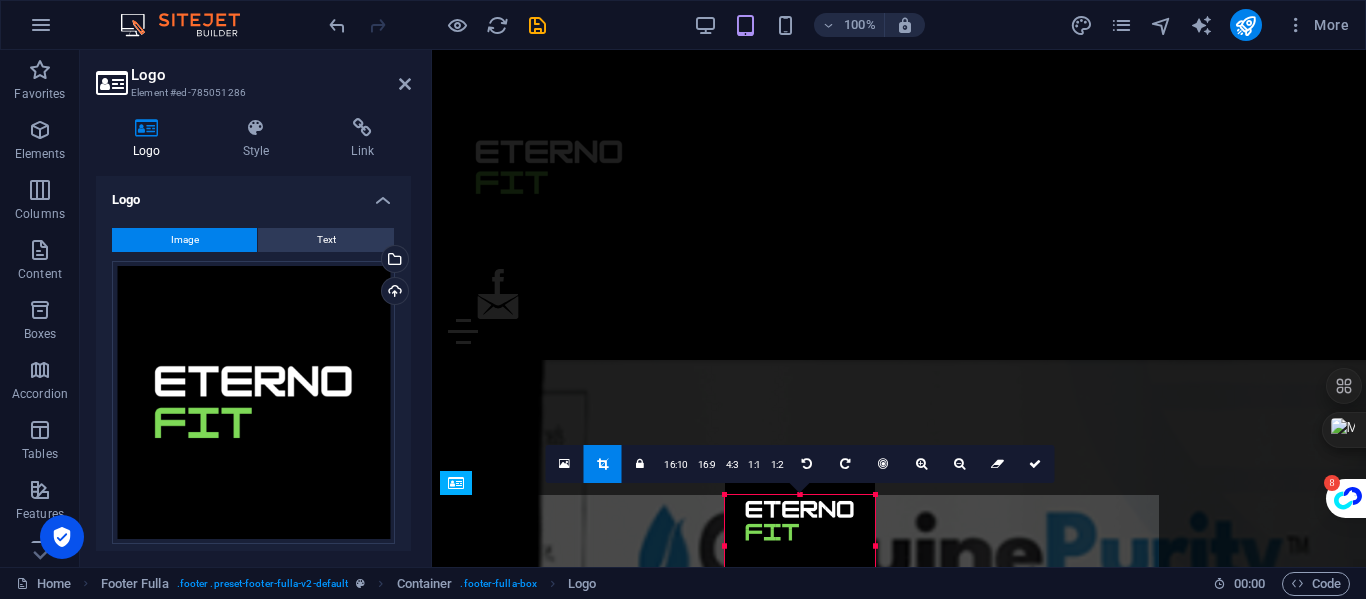 drag, startPoint x: 800, startPoint y: 494, endPoint x: 803, endPoint y: 543, distance: 49.09175 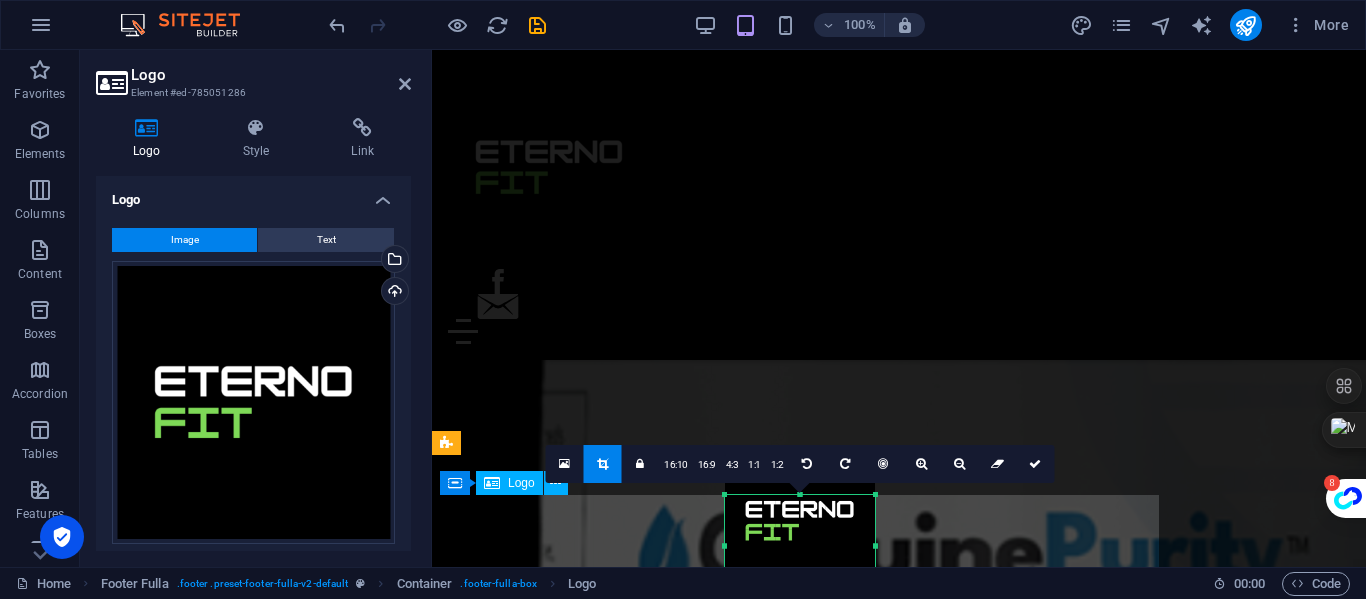 scroll, scrollTop: 5952, scrollLeft: 0, axis: vertical 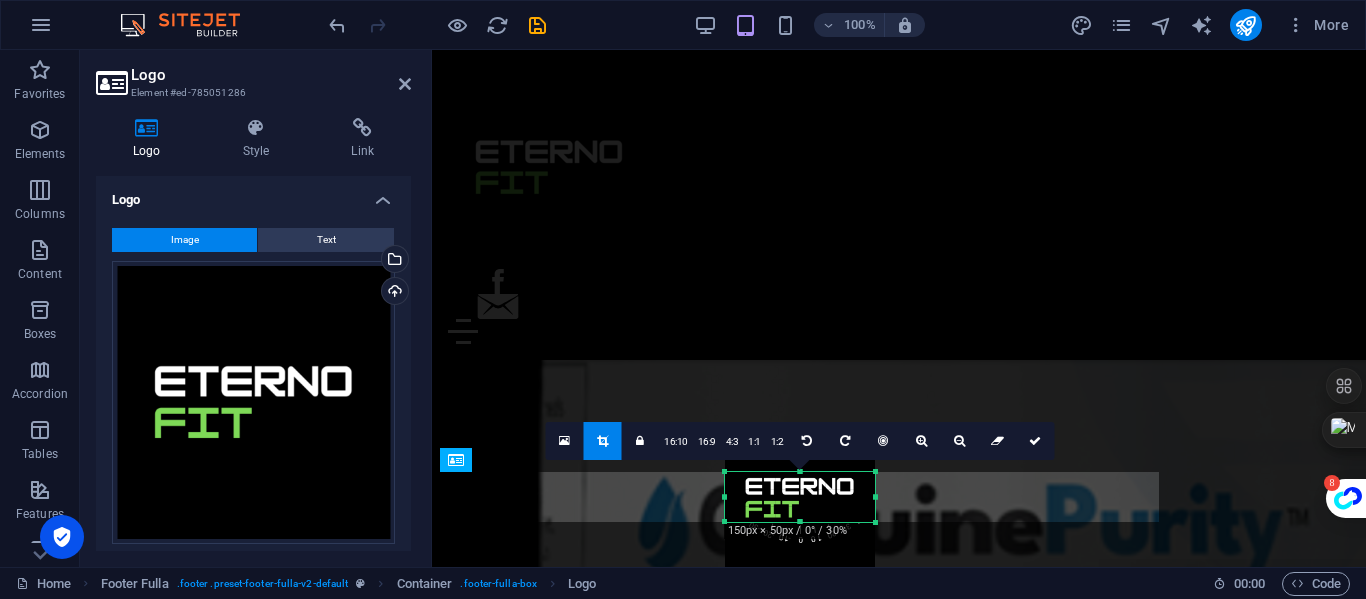 drag, startPoint x: 804, startPoint y: 525, endPoint x: 808, endPoint y: 474, distance: 51.156624 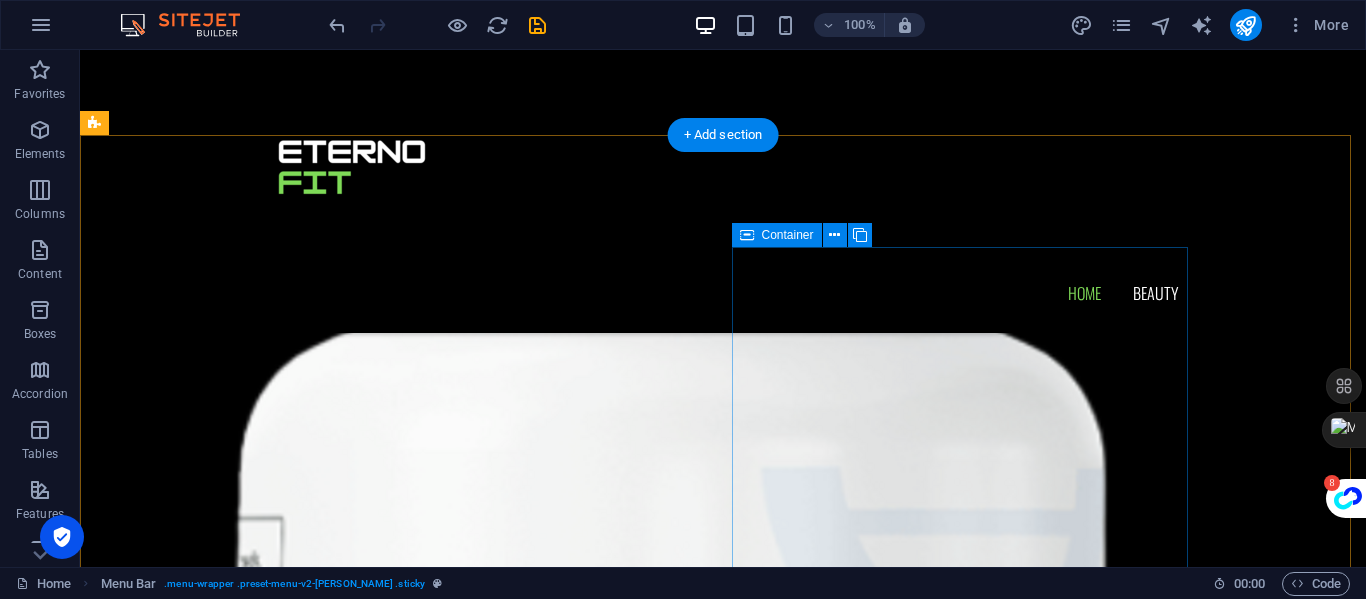 scroll, scrollTop: 2300, scrollLeft: 0, axis: vertical 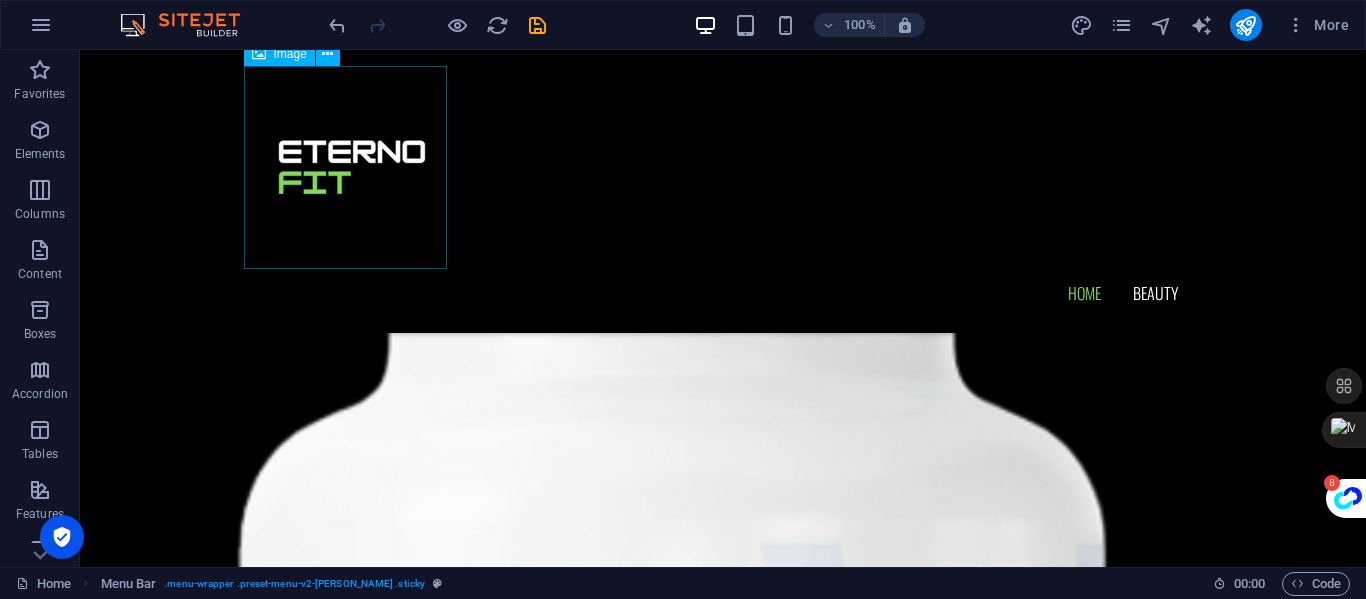 click at bounding box center [723, 167] 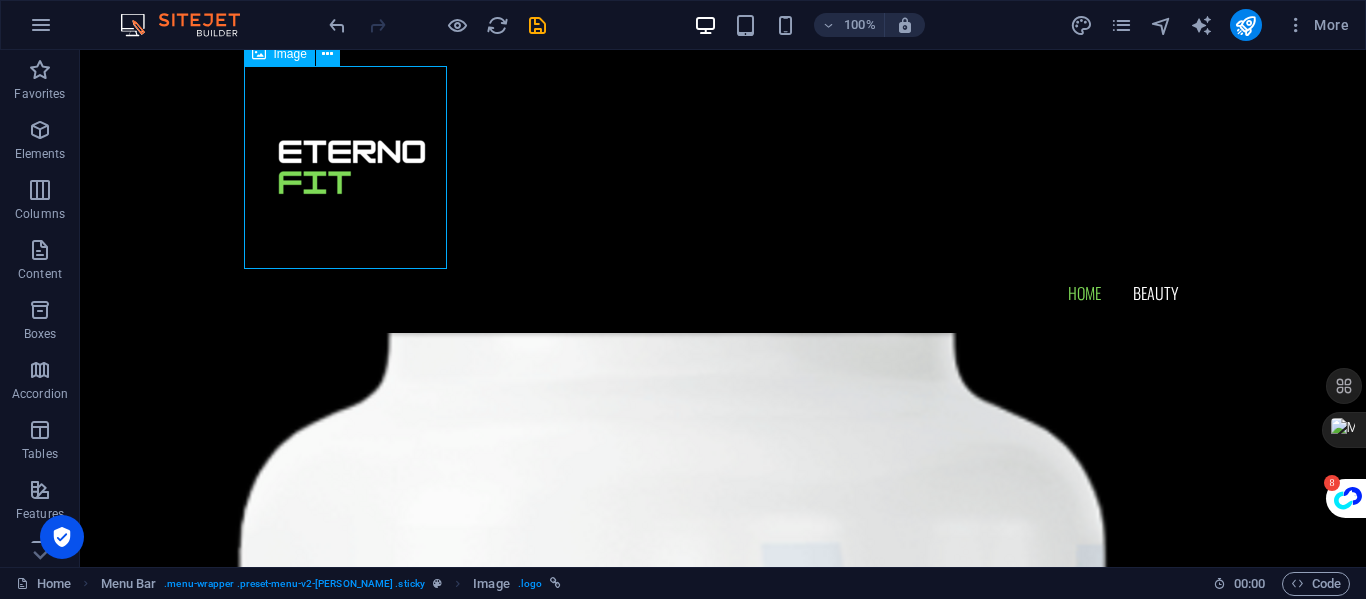click at bounding box center [723, 167] 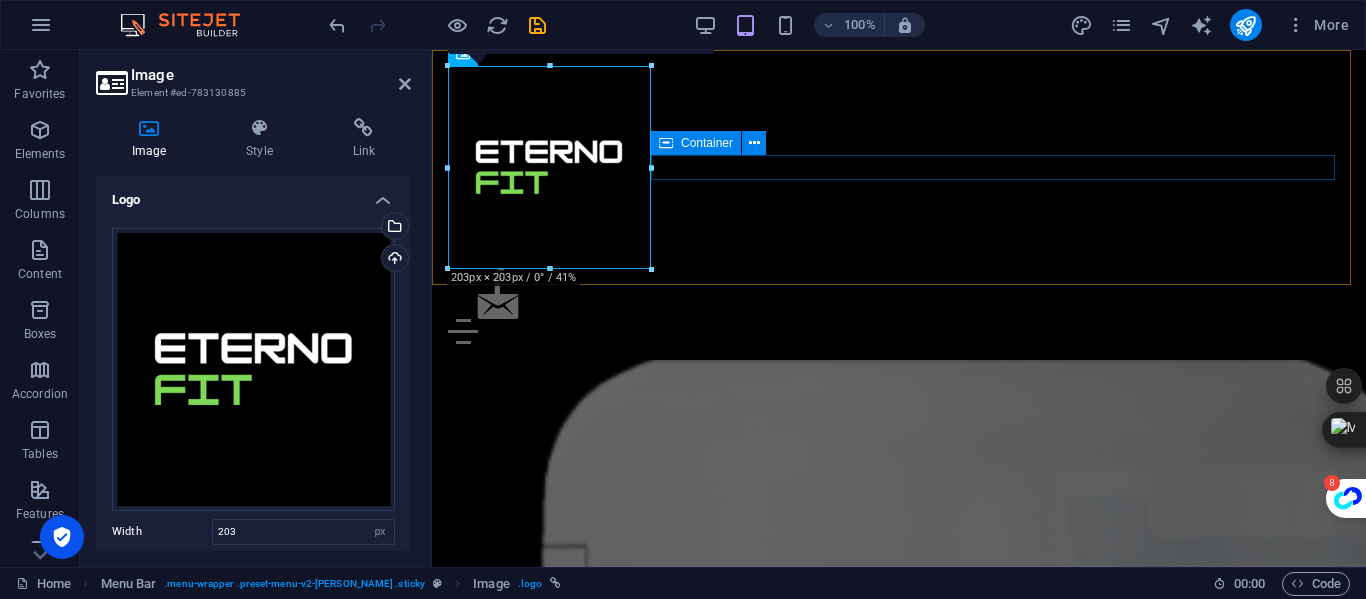 click at bounding box center (899, 306) 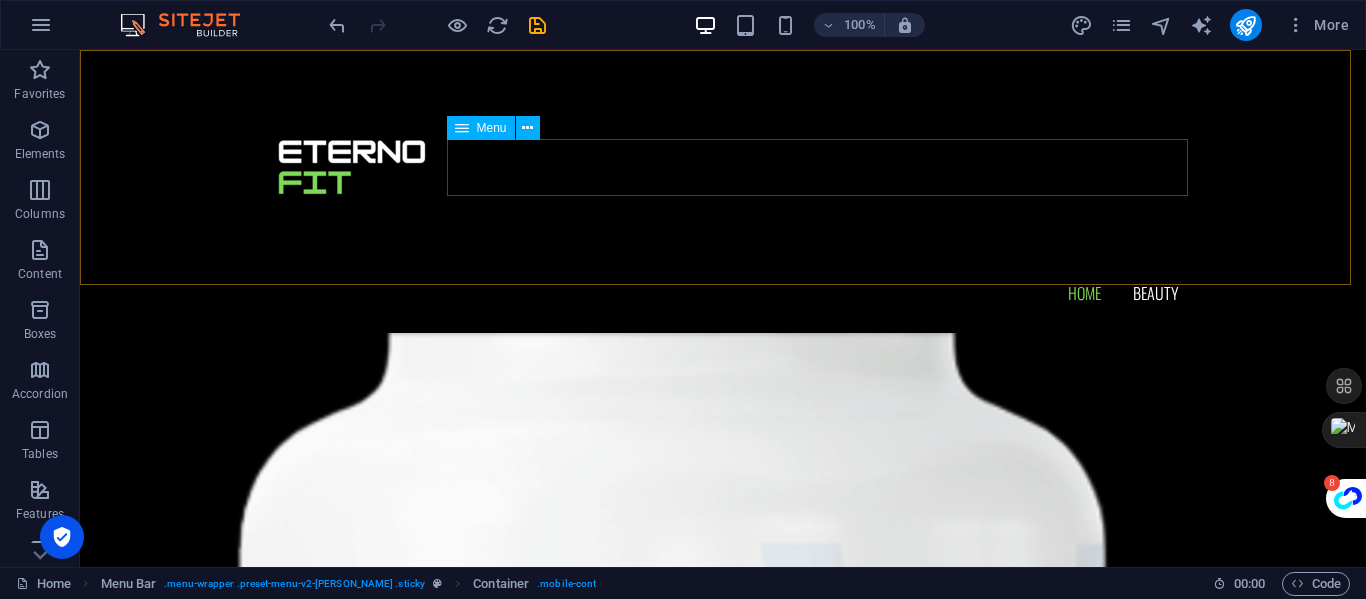 scroll, scrollTop: 2281, scrollLeft: 0, axis: vertical 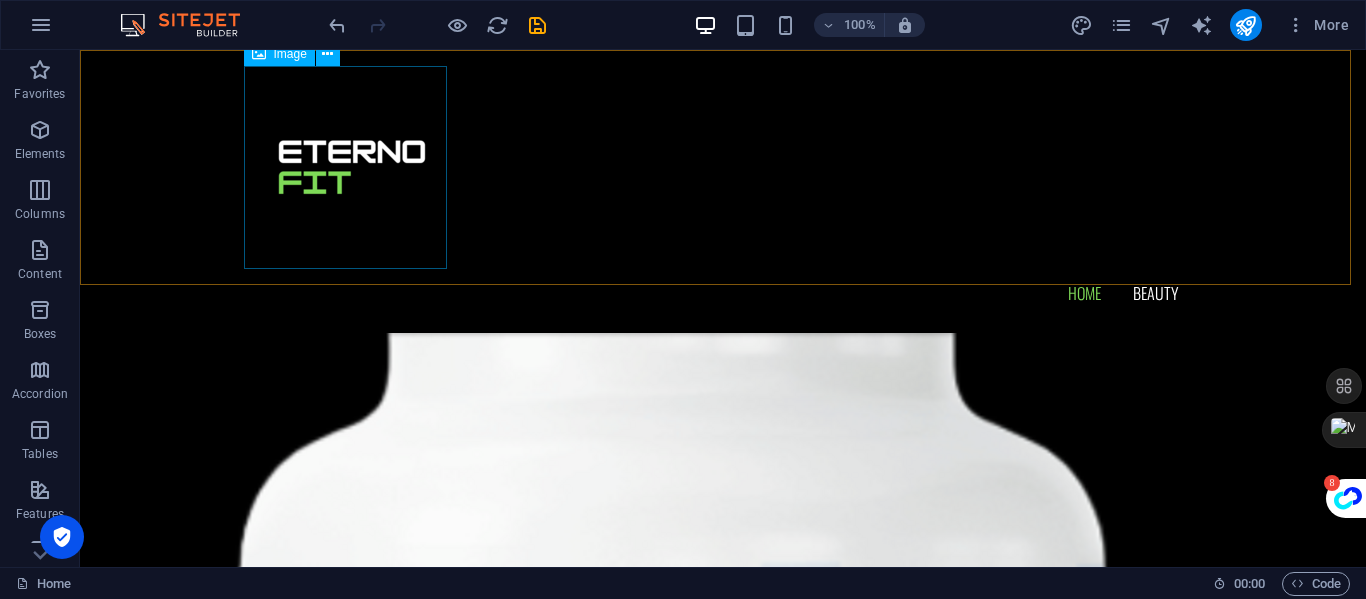 click at bounding box center [723, 167] 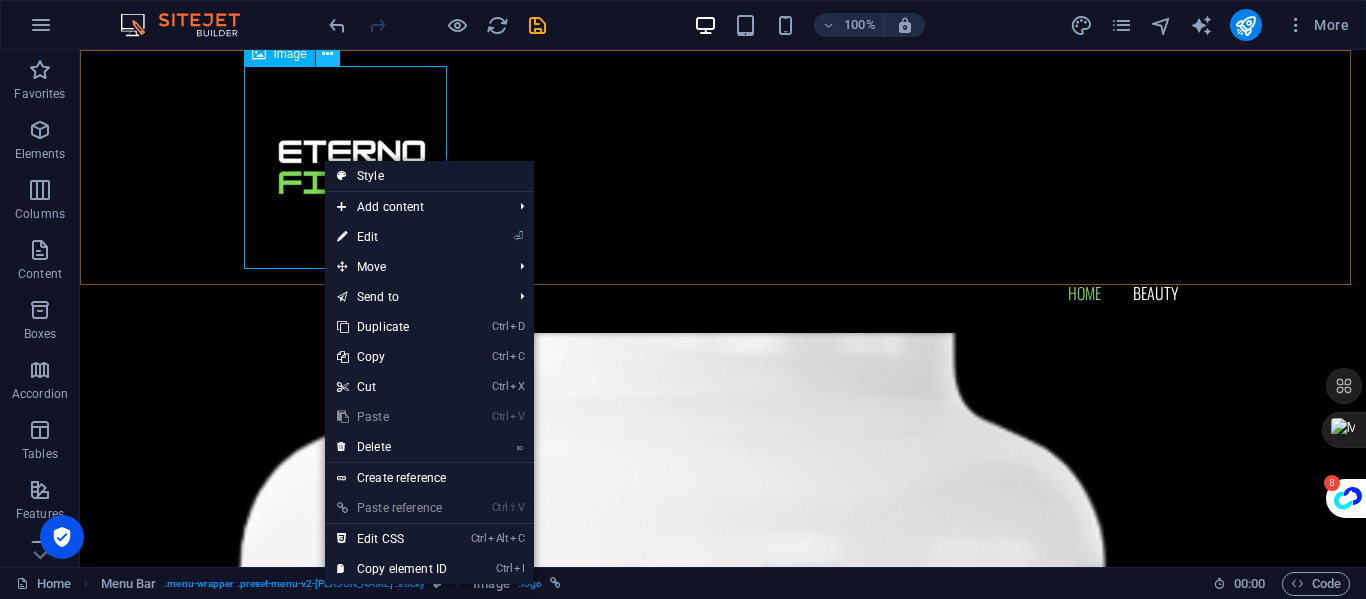 click at bounding box center [327, 54] 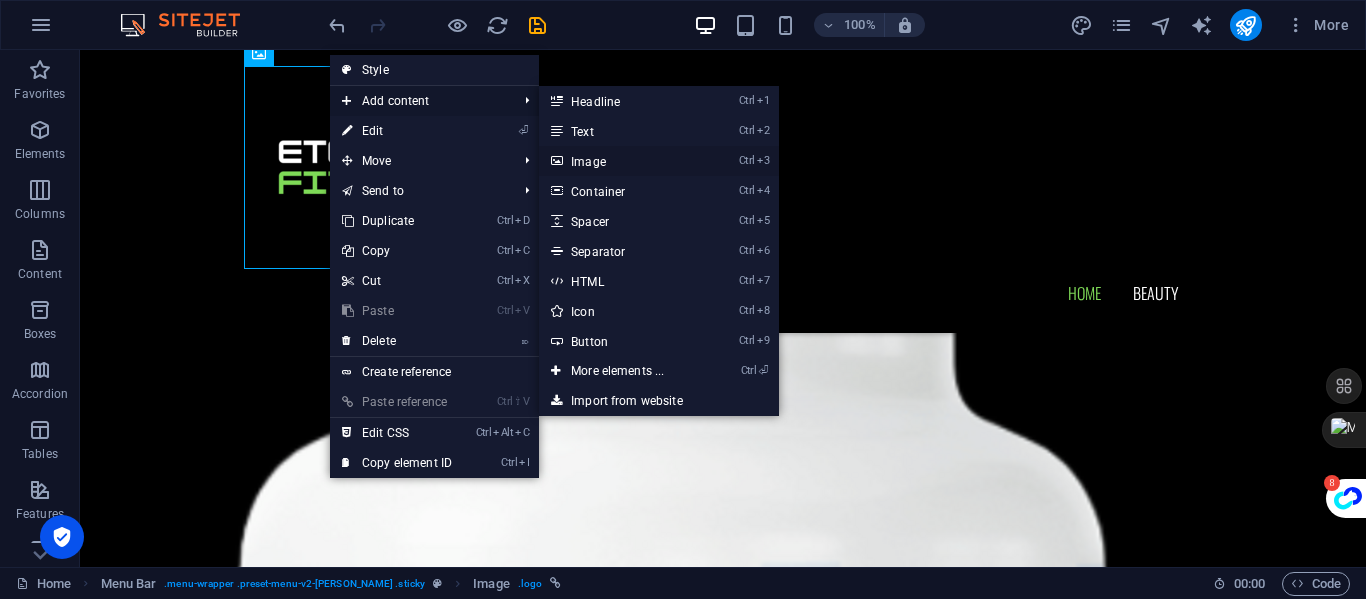 click on "Ctrl 3  Image" at bounding box center [621, 161] 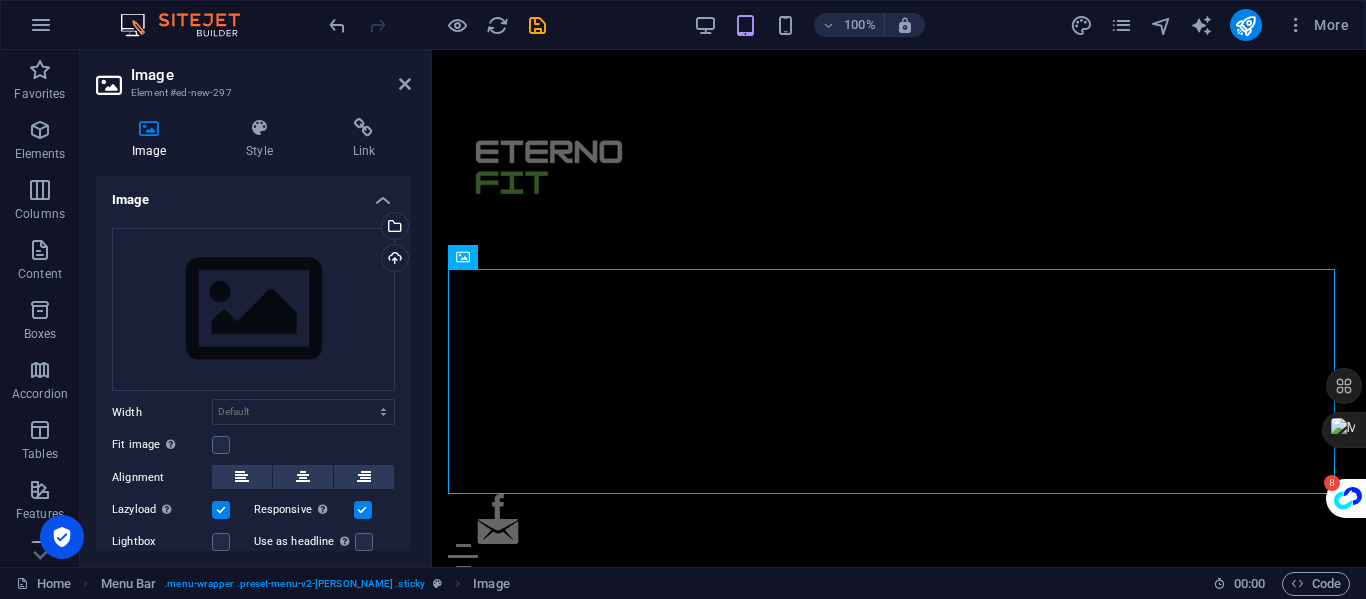 click on "Image Element #ed-new-297 Image Style Link Image Drag files here, click to choose files or select files from Files or our free stock photos & videos Select files from the file manager, stock photos, or upload file(s) Upload Width Default auto px rem % em vh vw Fit image Automatically fit image to a fixed width and height Height Default auto px Alignment Lazyload Loading images after the page loads improves page speed. Responsive Automatically load retina image and smartphone optimized sizes. Lightbox Use as headline The image will be wrapped in an H1 headline tag. Useful for giving alternative text the weight of an H1 headline, e.g. for the logo. Leave unchecked if uncertain. Optimized Images are compressed to improve page speed. Position Direction Custom X offset 50 px rem % vh vw Y offset 50 px rem % vh vw Text Float No float Image left Image right Determine how text should behave around the image. Text Alternative text Image caption Paragraph Format Normal Heading 1 Heading 2 Heading 3 Heading 4 Heading 5" at bounding box center (256, 308) 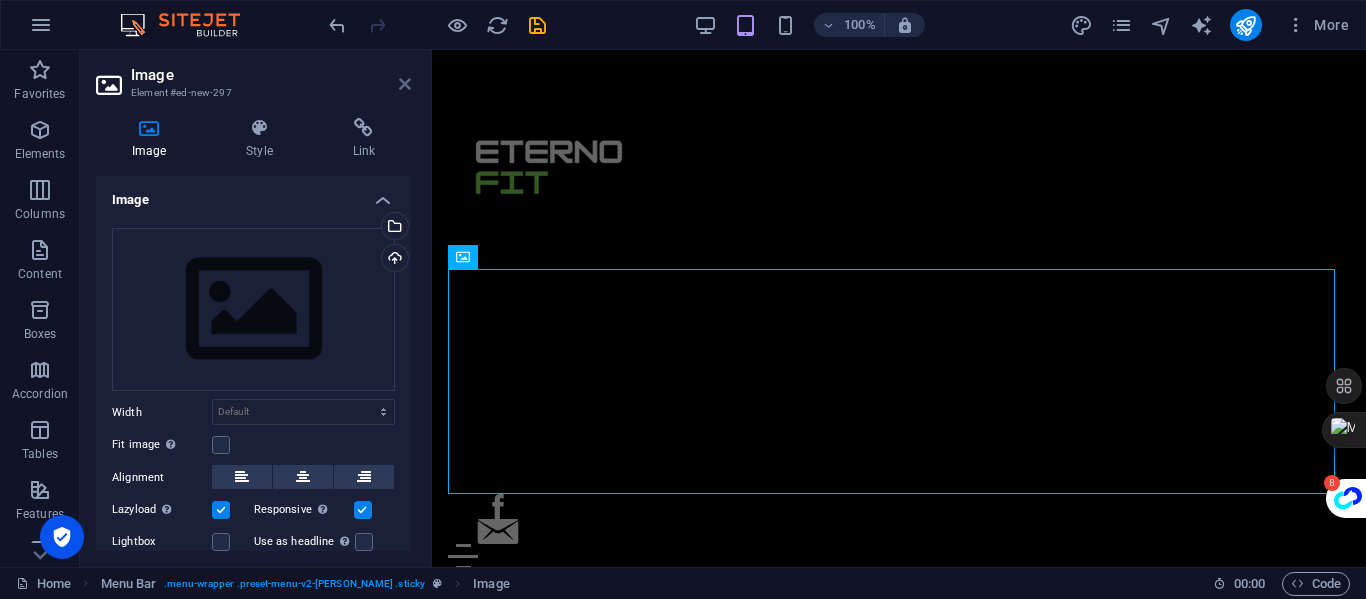 click at bounding box center (405, 84) 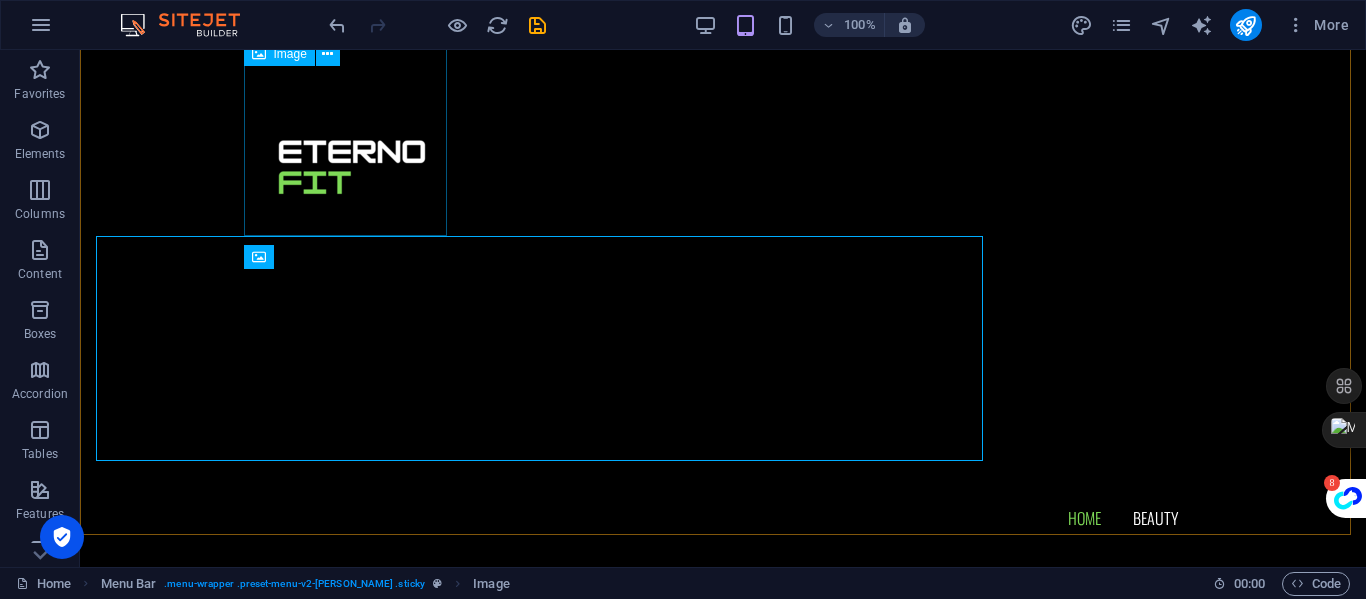 scroll, scrollTop: 2314, scrollLeft: 0, axis: vertical 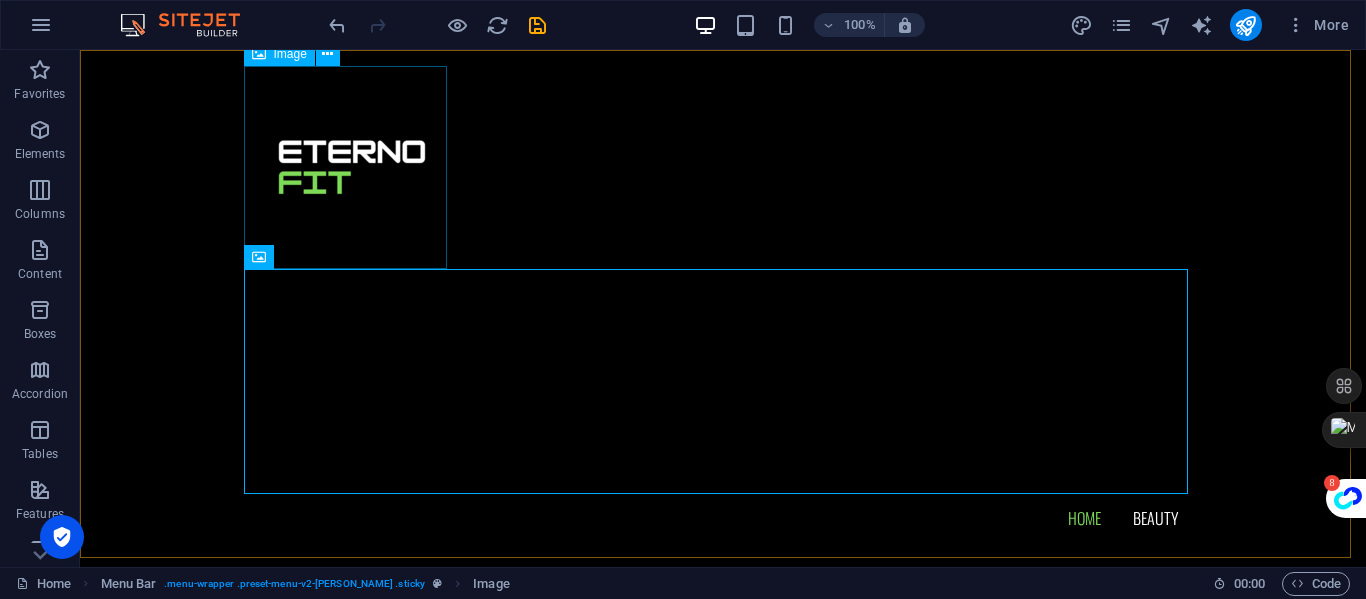 click at bounding box center [723, 167] 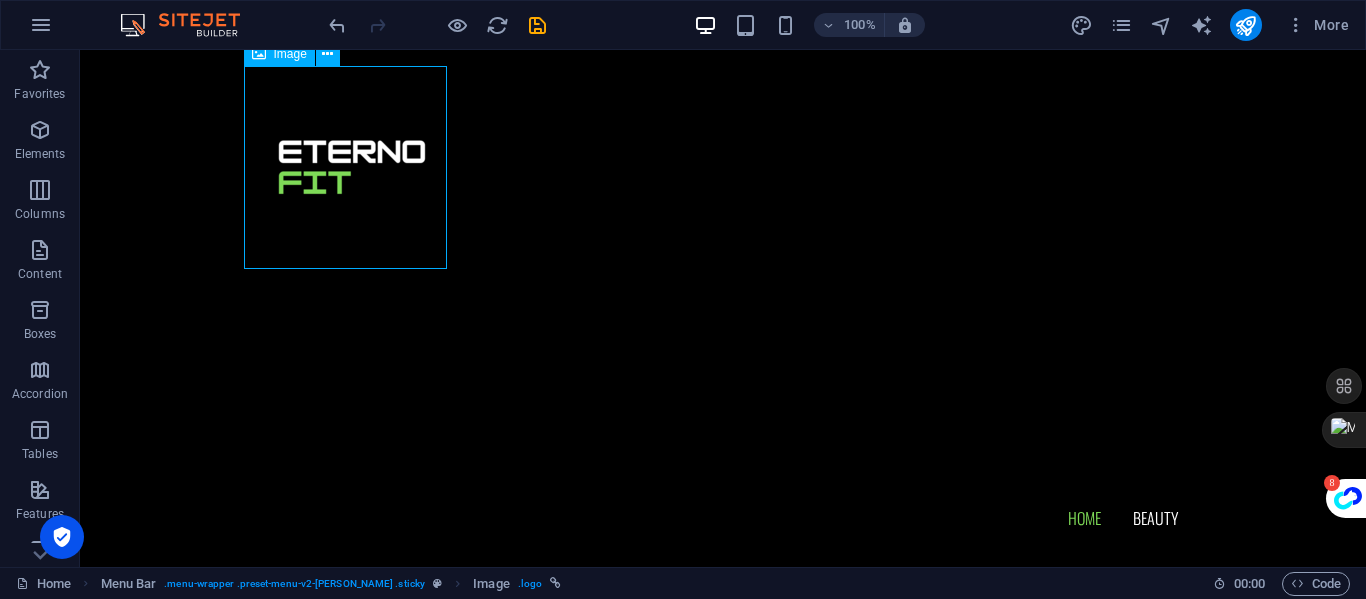 click at bounding box center (723, 167) 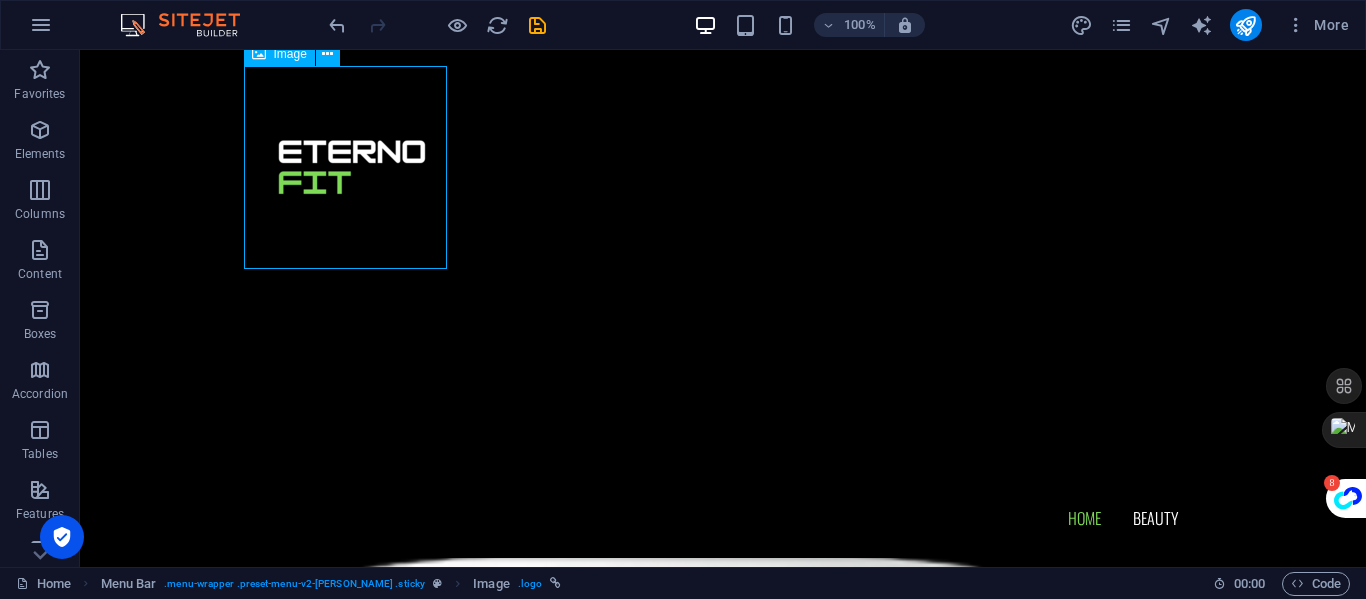 select on "px" 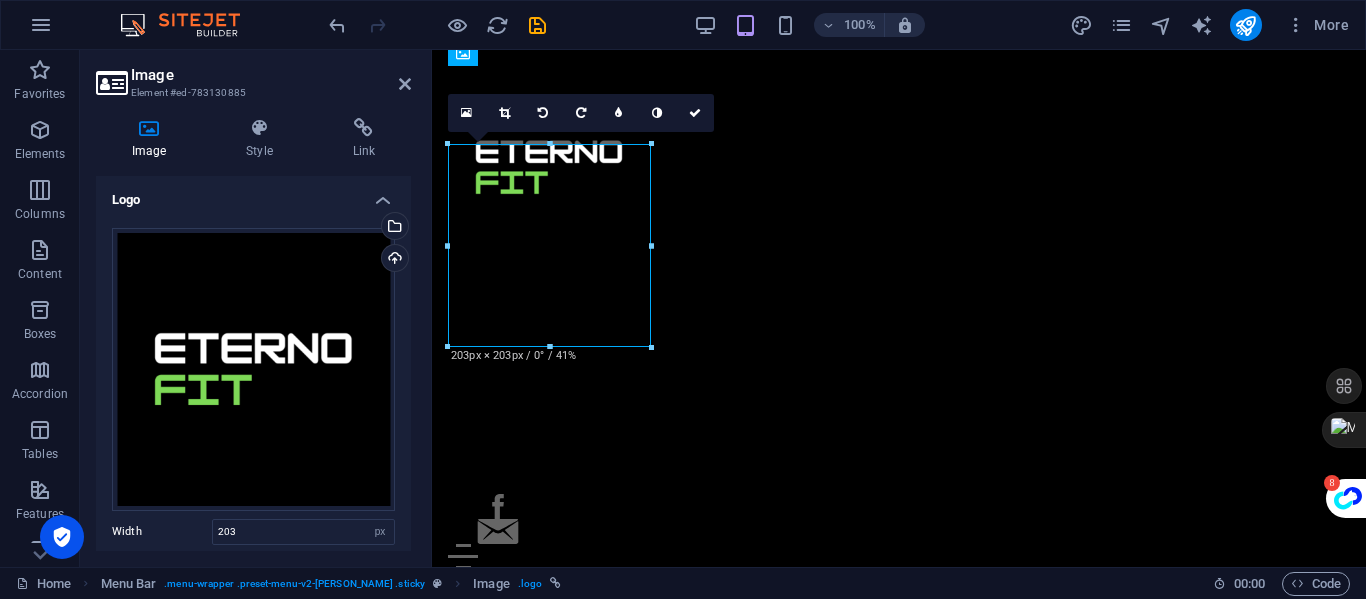 scroll, scrollTop: 2212, scrollLeft: 0, axis: vertical 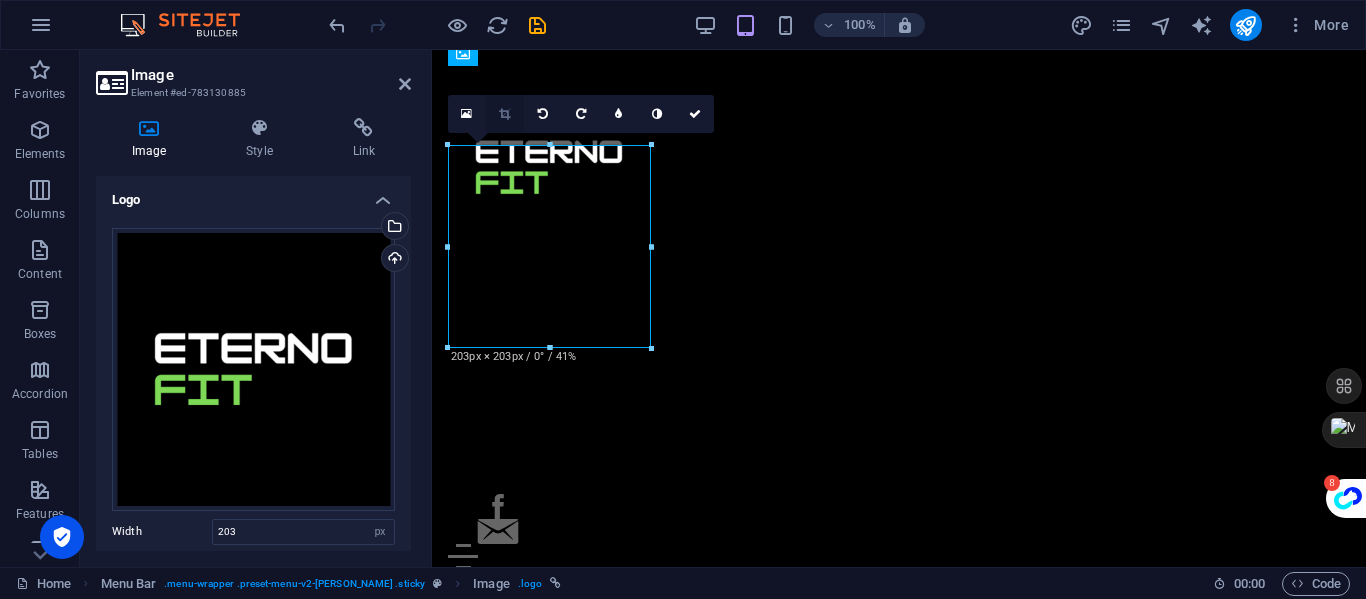 click at bounding box center (505, 114) 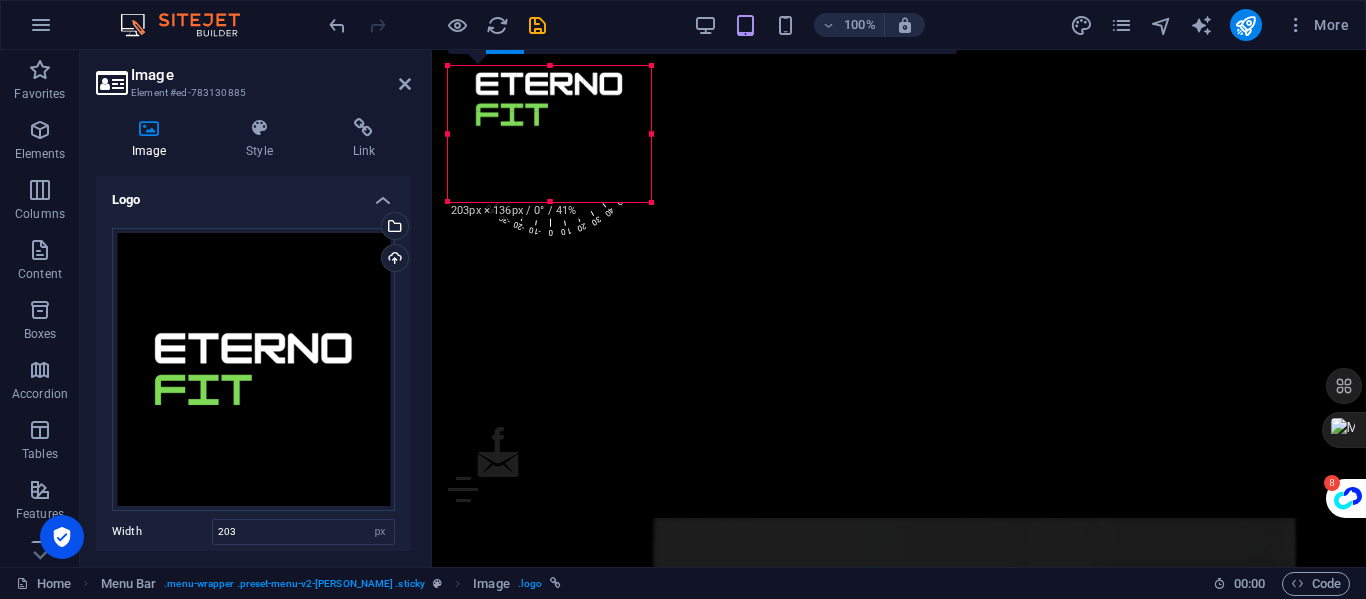 drag, startPoint x: 550, startPoint y: 67, endPoint x: 553, endPoint y: 135, distance: 68.06615 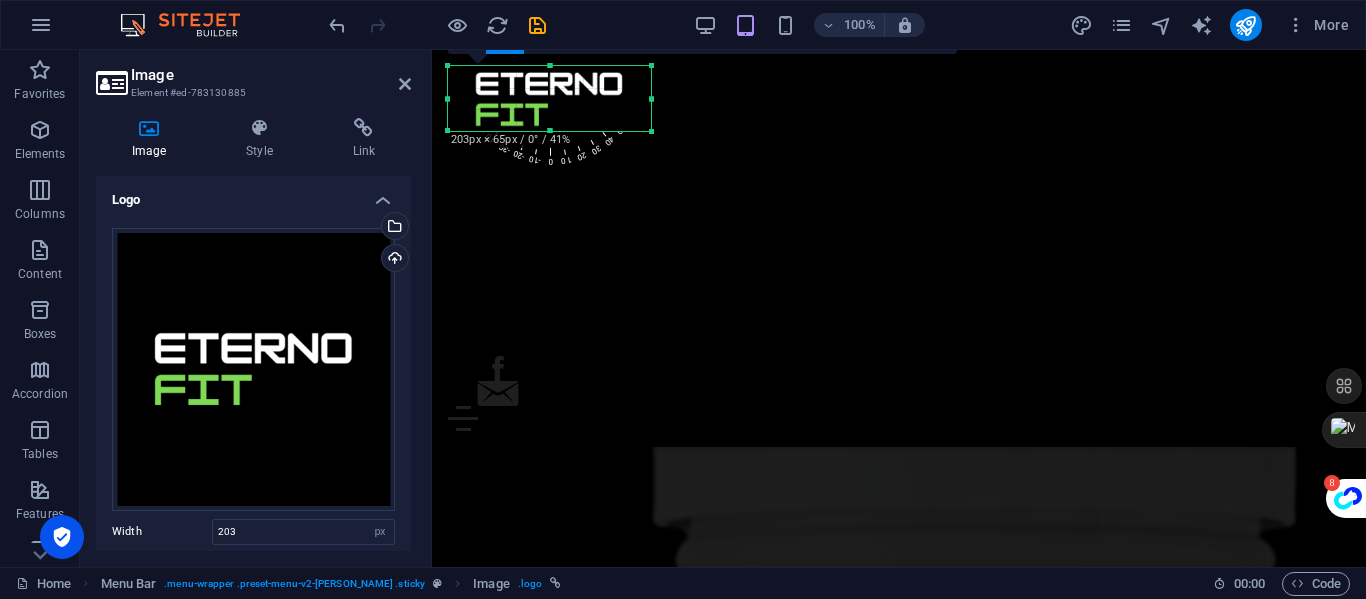 drag, startPoint x: 550, startPoint y: 201, endPoint x: 560, endPoint y: 131, distance: 70.71068 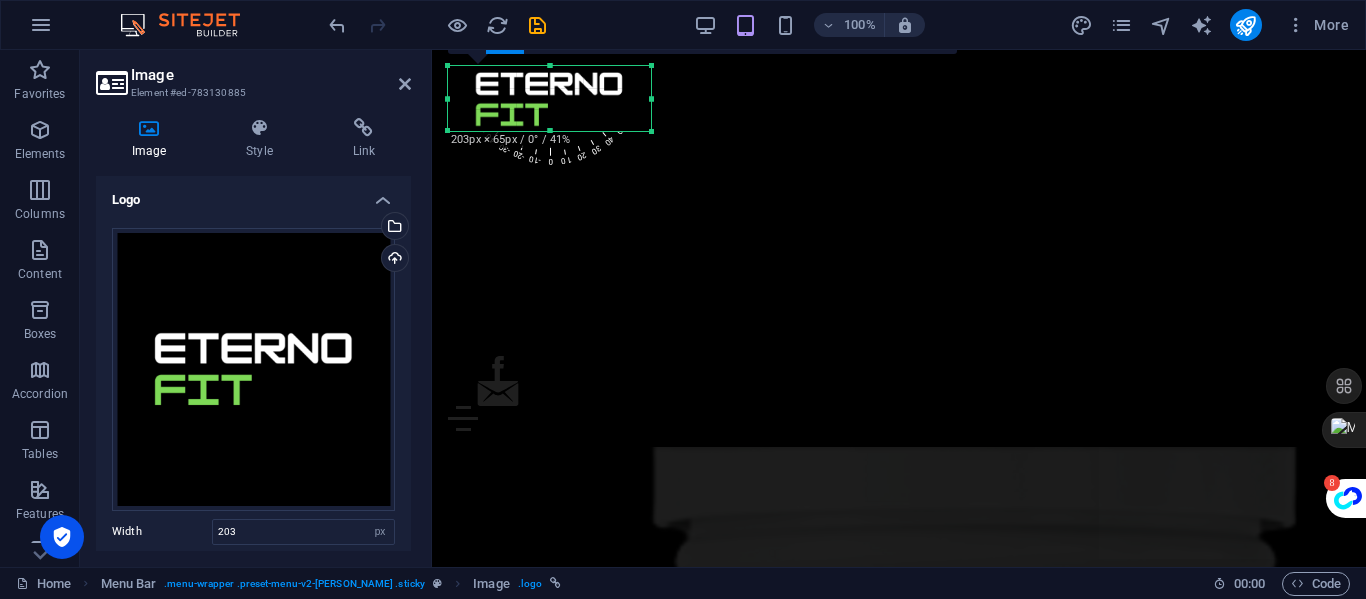 click at bounding box center [899, 243] 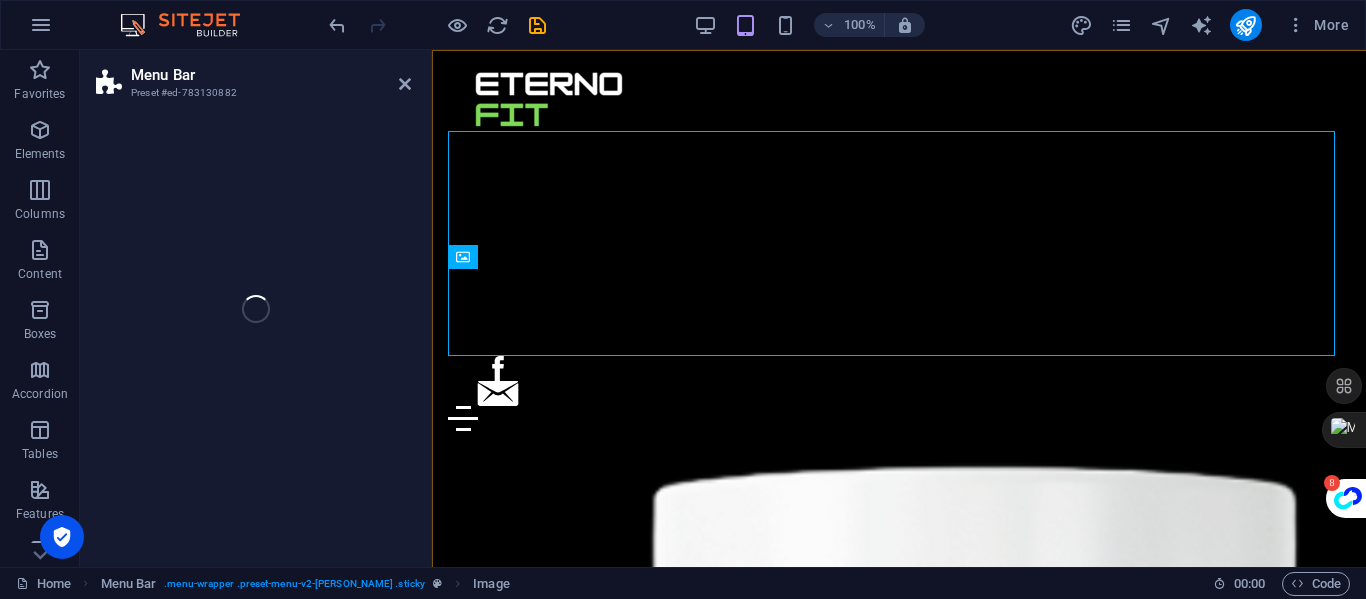 select on "header" 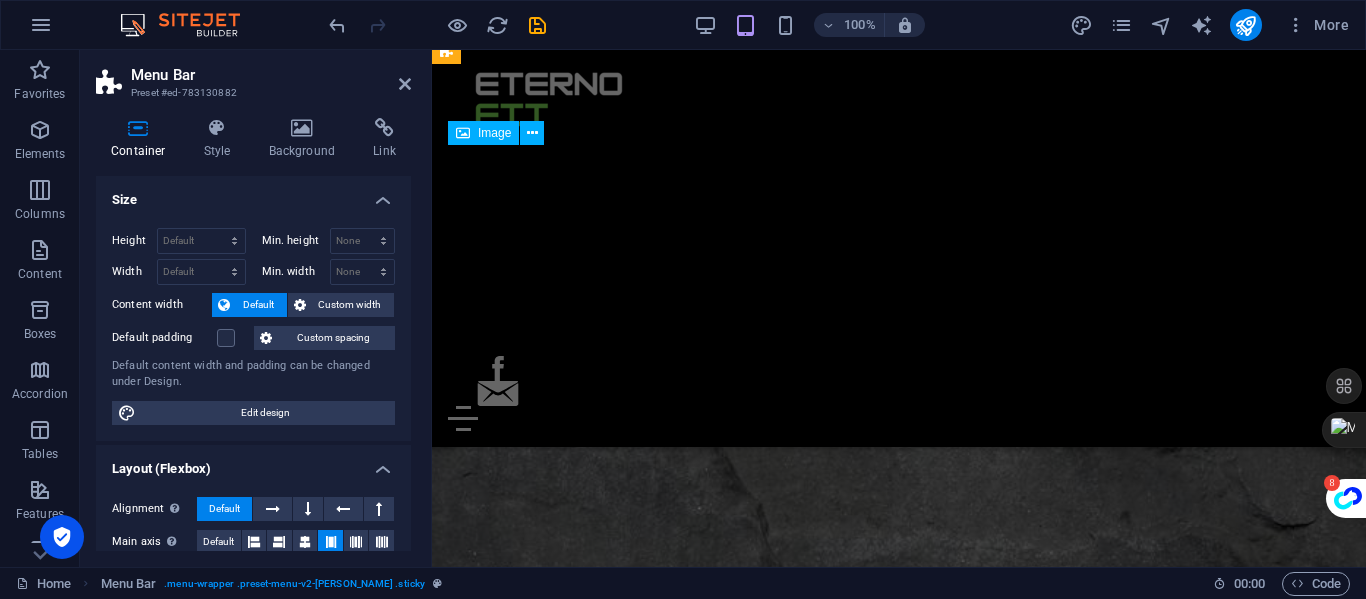 scroll, scrollTop: 1499, scrollLeft: 0, axis: vertical 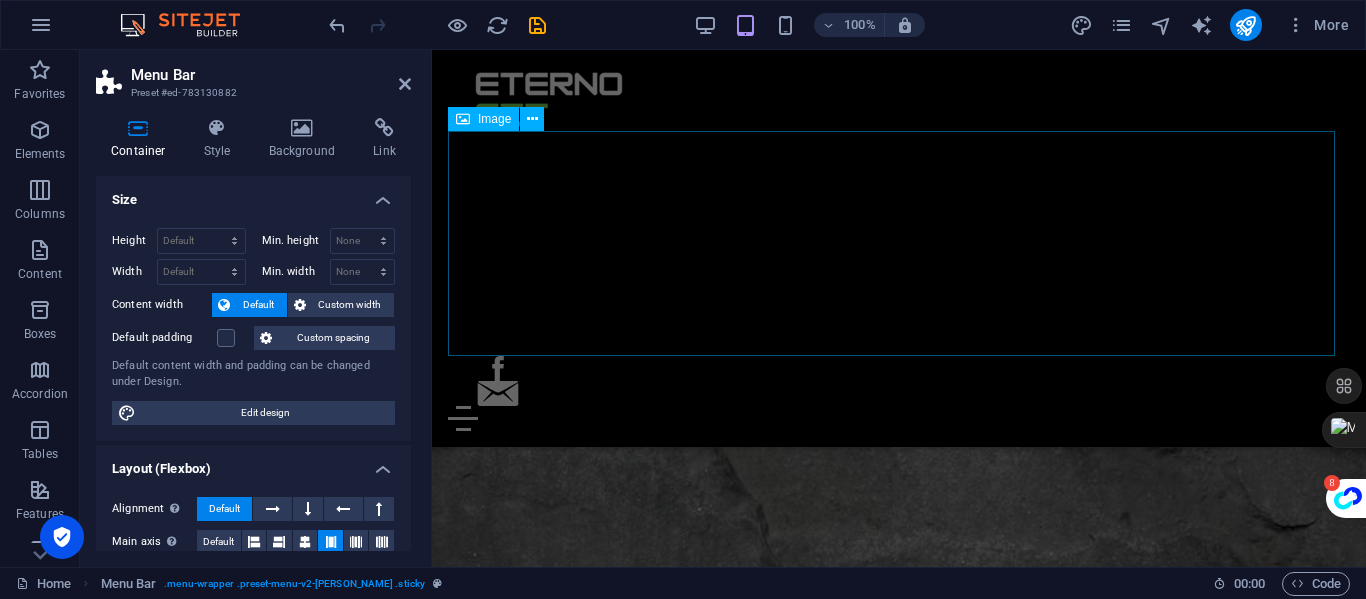 click at bounding box center [899, 243] 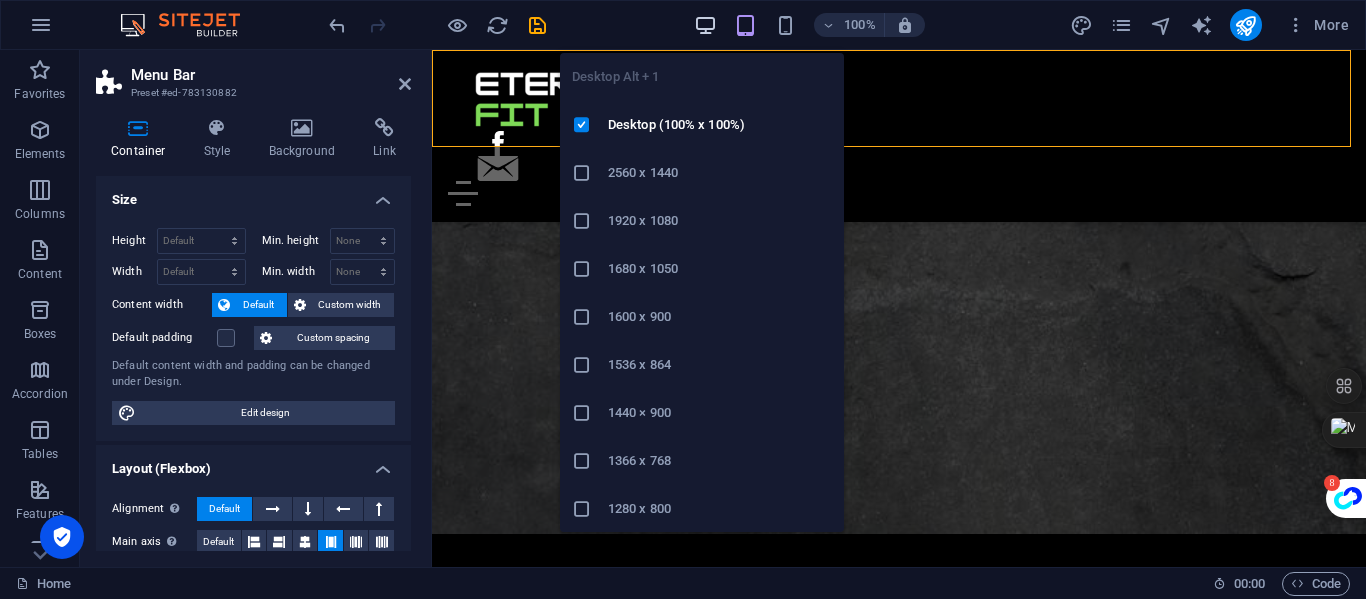 click at bounding box center (705, 25) 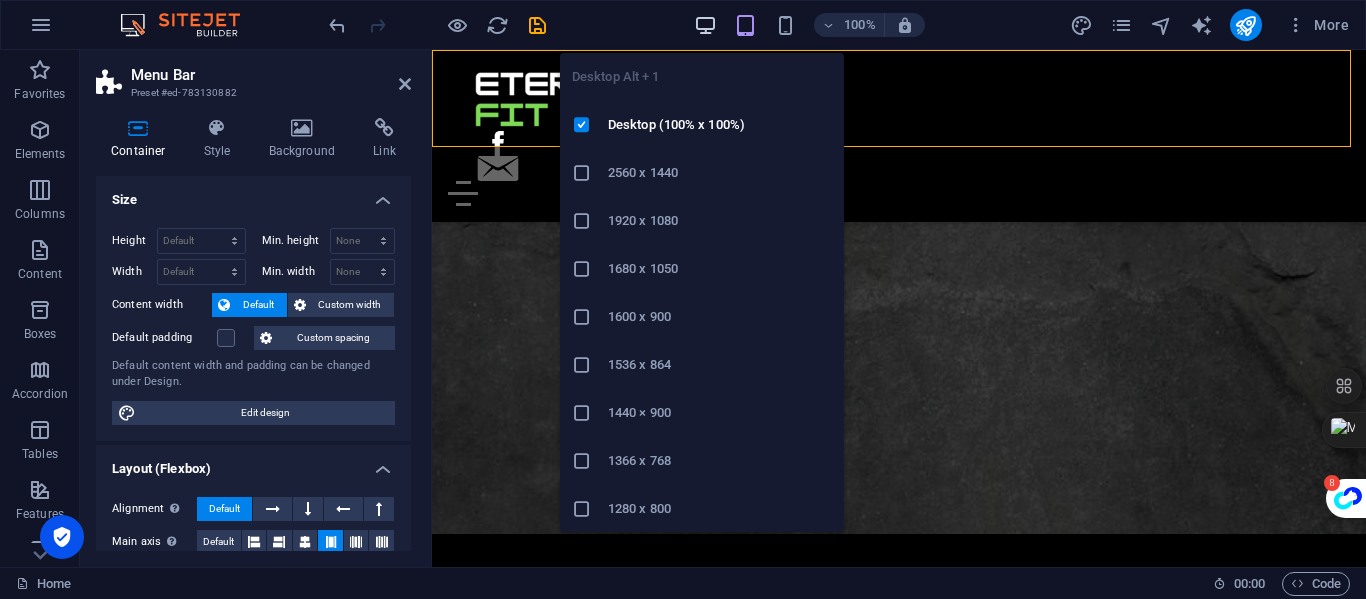 click at bounding box center [705, 25] 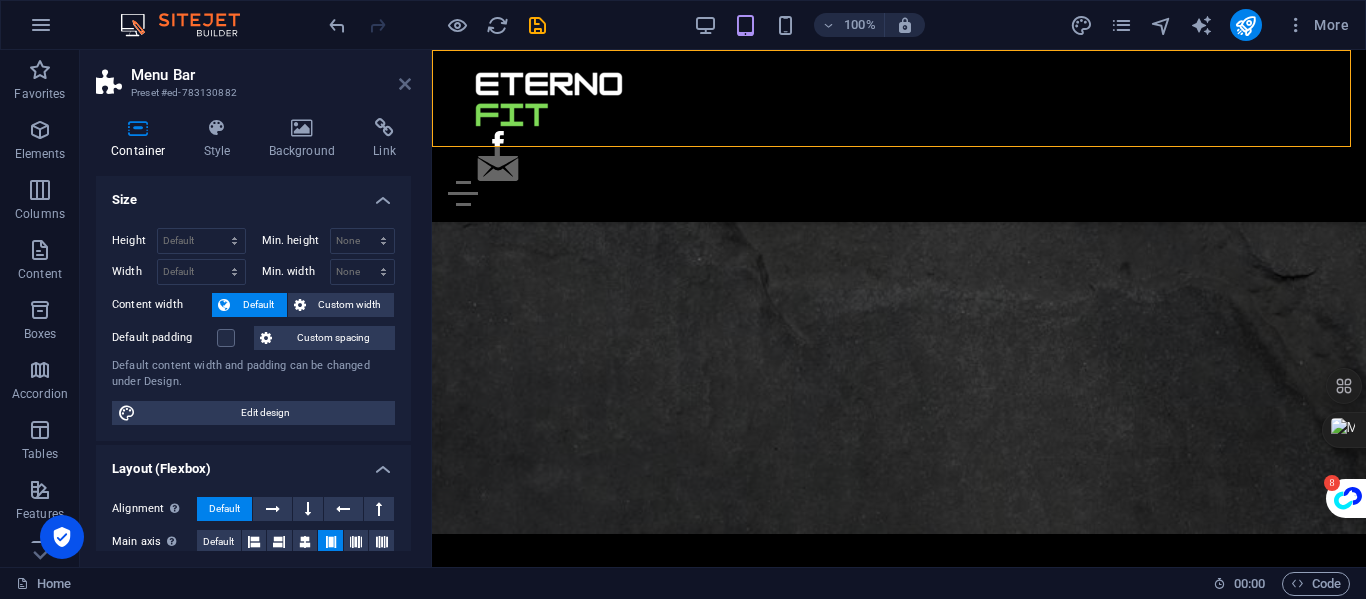 click at bounding box center (405, 84) 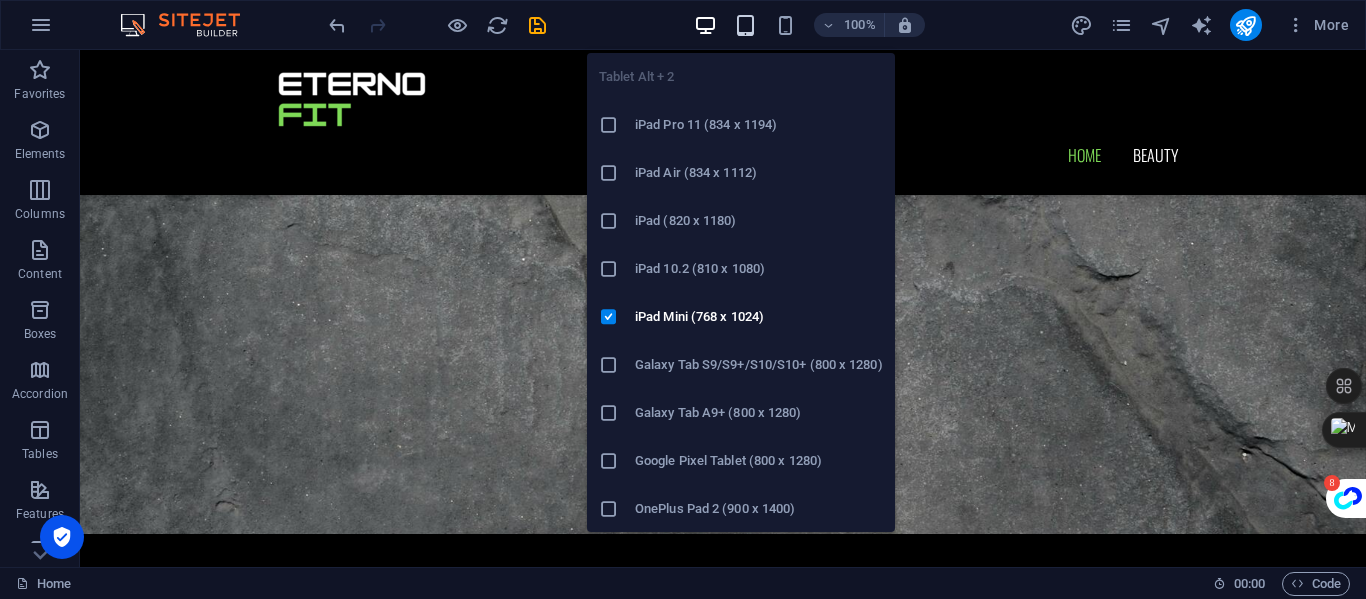 click at bounding box center [745, 25] 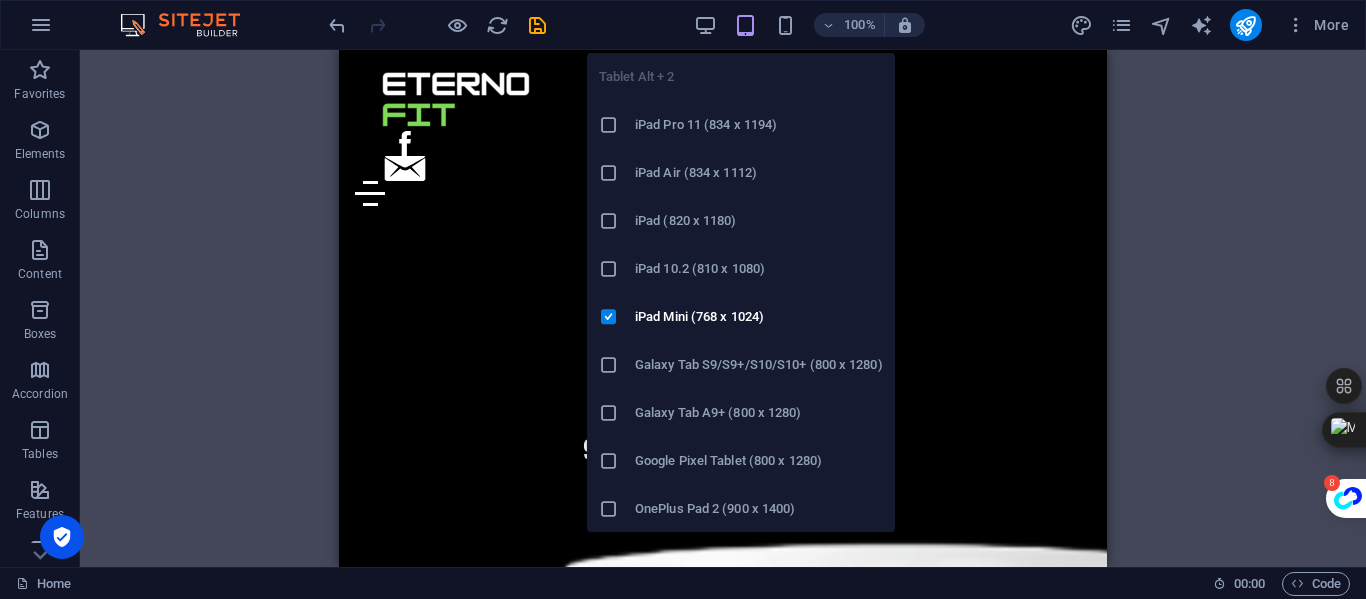 scroll, scrollTop: 1448, scrollLeft: 0, axis: vertical 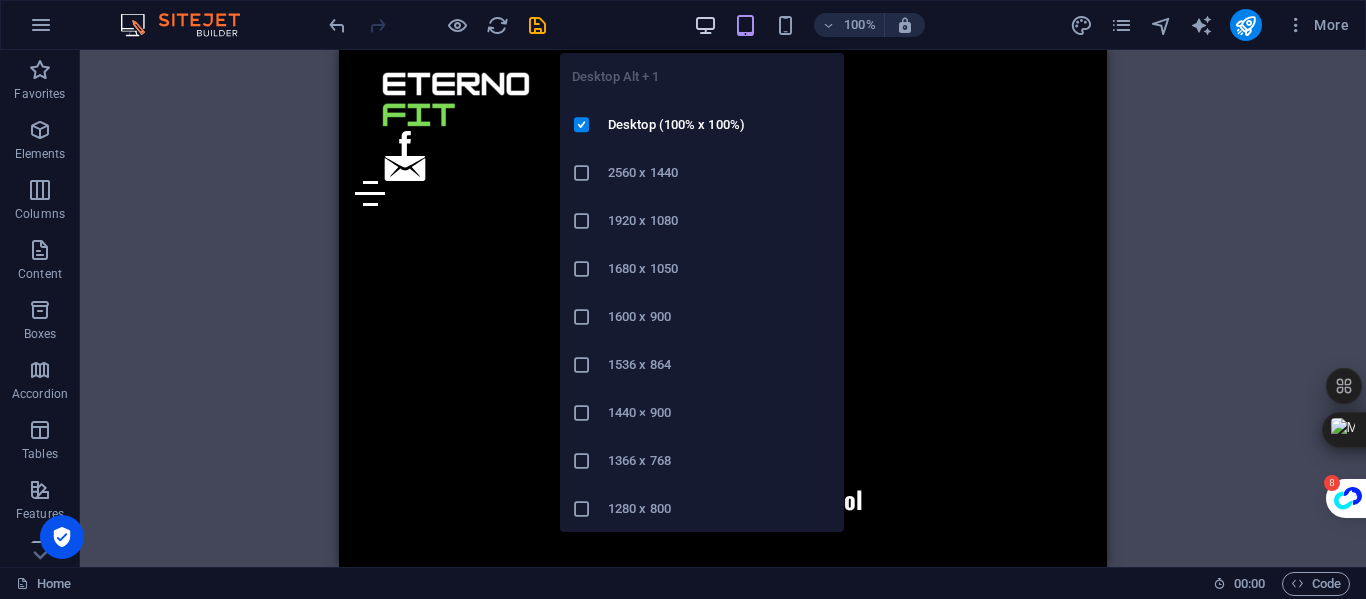 click at bounding box center [705, 25] 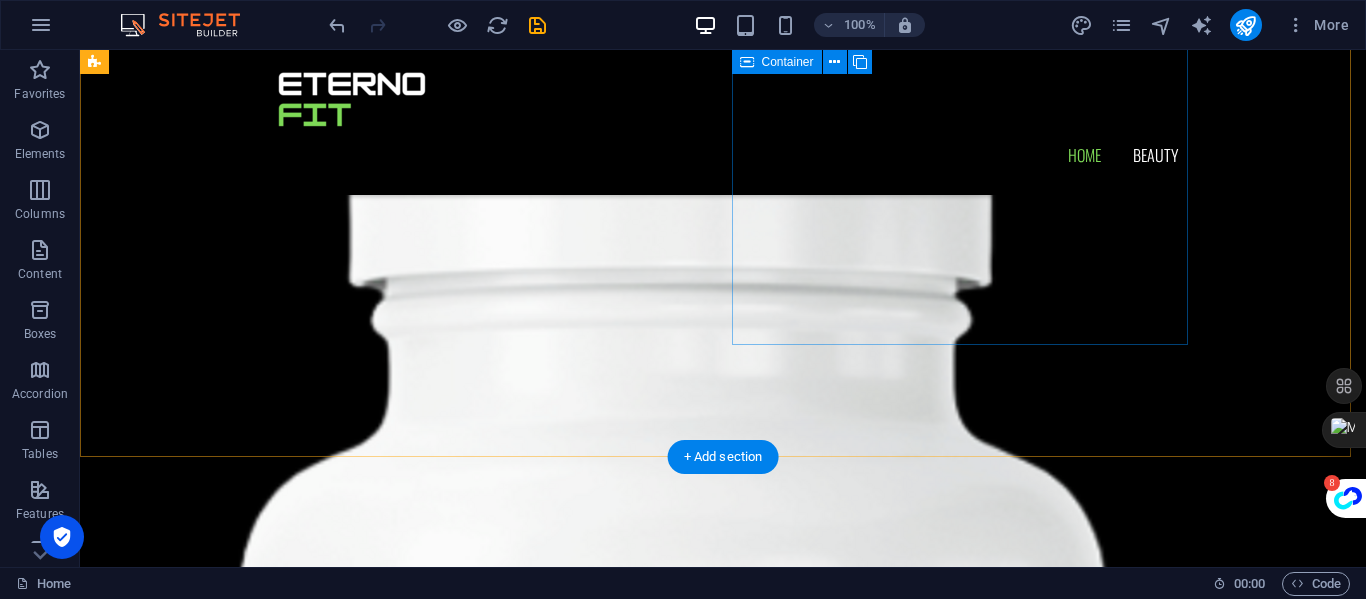 scroll, scrollTop: 5645, scrollLeft: 0, axis: vertical 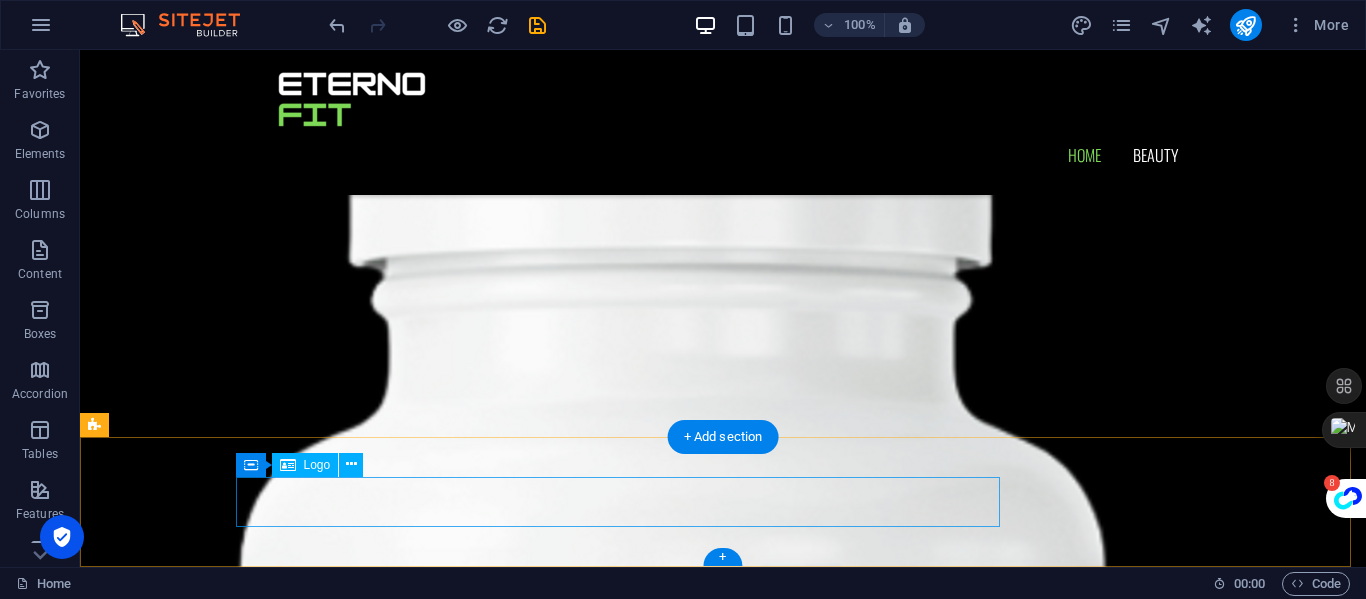 click at bounding box center [723, 17391] 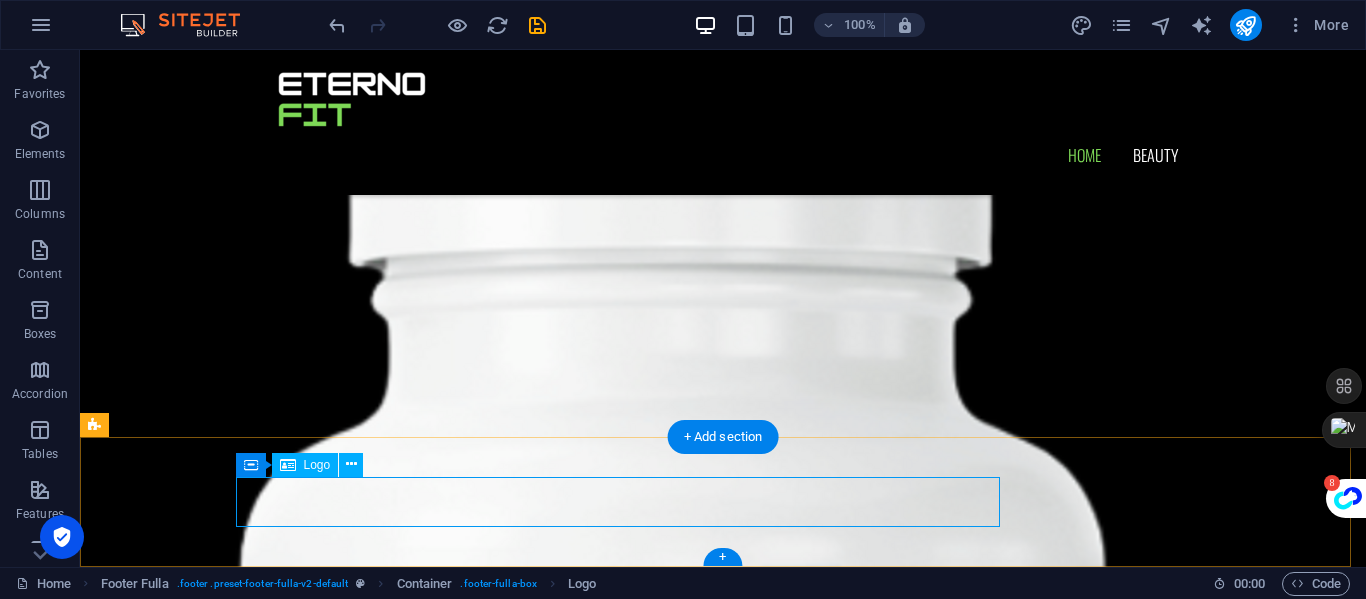 click at bounding box center (723, 17391) 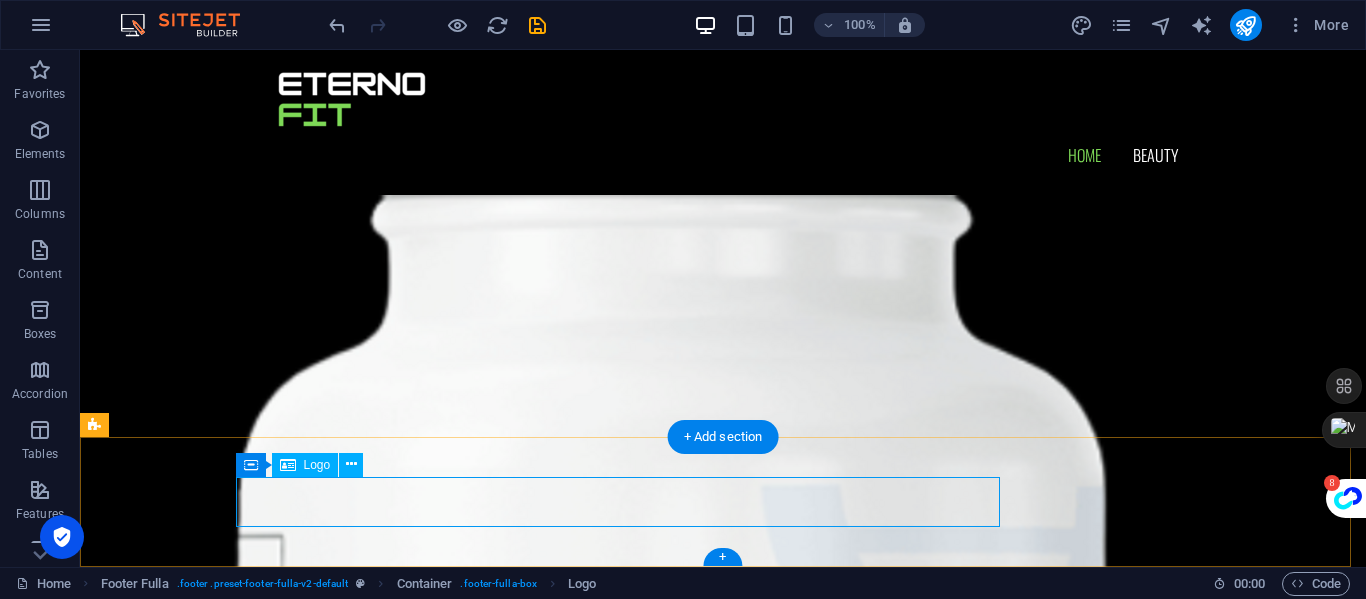 select on "px" 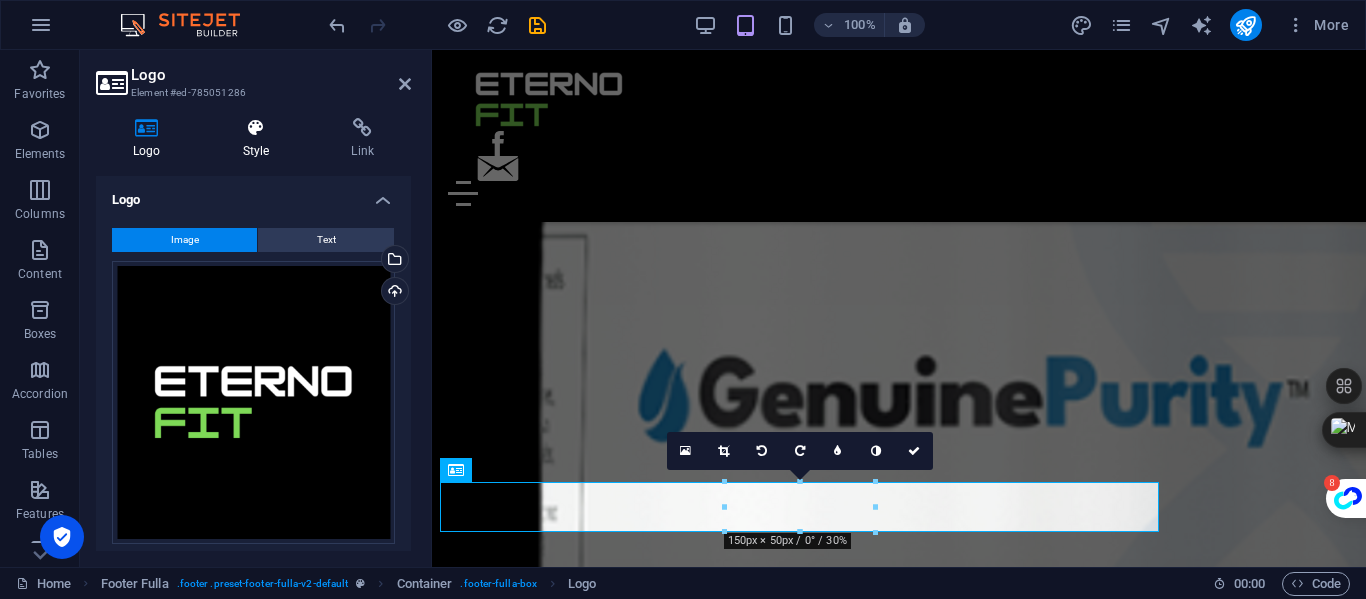click at bounding box center (256, 128) 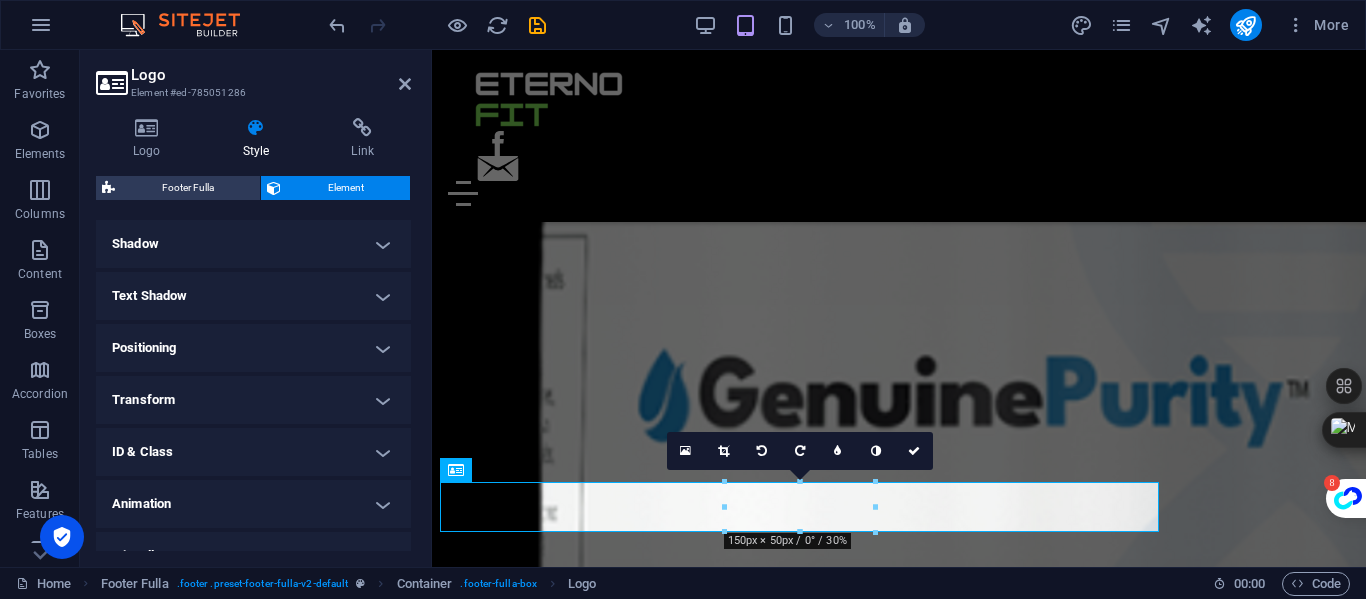 scroll, scrollTop: 483, scrollLeft: 0, axis: vertical 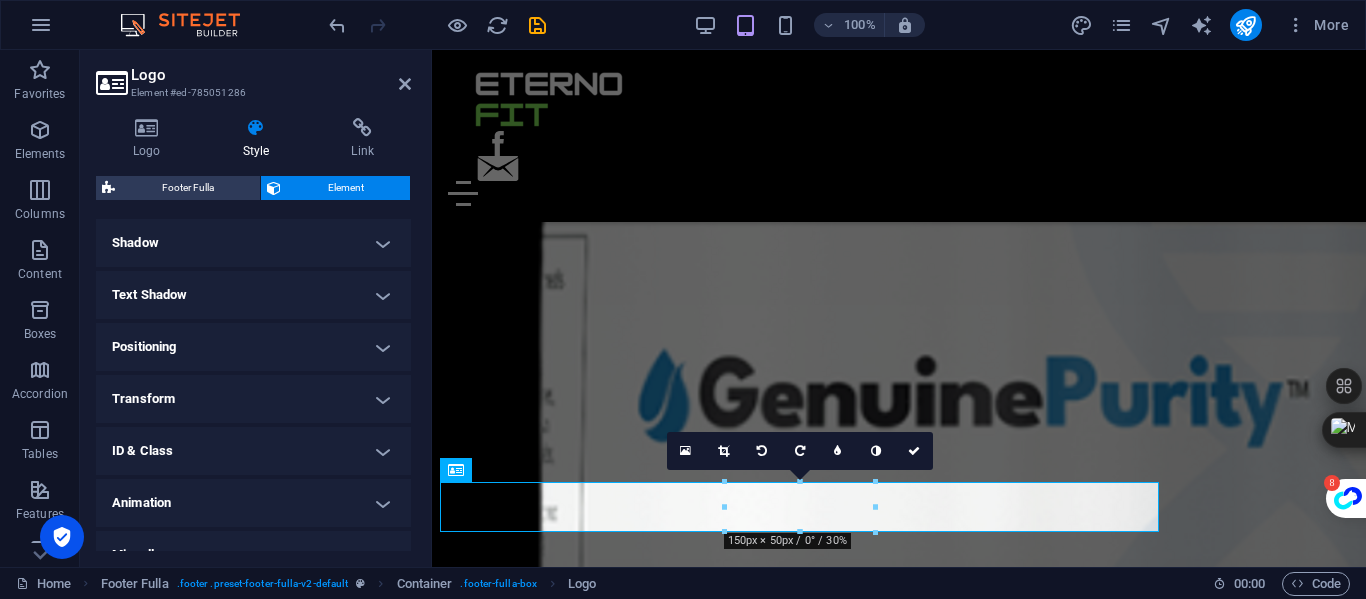 click on "Positioning" at bounding box center (253, 347) 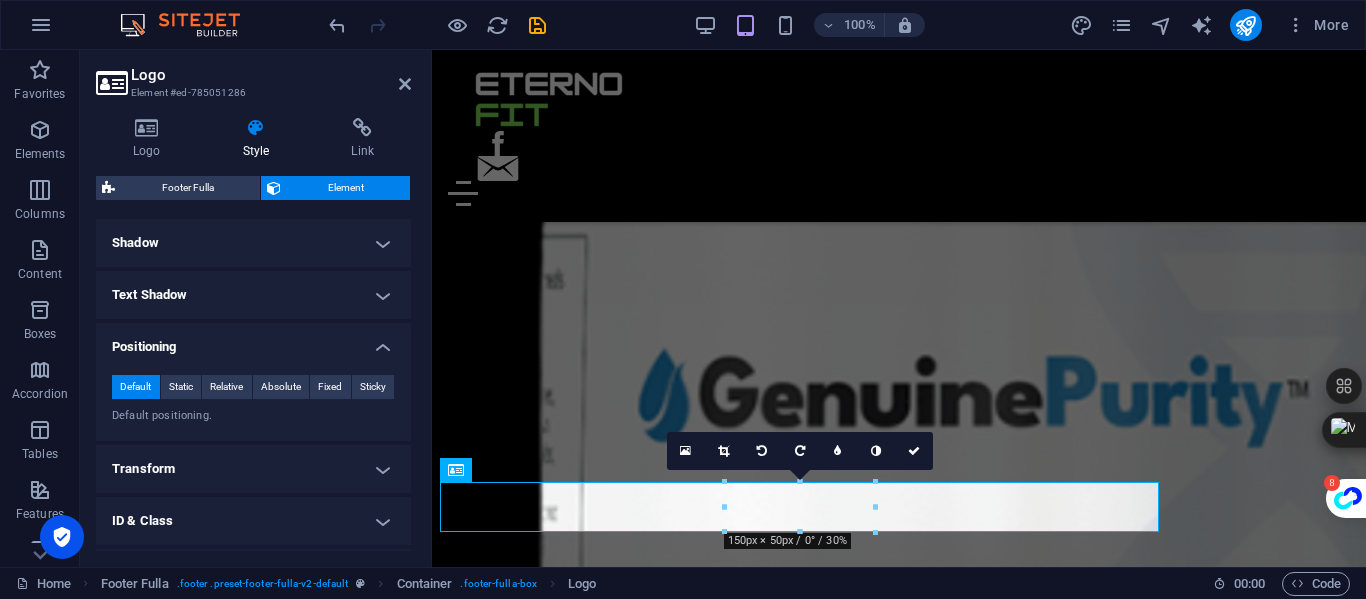scroll, scrollTop: 581, scrollLeft: 0, axis: vertical 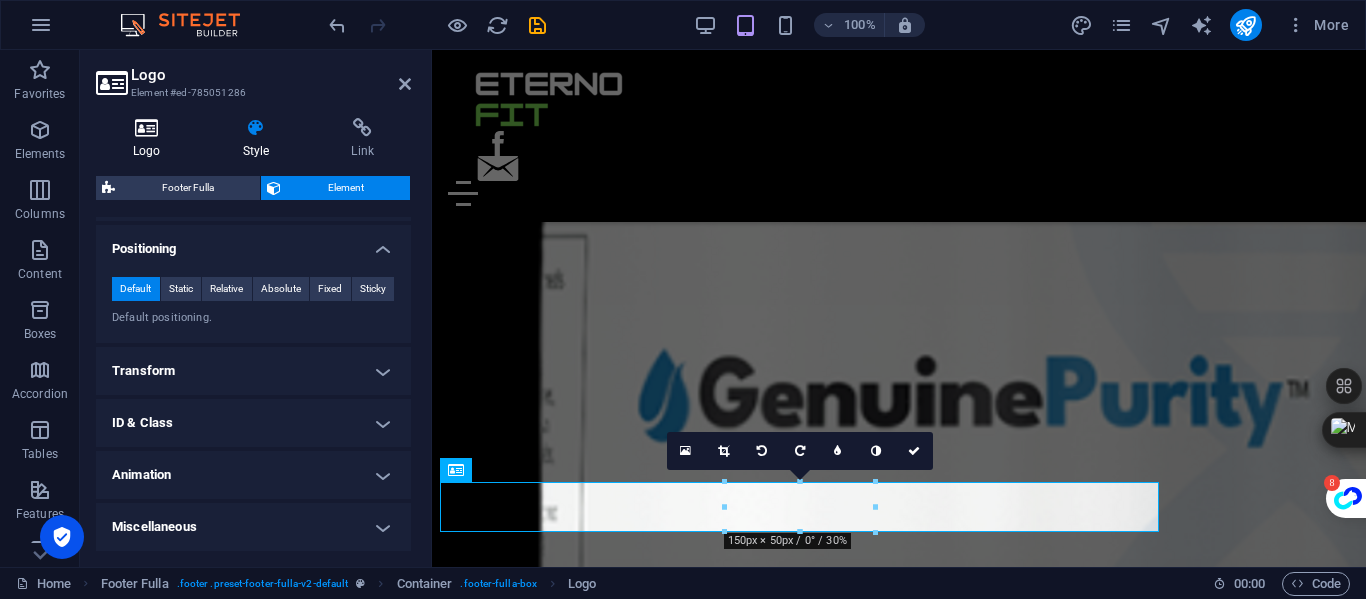 click at bounding box center (147, 128) 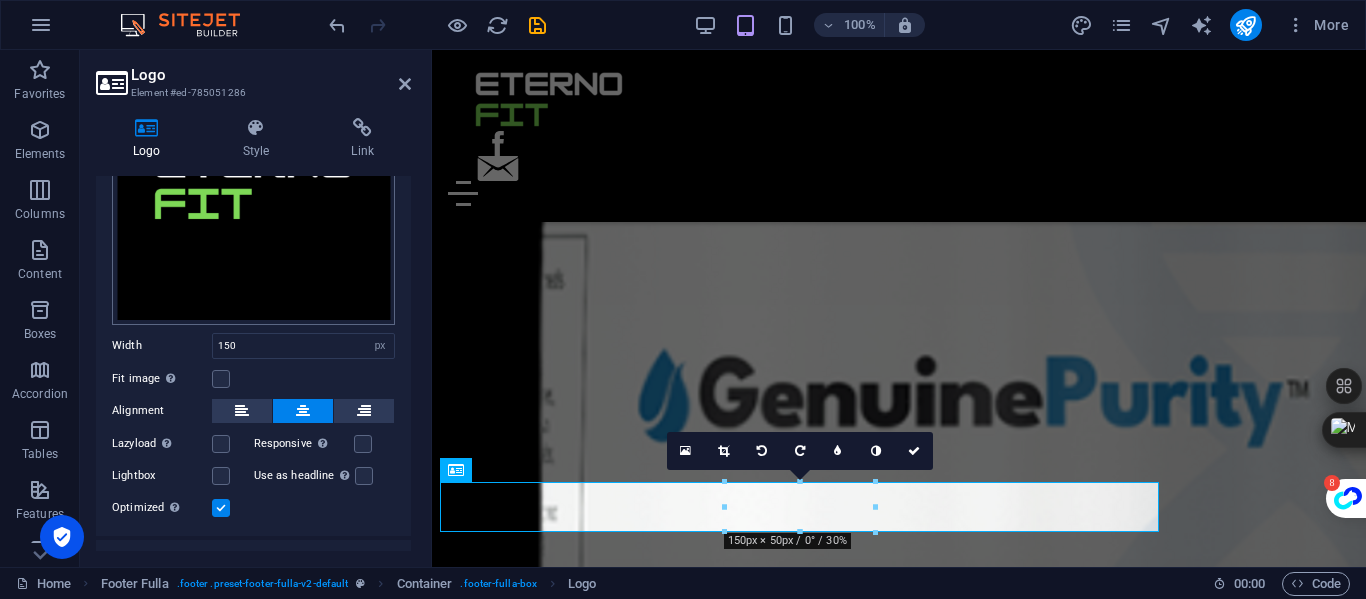 scroll, scrollTop: 252, scrollLeft: 0, axis: vertical 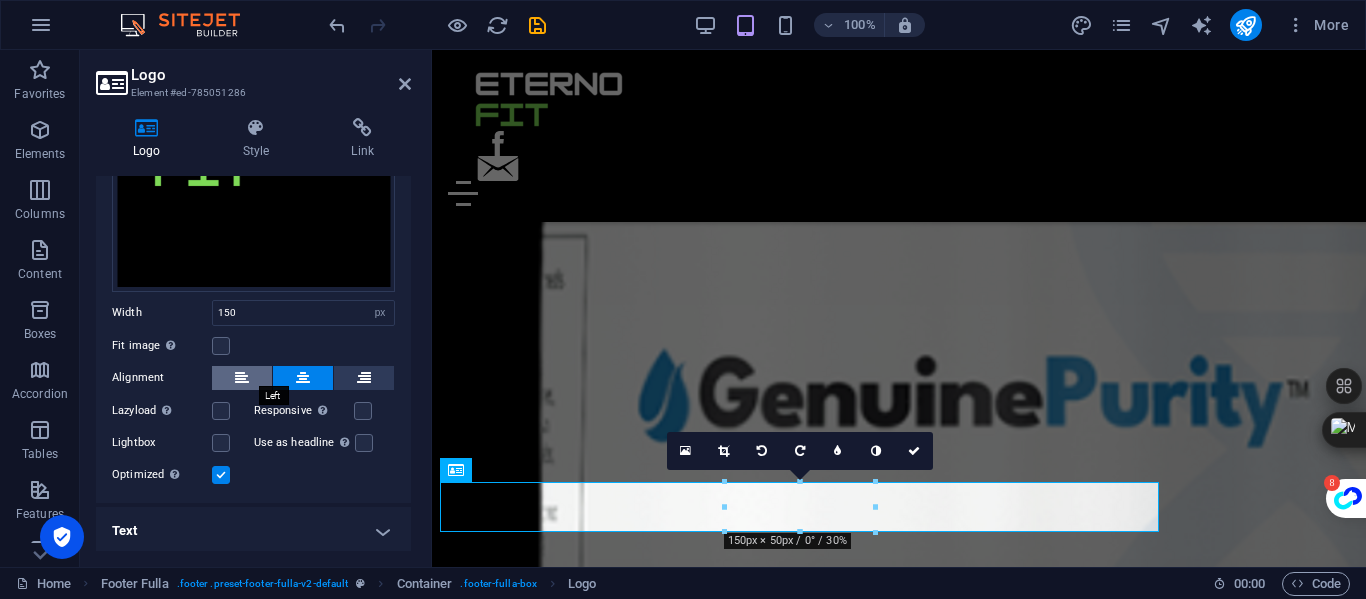 click at bounding box center [242, 378] 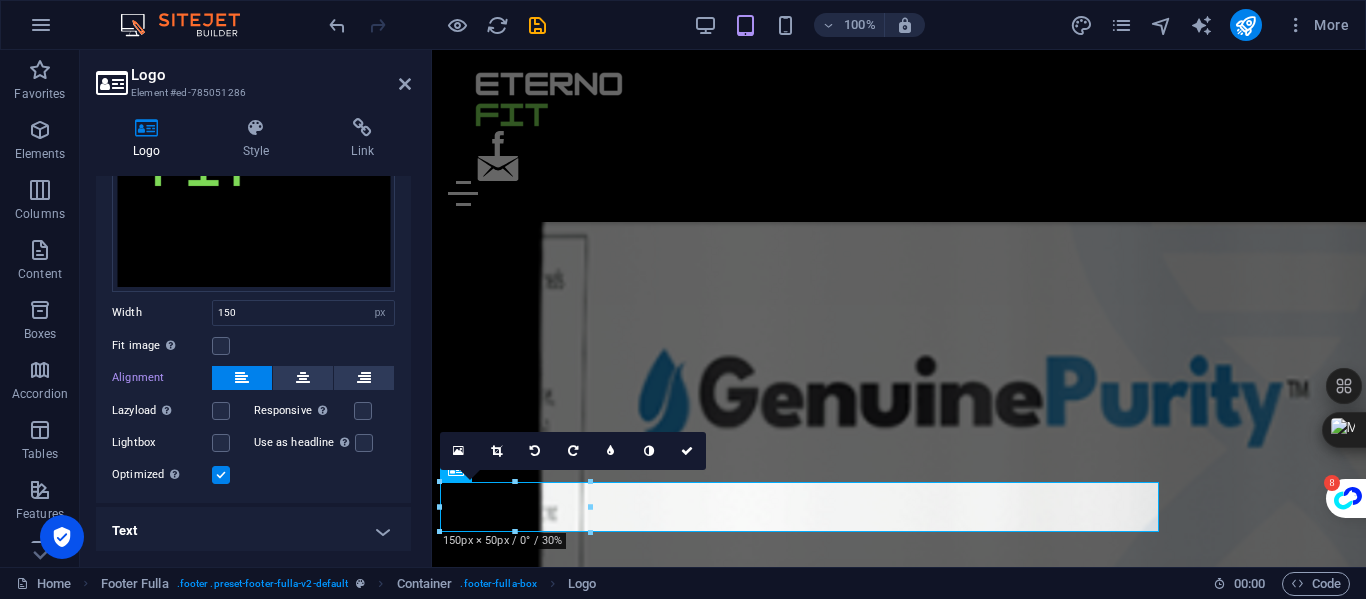 click at bounding box center (899, 12741) 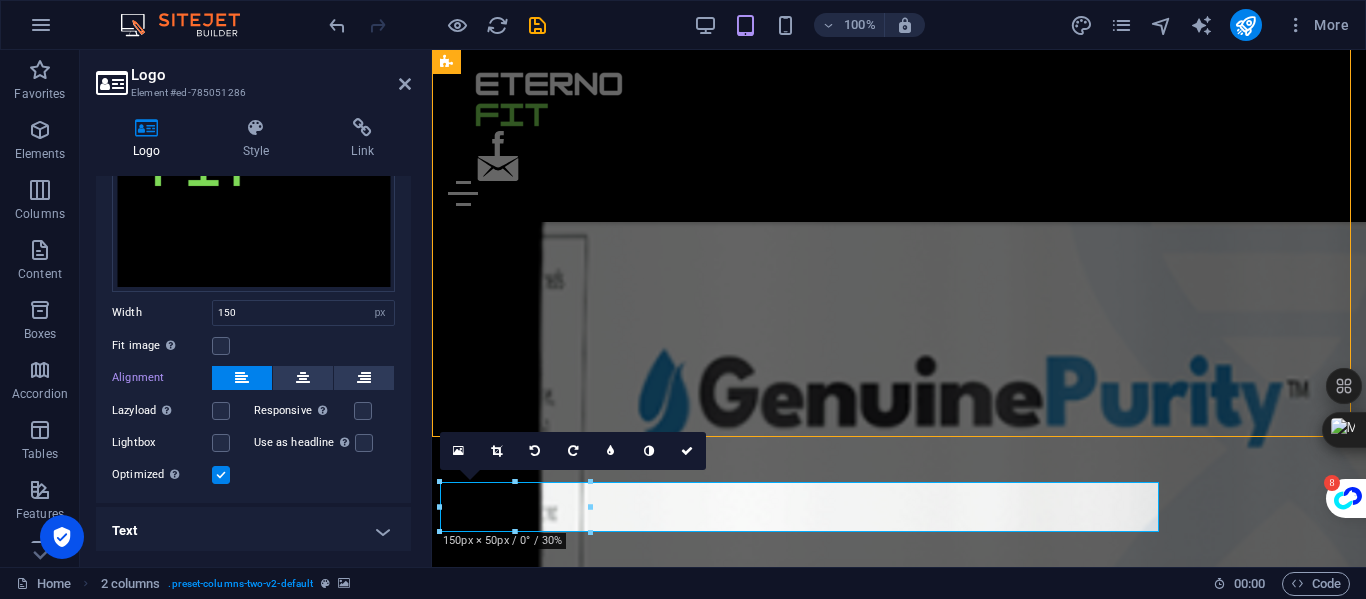 scroll, scrollTop: 5645, scrollLeft: 0, axis: vertical 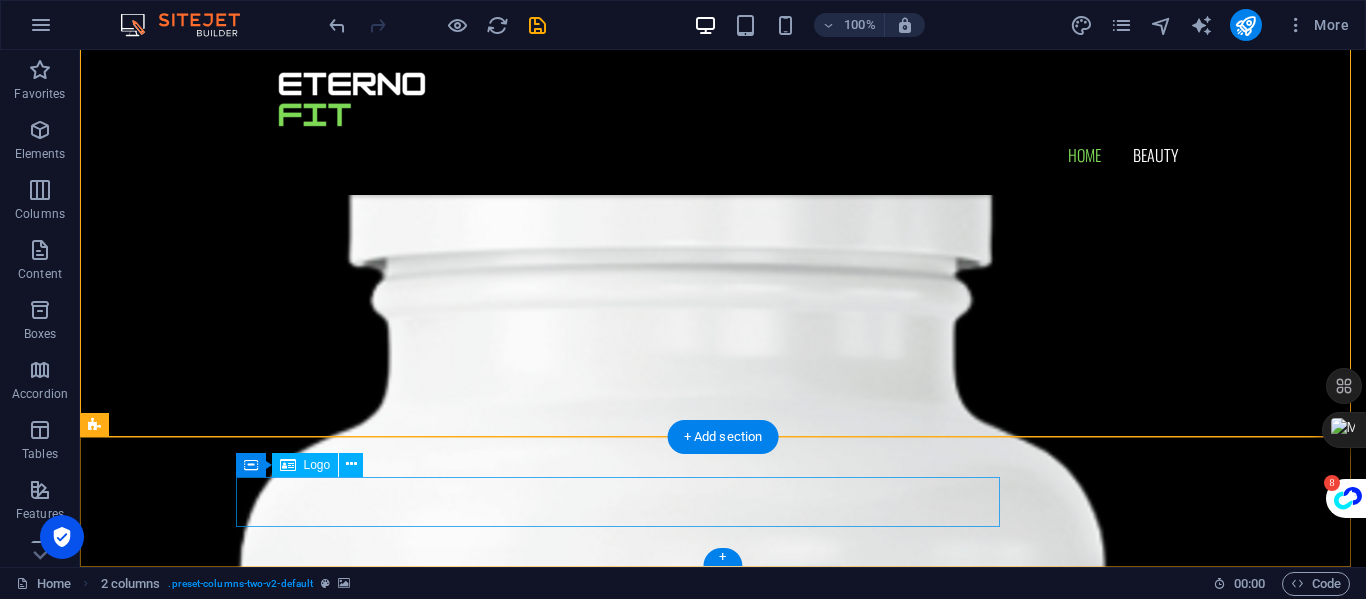 click at bounding box center [723, 17391] 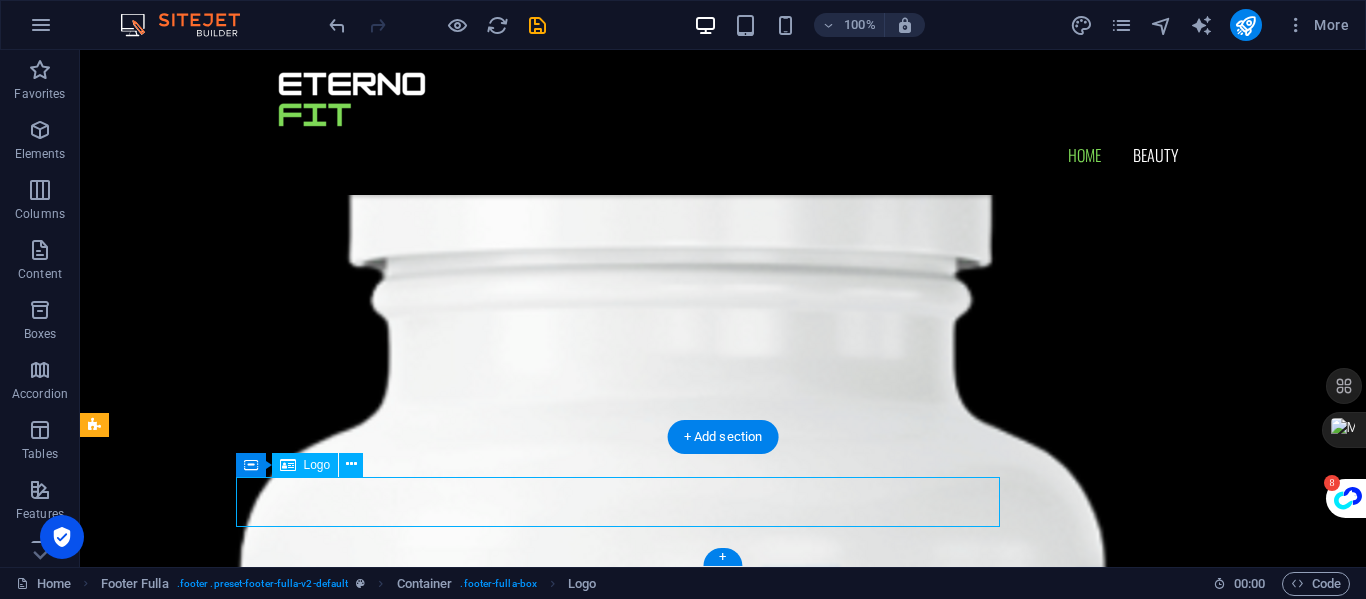 click at bounding box center (723, 17391) 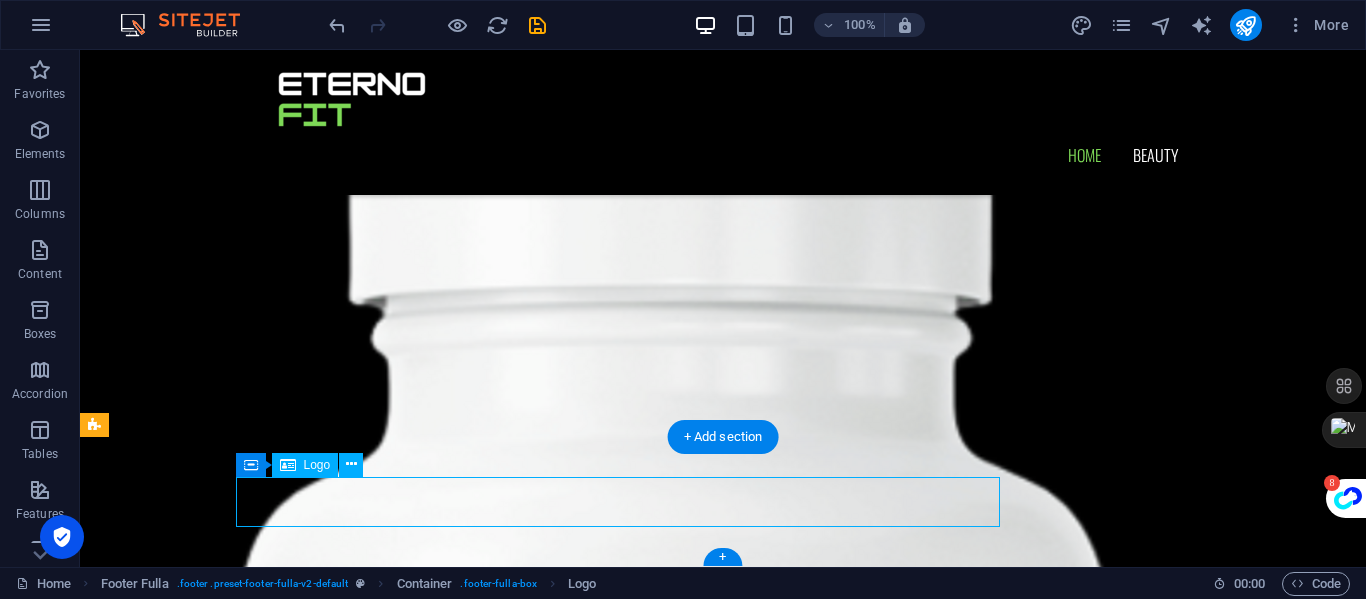 select on "px" 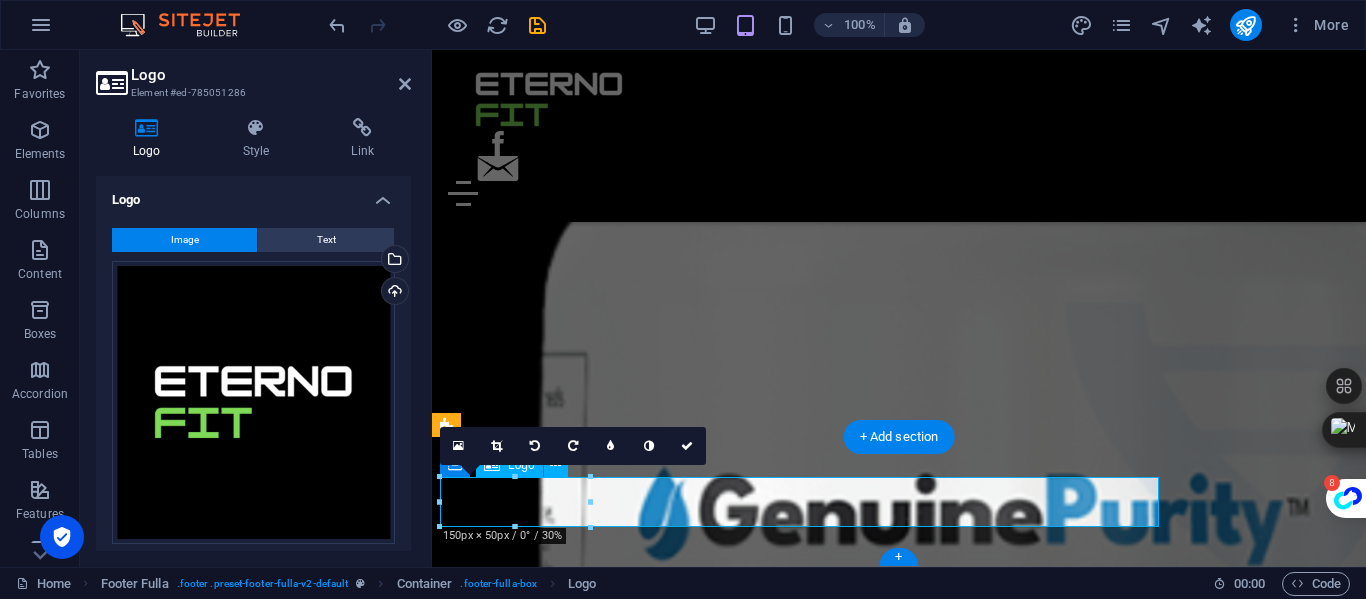 scroll, scrollTop: 5763, scrollLeft: 0, axis: vertical 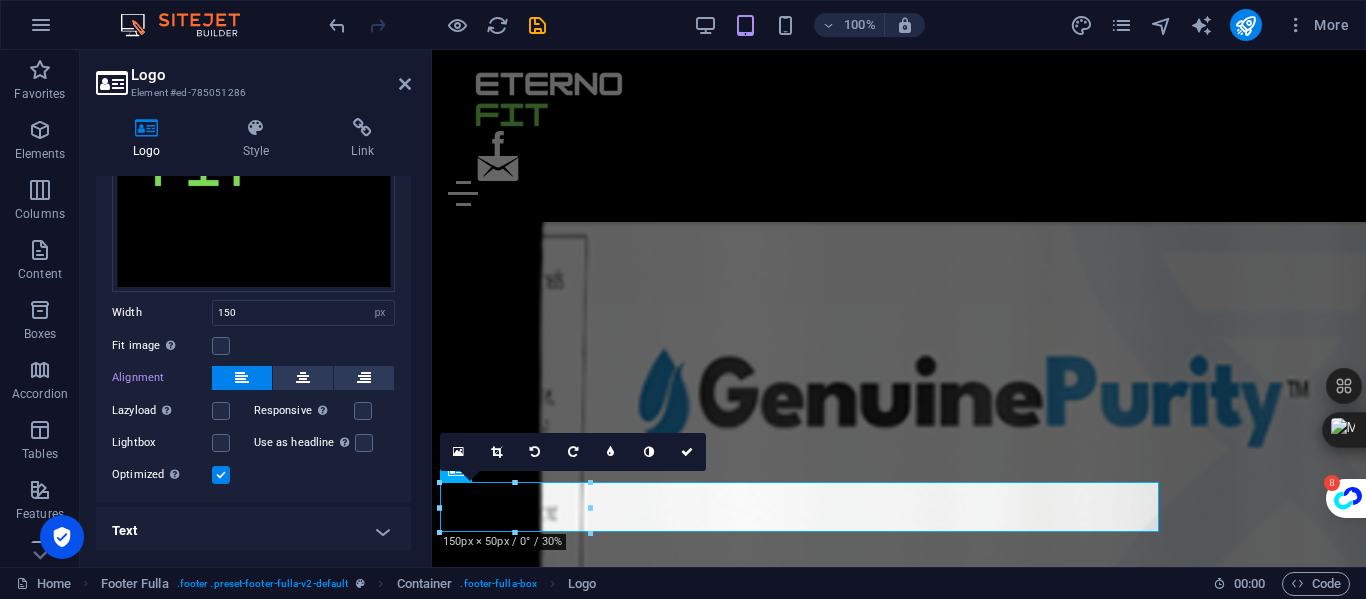 click at bounding box center [899, 12741] 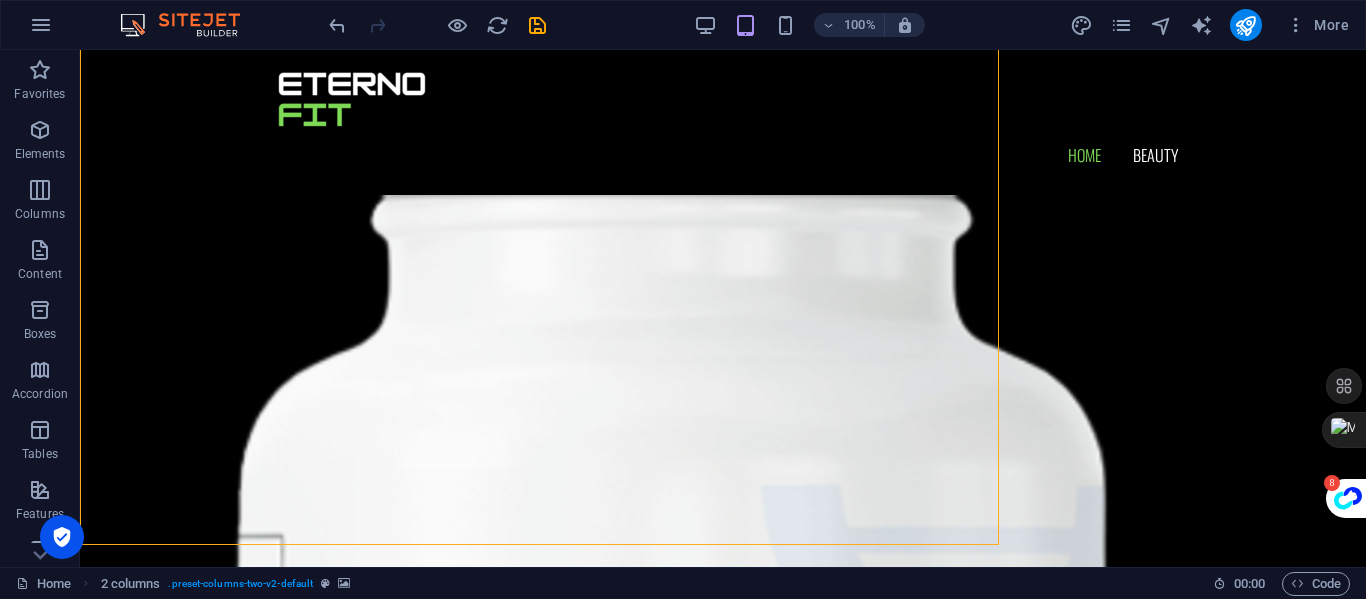 scroll, scrollTop: 5645, scrollLeft: 0, axis: vertical 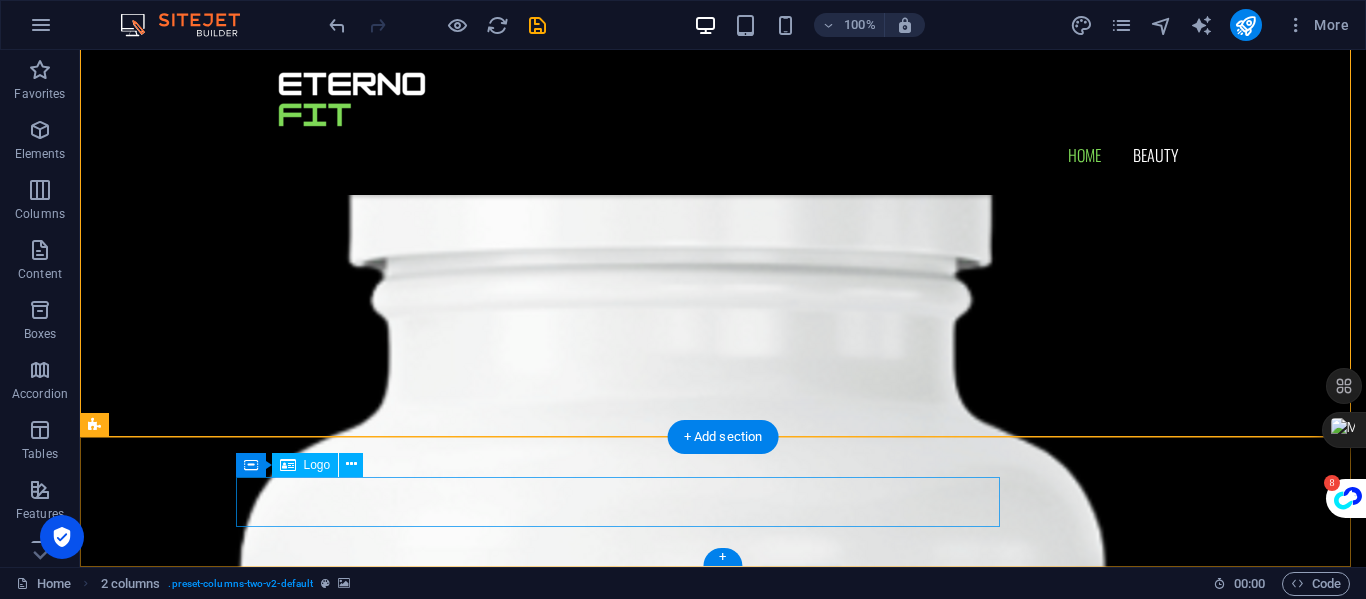 click at bounding box center (723, 17391) 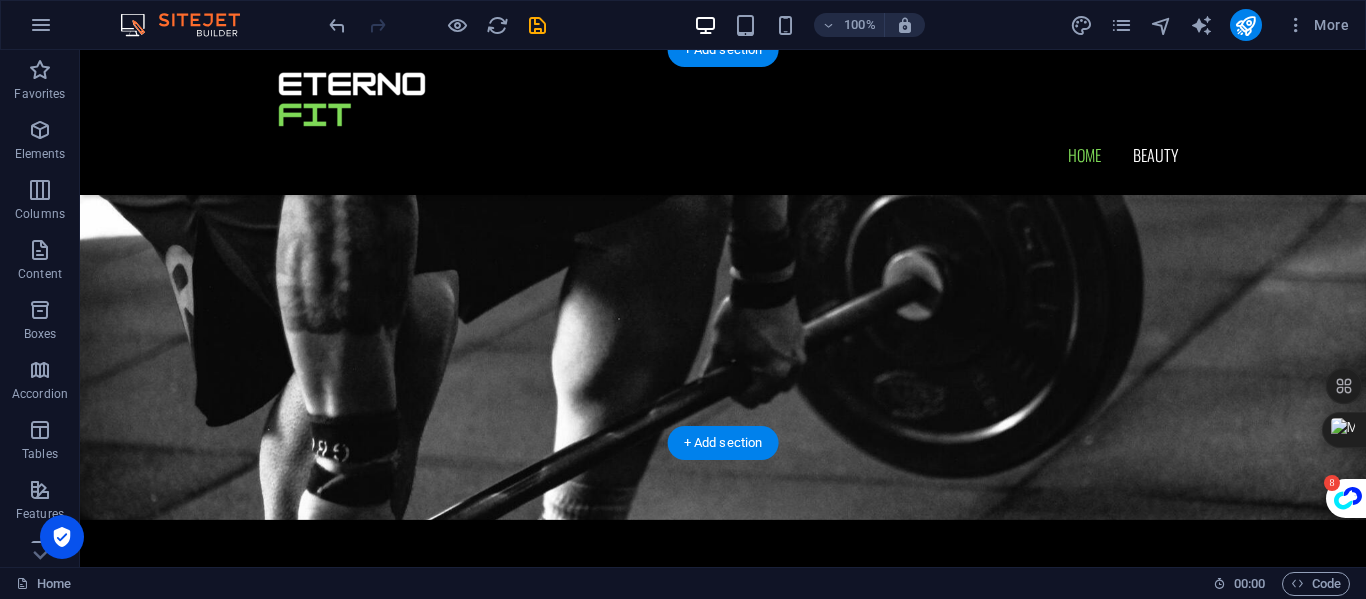 scroll, scrollTop: 0, scrollLeft: 0, axis: both 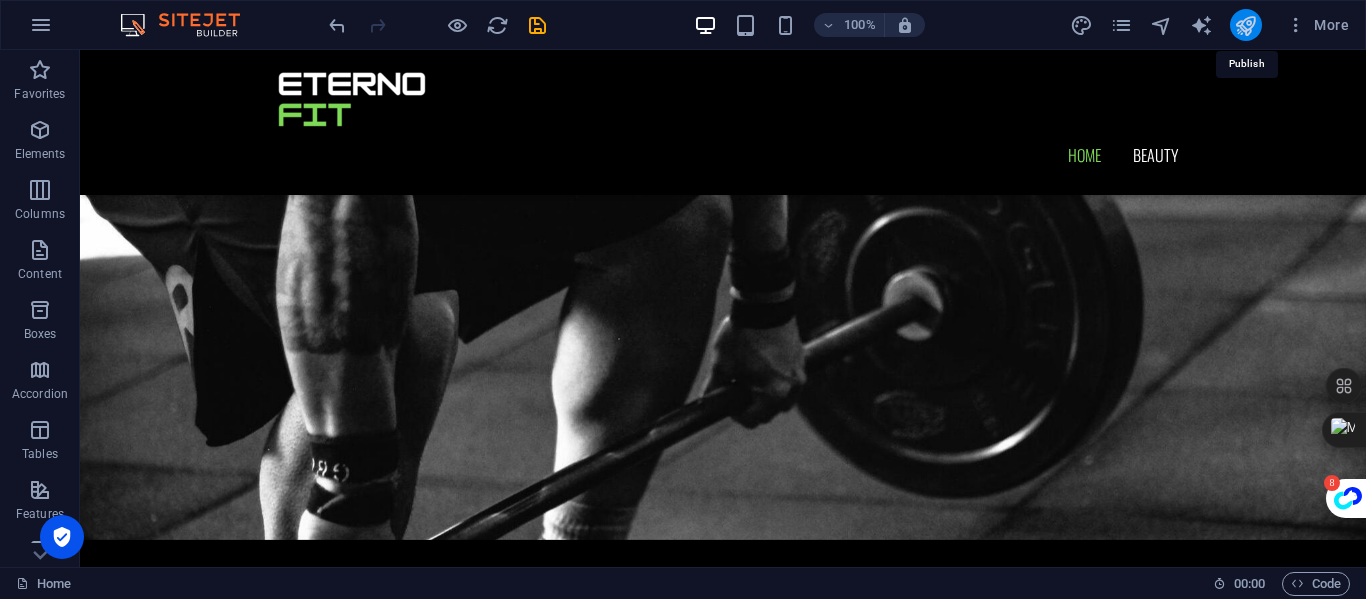 click at bounding box center [1245, 25] 